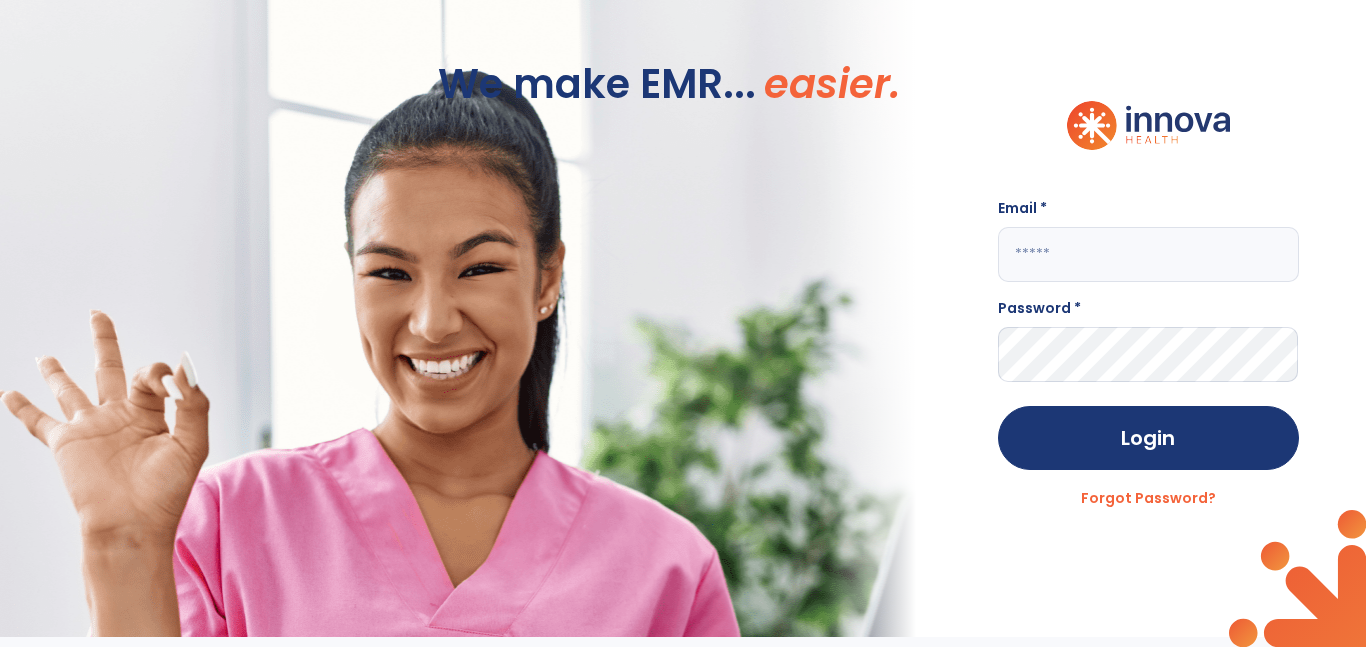 scroll, scrollTop: 0, scrollLeft: 0, axis: both 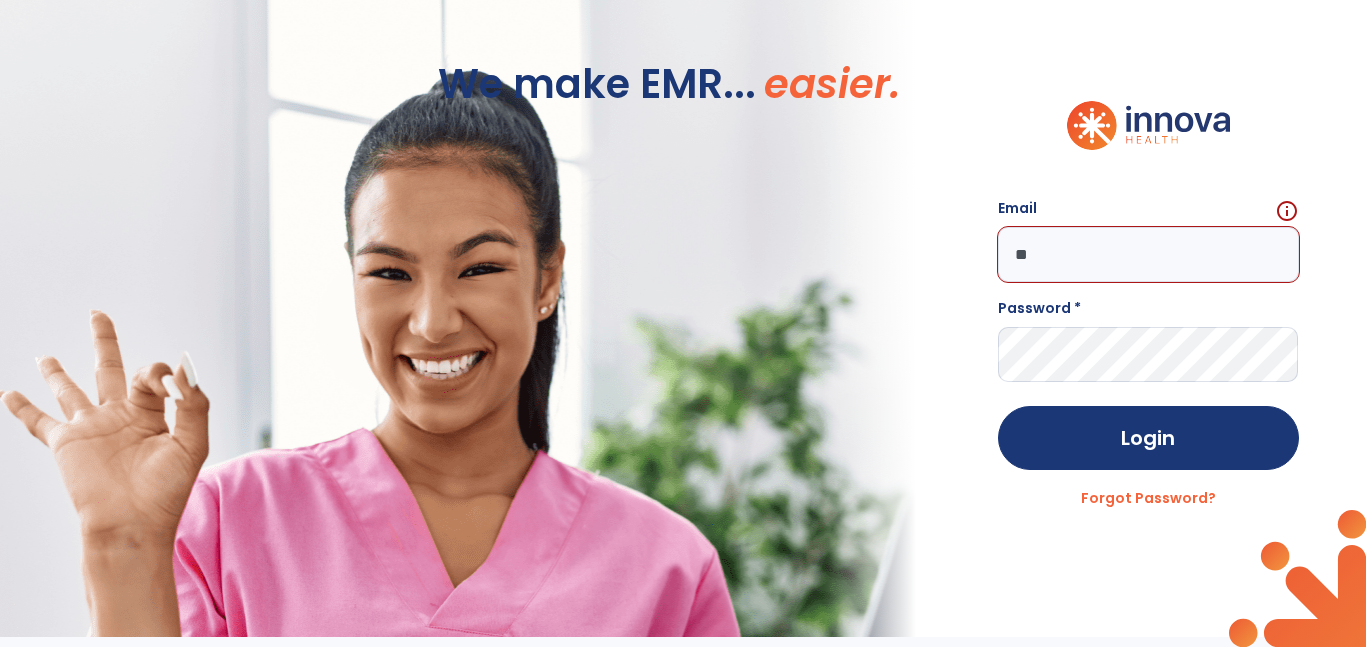 type on "***" 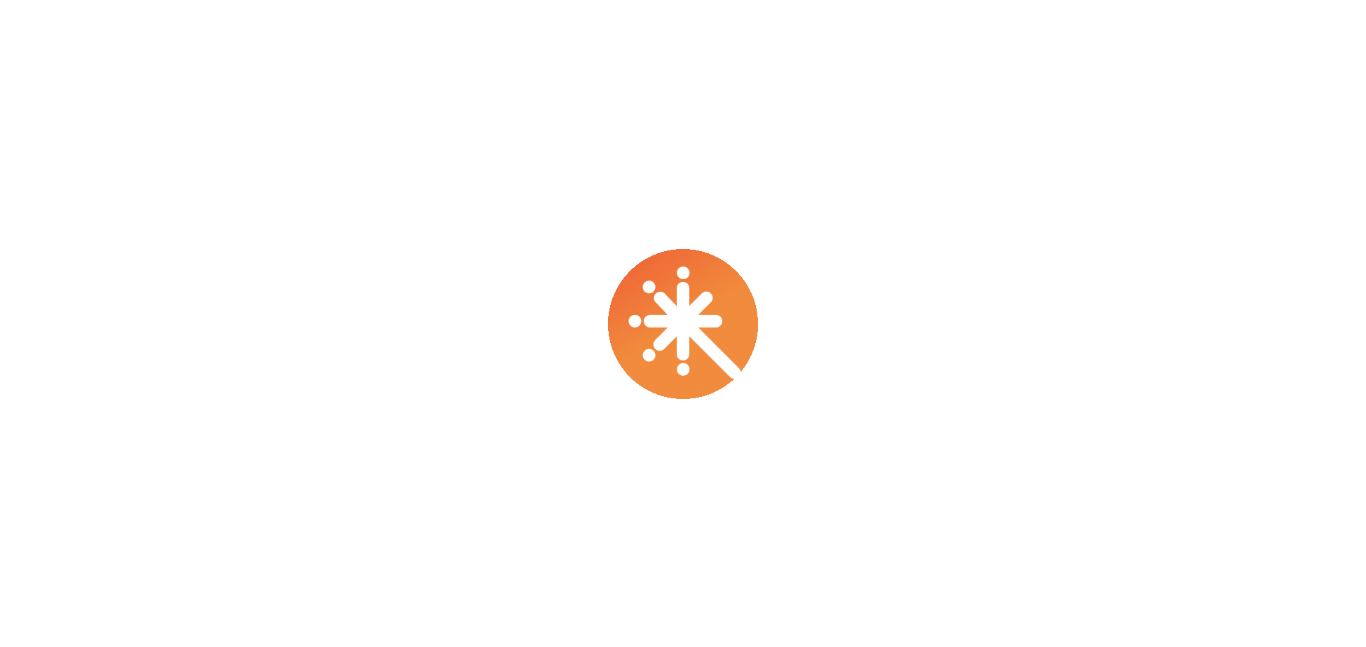 scroll, scrollTop: 0, scrollLeft: 0, axis: both 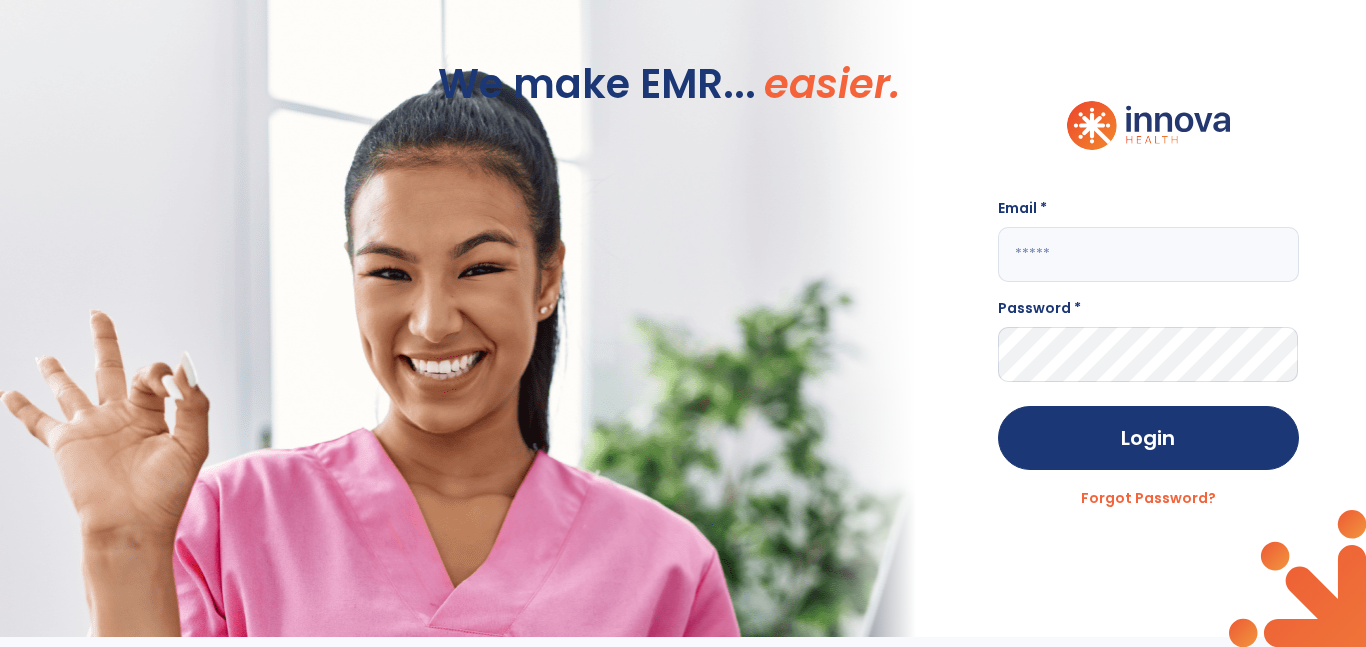 click 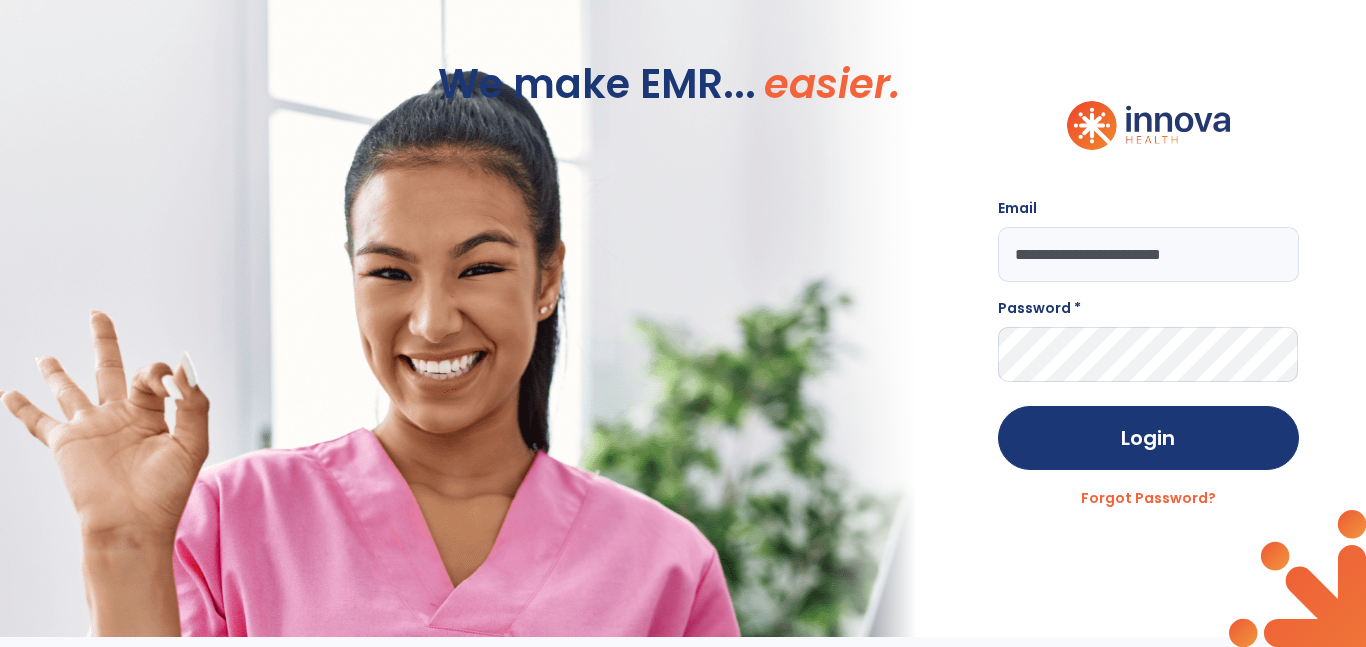 type on "**********" 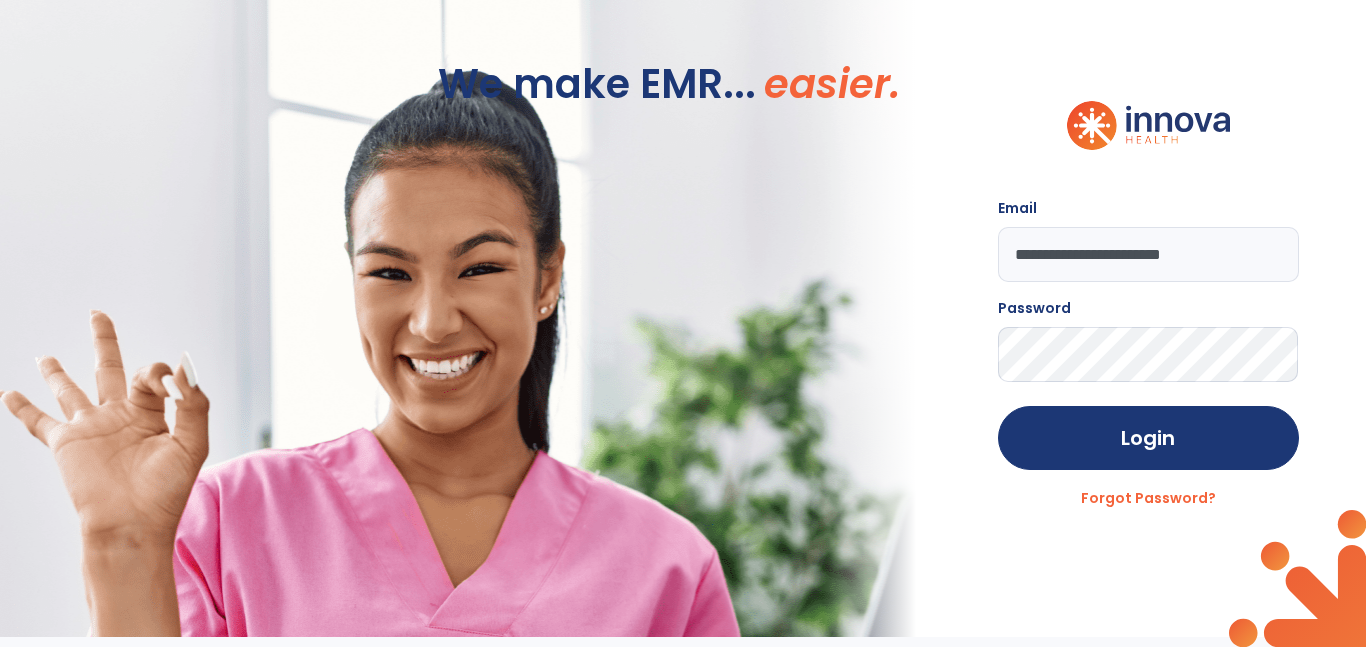 click on "Login" 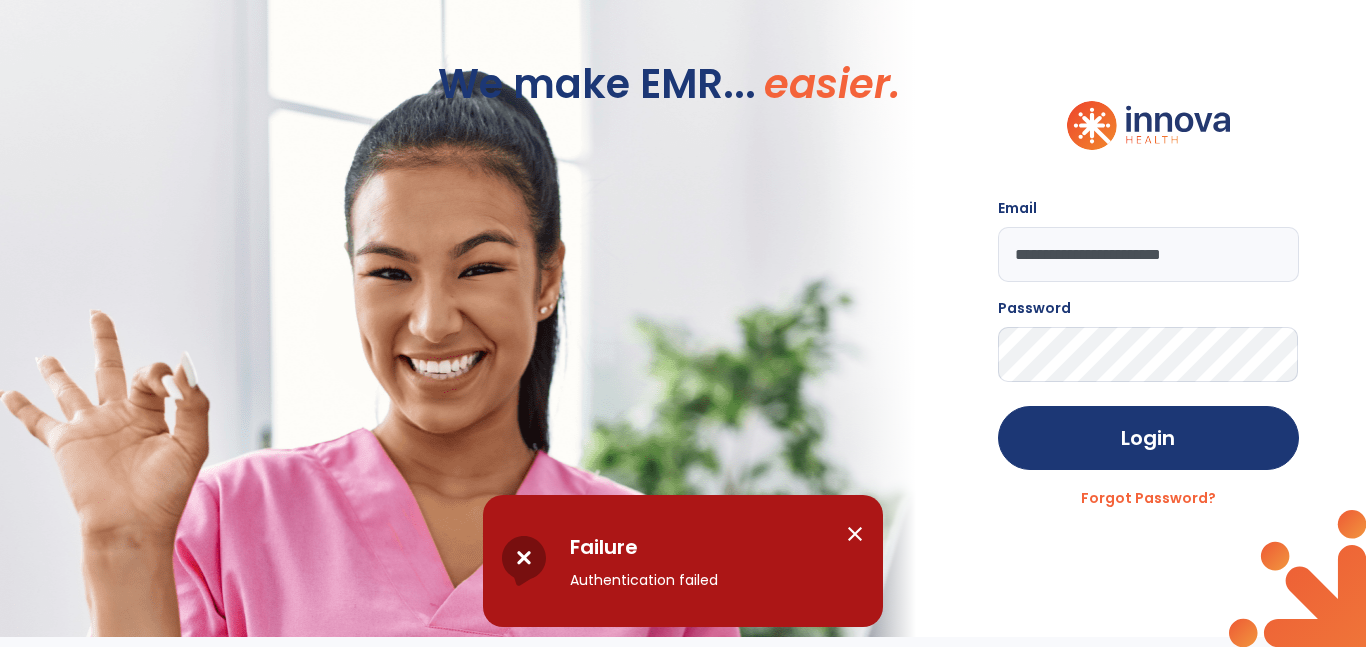 click on "Login" 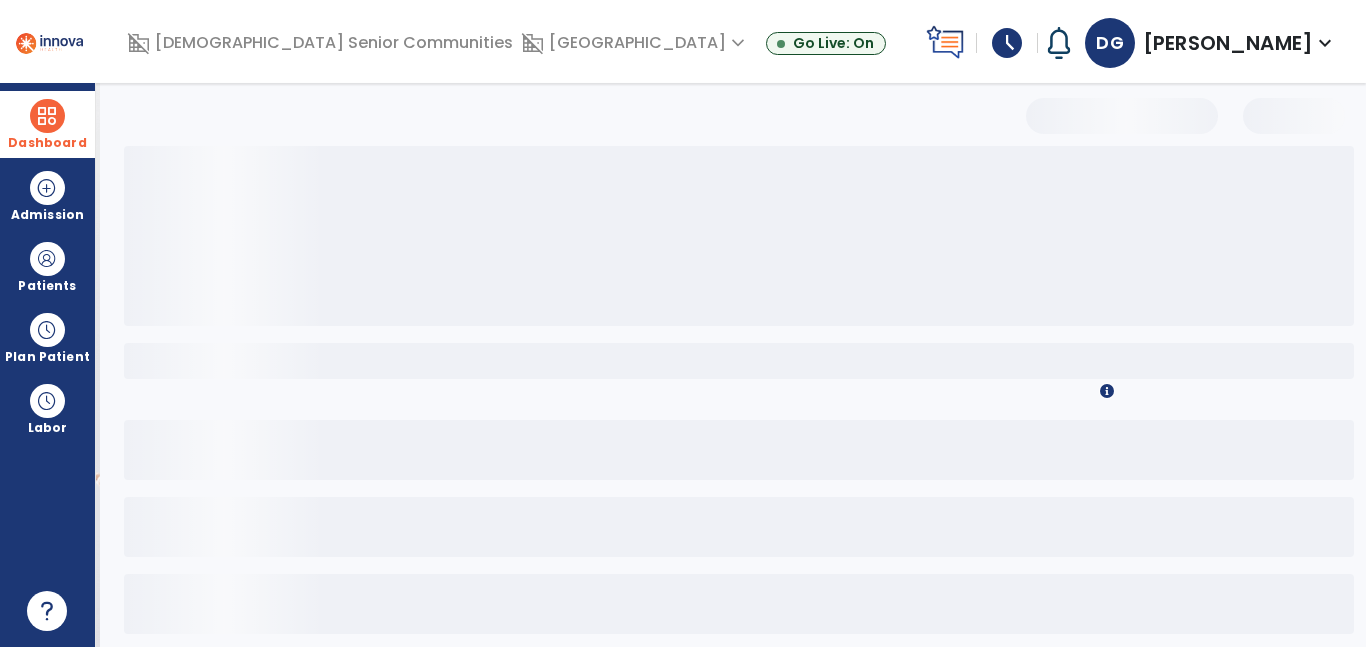 click on "Dashboard" at bounding box center [47, 124] 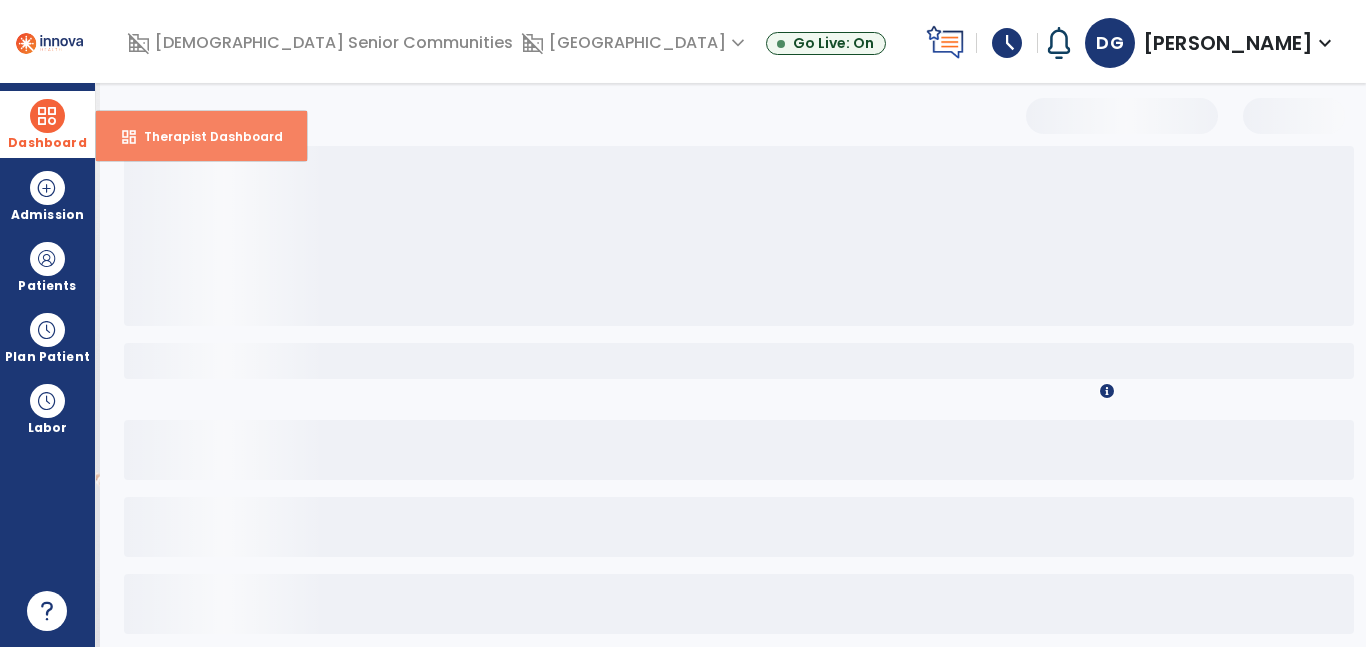 click on "Therapist Dashboard" at bounding box center [205, 136] 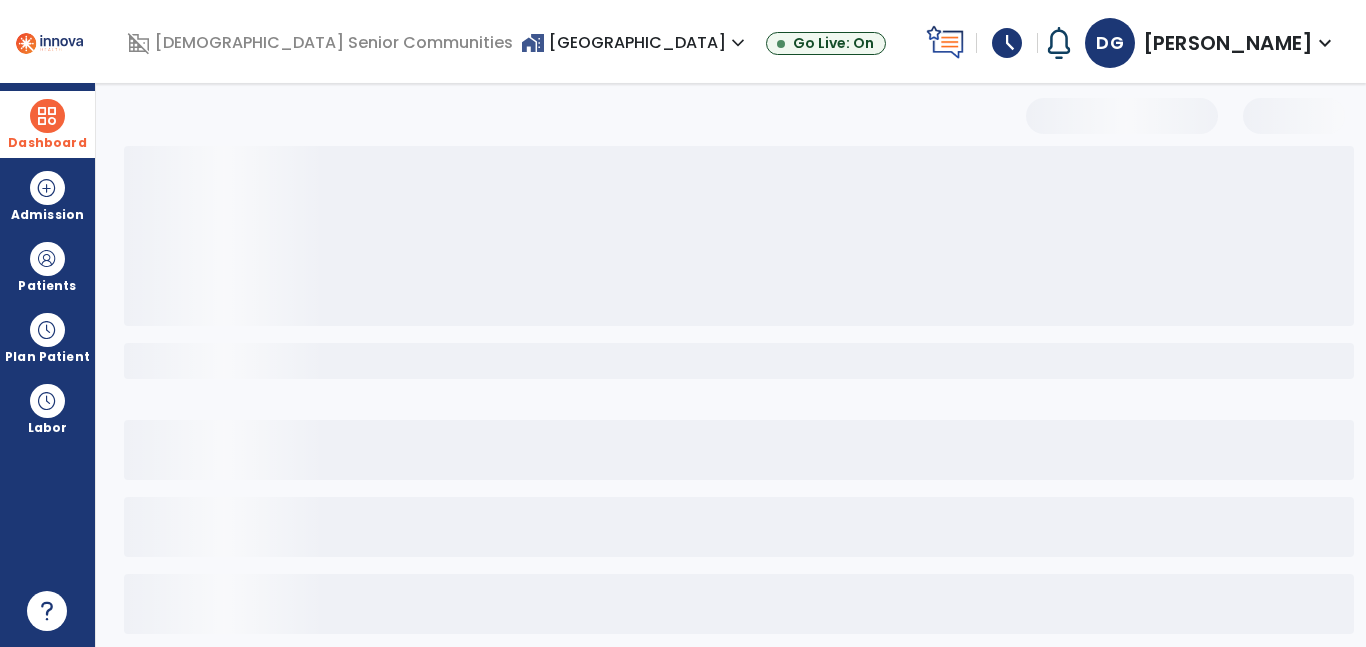 click at bounding box center (49, 40) 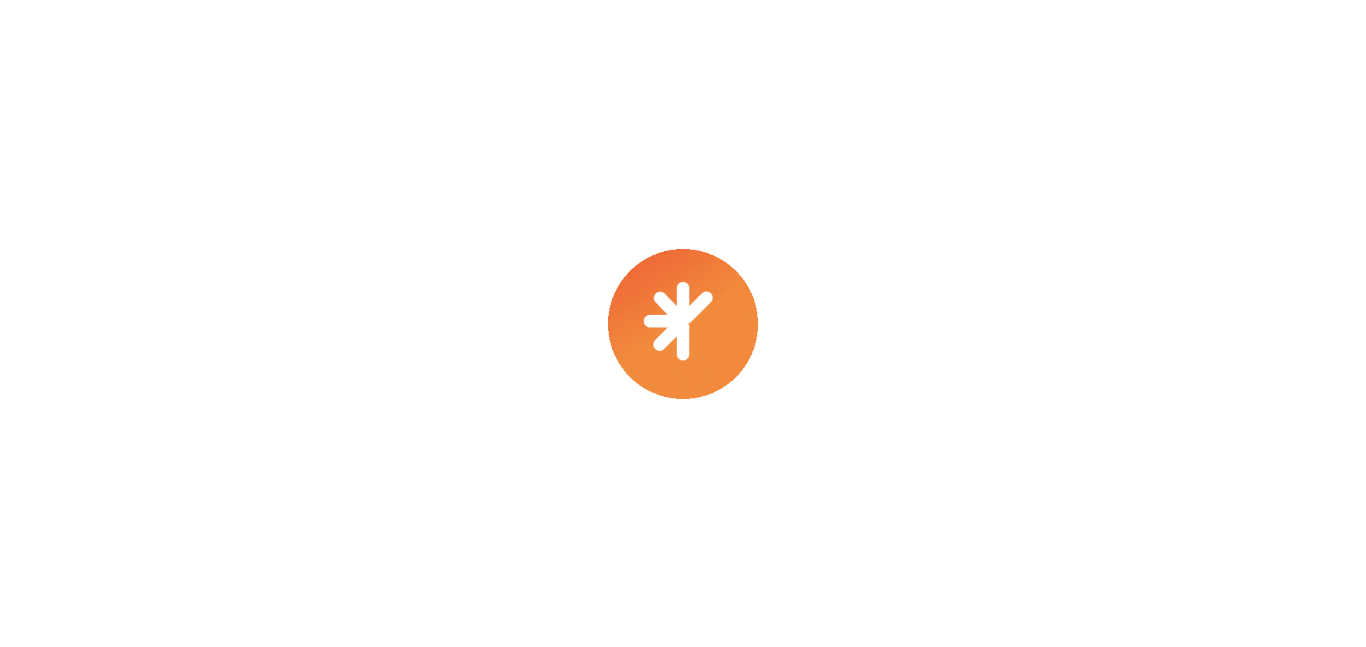 scroll, scrollTop: 0, scrollLeft: 0, axis: both 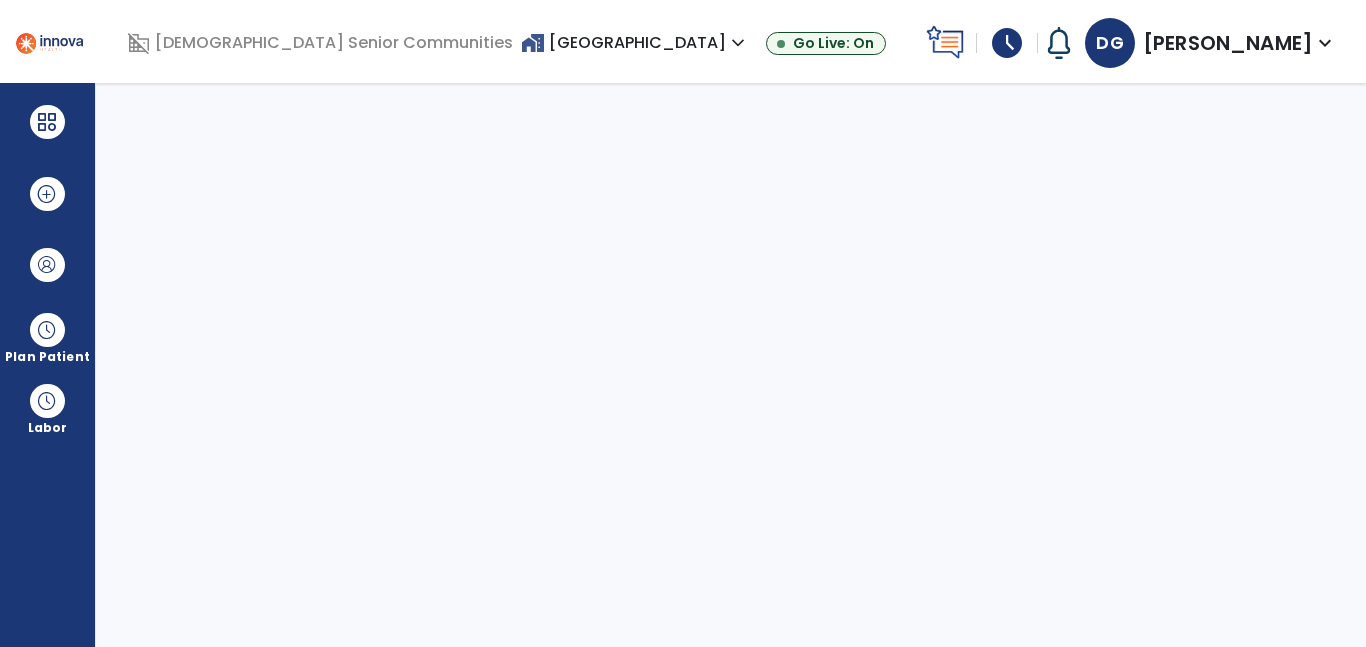 select on "****" 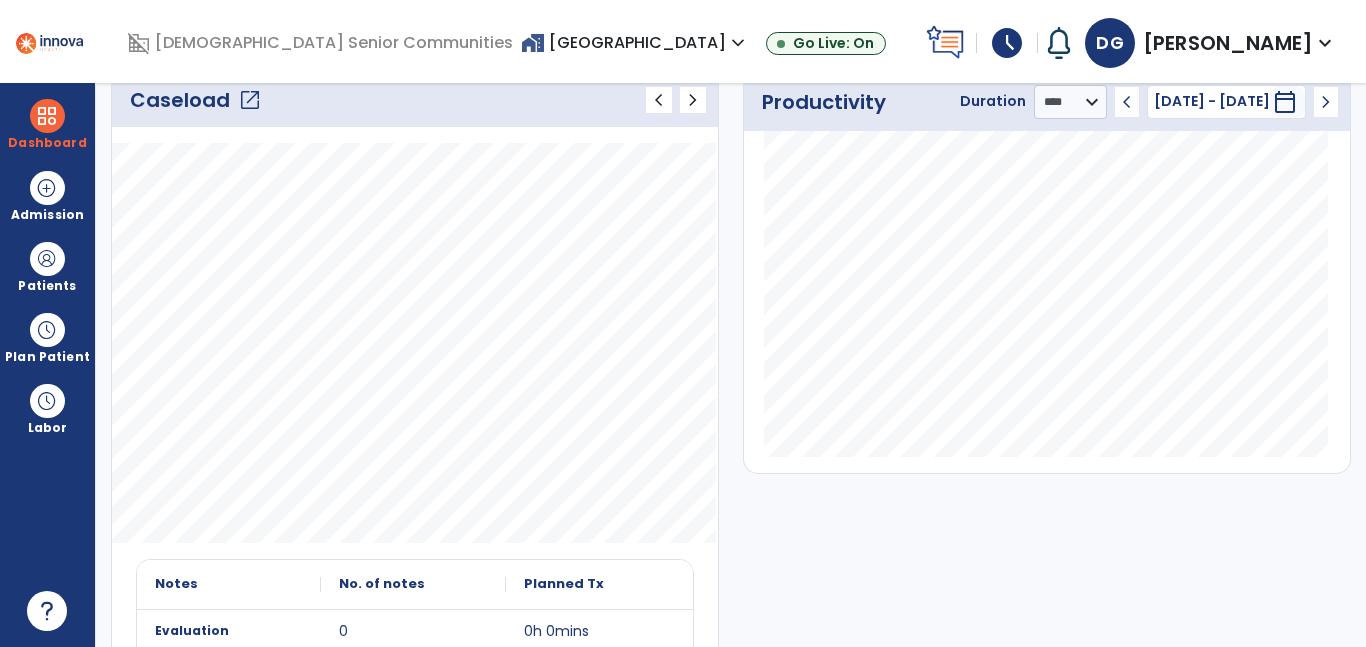 scroll, scrollTop: 301, scrollLeft: 0, axis: vertical 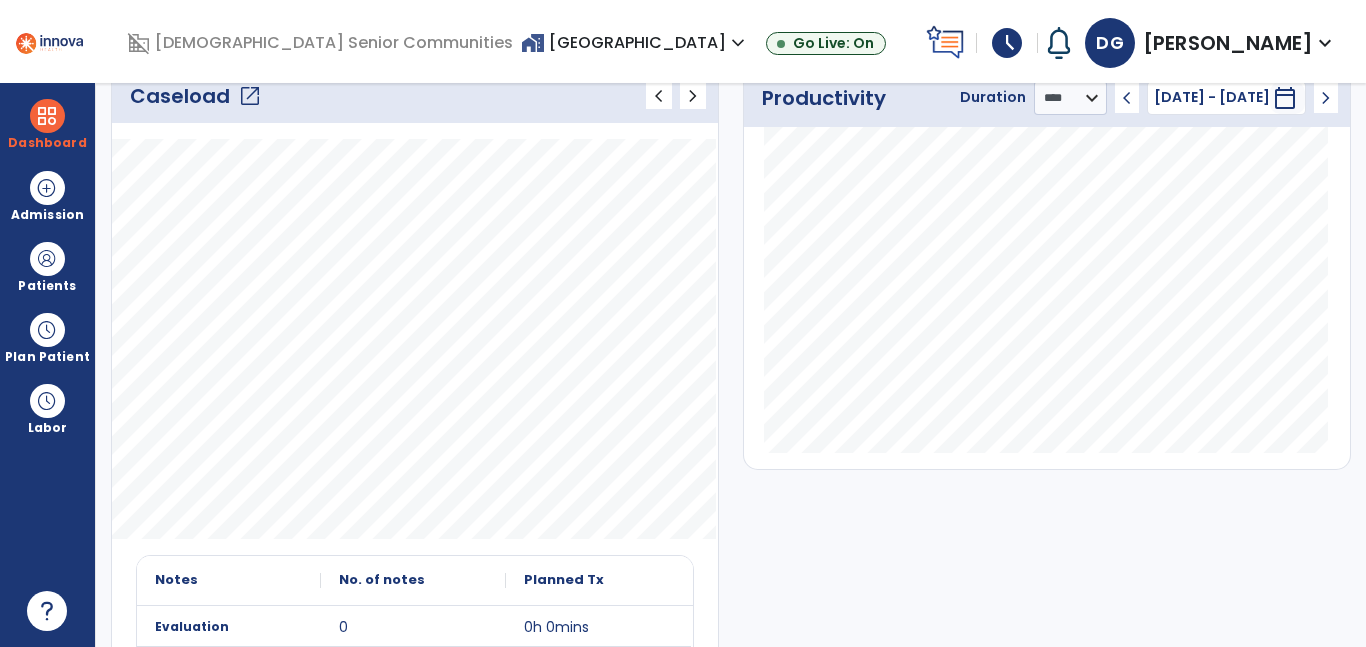 click on "open_in_new" 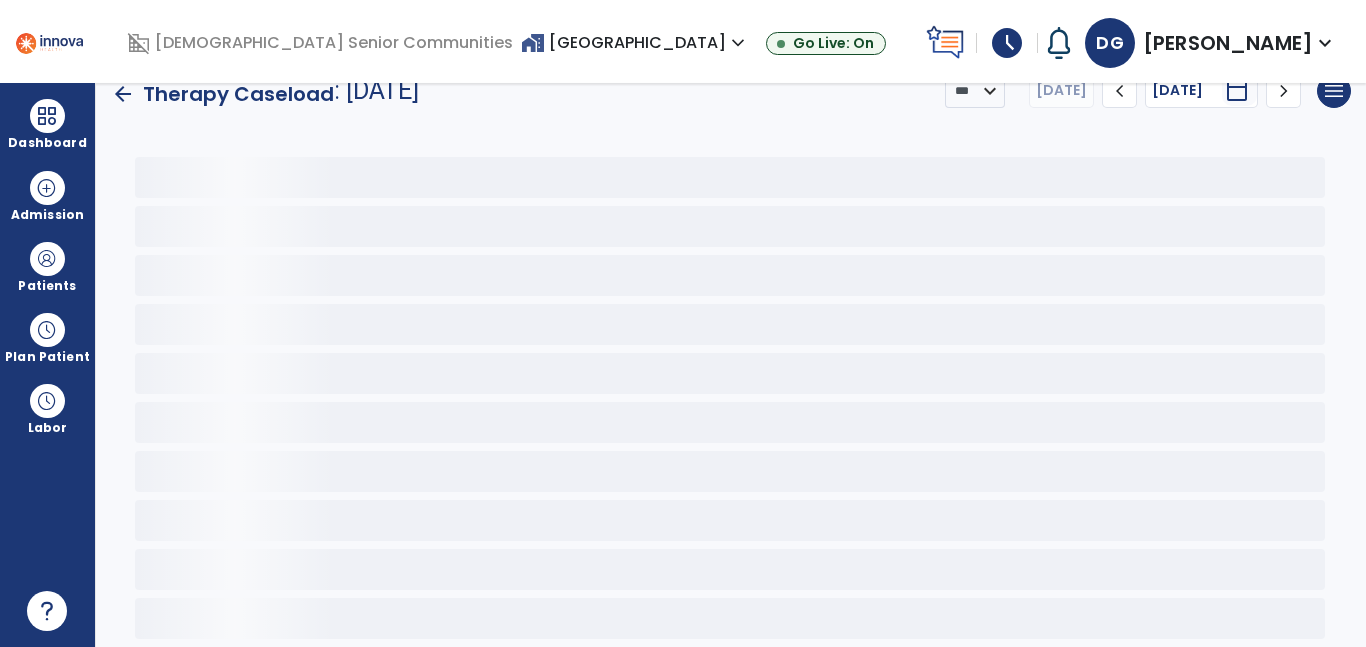 scroll, scrollTop: 30, scrollLeft: 0, axis: vertical 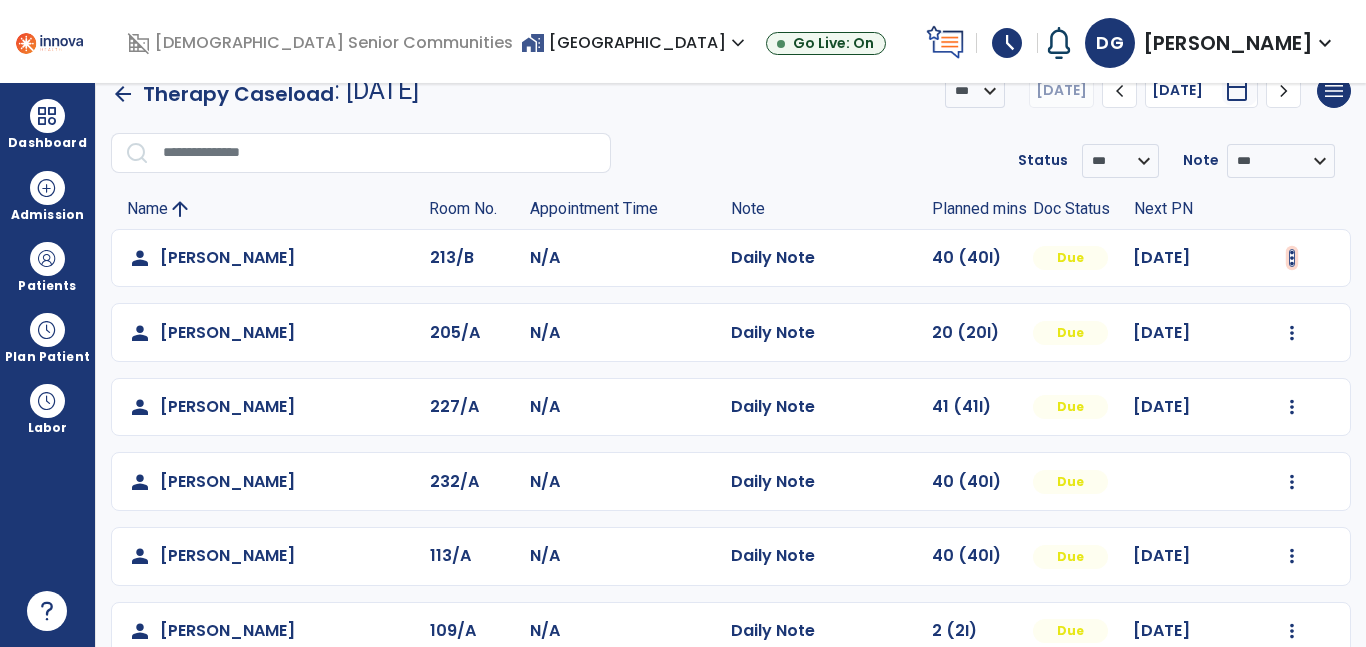 click at bounding box center (1292, 258) 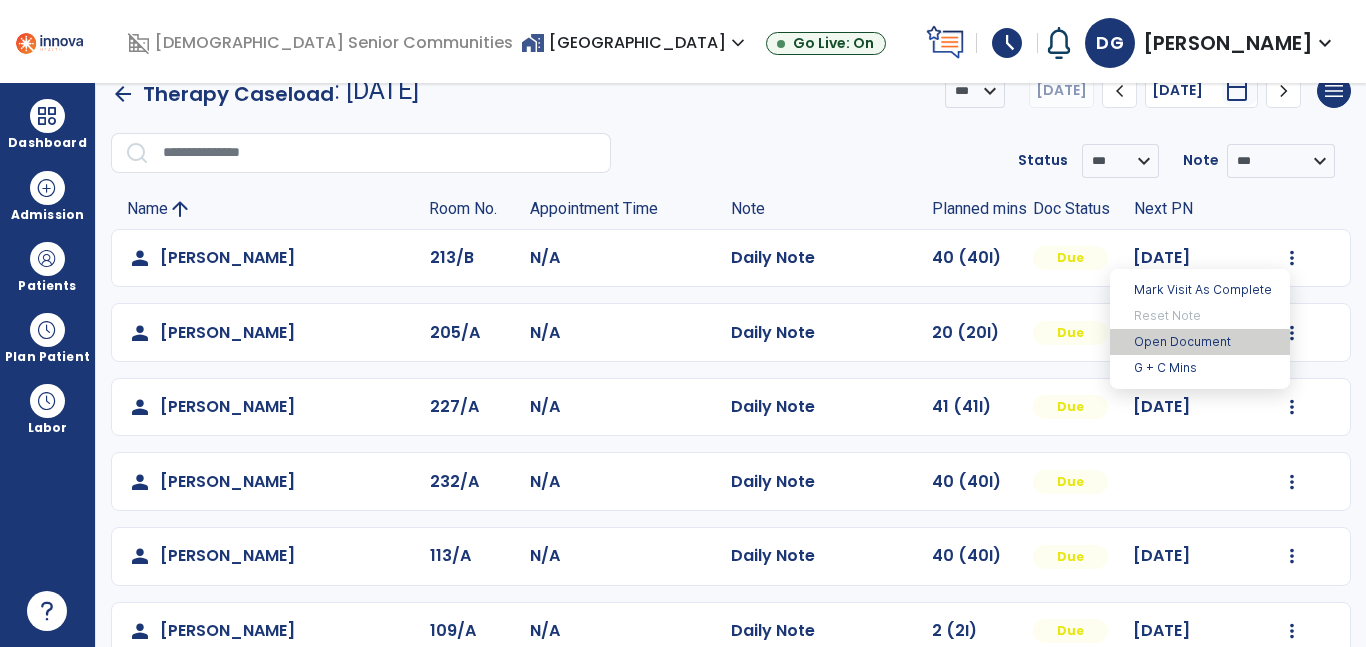 click on "Open Document" at bounding box center (1200, 342) 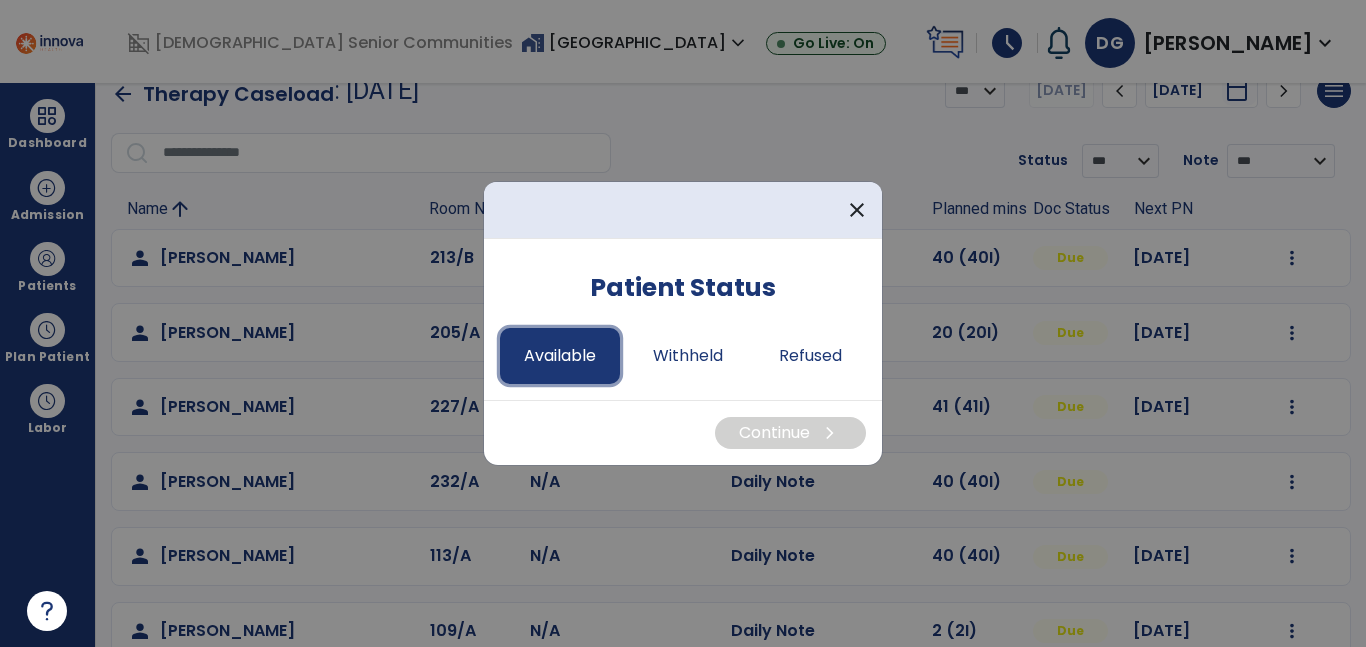 click on "Available" at bounding box center (560, 356) 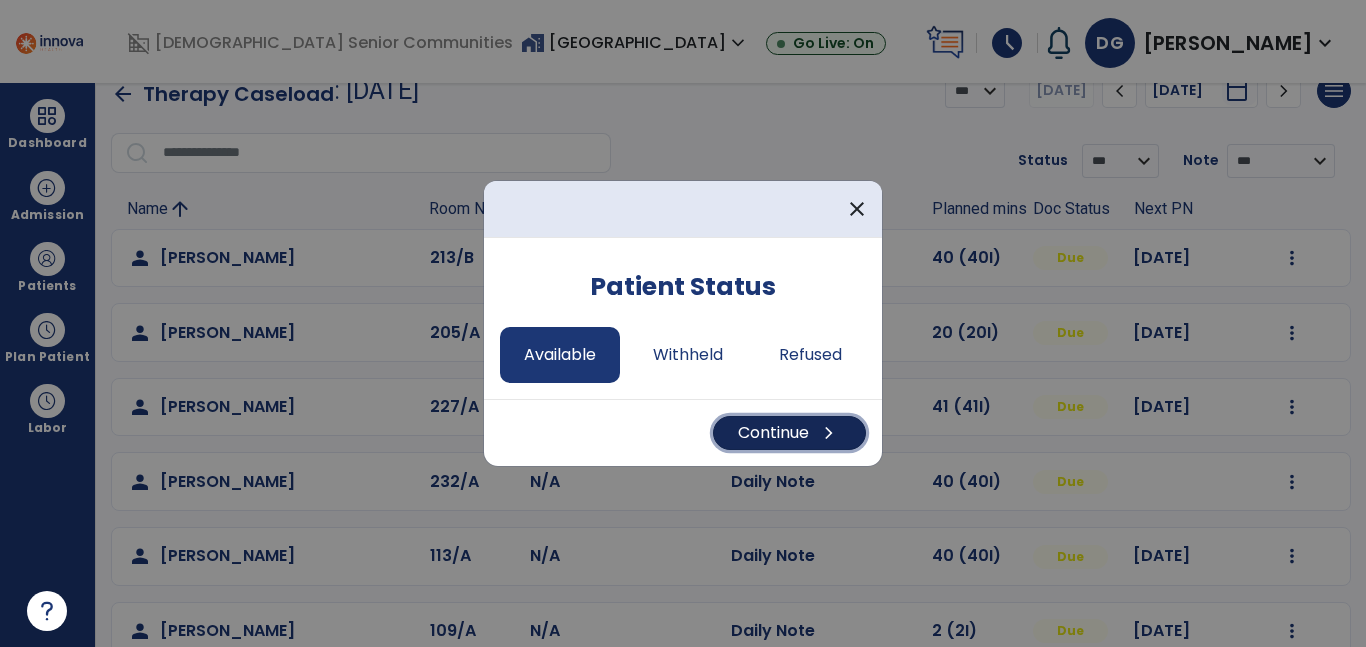 click on "Continue   chevron_right" at bounding box center (789, 433) 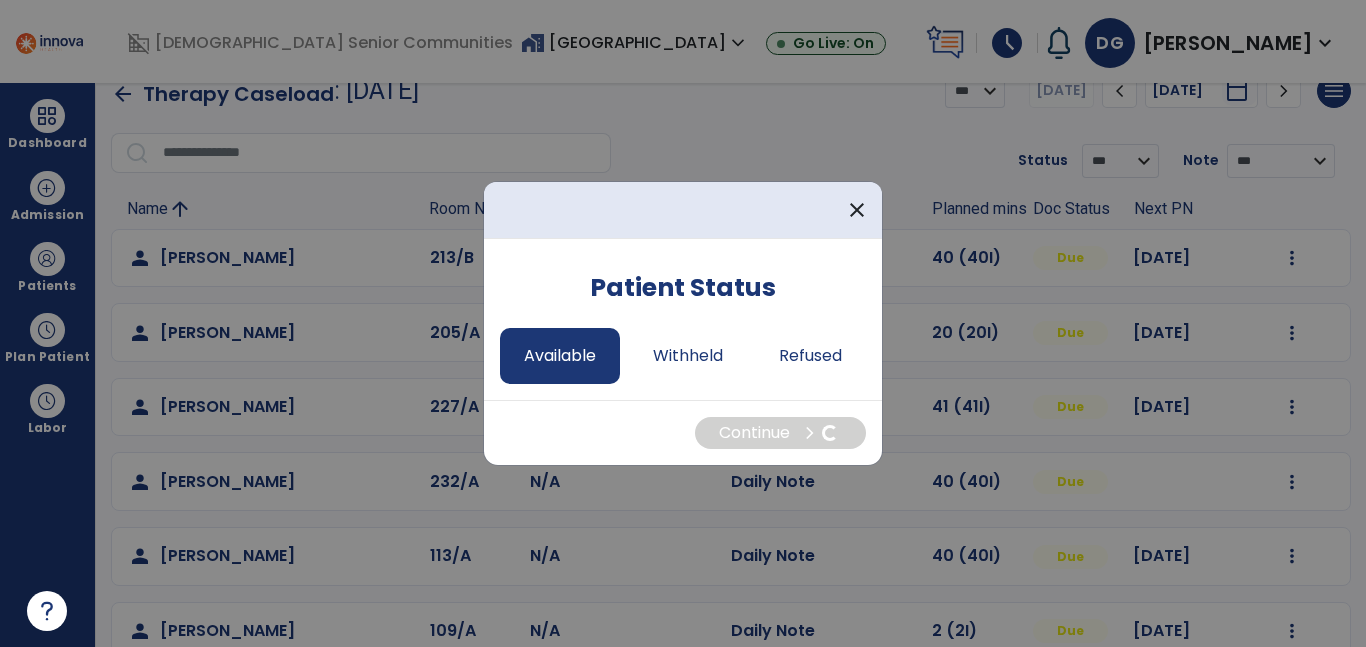 select on "*" 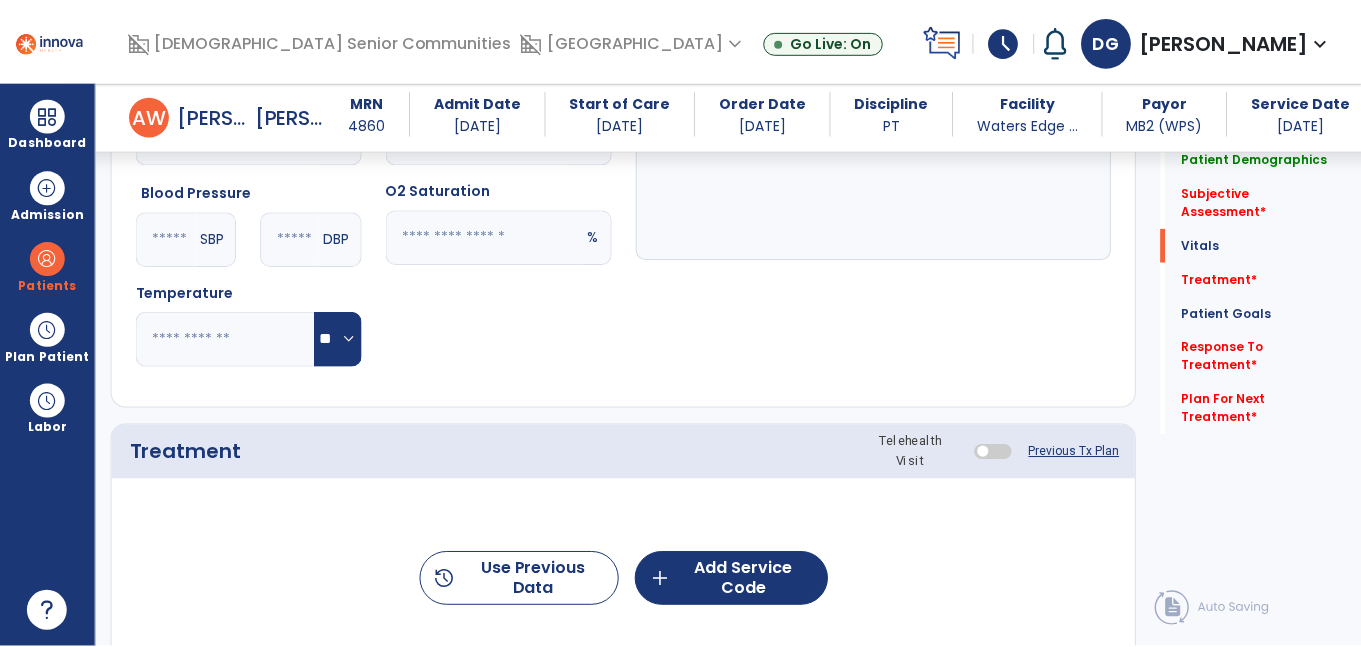 scroll, scrollTop: 979, scrollLeft: 0, axis: vertical 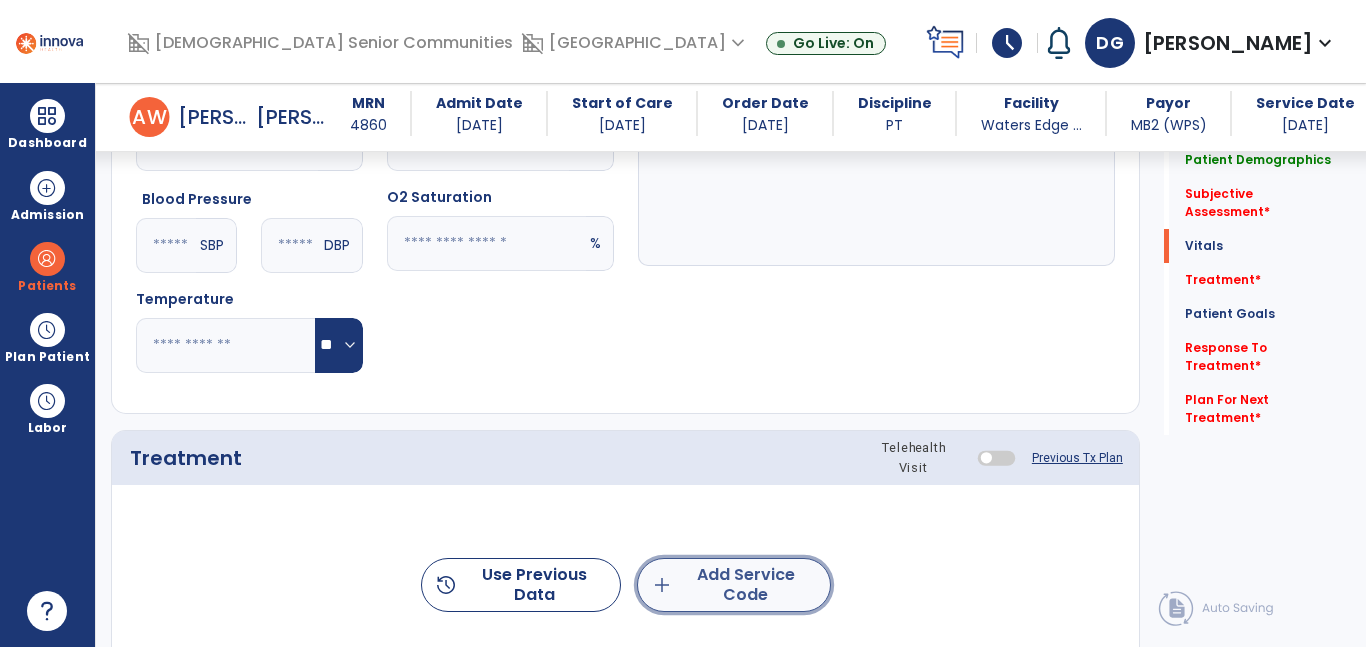 click on "add  Add Service Code" 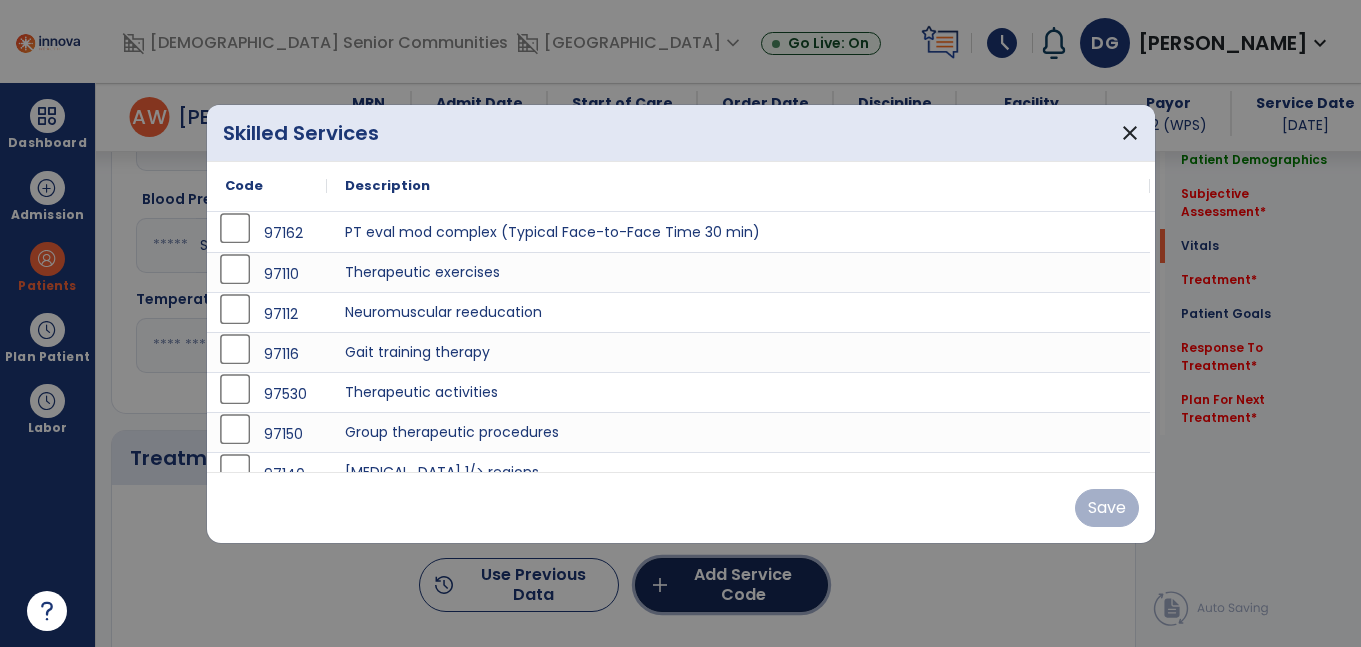 scroll, scrollTop: 979, scrollLeft: 0, axis: vertical 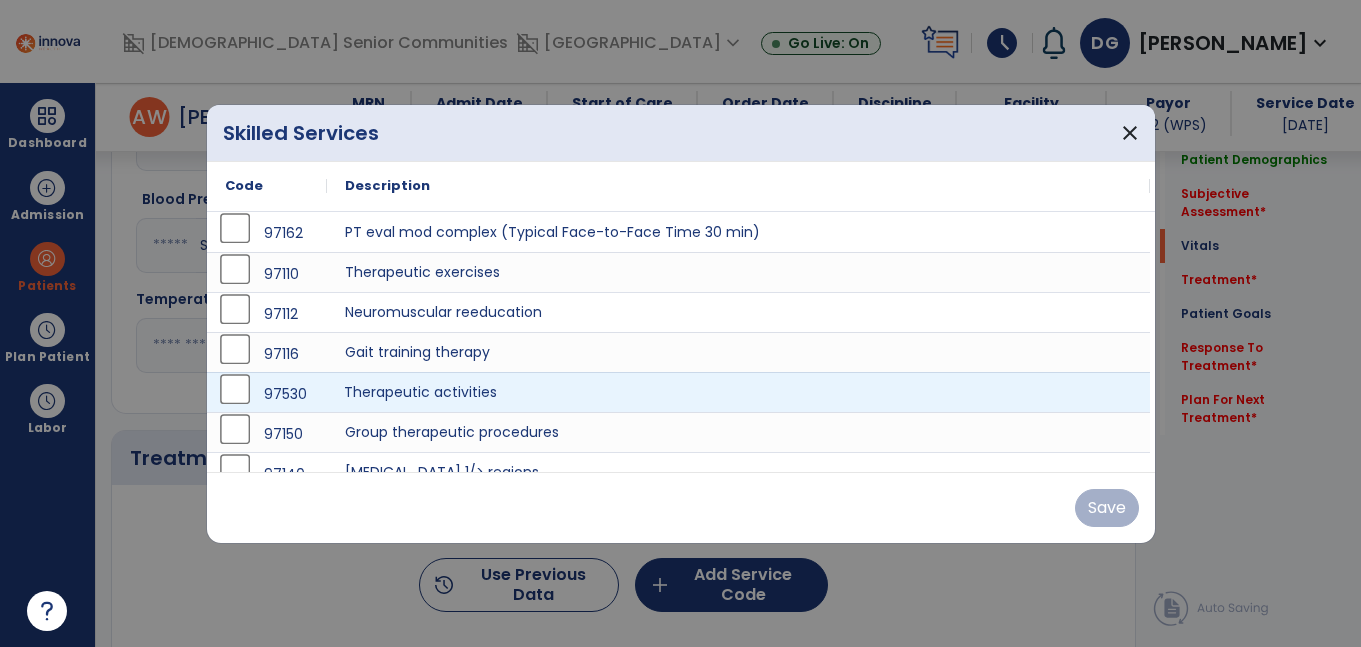 click on "Therapeutic activities" at bounding box center [738, 392] 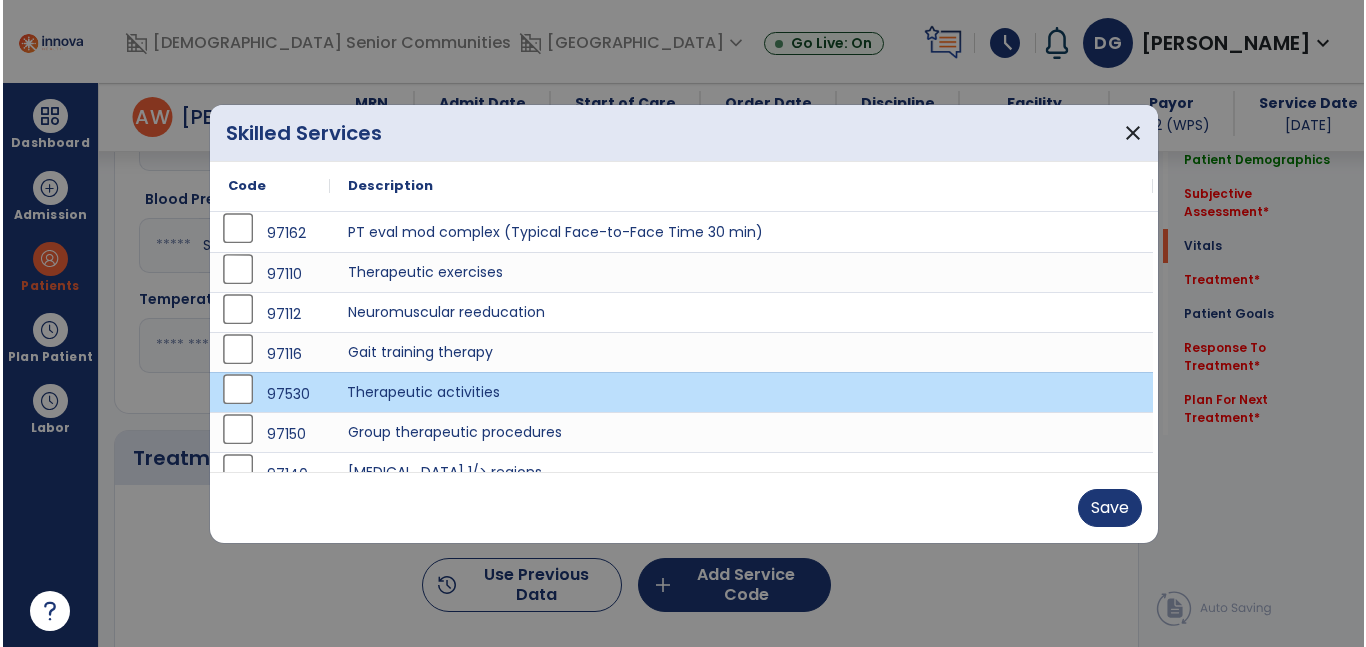 scroll, scrollTop: 20, scrollLeft: 0, axis: vertical 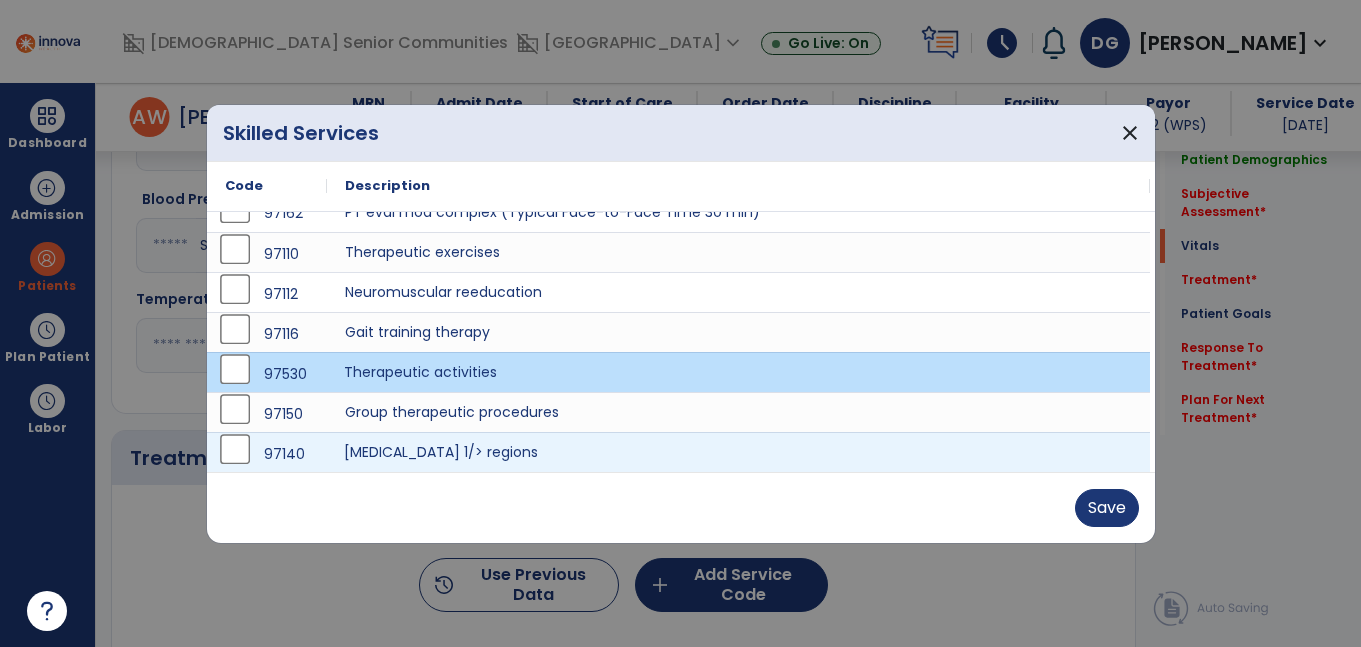 click on "[MEDICAL_DATA] 1/> regions" at bounding box center [738, 452] 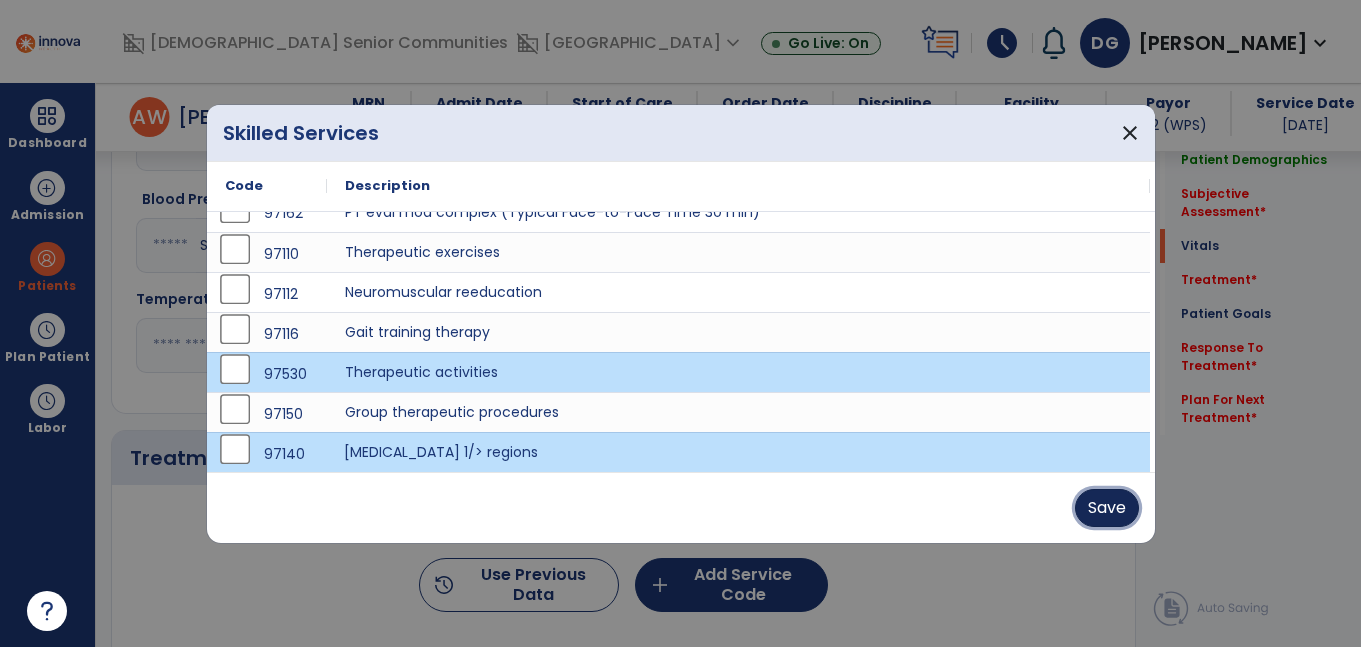 click on "Save" at bounding box center (1107, 508) 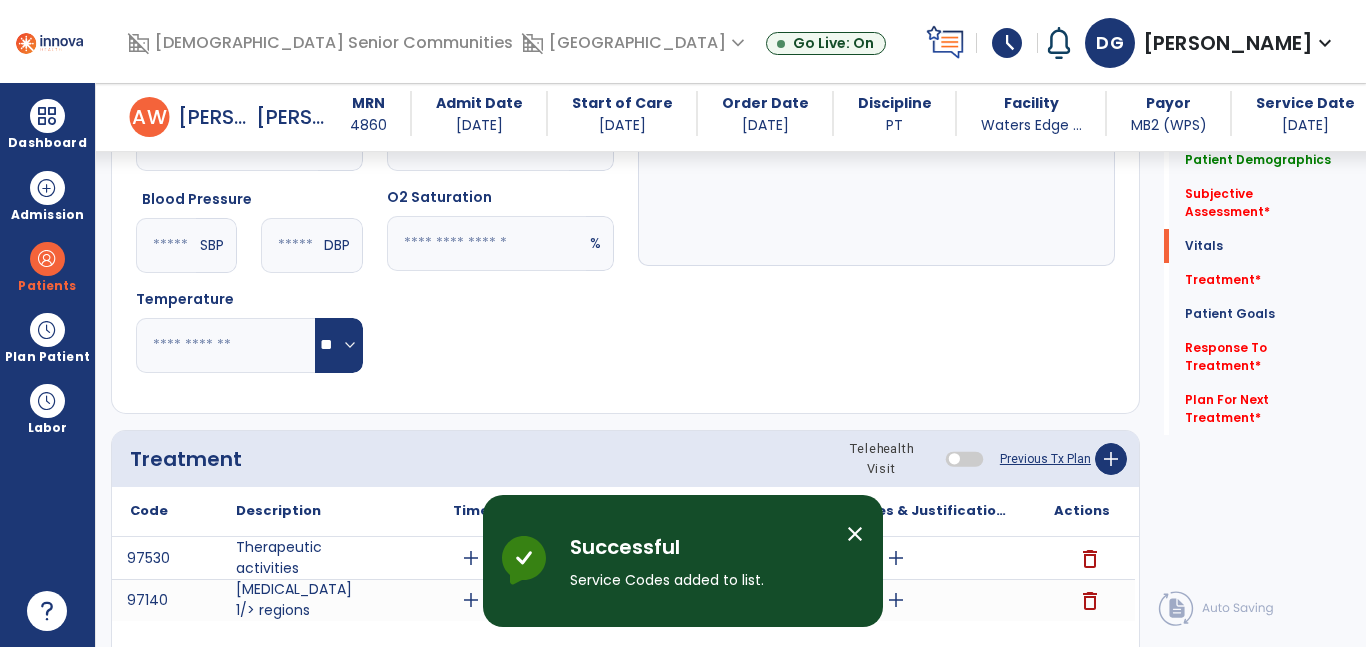 click on "close" at bounding box center (855, 534) 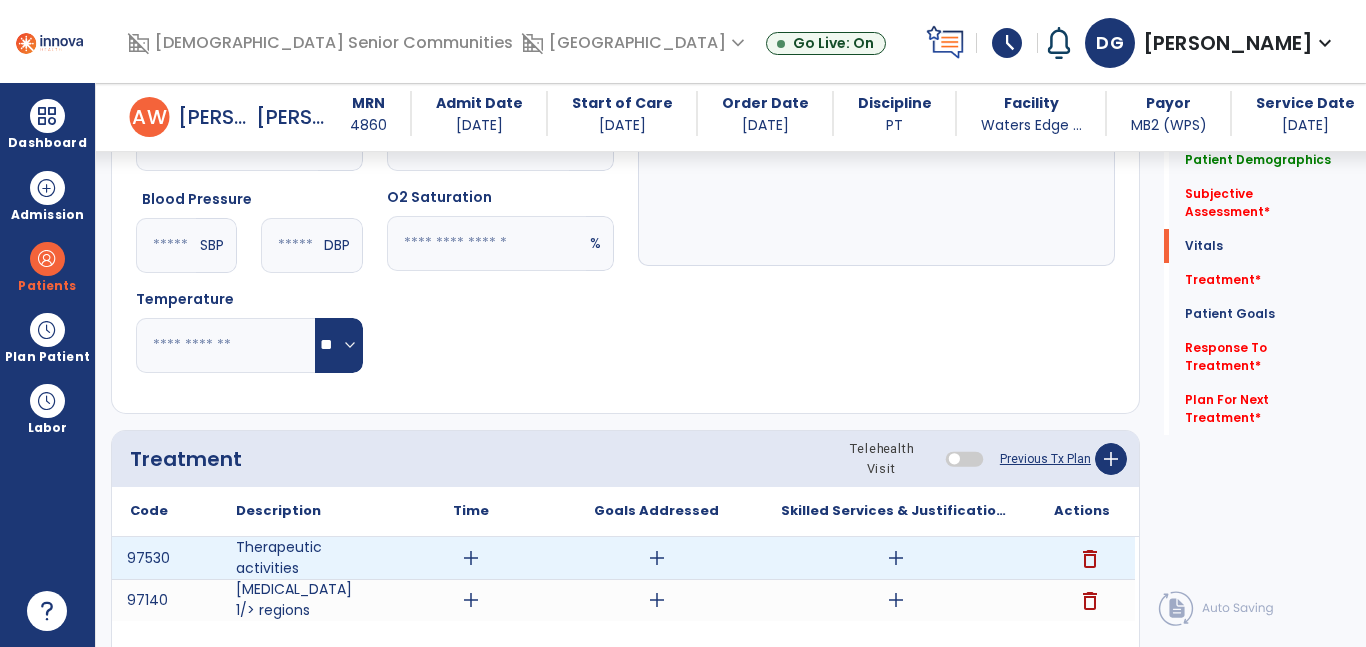 click on "add" at bounding box center (471, 558) 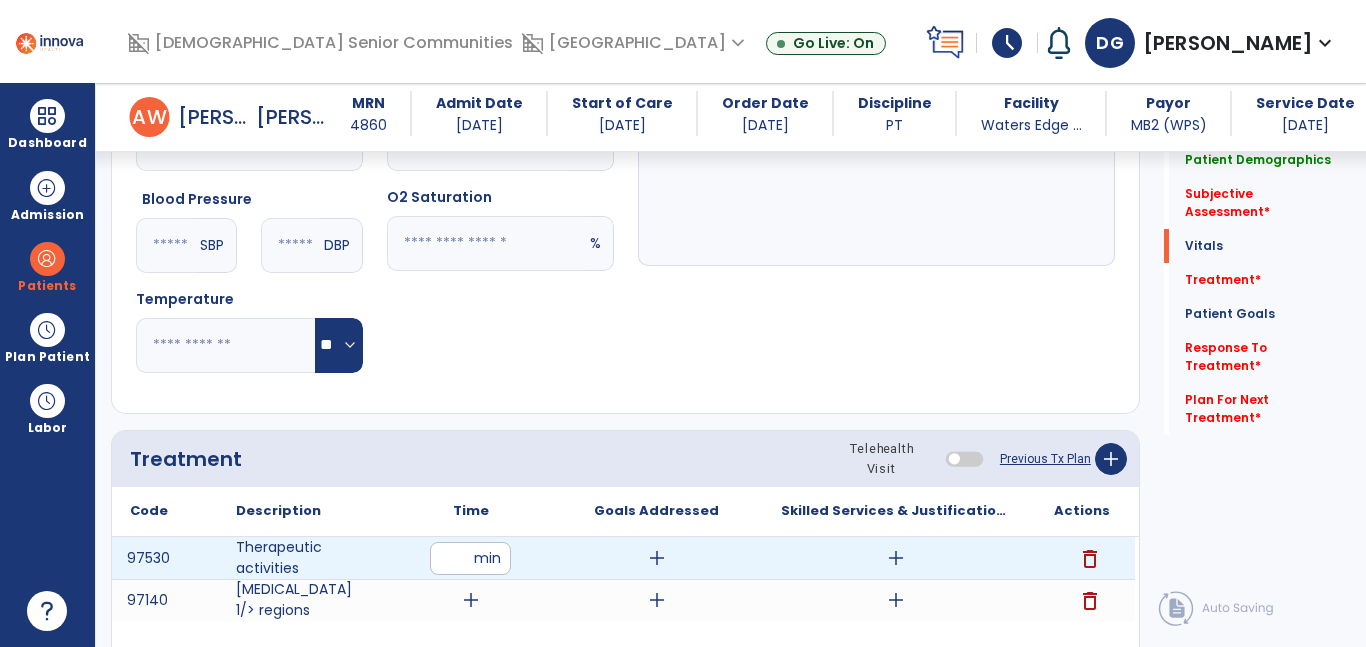 type on "**" 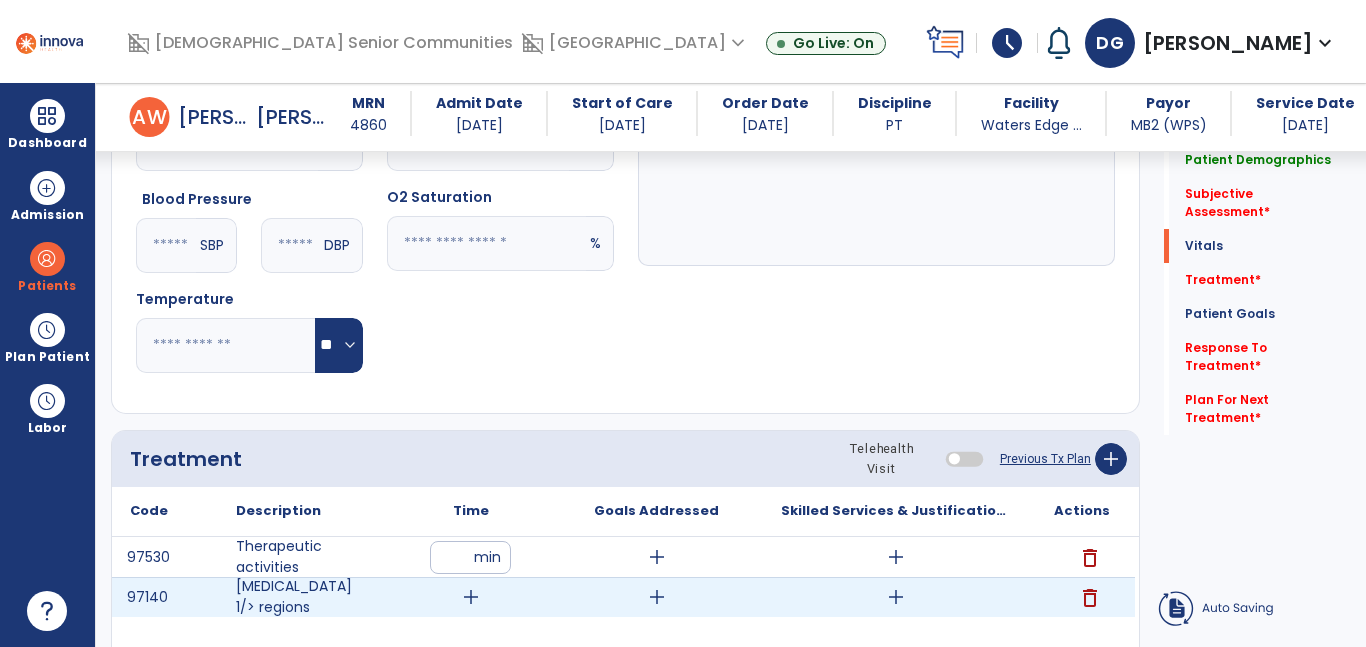 click on "add" at bounding box center (471, 597) 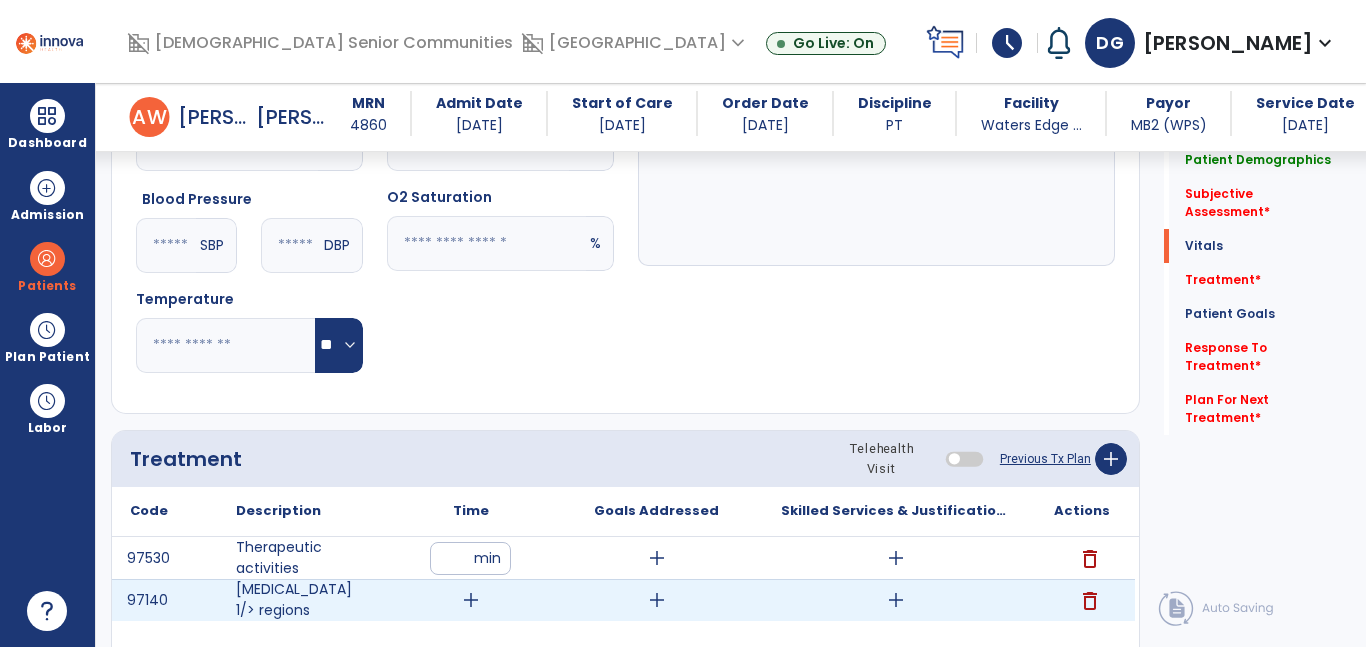 click on "add" at bounding box center [471, 600] 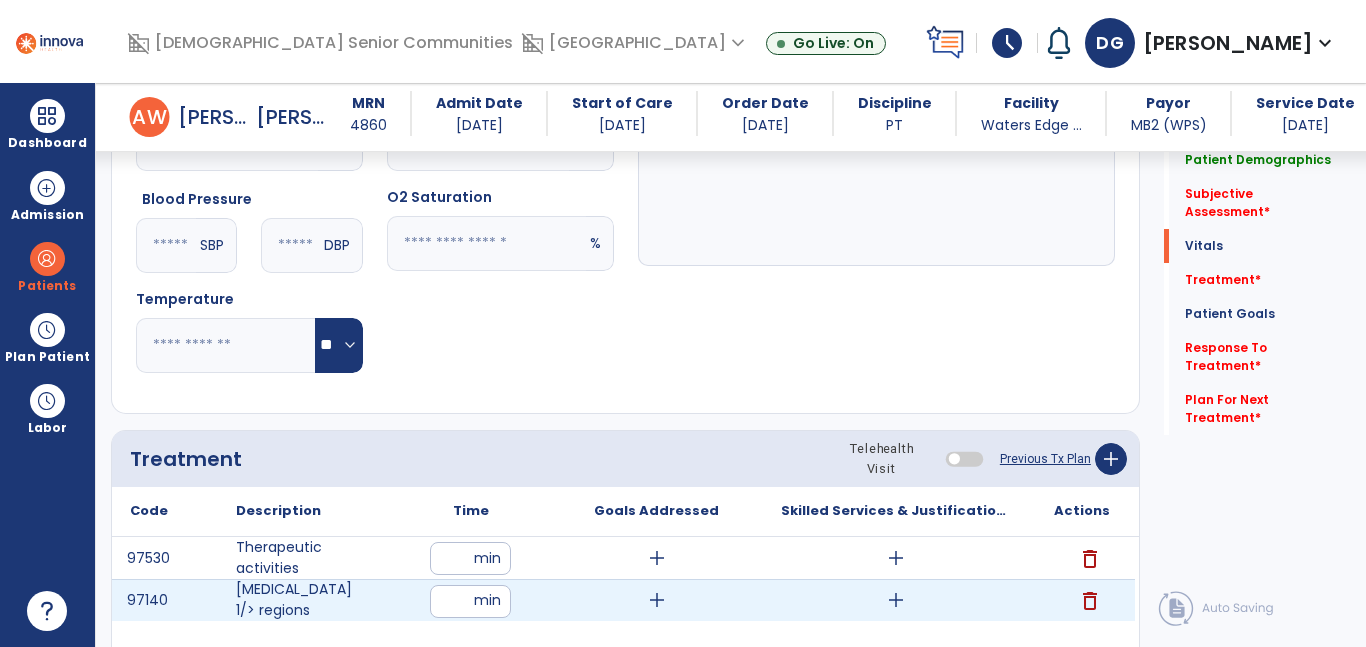 type on "**" 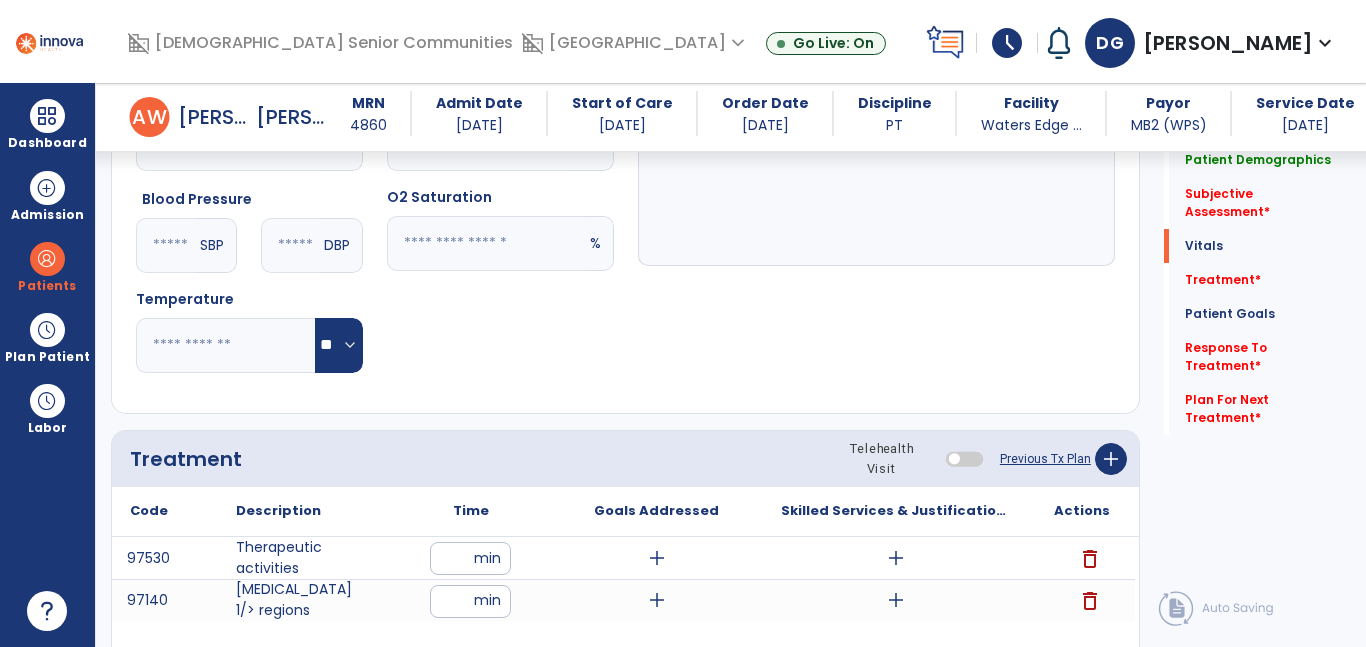 click on "Notes/Comments" 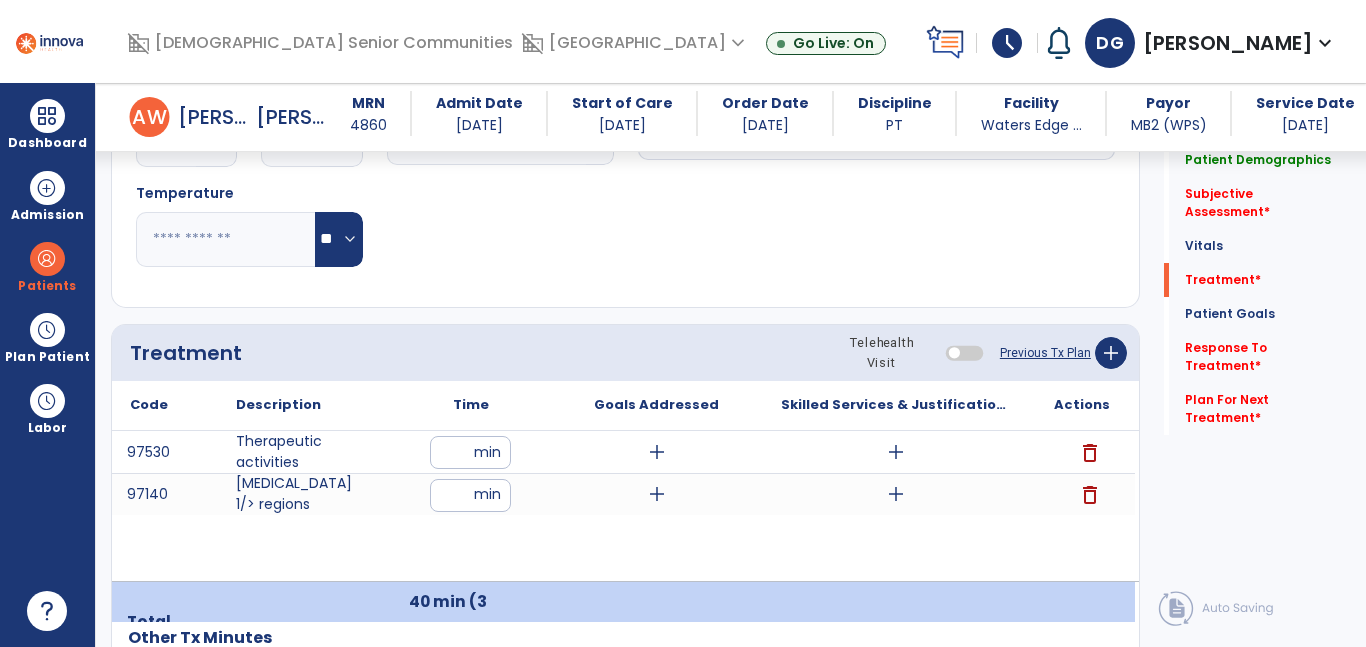 scroll, scrollTop: 1033, scrollLeft: 0, axis: vertical 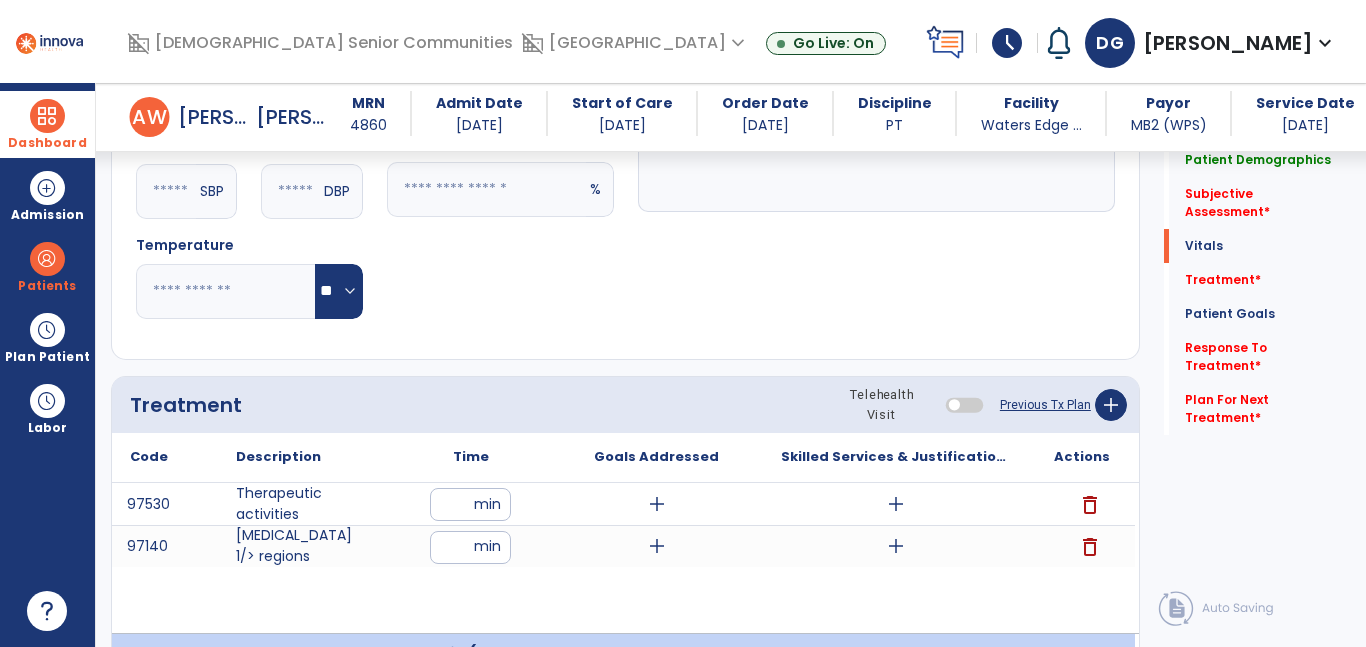 click on "Dashboard" at bounding box center (47, 124) 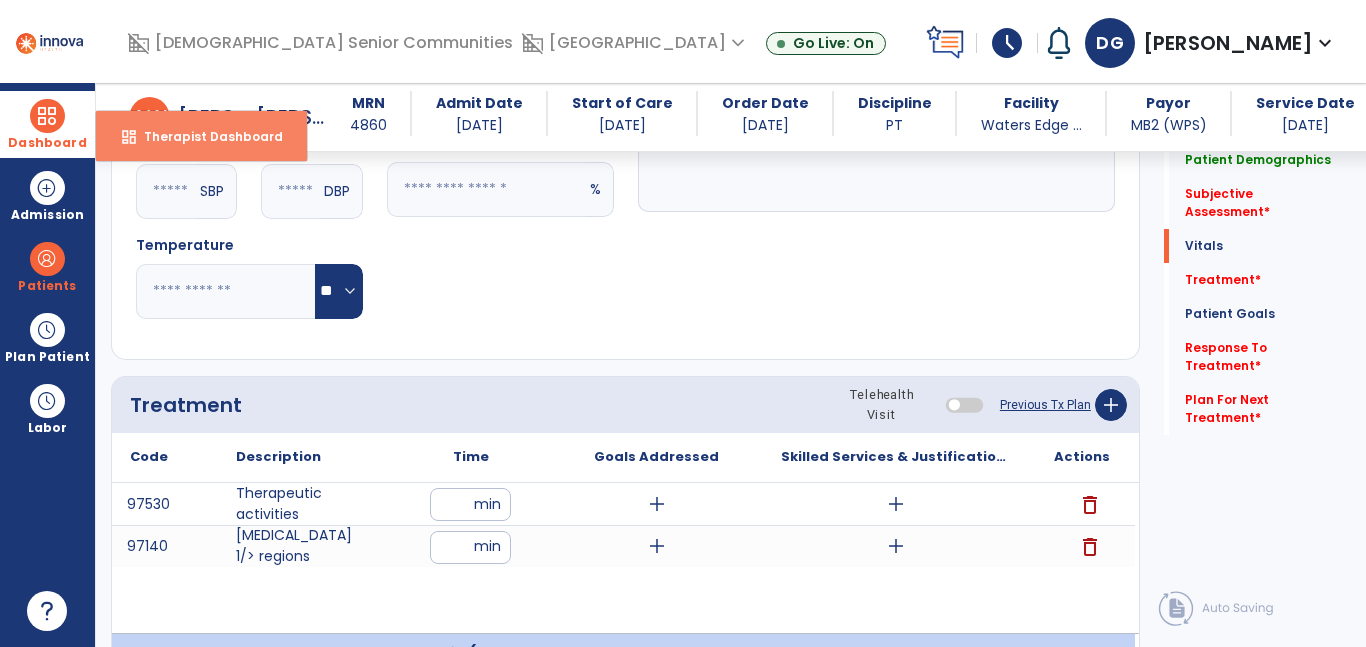 click on "dashboard  Therapist Dashboard" at bounding box center (201, 136) 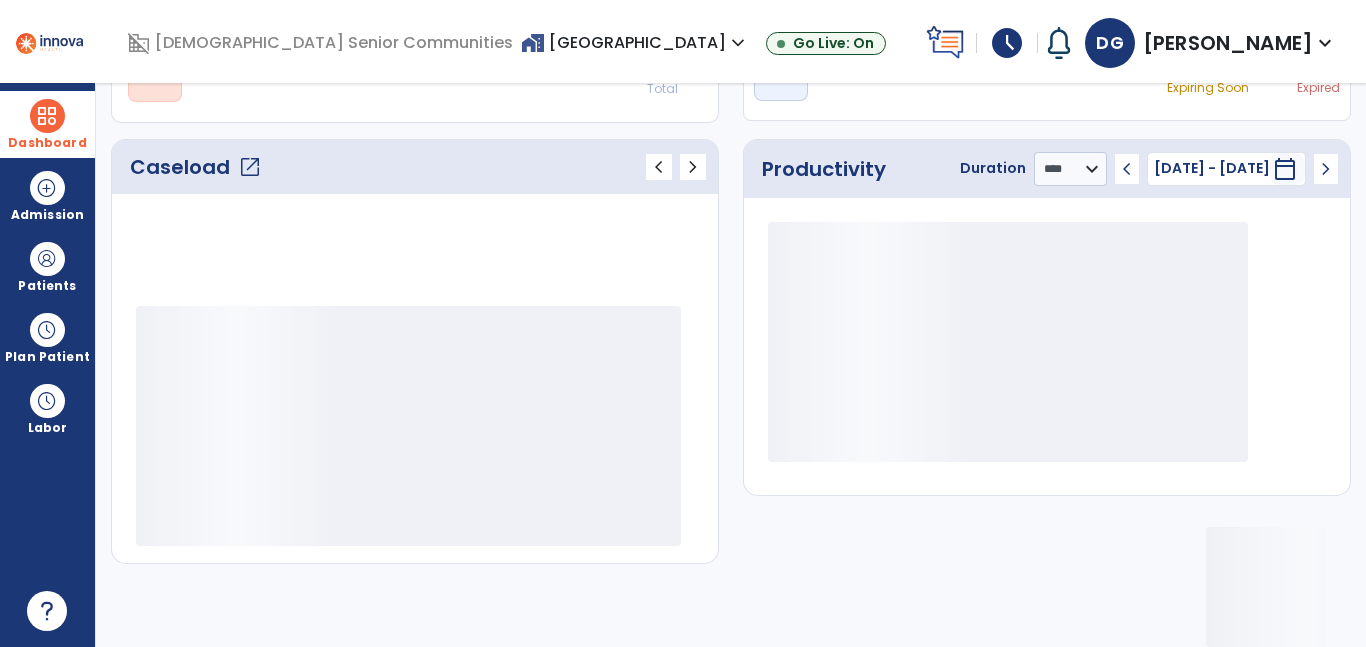 scroll, scrollTop: 230, scrollLeft: 0, axis: vertical 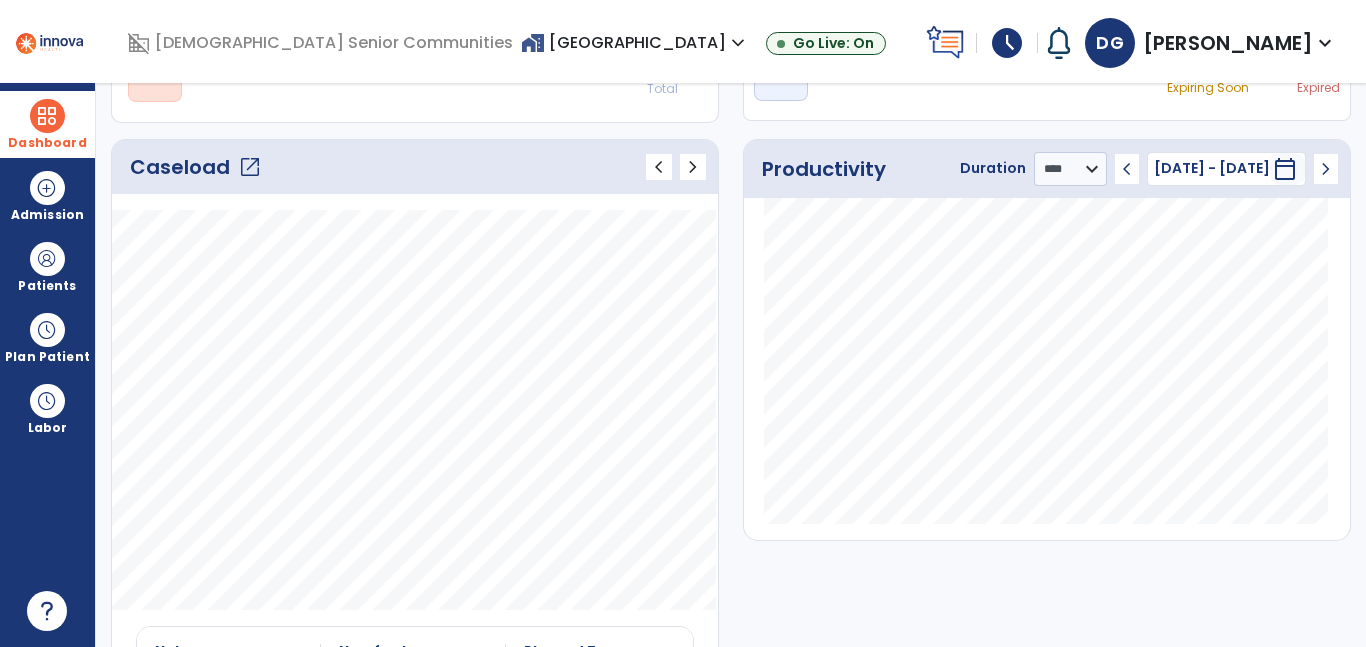 click on "open_in_new" 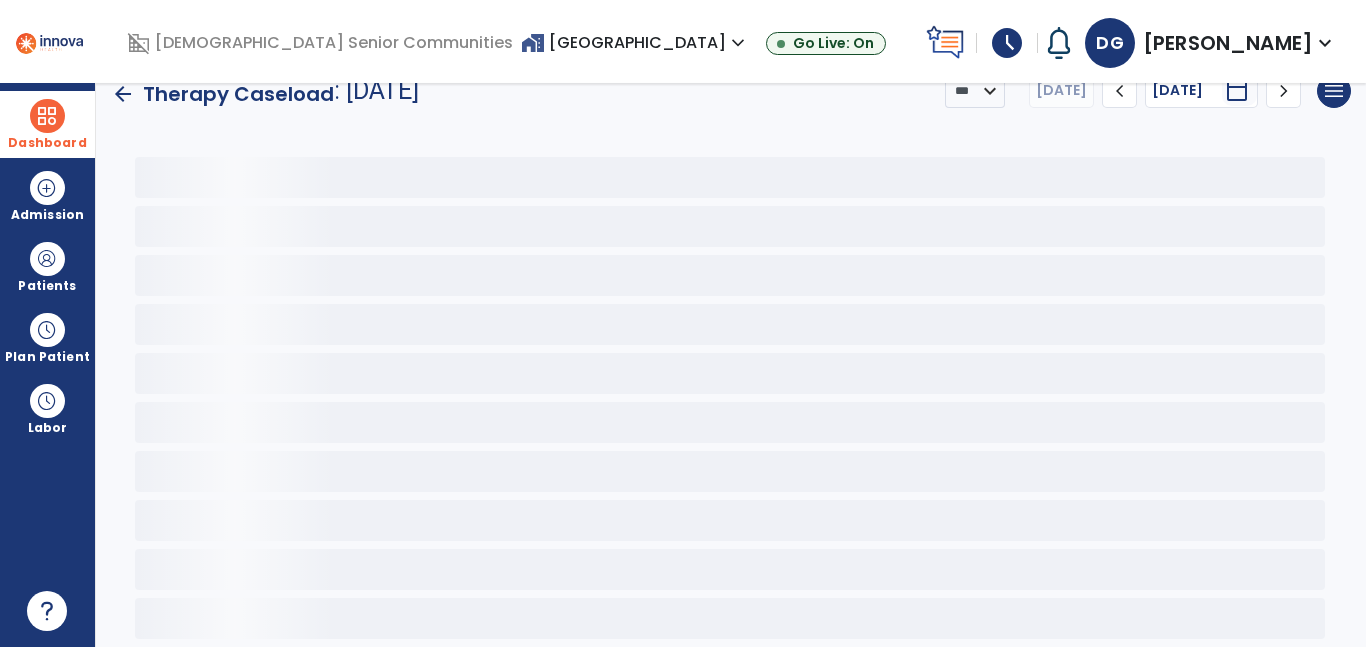 scroll, scrollTop: 30, scrollLeft: 0, axis: vertical 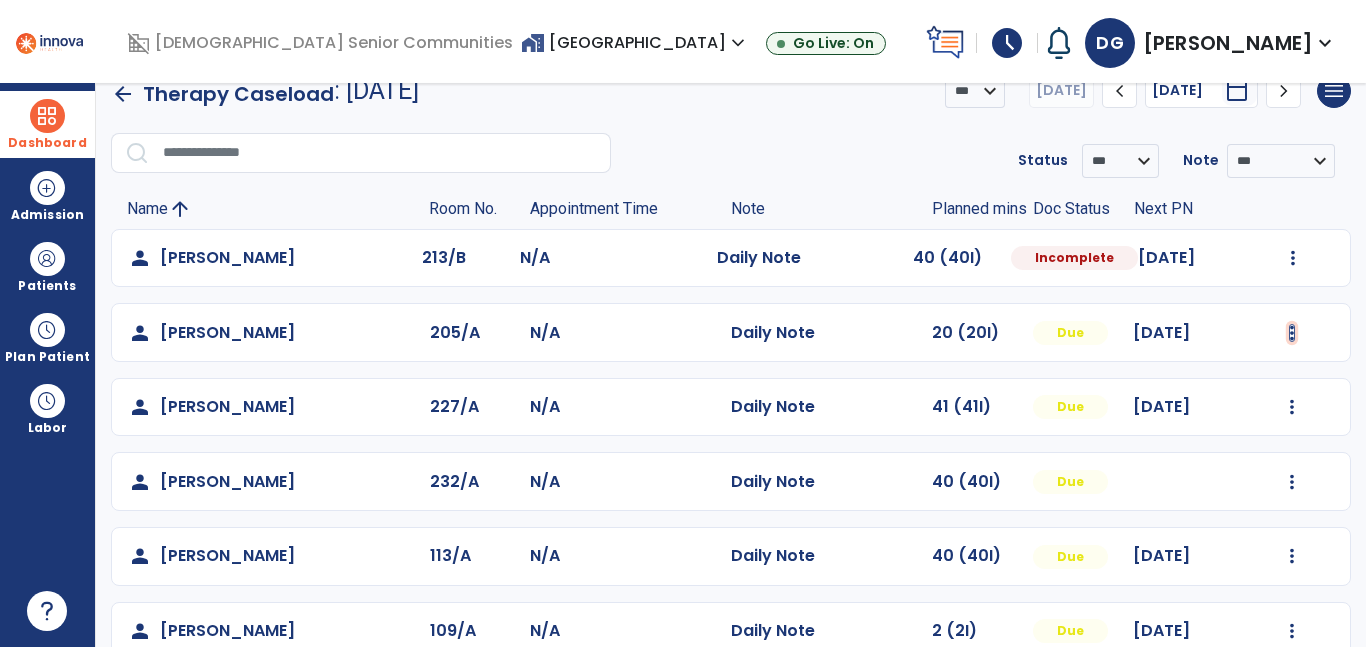 click at bounding box center (1293, 258) 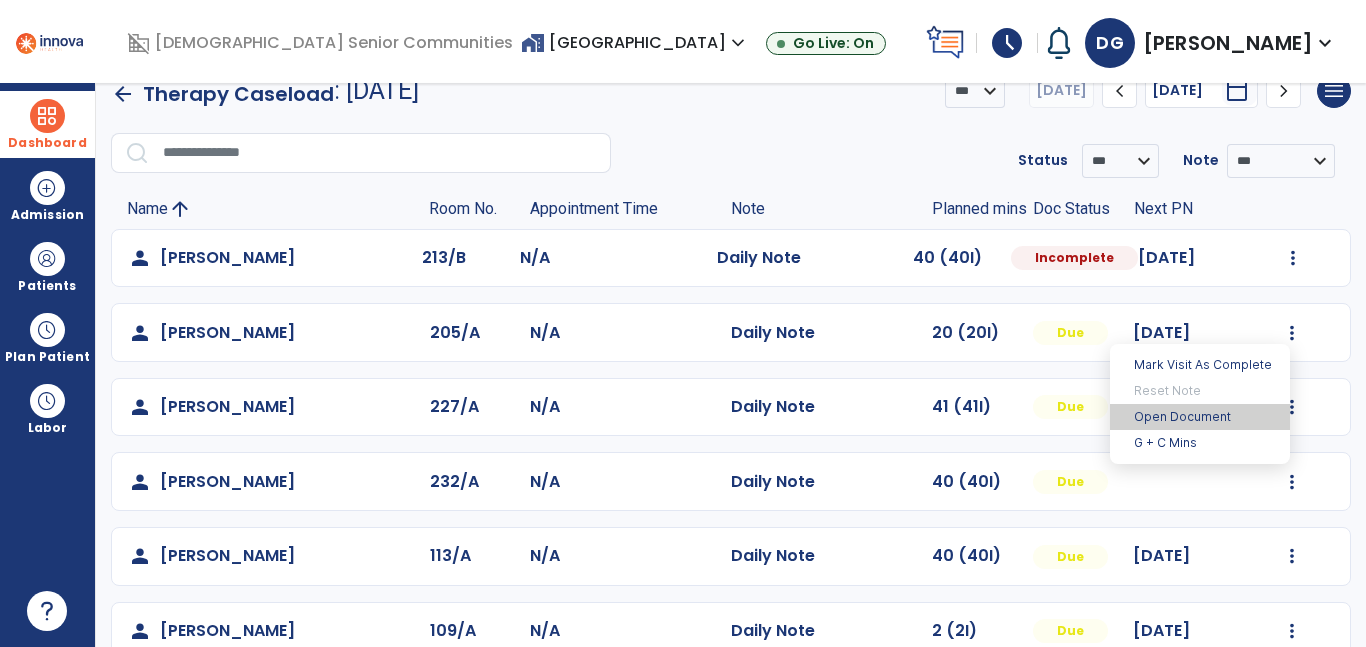 click on "Open Document" at bounding box center (1200, 417) 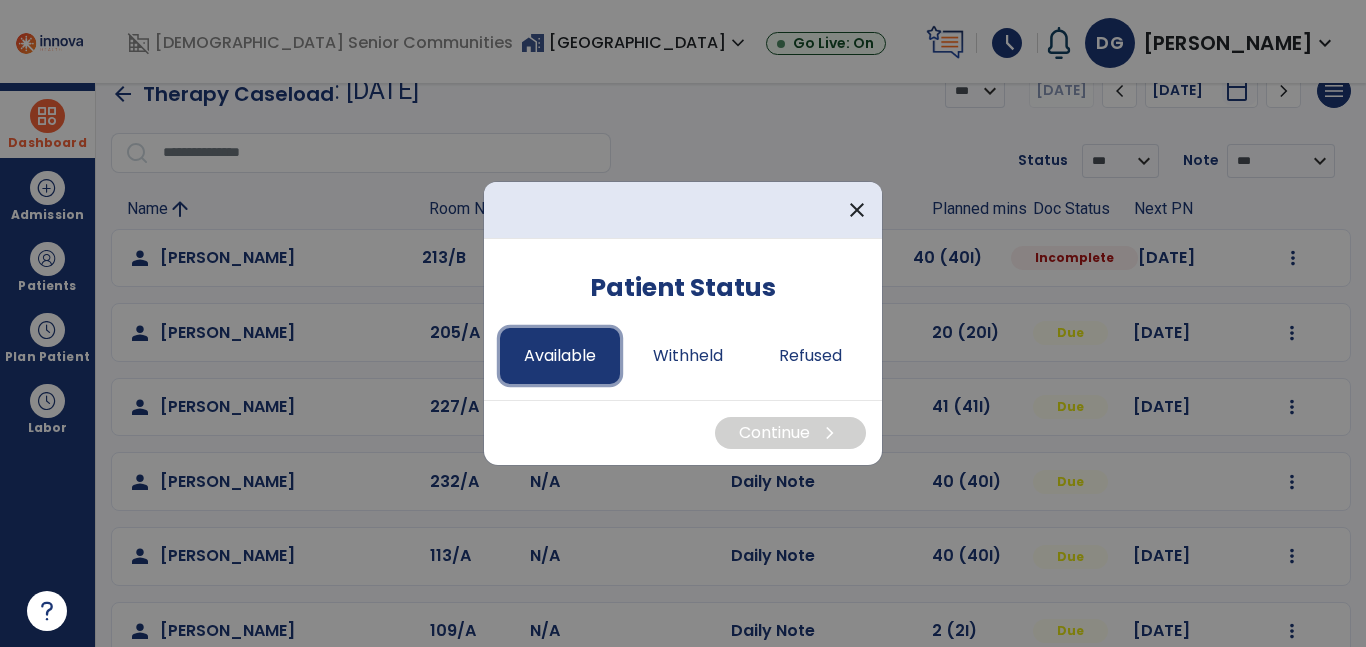 click on "Available" at bounding box center (560, 356) 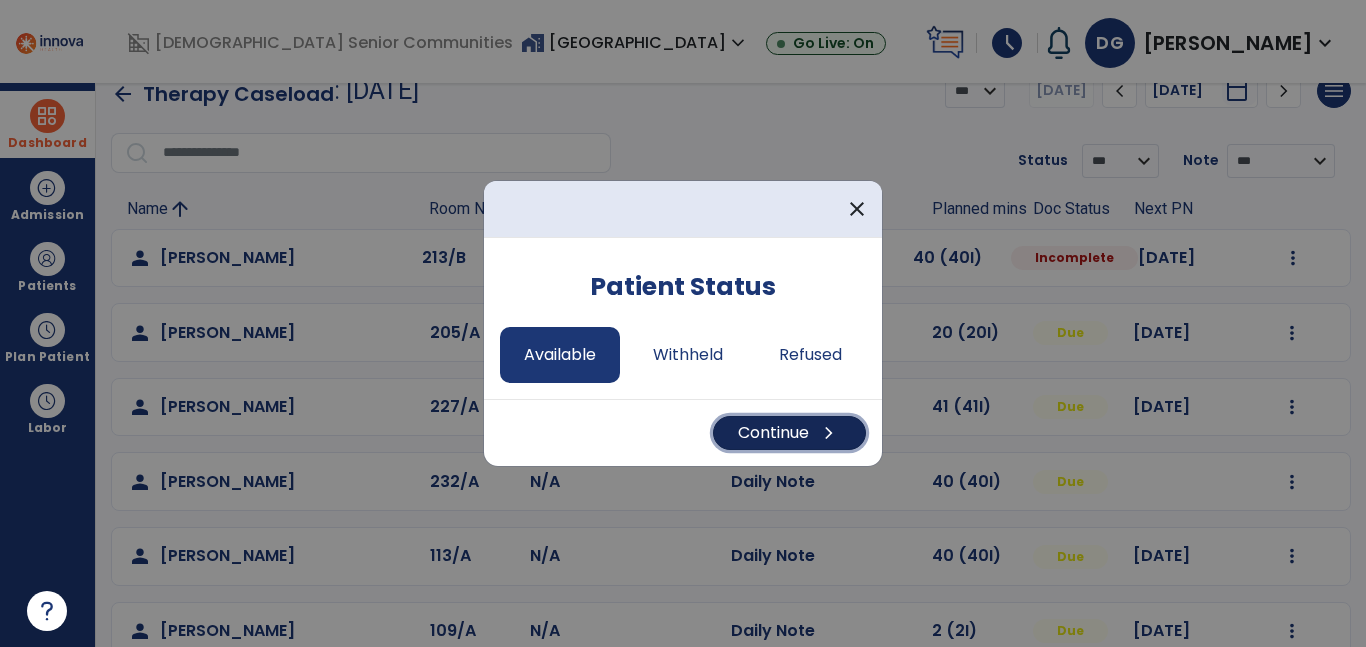 click on "Continue   chevron_right" at bounding box center (789, 433) 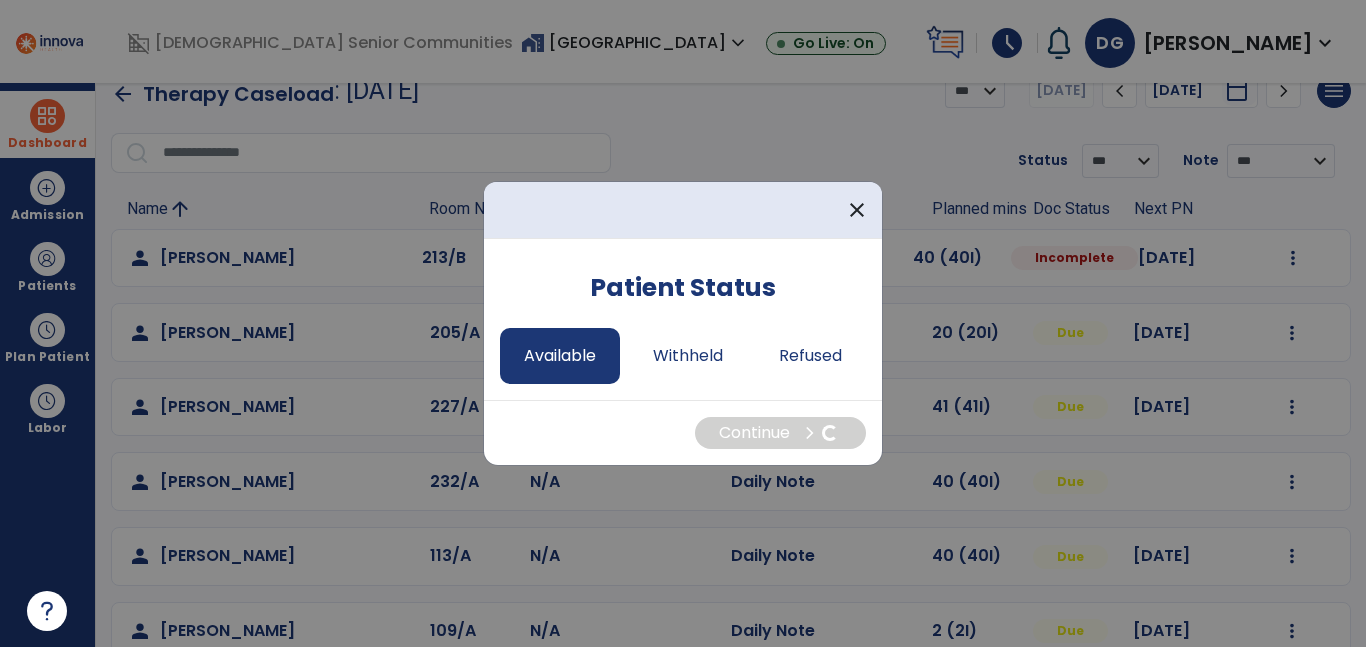 select on "*" 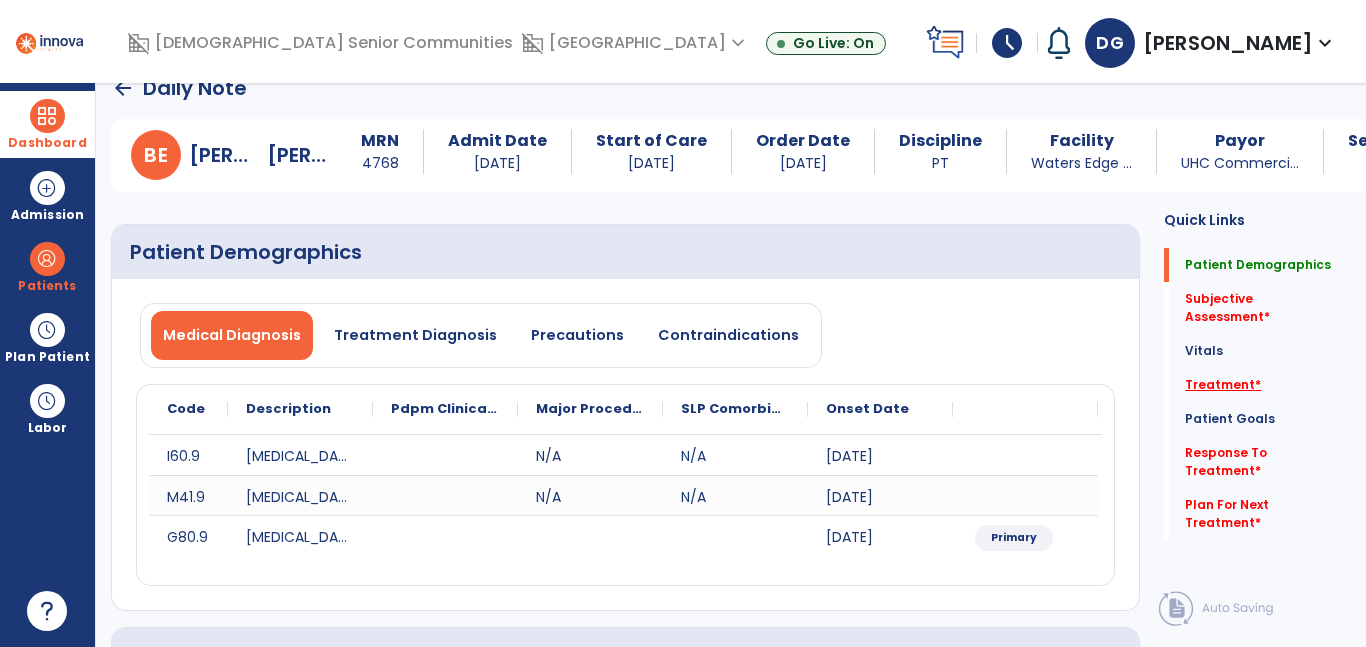 click on "Treatment   *" 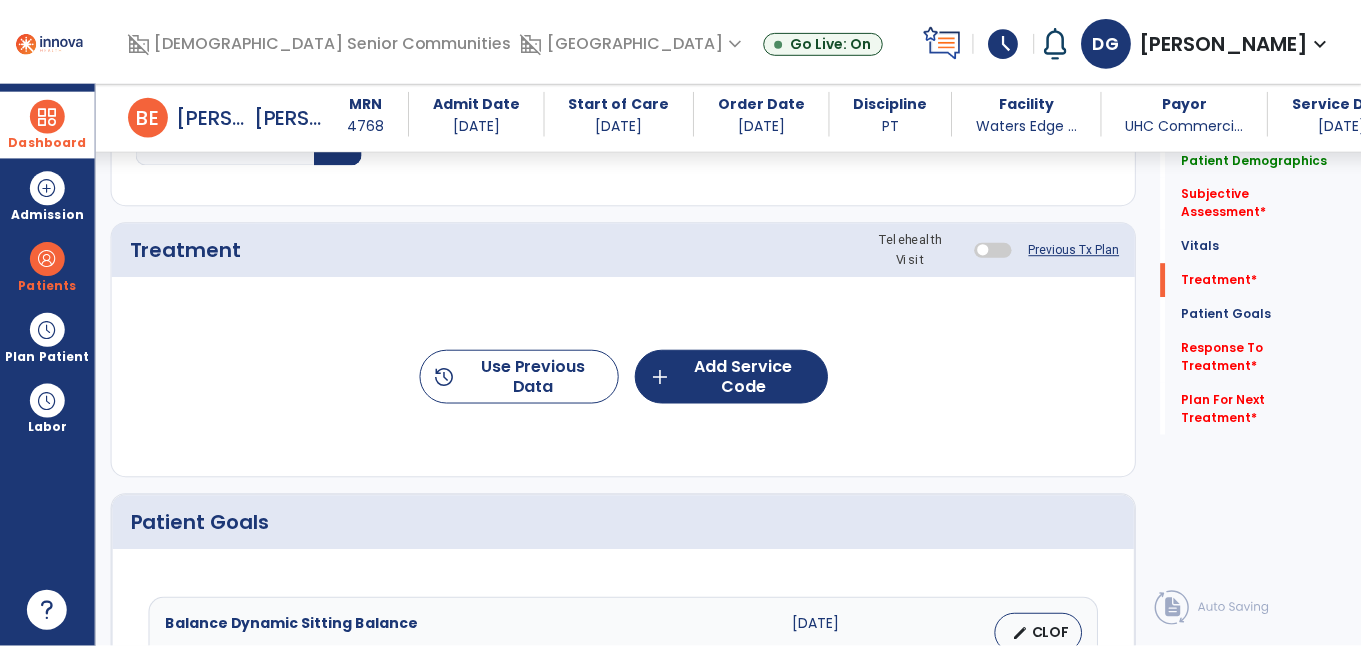 scroll, scrollTop: 1141, scrollLeft: 0, axis: vertical 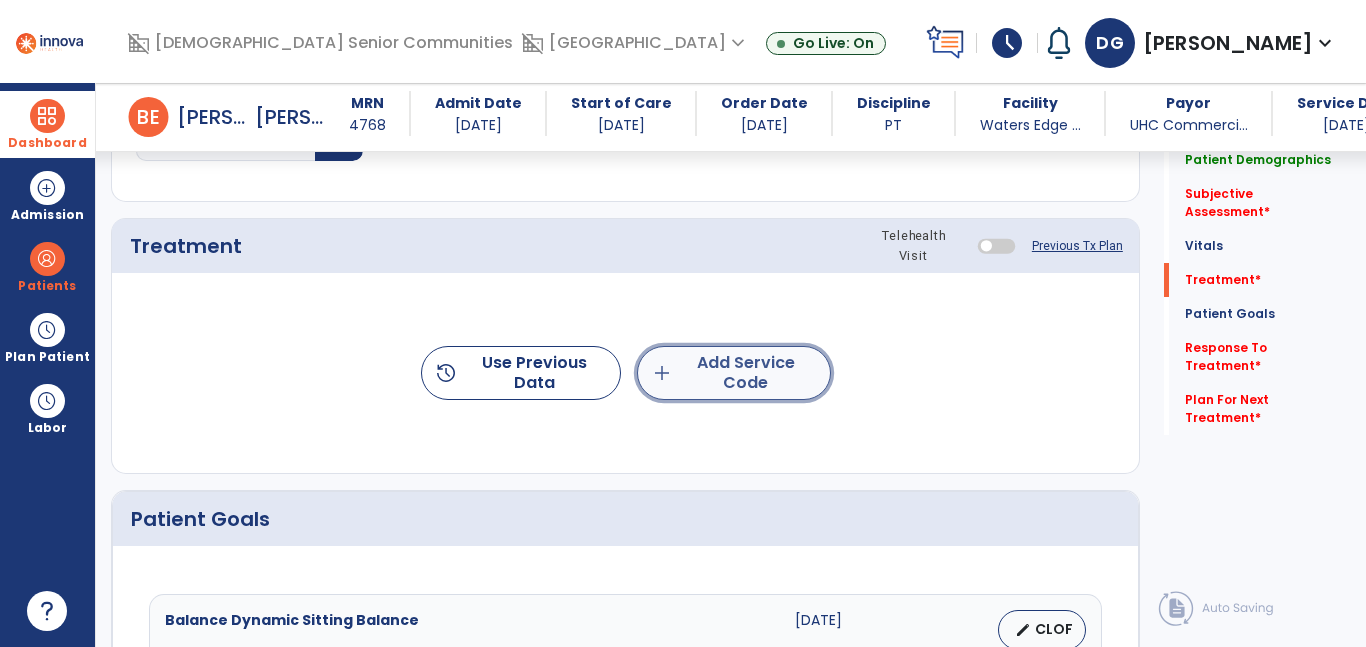 click on "add  Add Service Code" 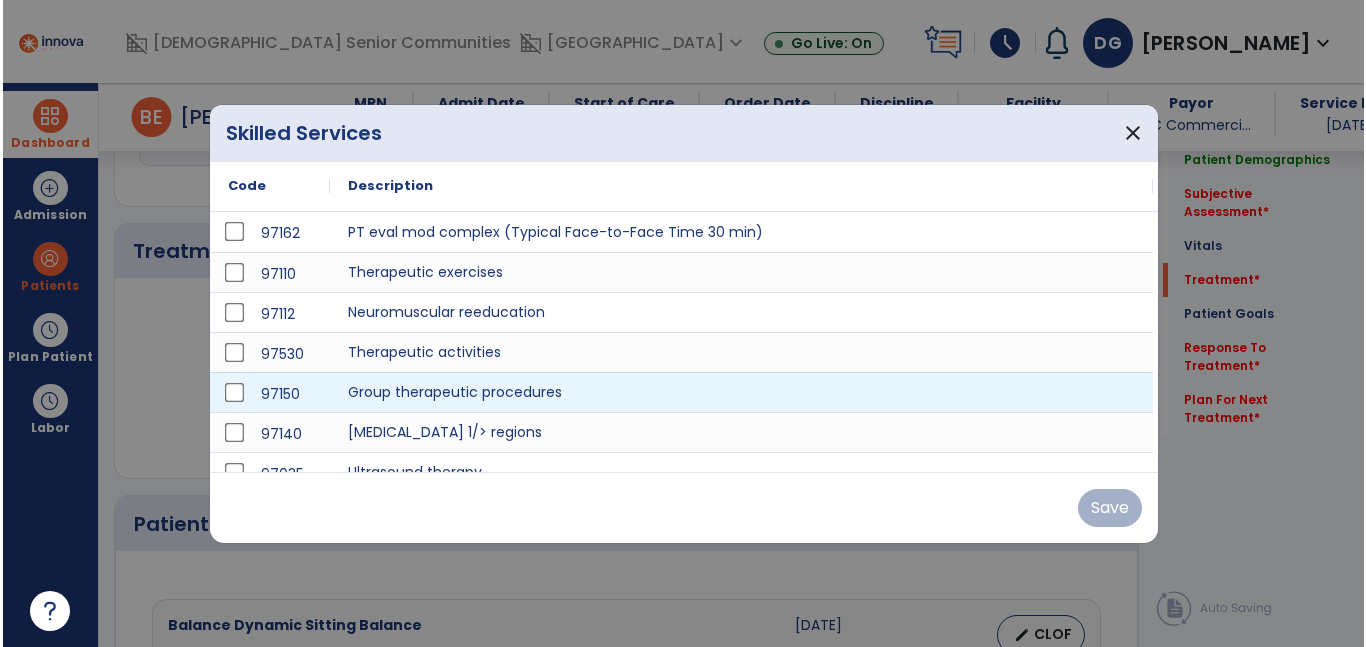 scroll, scrollTop: 1141, scrollLeft: 0, axis: vertical 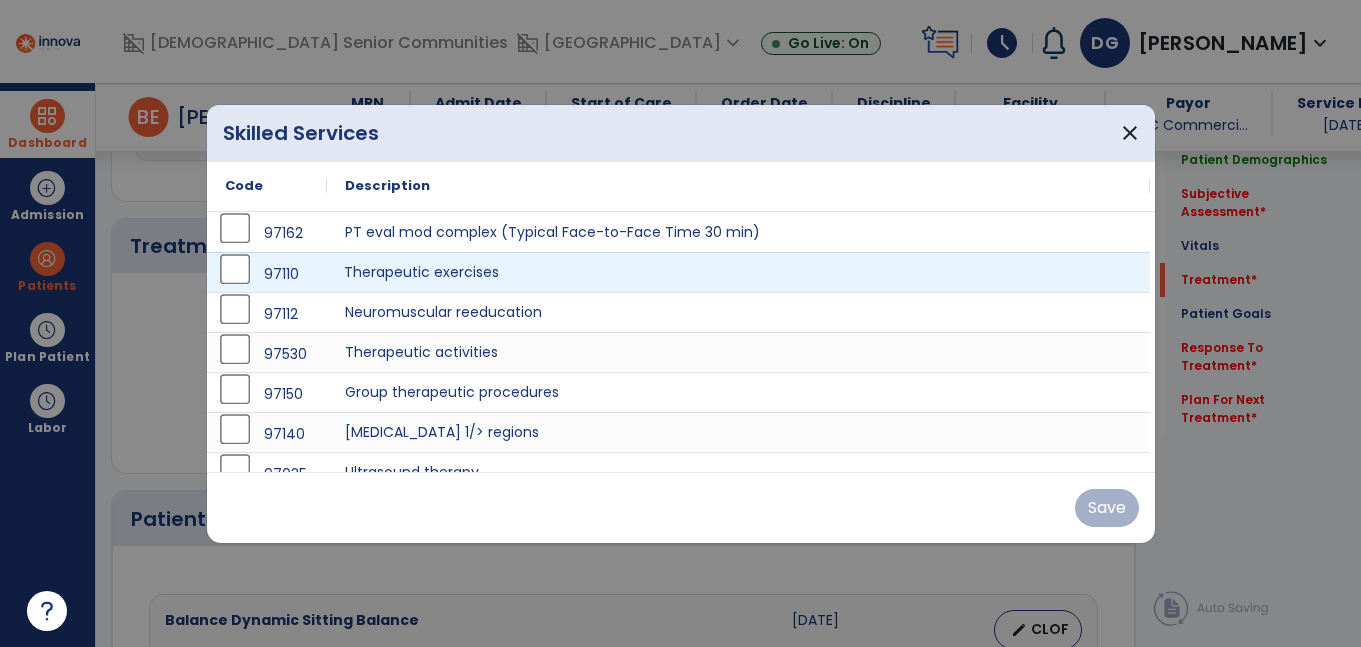 click on "Therapeutic exercises" at bounding box center [738, 272] 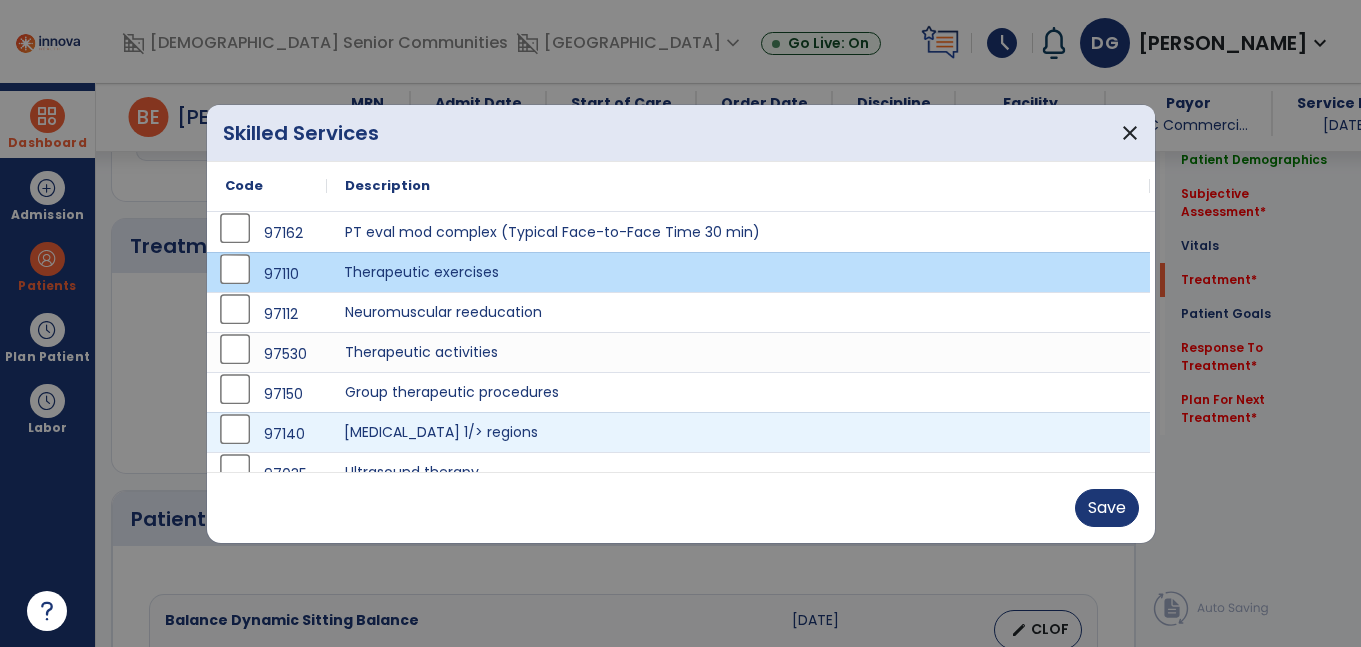 click on "[MEDICAL_DATA] 1/> regions" at bounding box center [738, 432] 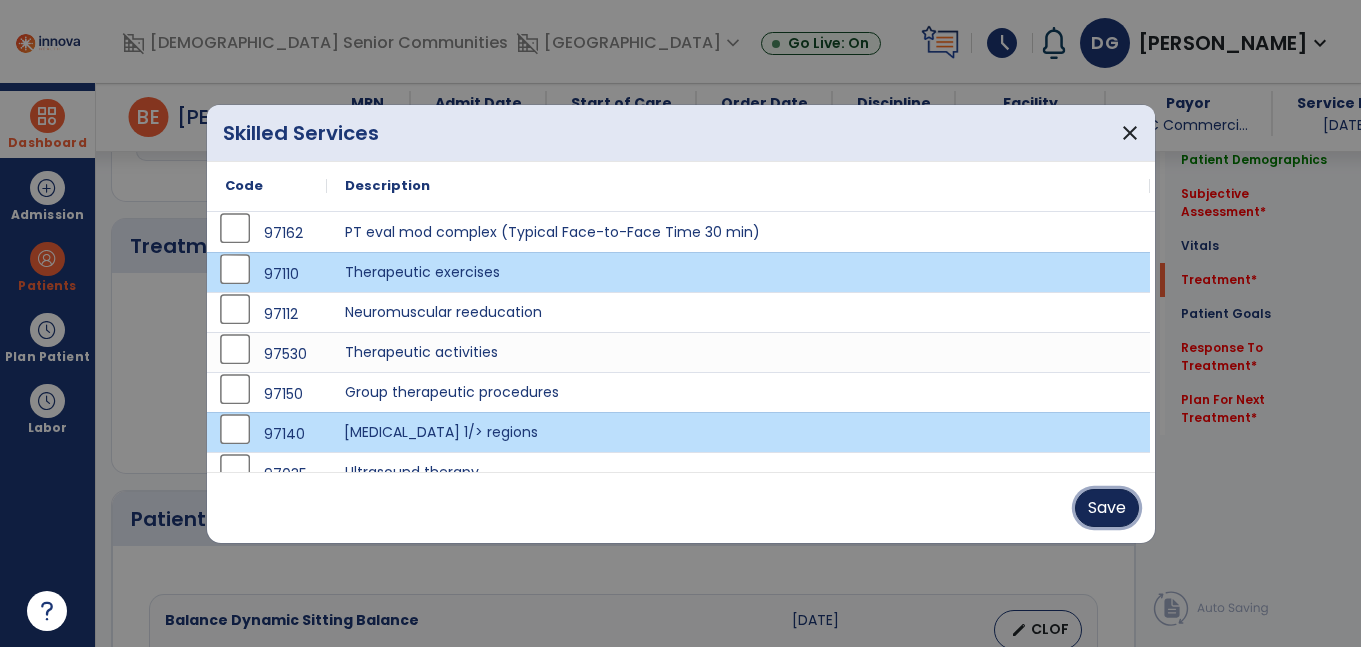 click on "Save" at bounding box center [1107, 508] 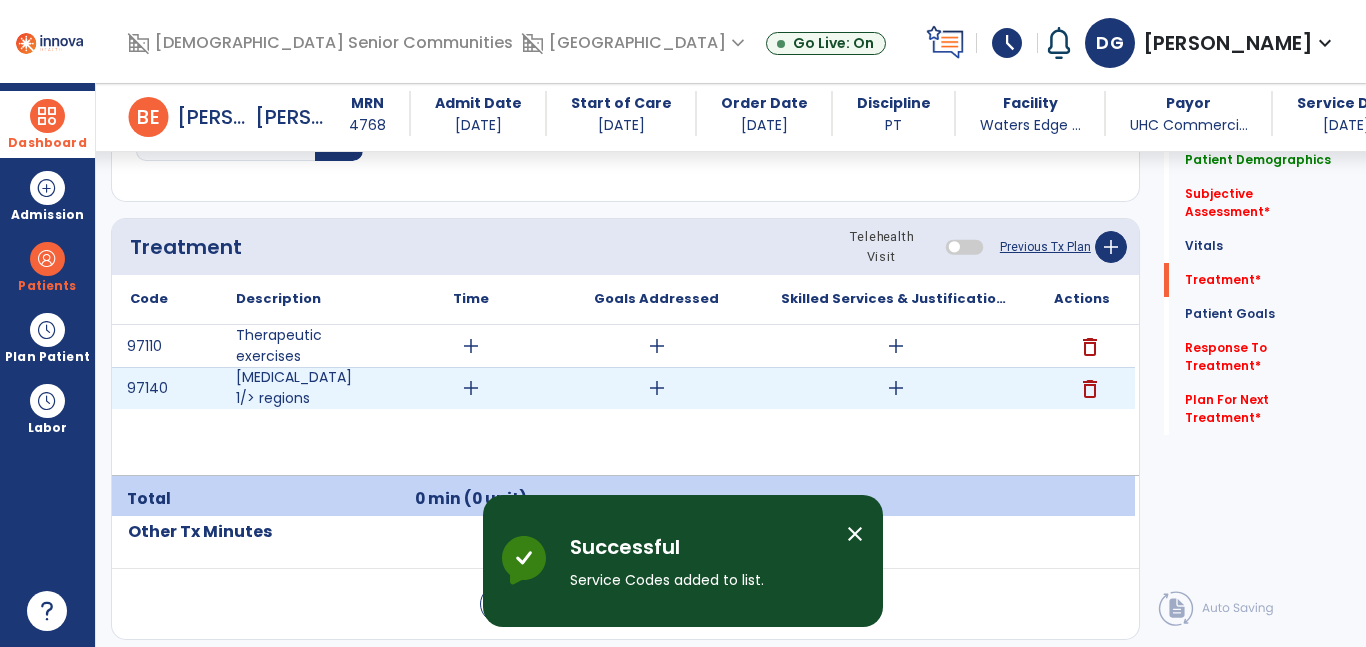 click on "add" at bounding box center (471, 388) 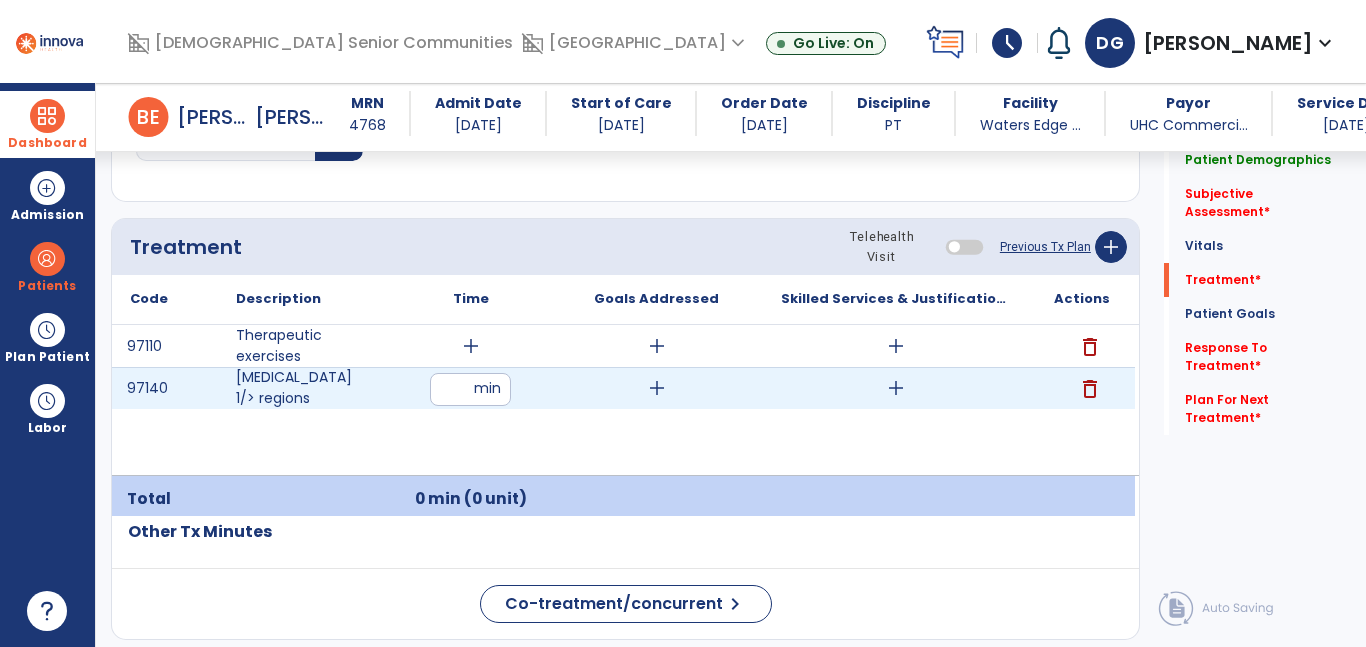 type on "**" 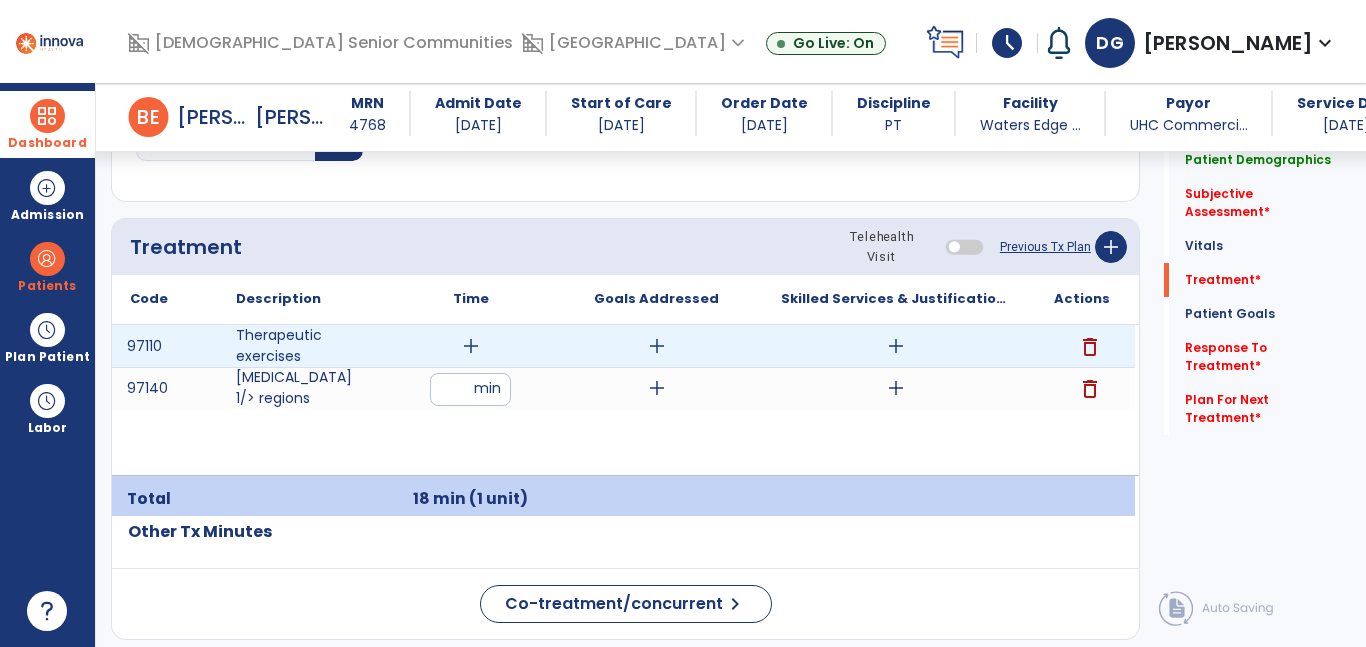 click on "add" at bounding box center (471, 346) 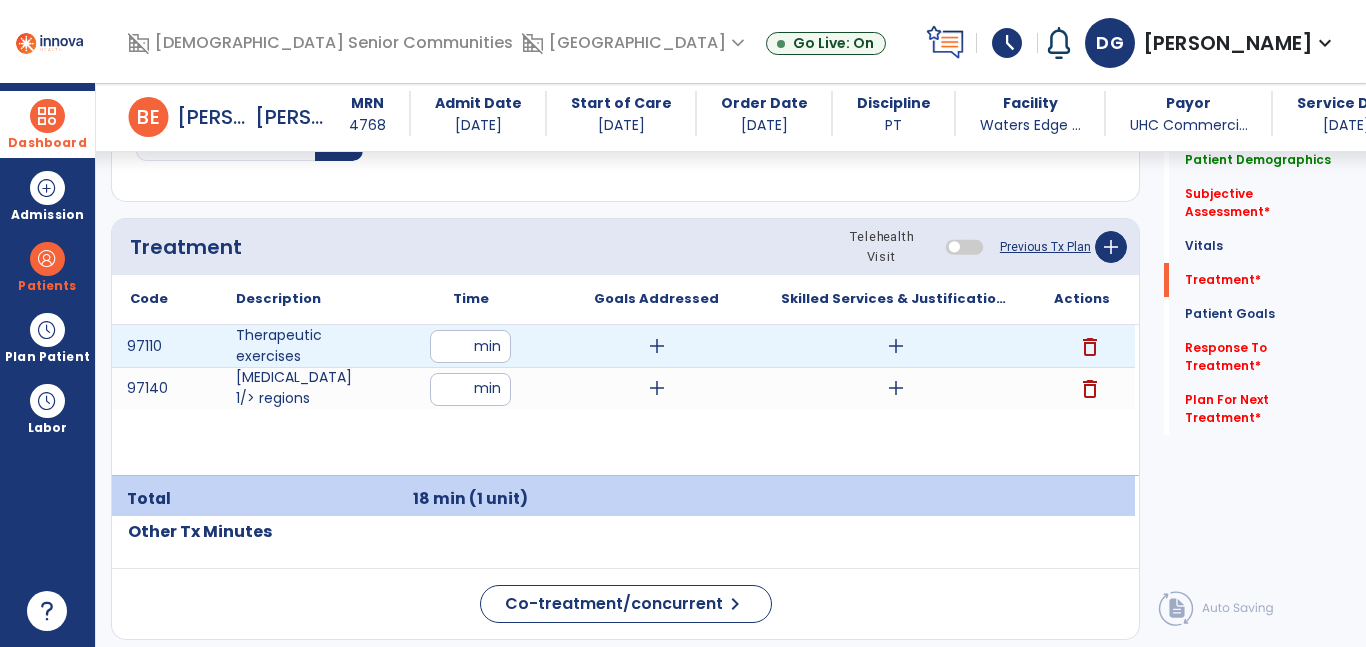 type on "**" 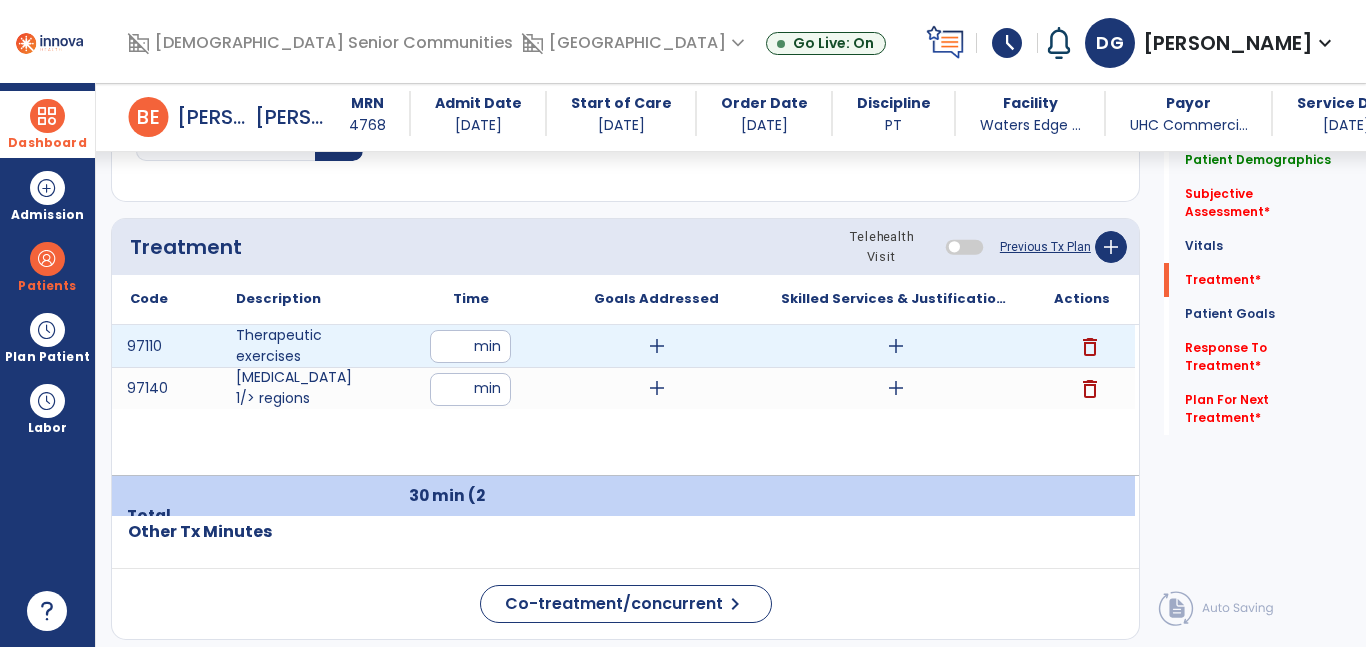 click on "**" at bounding box center [470, 346] 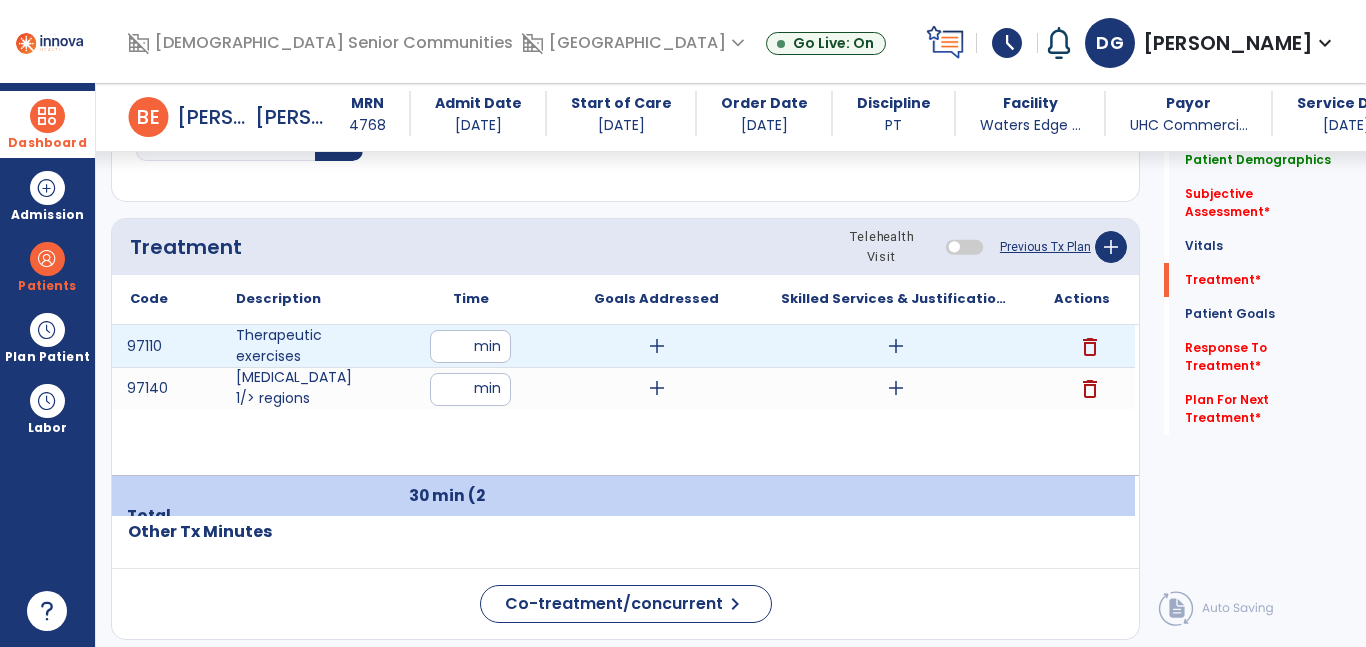 type on "**" 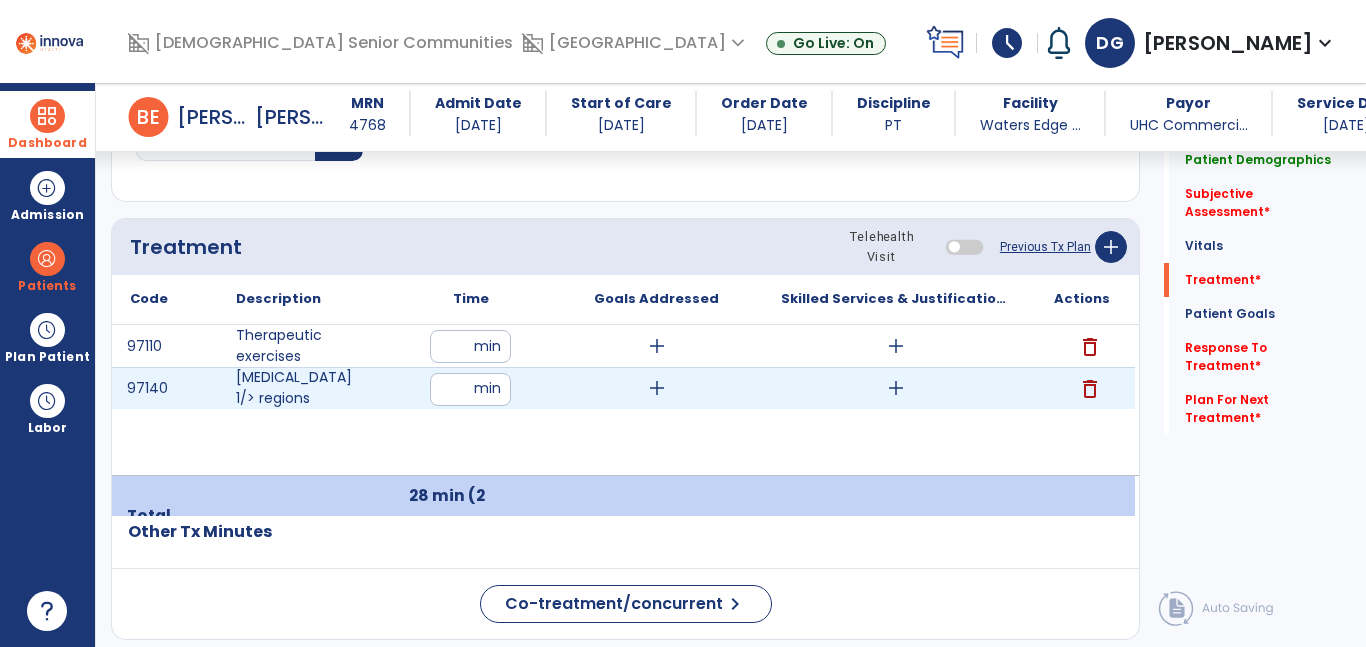 click on "**" at bounding box center [470, 389] 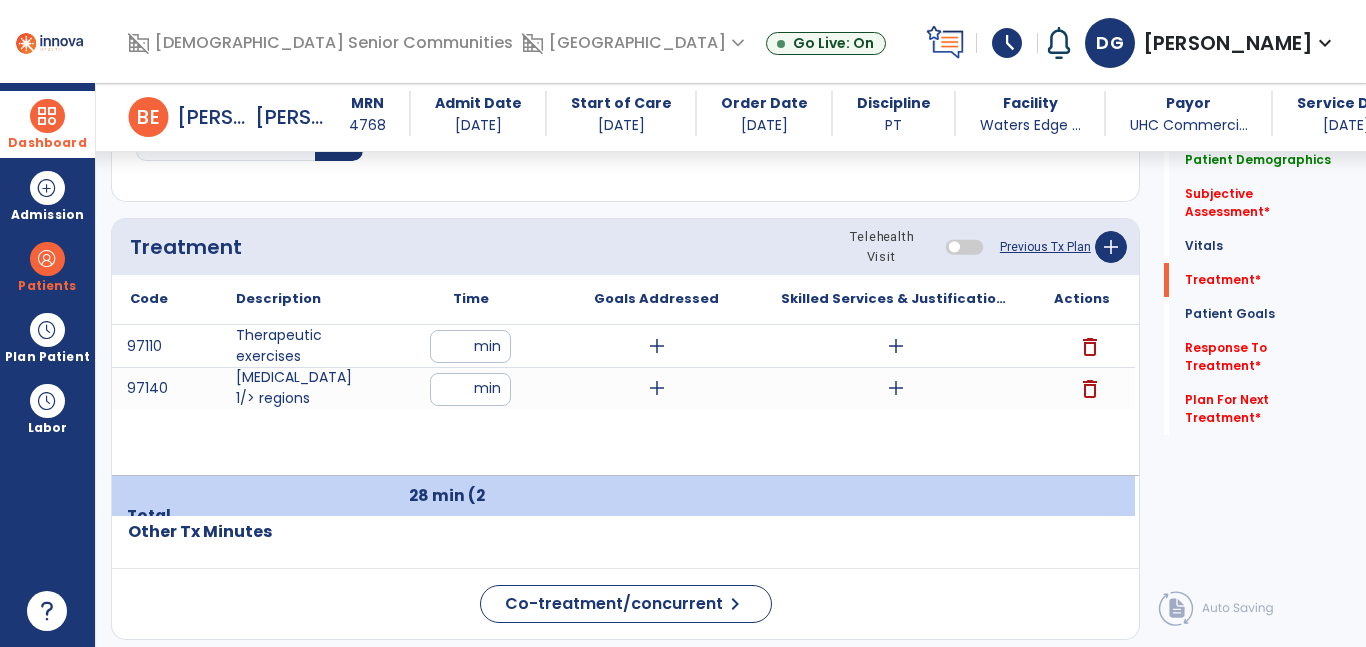 click on "97110  Therapeutic exercises  ** min add add delete 97140  [MEDICAL_DATA] 1/> regions  ** min add add delete" at bounding box center [623, 400] 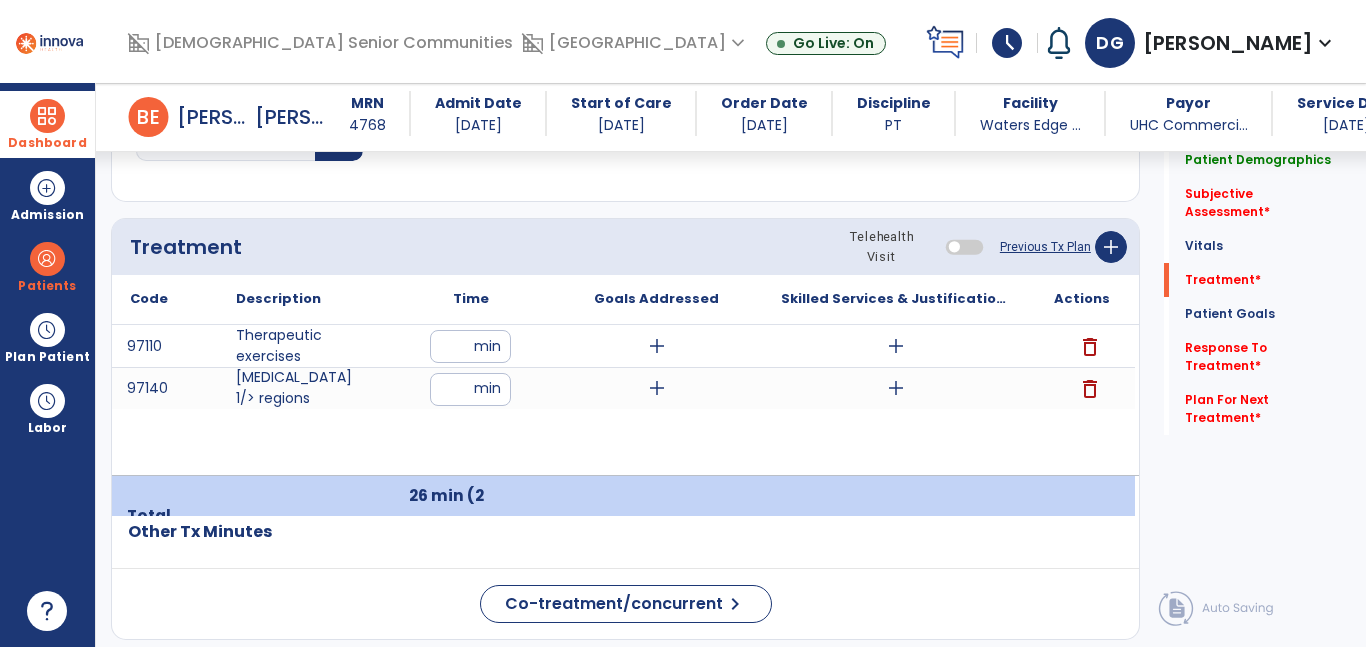 click at bounding box center [47, 116] 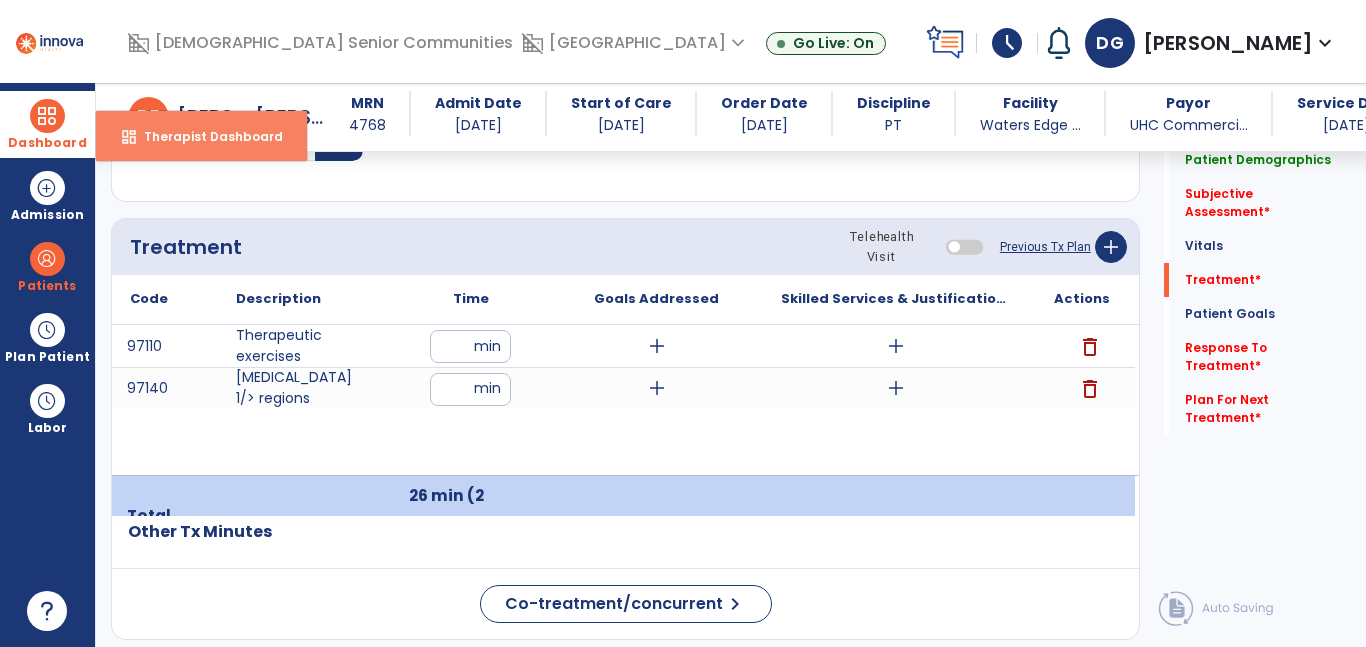 click on "dashboard  Therapist Dashboard" at bounding box center [201, 136] 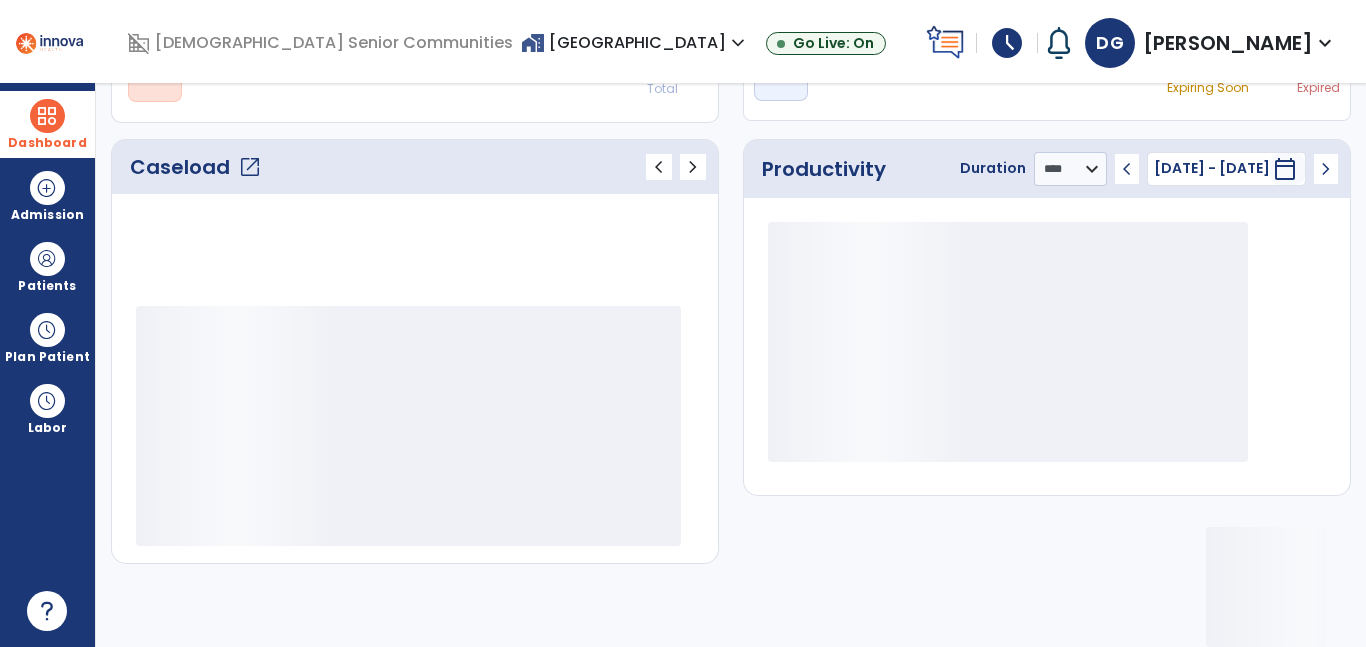 scroll, scrollTop: 230, scrollLeft: 0, axis: vertical 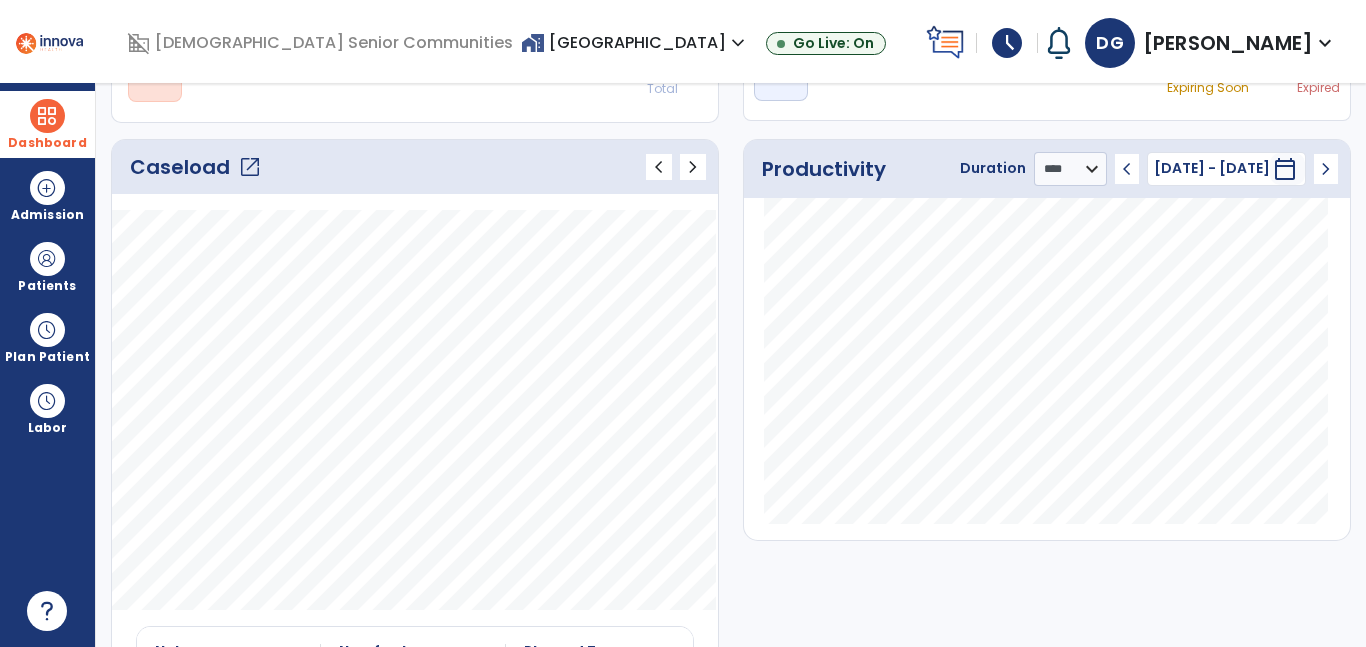 click on "open_in_new" 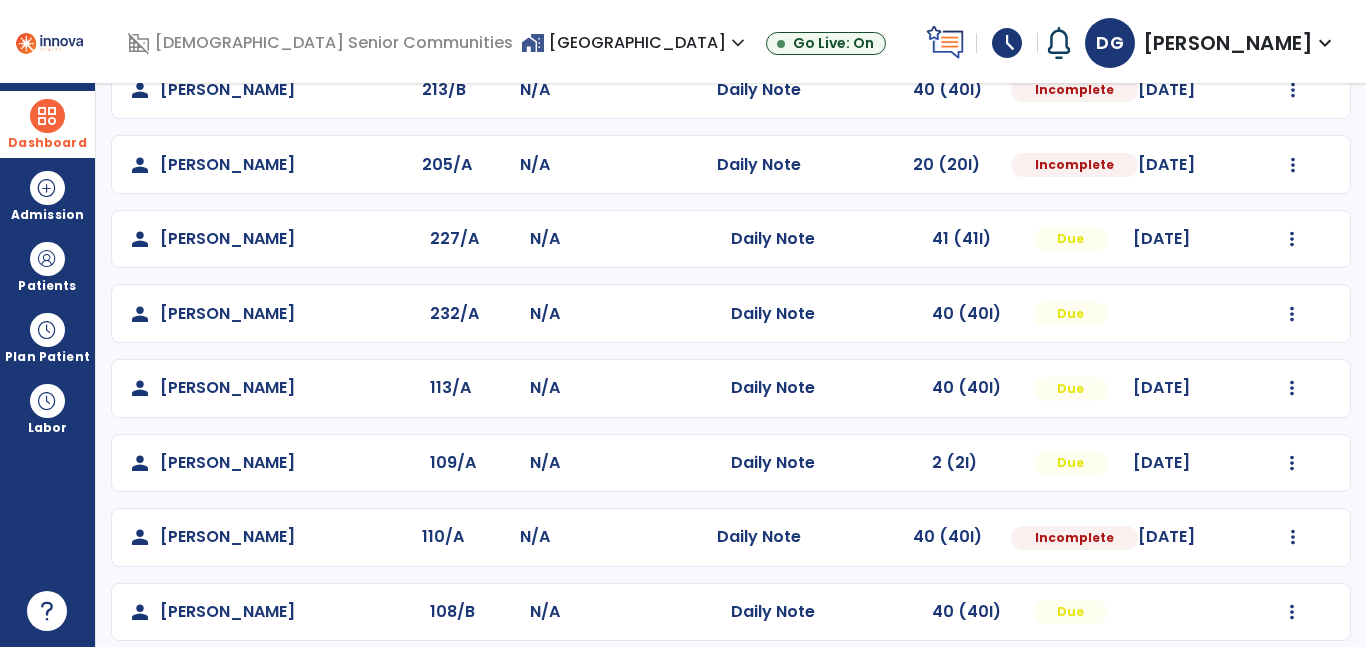scroll, scrollTop: 201, scrollLeft: 0, axis: vertical 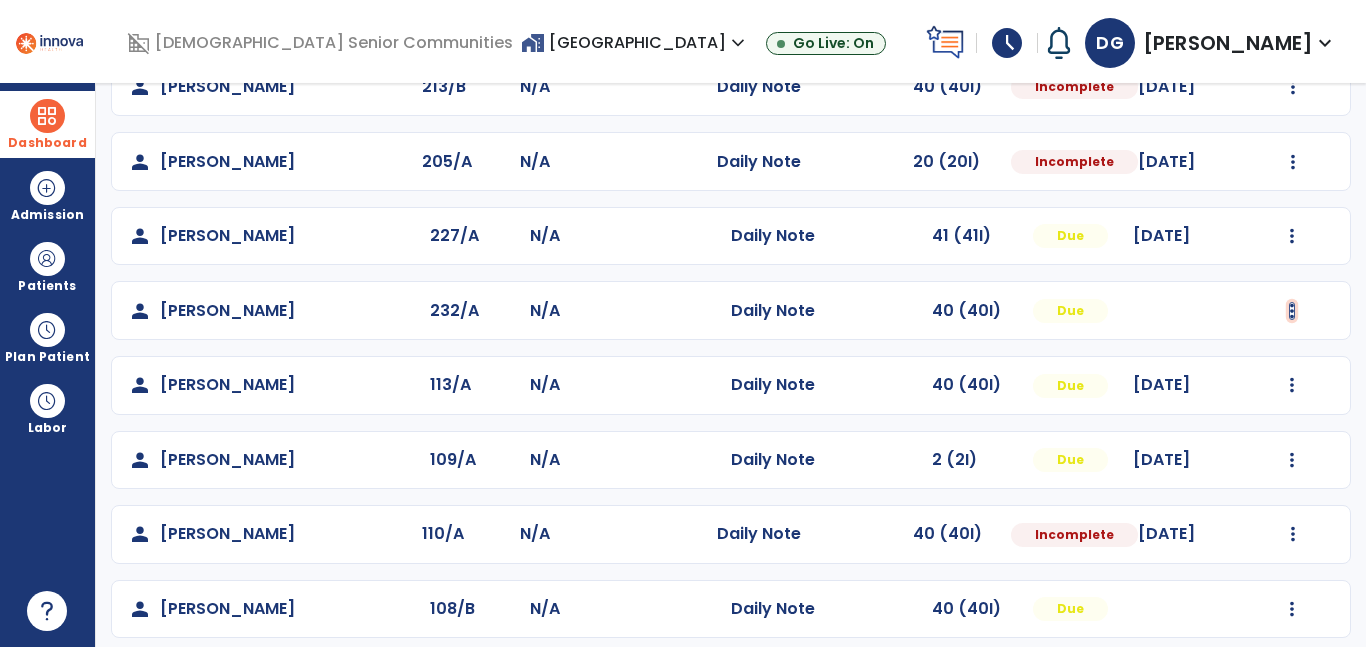 click at bounding box center [1293, 87] 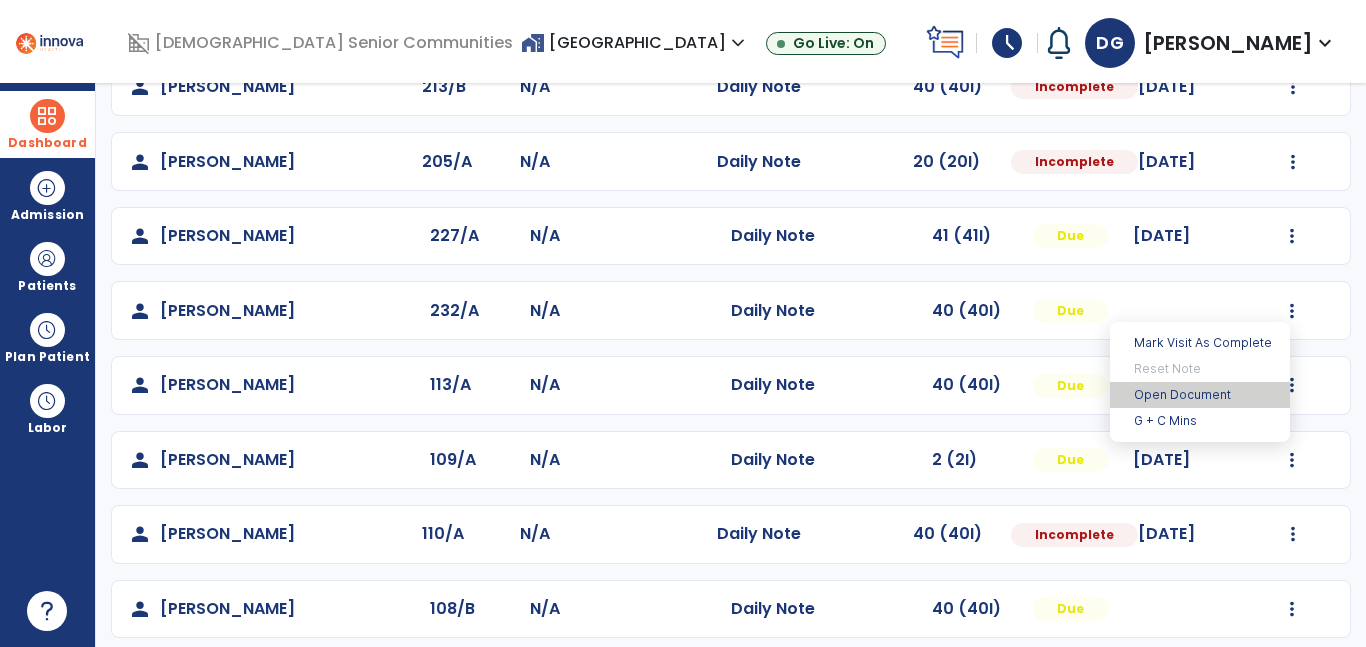 click on "Open Document" at bounding box center (1200, 395) 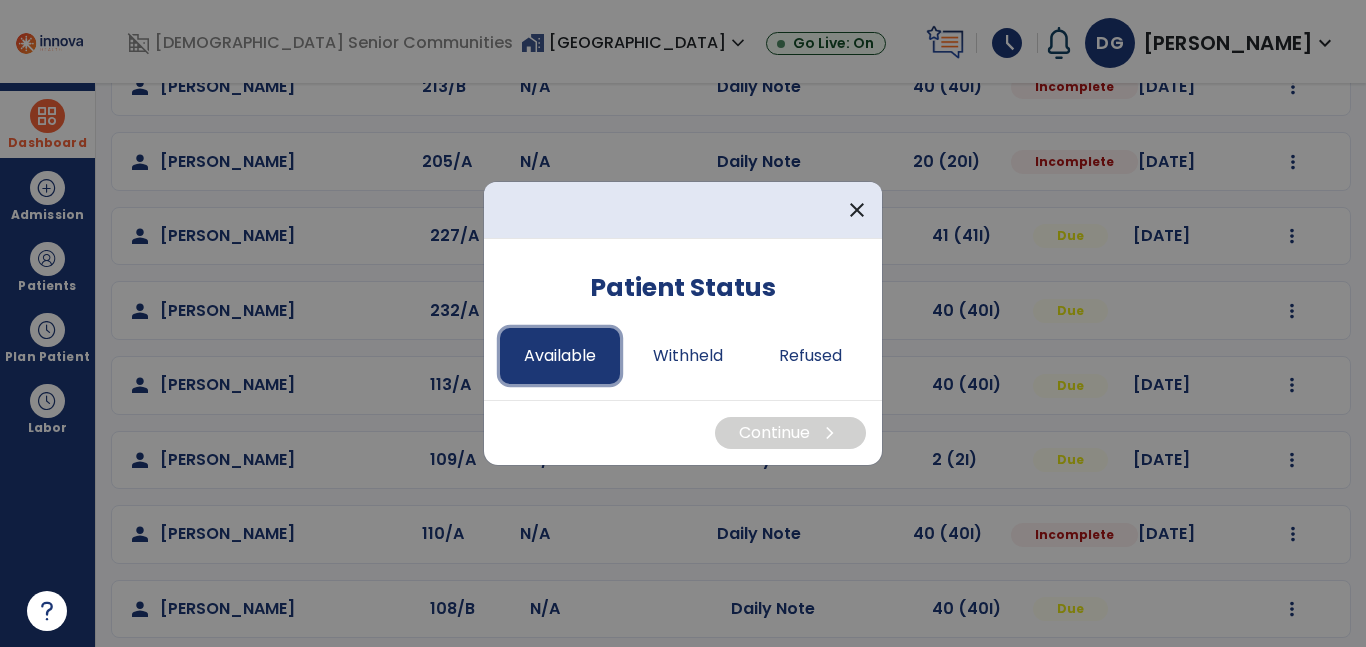 click on "Available" at bounding box center (560, 356) 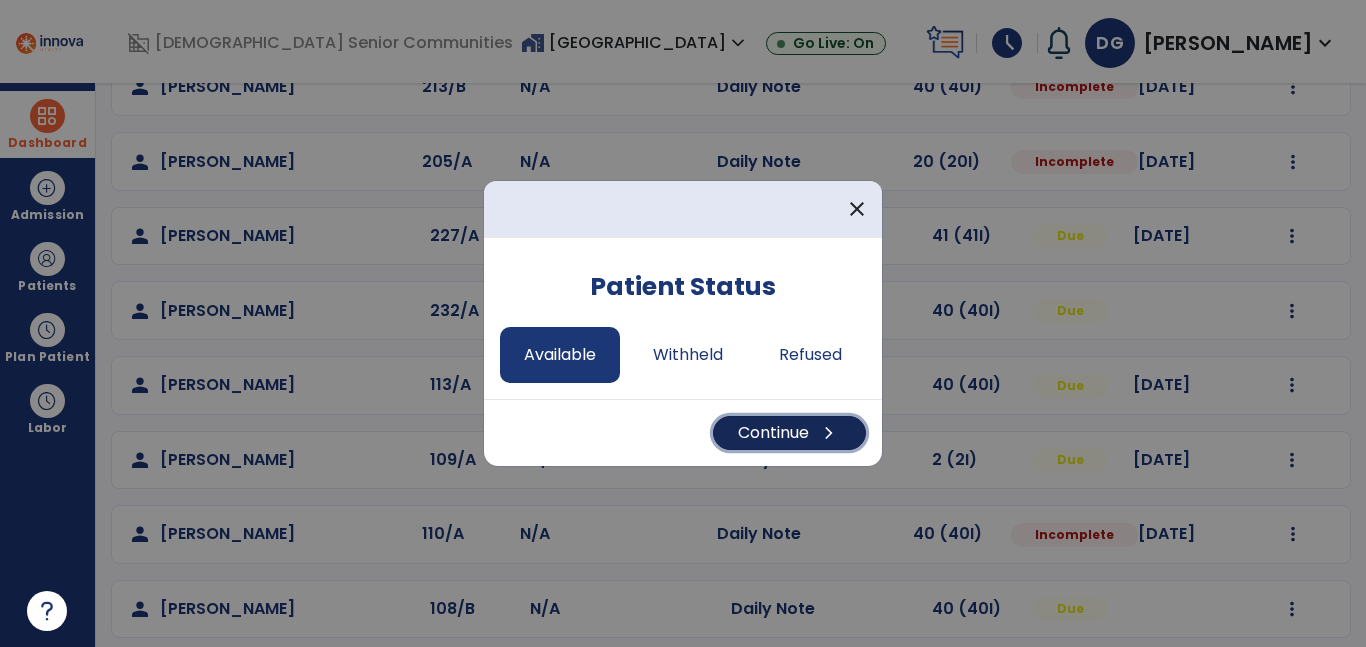 click on "chevron_right" at bounding box center [829, 433] 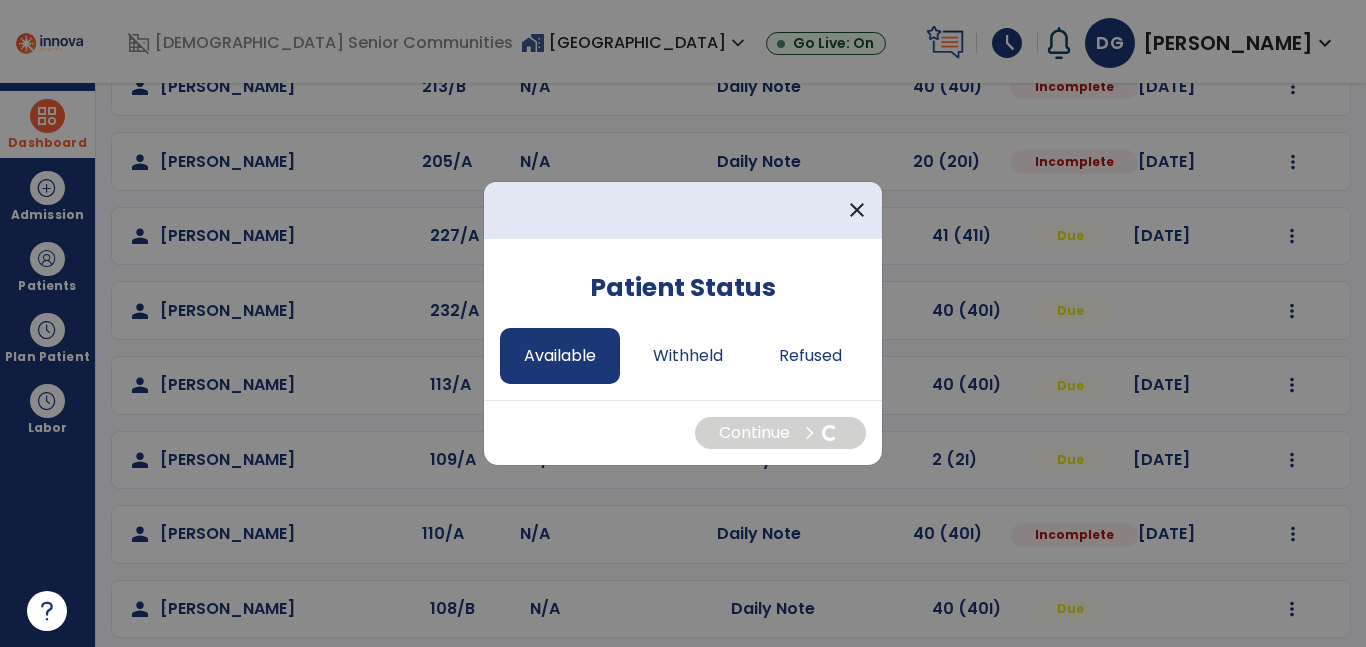 select on "*" 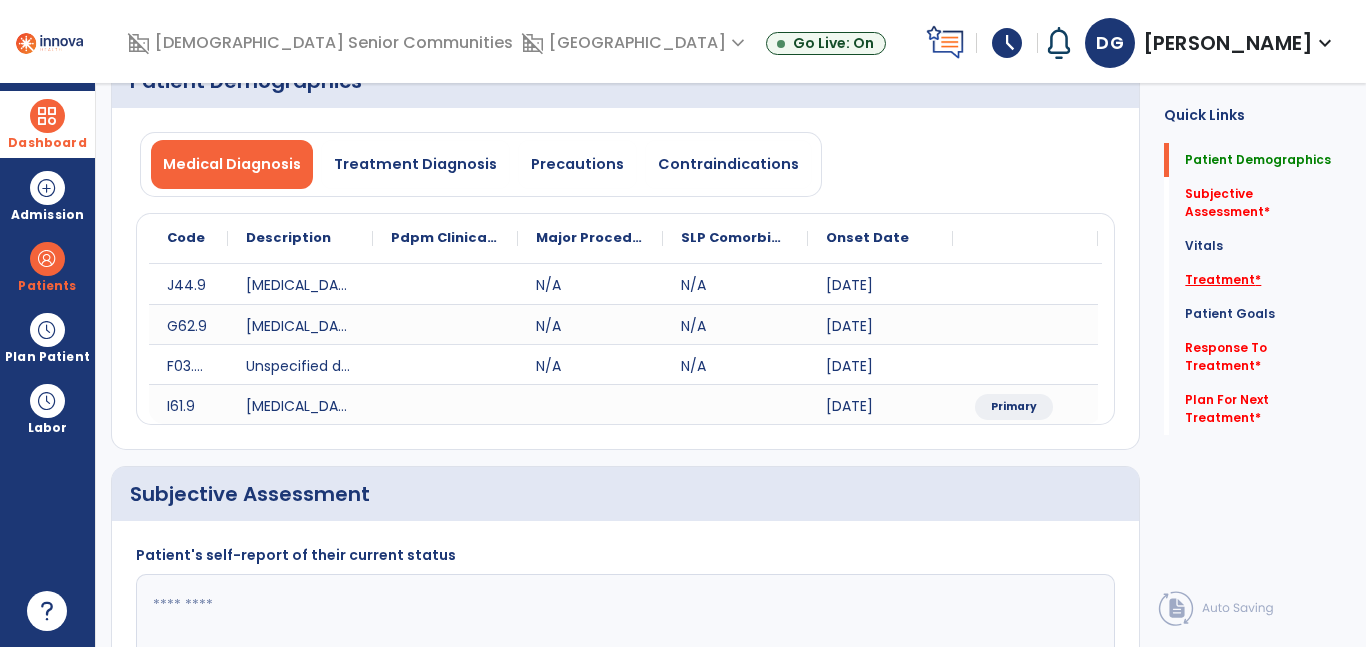 click on "*" 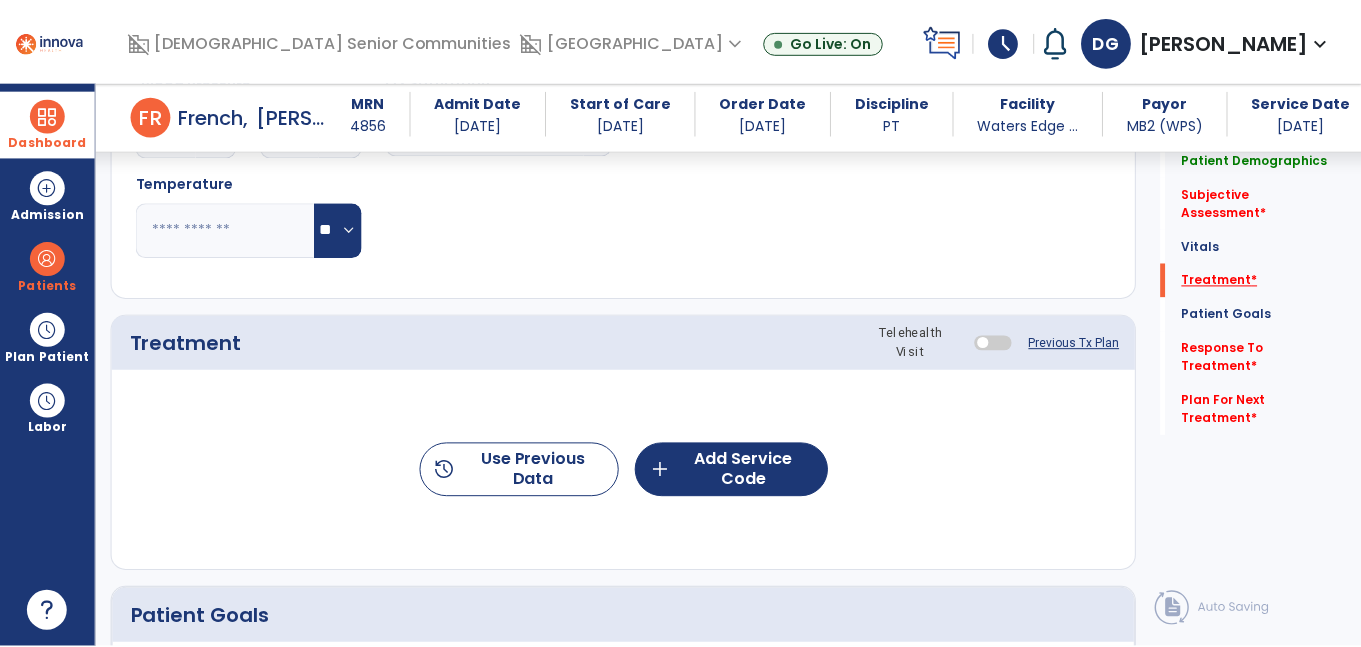 scroll, scrollTop: 1151, scrollLeft: 0, axis: vertical 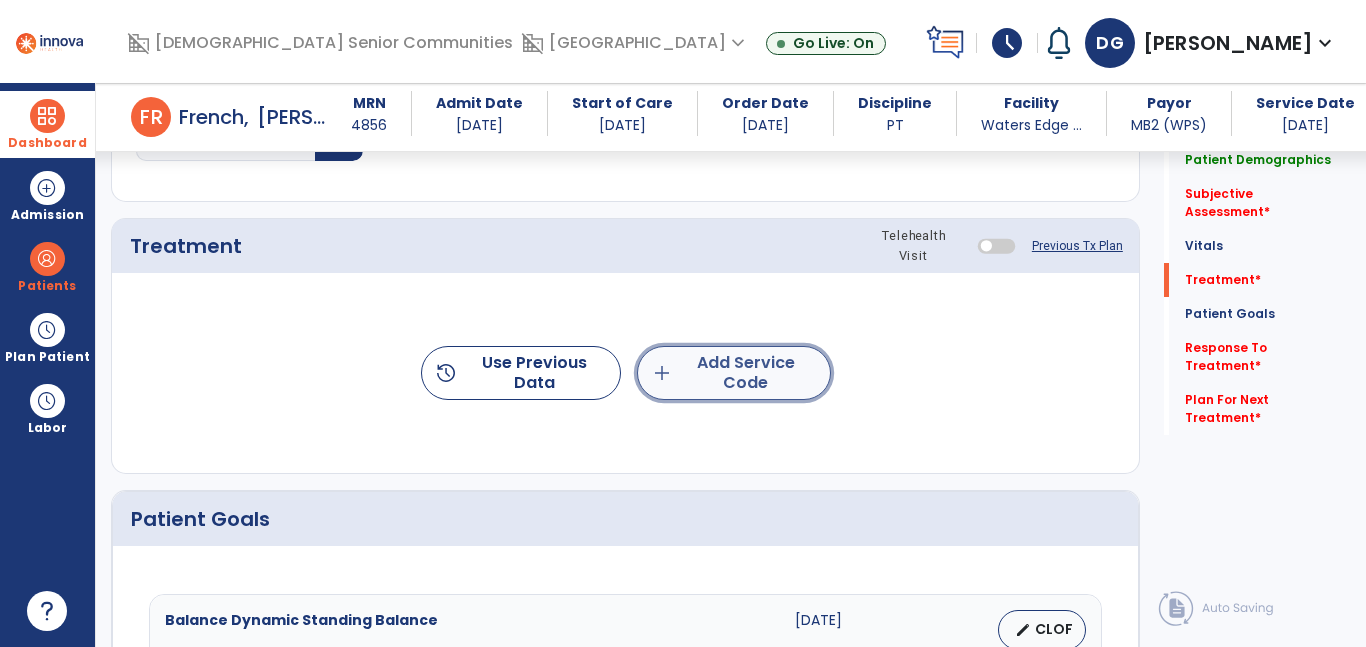 click on "add  Add Service Code" 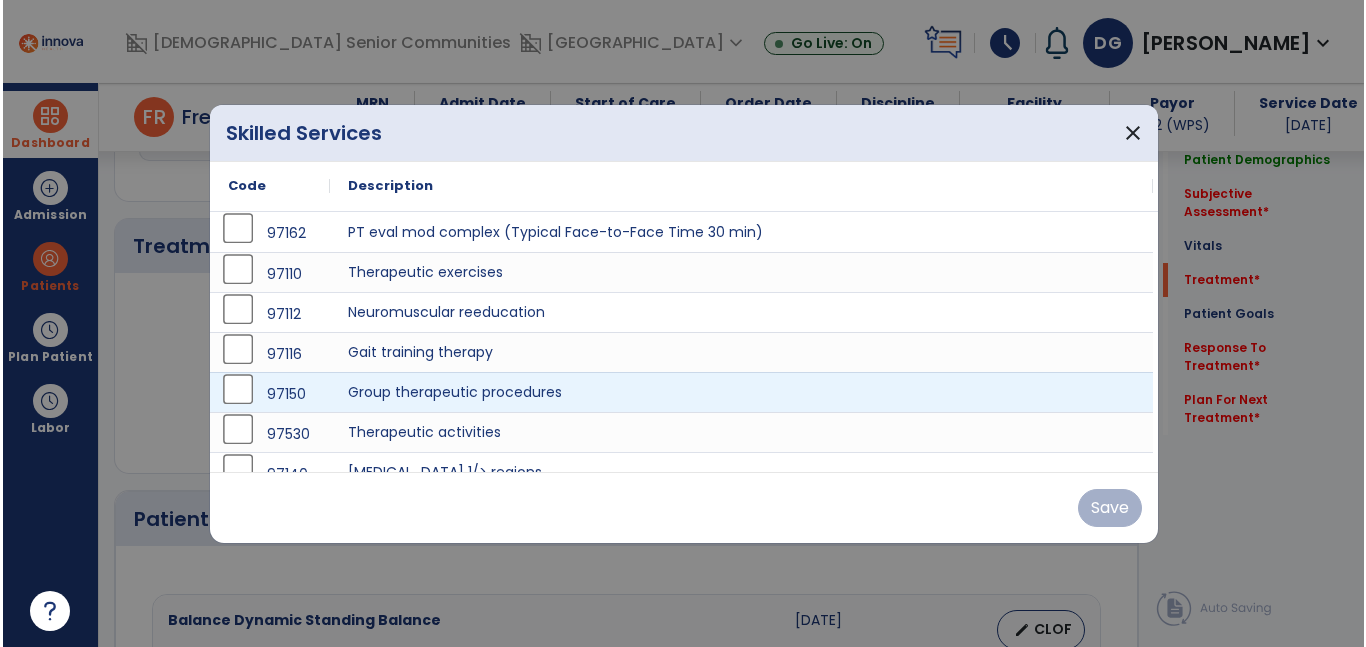 scroll, scrollTop: 1151, scrollLeft: 0, axis: vertical 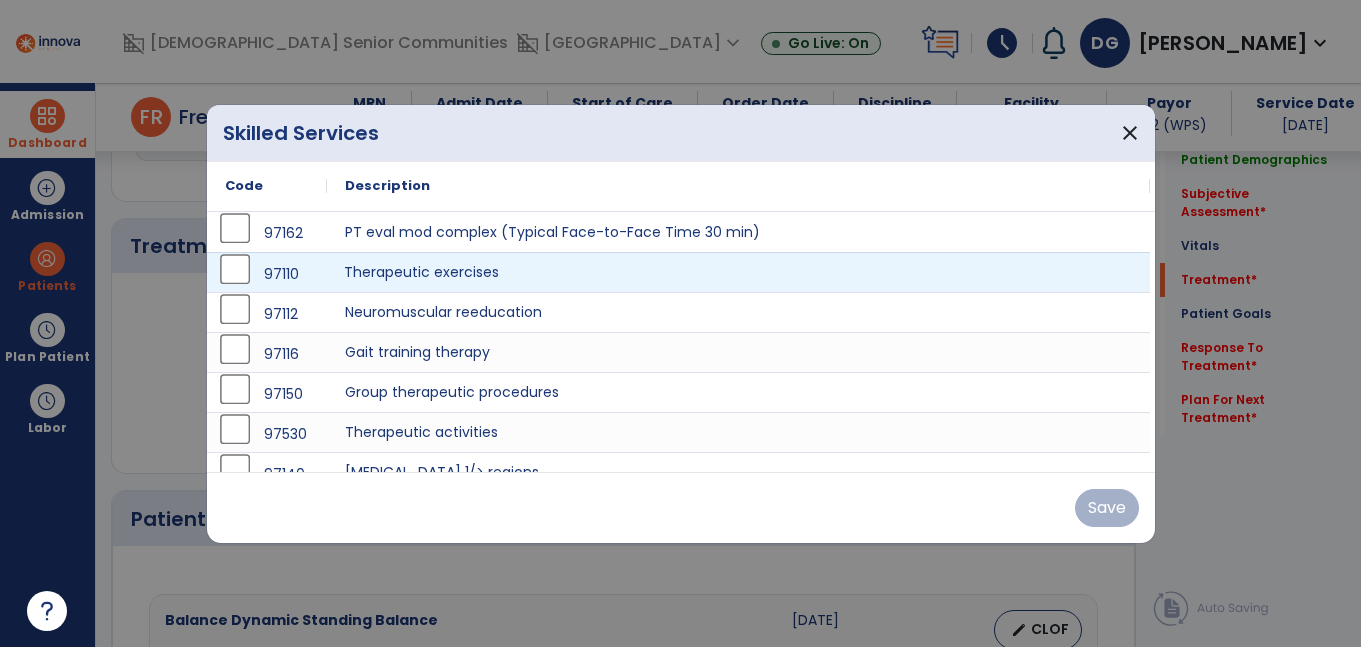 click on "Therapeutic exercises" at bounding box center [738, 272] 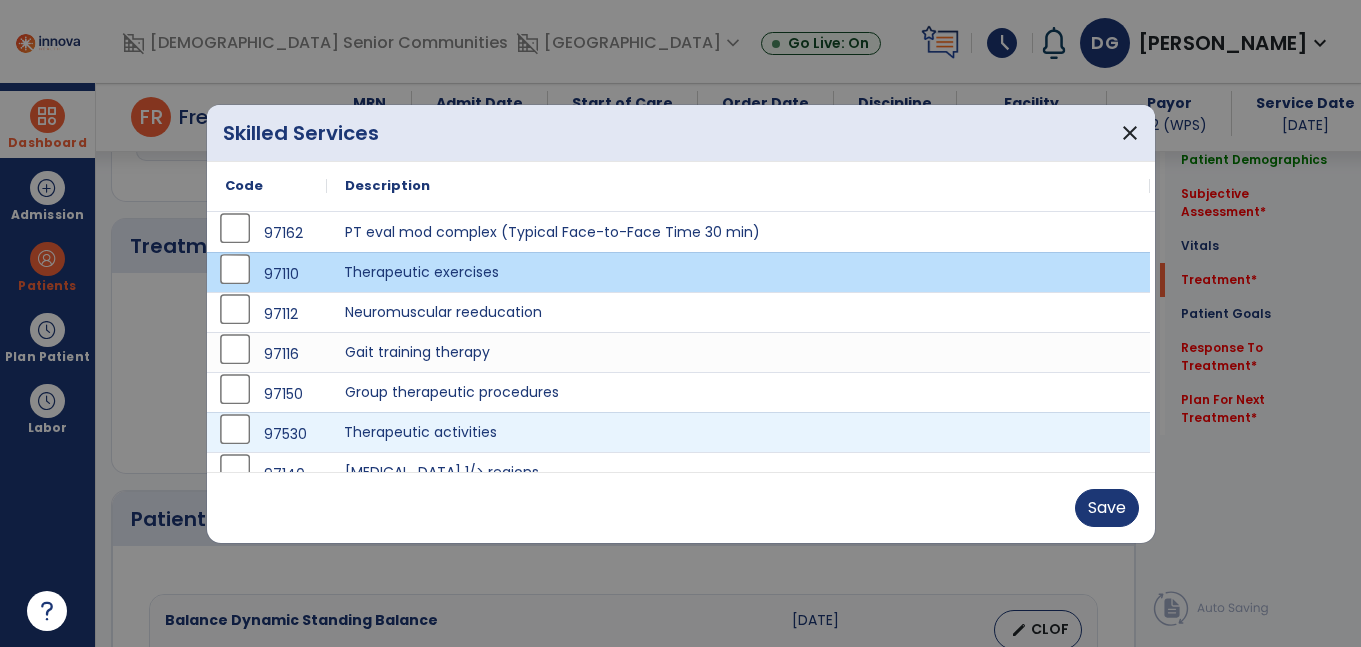 click on "Therapeutic activities" at bounding box center (738, 432) 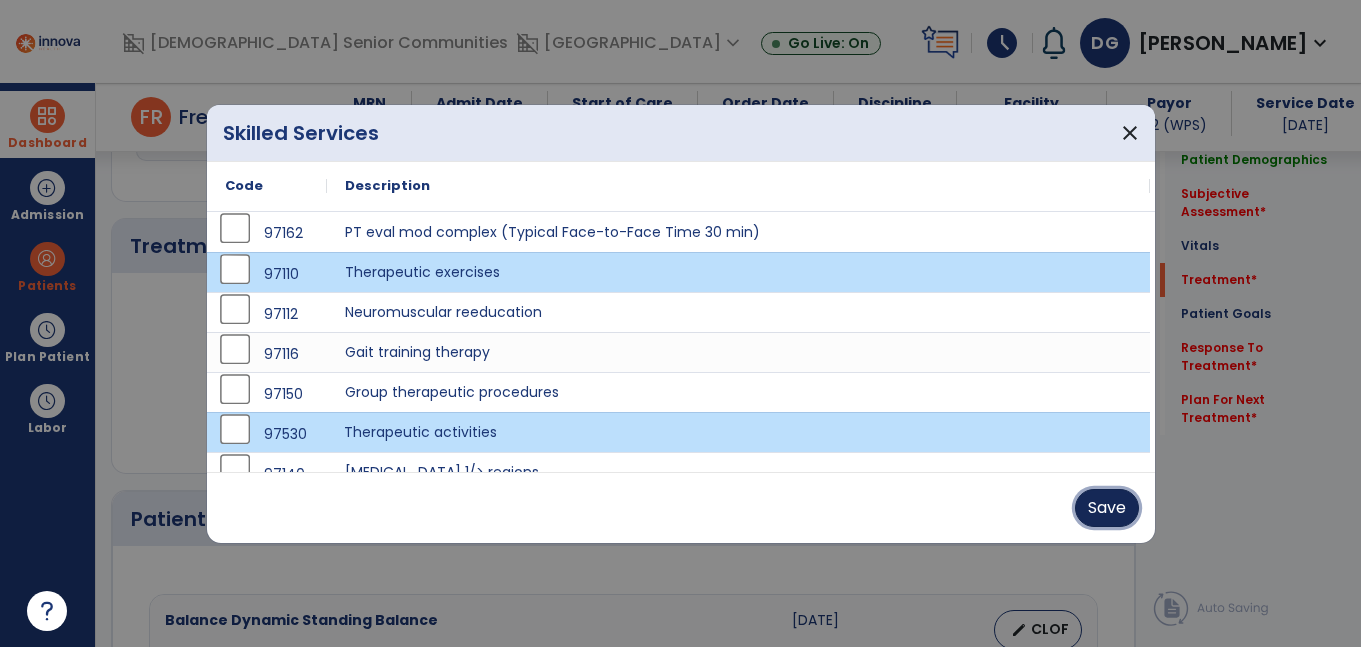 click on "Save" at bounding box center (1107, 508) 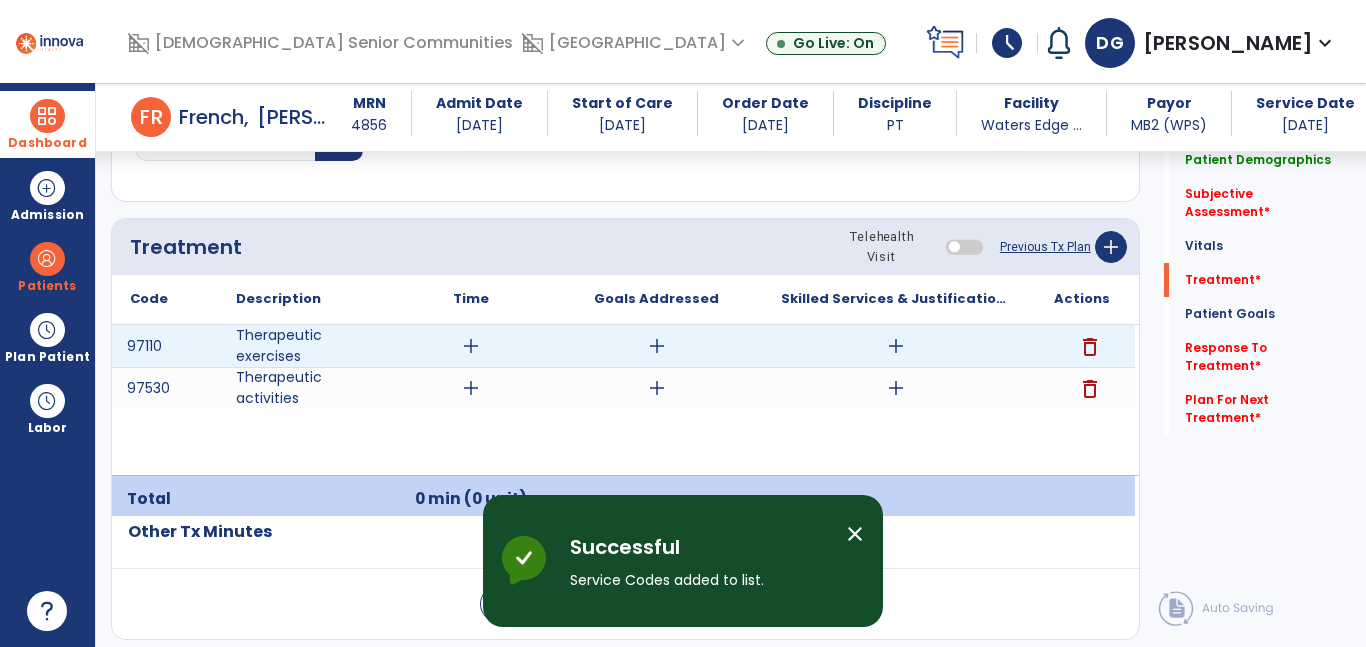 click on "add" at bounding box center (471, 346) 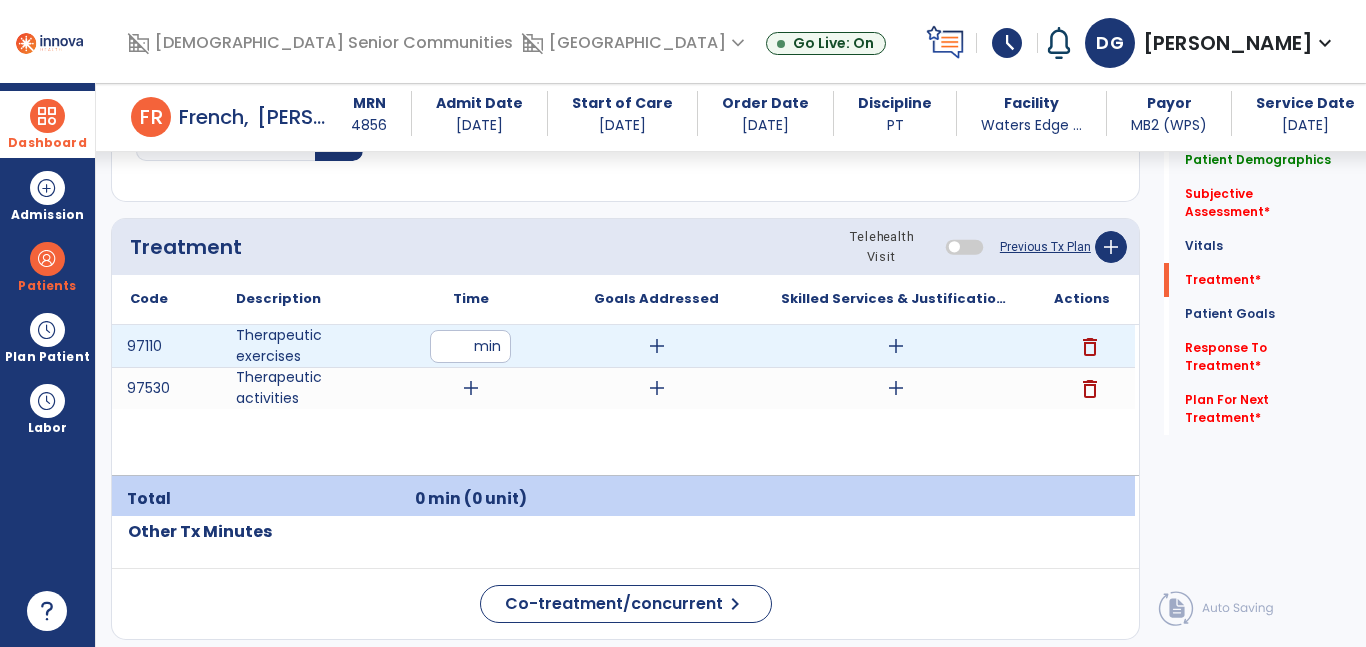 type on "**" 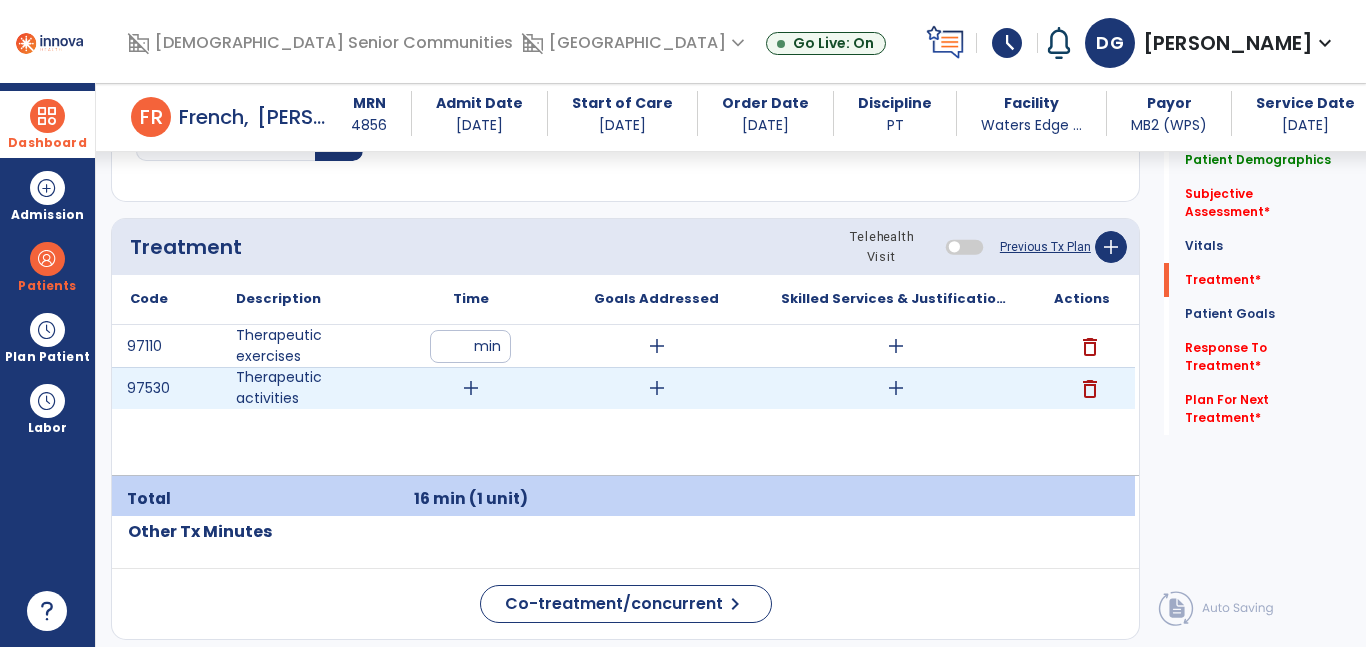click on "add" at bounding box center (471, 388) 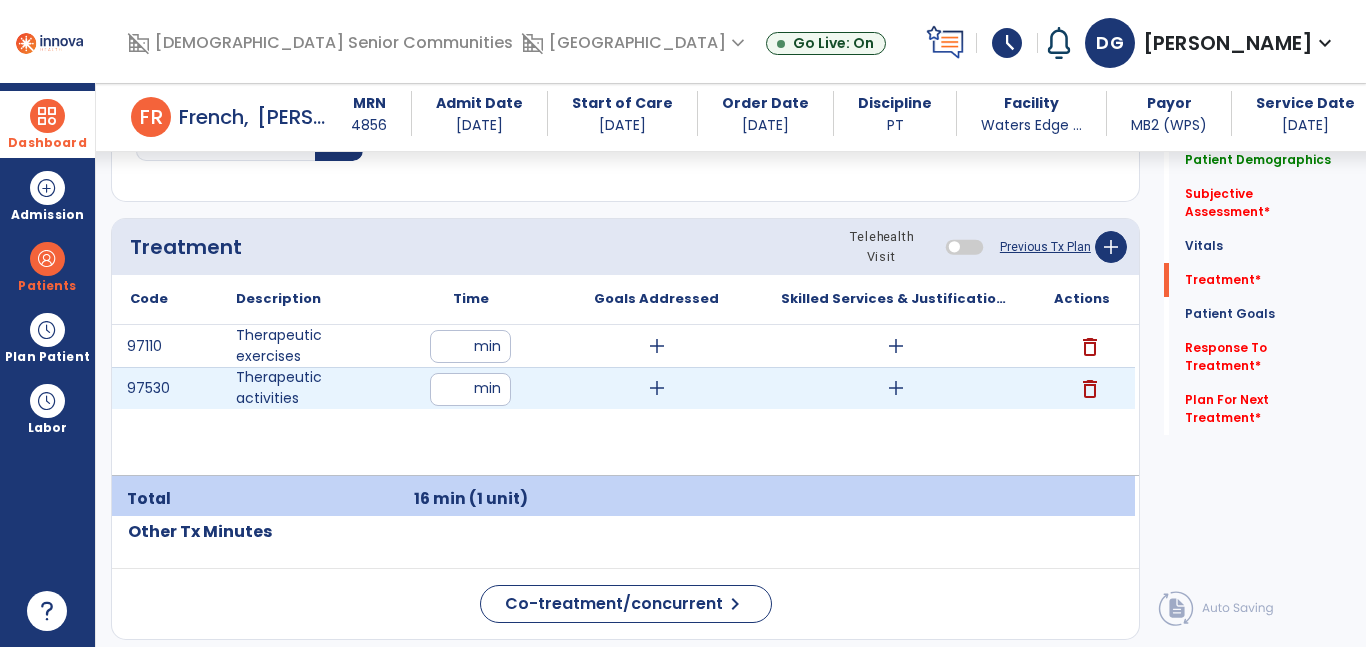 type on "**" 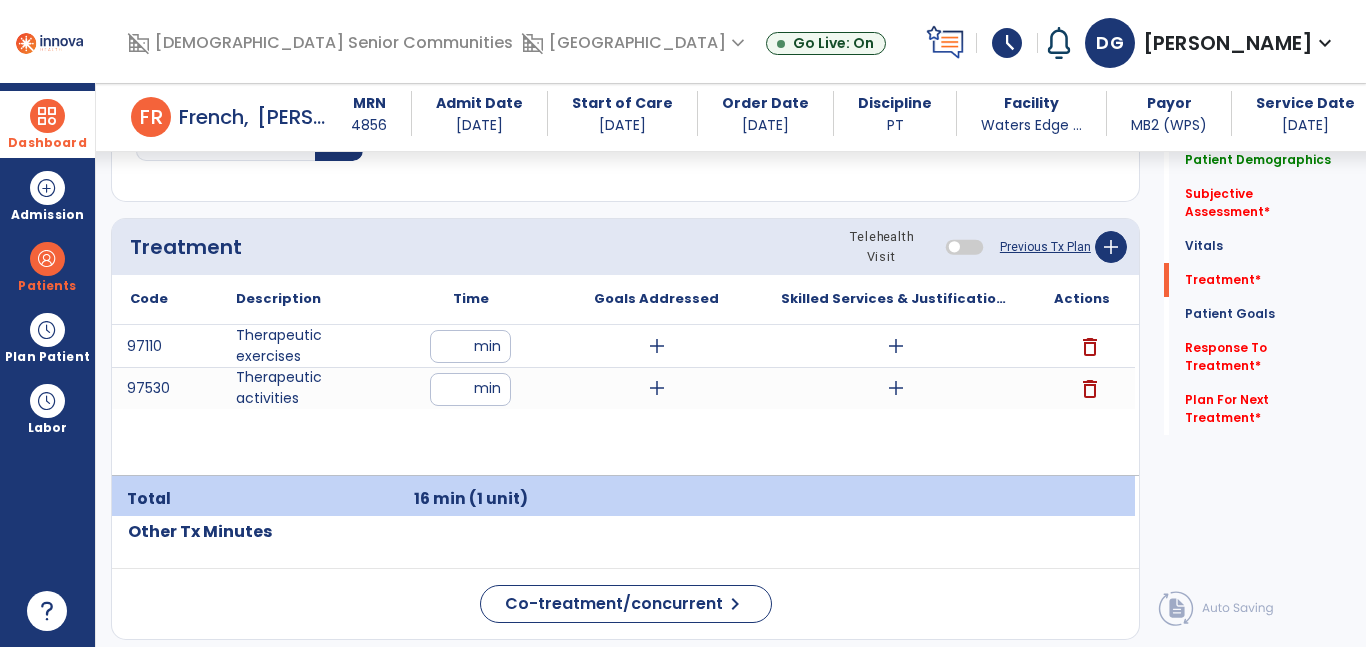 click on "97110  Therapeutic exercises  ** min add add delete 97530  Therapeutic activities  ** min add add delete" at bounding box center [623, 400] 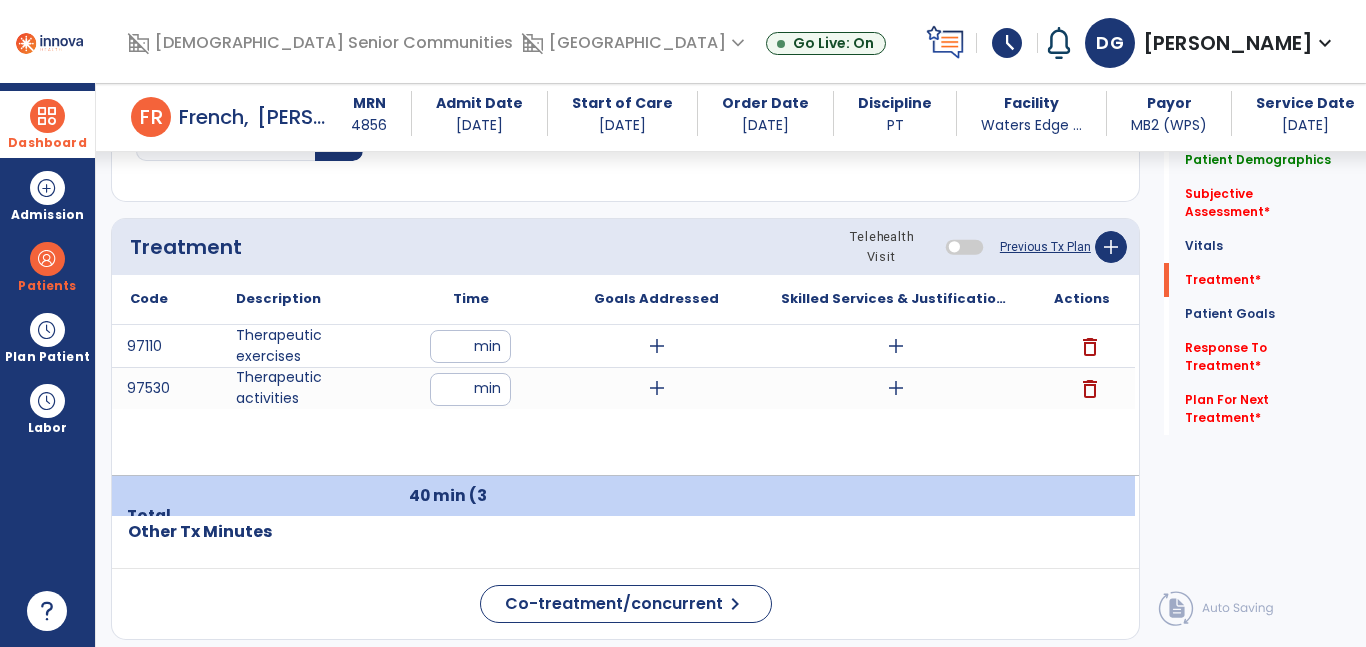 click on "Dashboard" at bounding box center (47, 124) 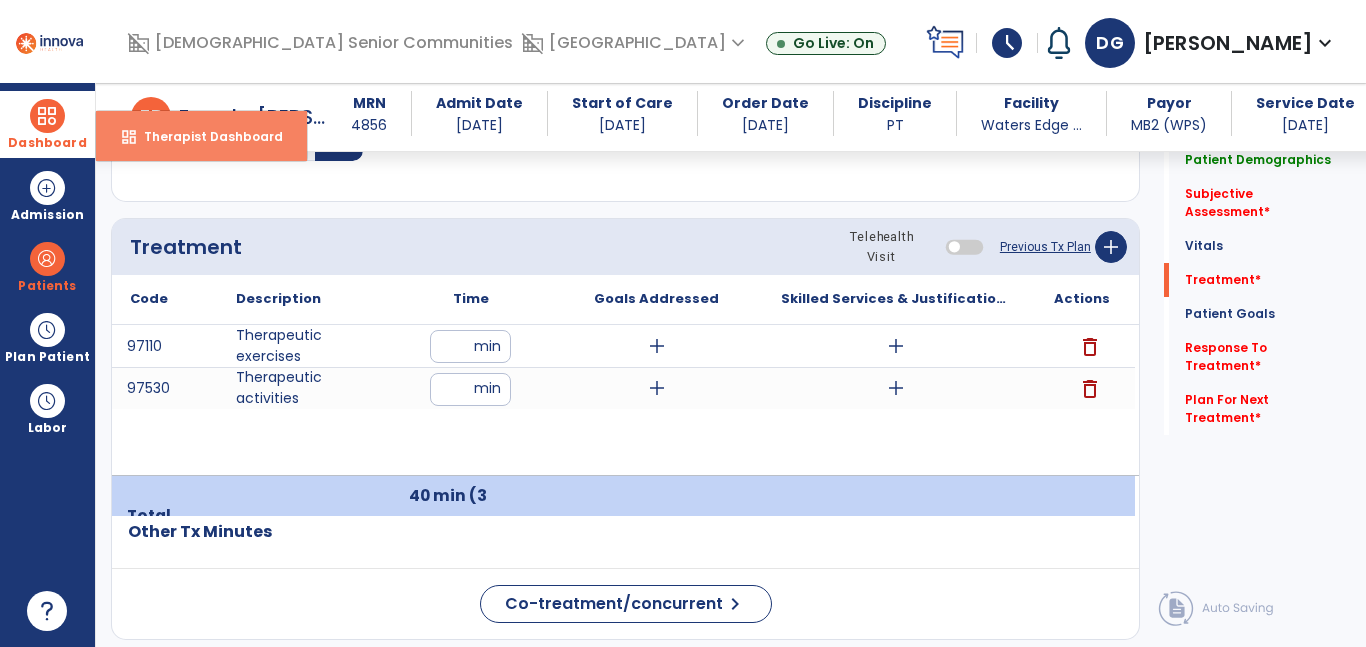 click on "dashboard  Therapist Dashboard" at bounding box center (201, 136) 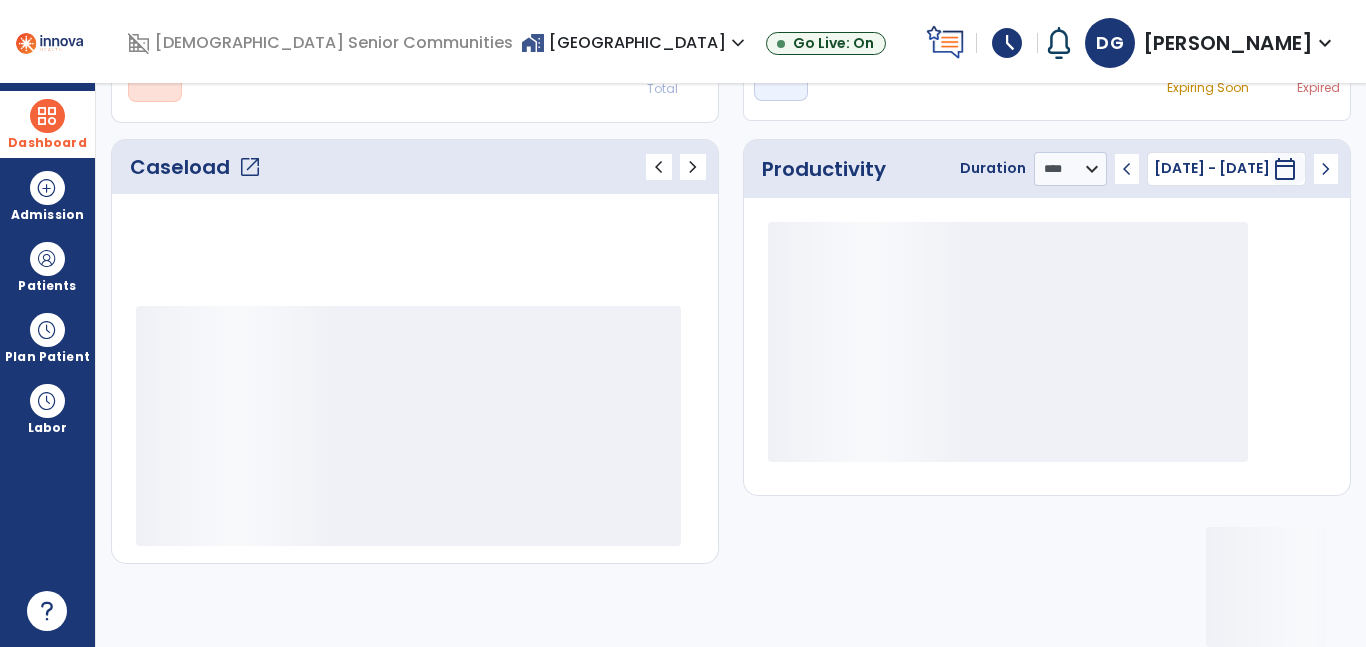 scroll, scrollTop: 230, scrollLeft: 0, axis: vertical 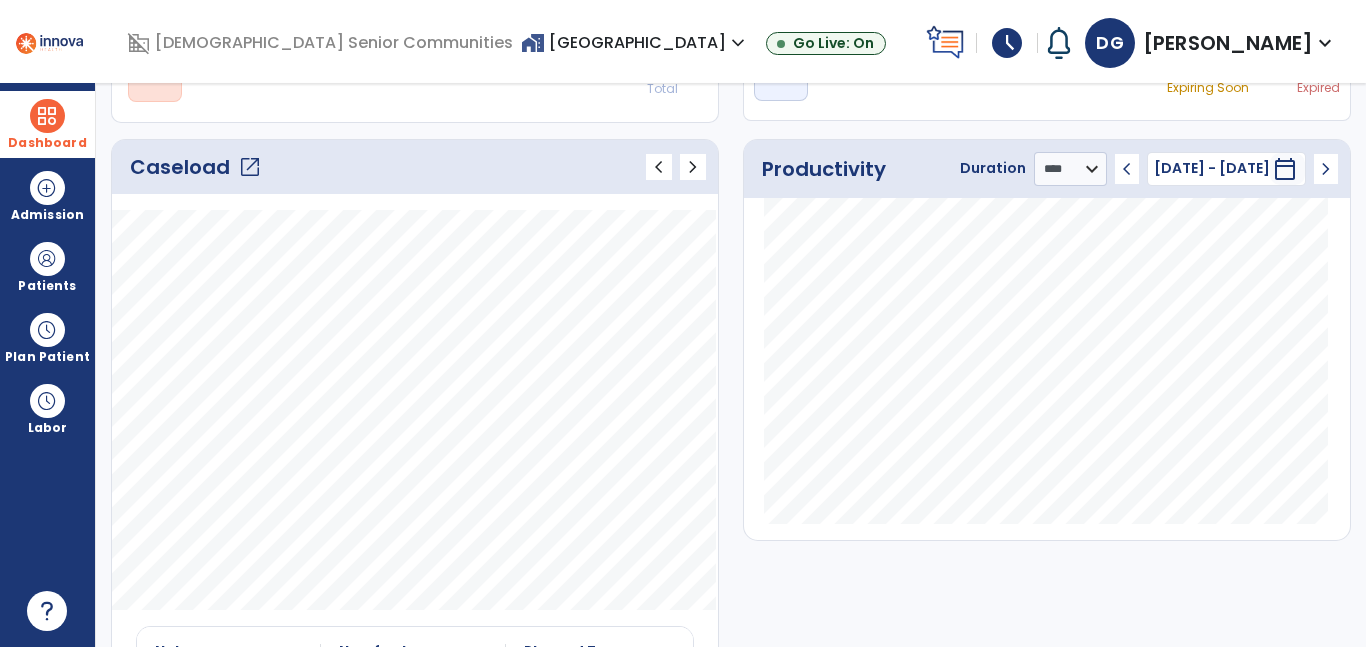 click on "open_in_new" 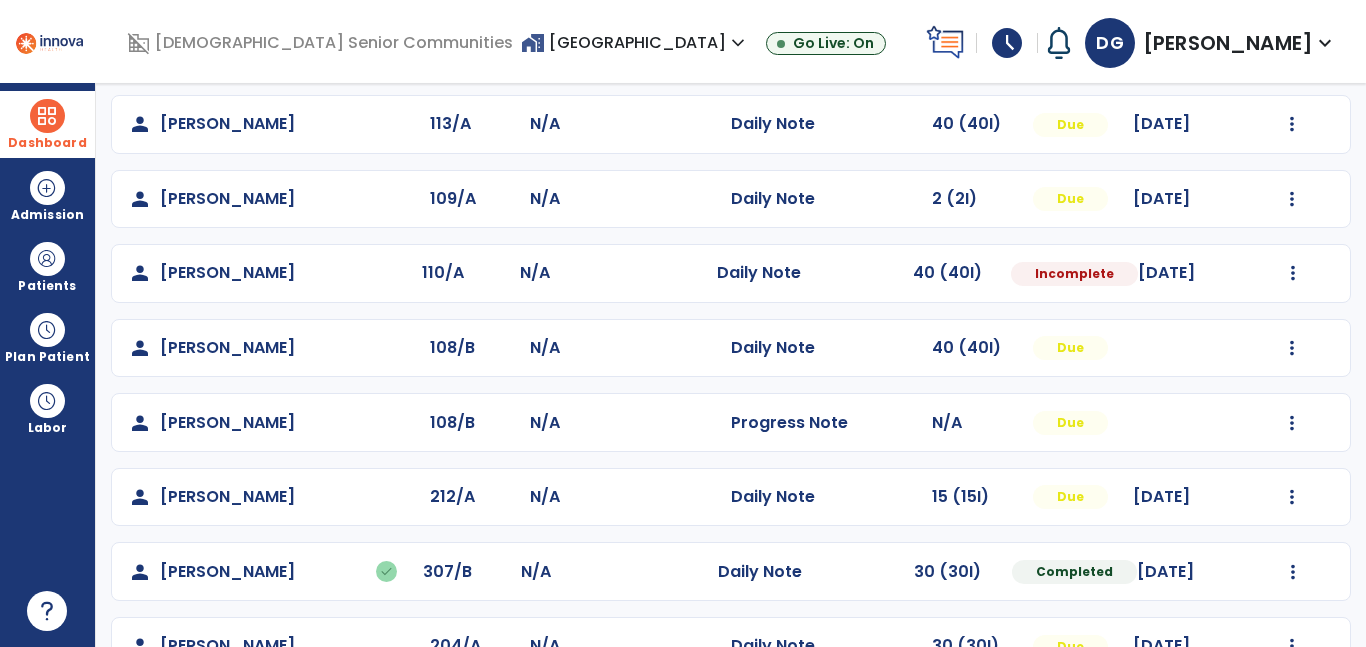 scroll, scrollTop: 442, scrollLeft: 0, axis: vertical 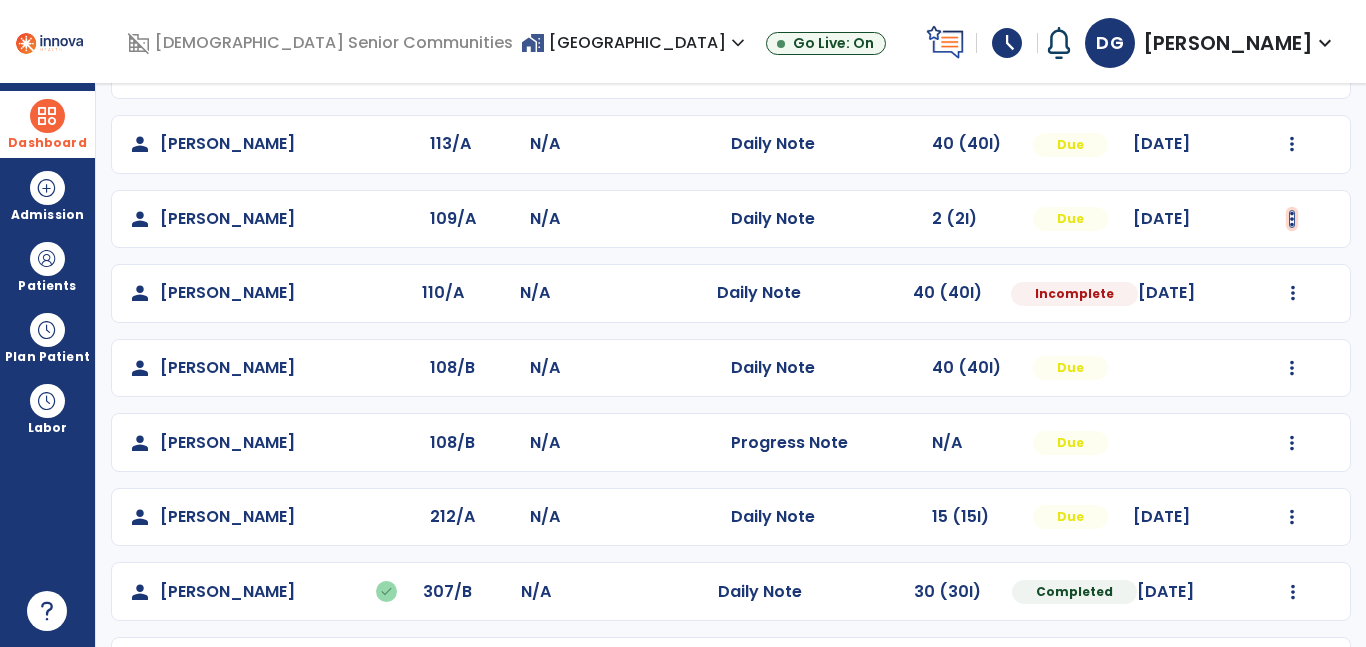 click at bounding box center [1293, -154] 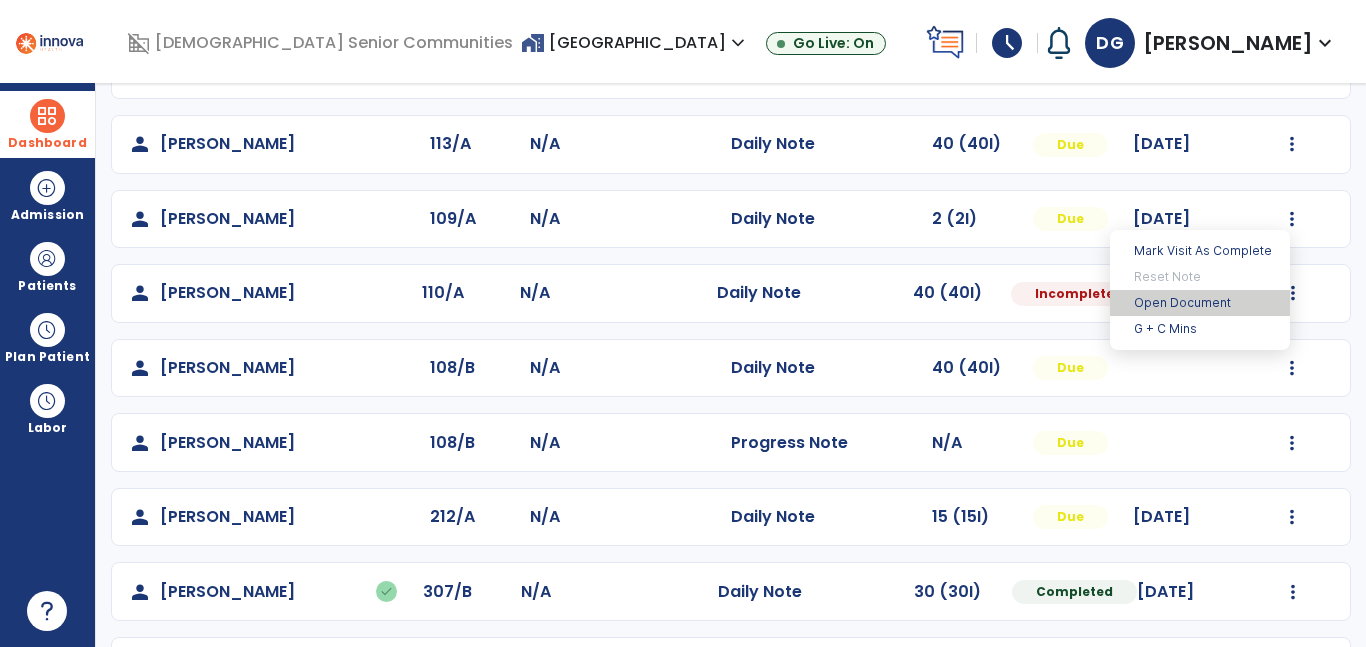 click on "Open Document" at bounding box center (1200, 303) 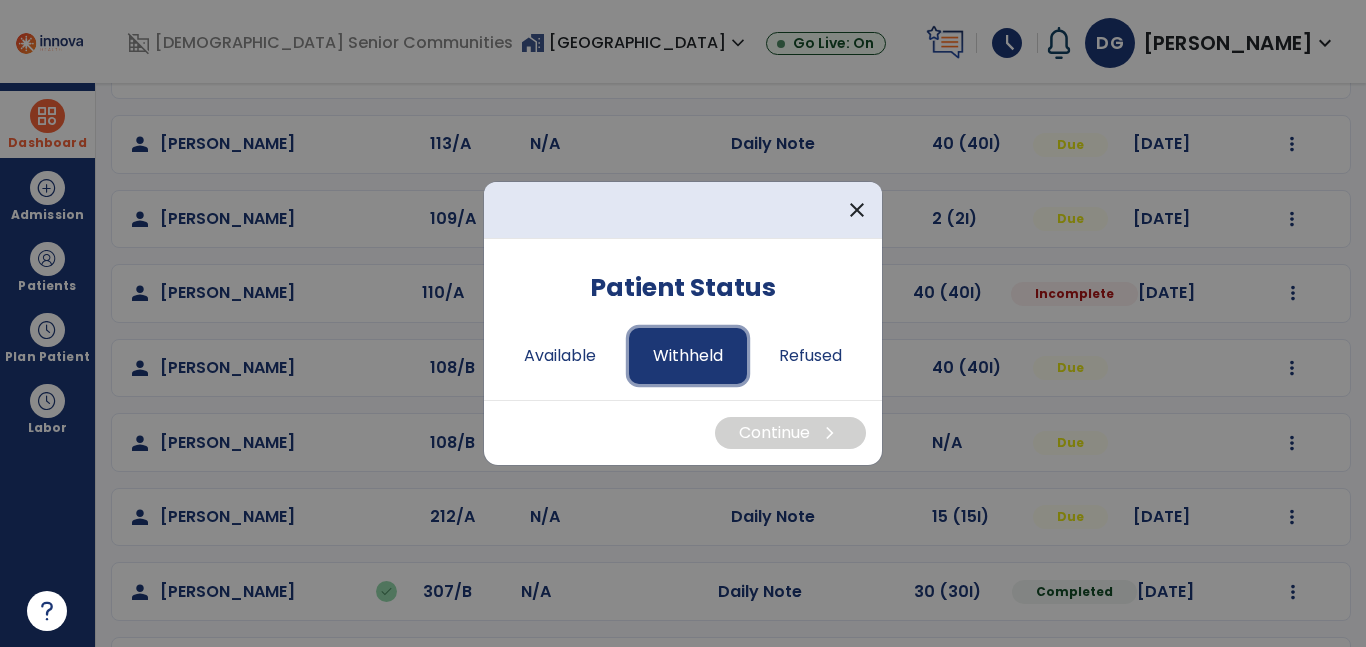 click on "Withheld" at bounding box center (688, 356) 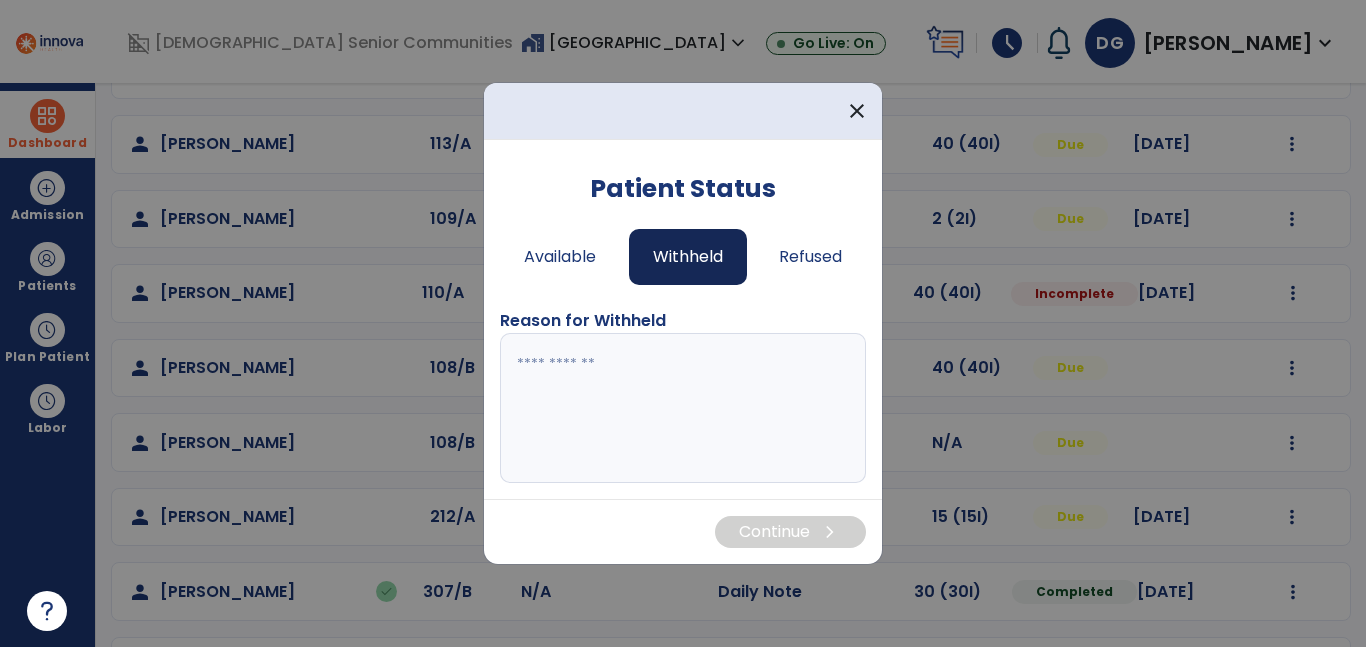 click at bounding box center (683, 408) 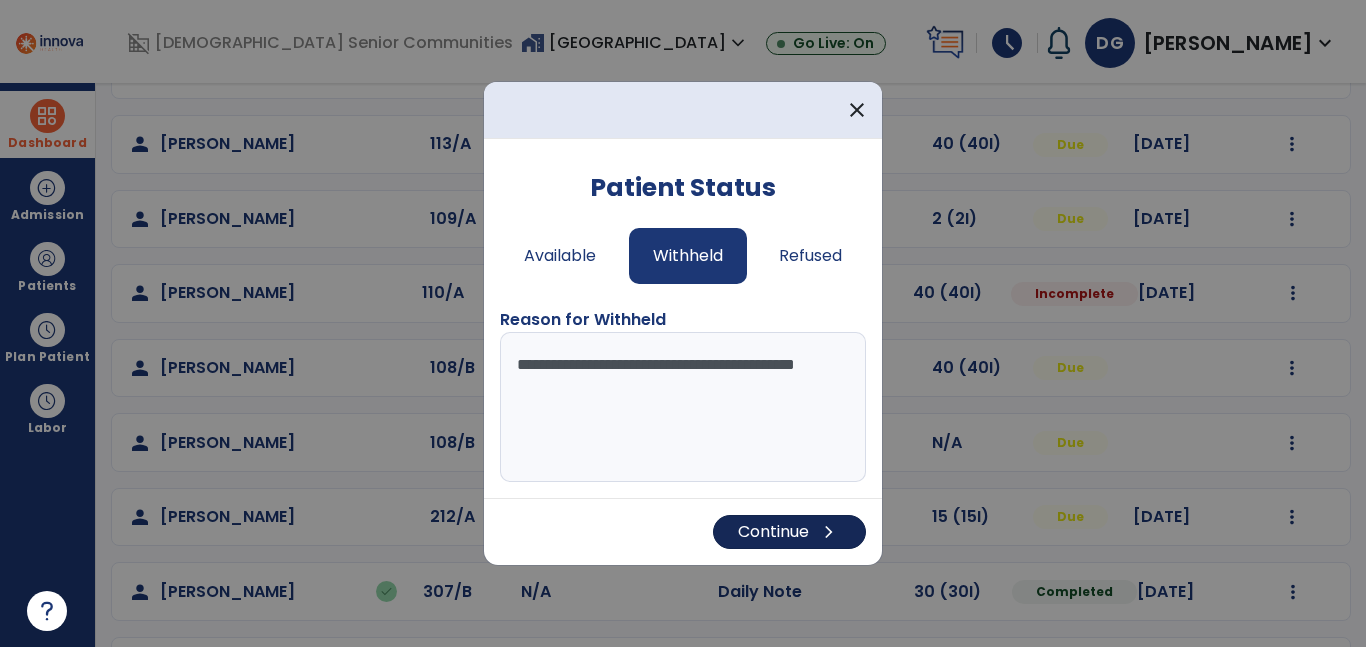 type on "**********" 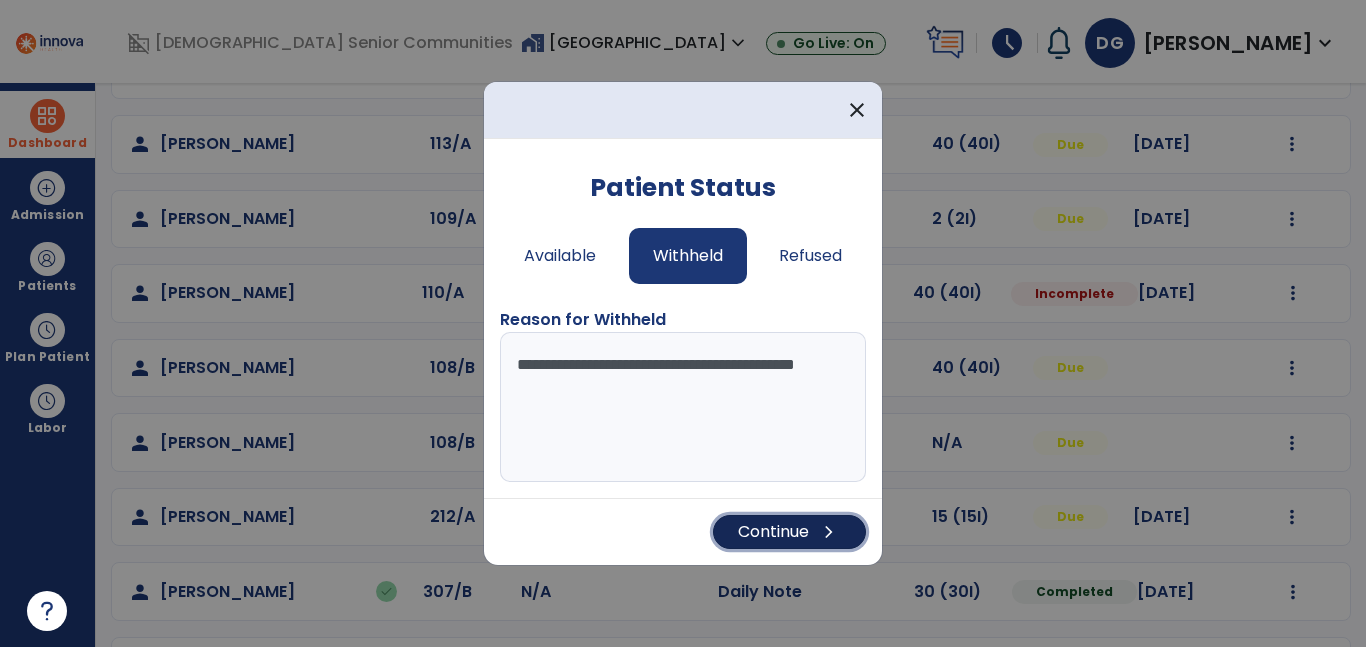 click on "chevron_right" at bounding box center [829, 532] 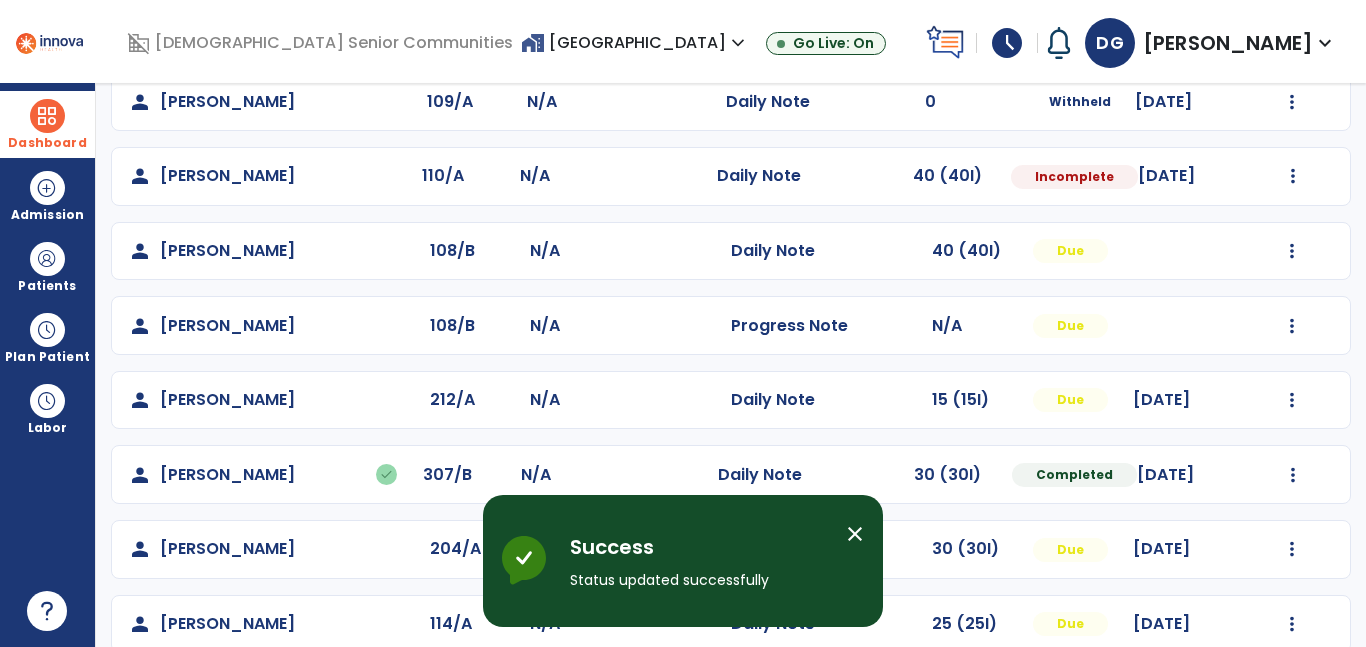 scroll, scrollTop: 589, scrollLeft: 0, axis: vertical 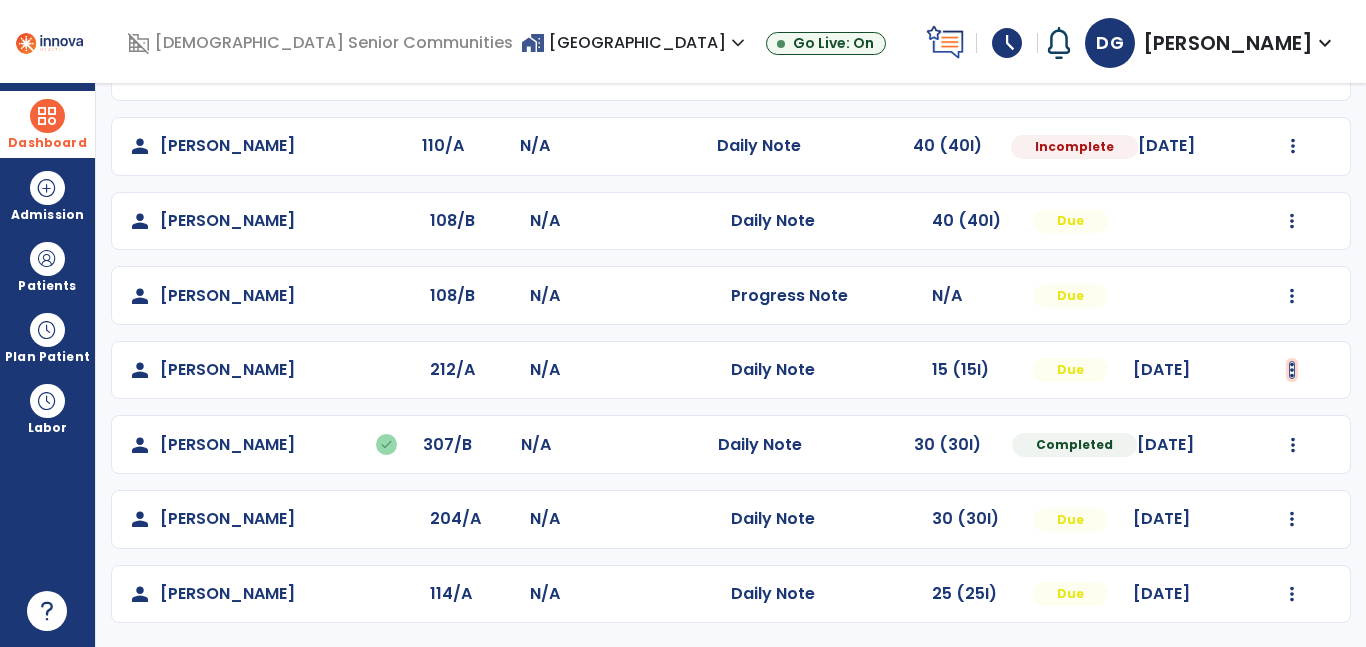 click at bounding box center (1293, -301) 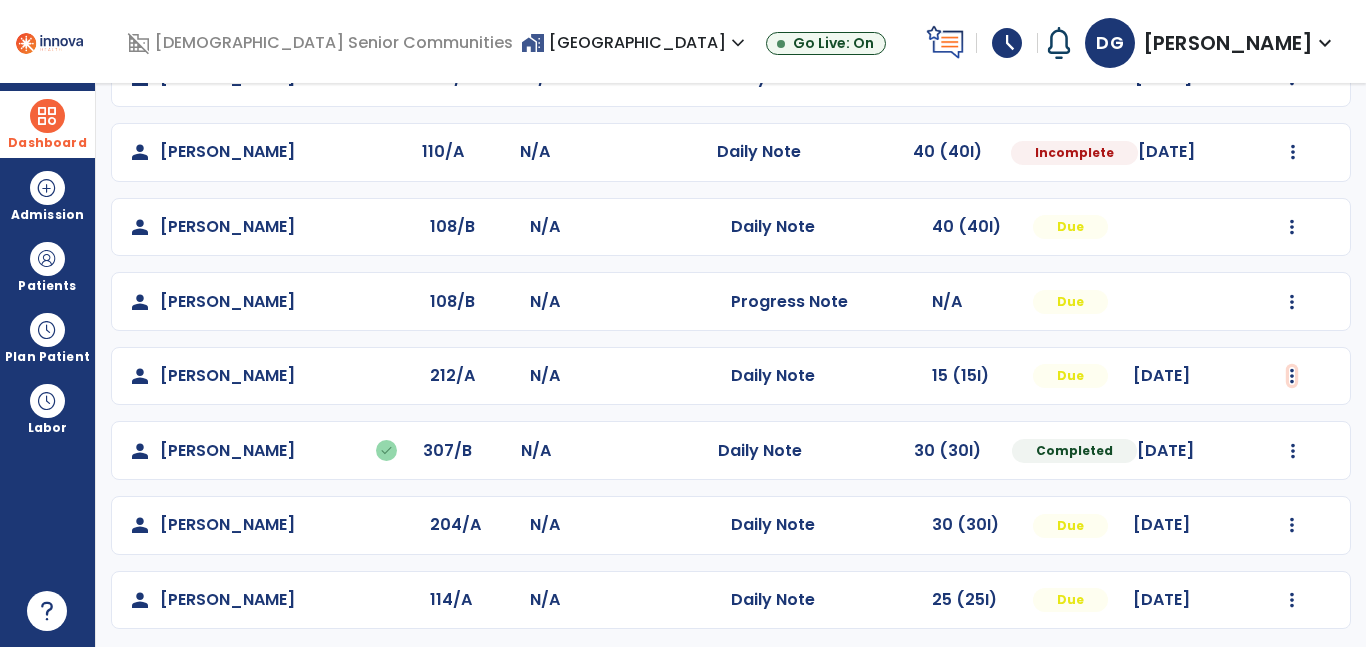 scroll, scrollTop: 589, scrollLeft: 0, axis: vertical 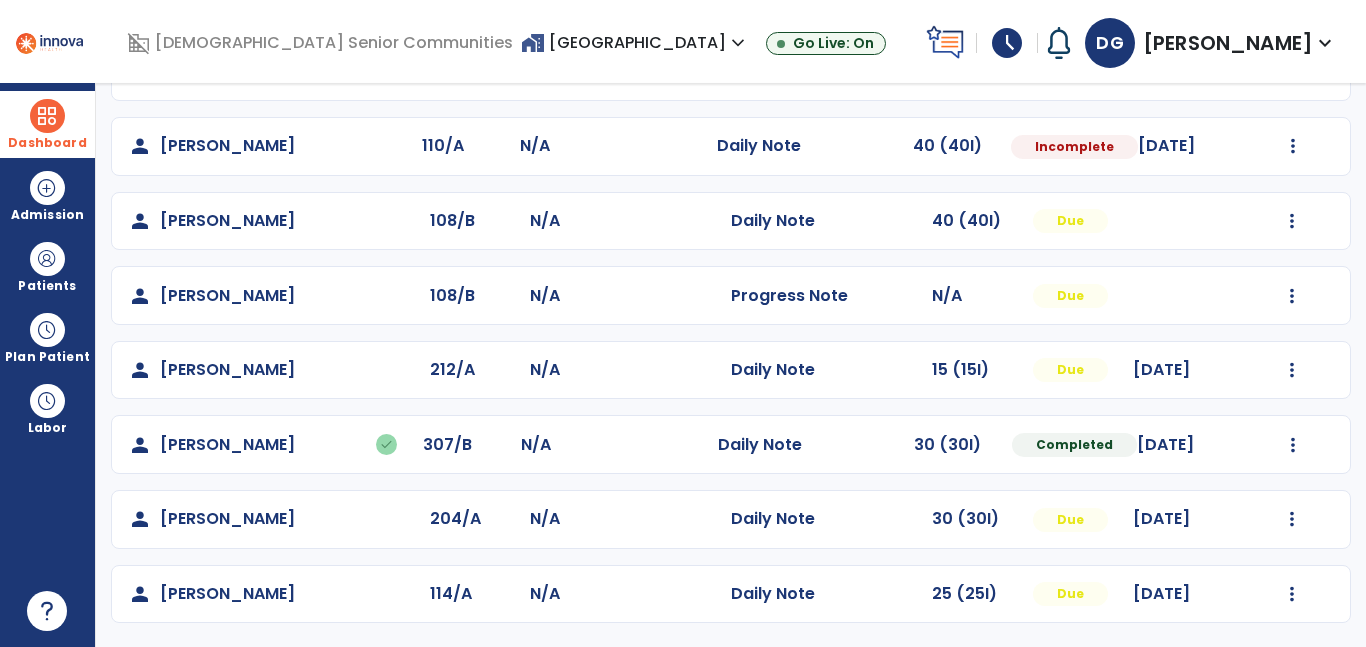 click on "Mark Visit As Complete   Reset Note   Open Document   G + C Mins" 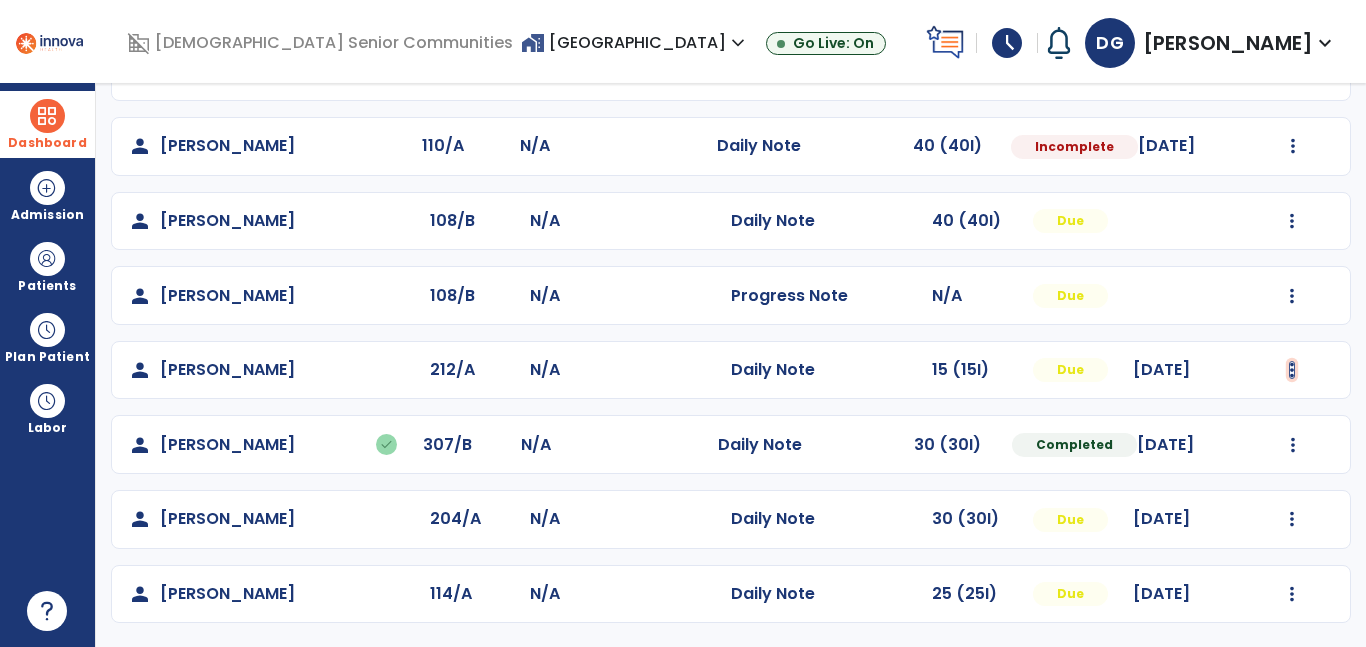 click at bounding box center [1293, -301] 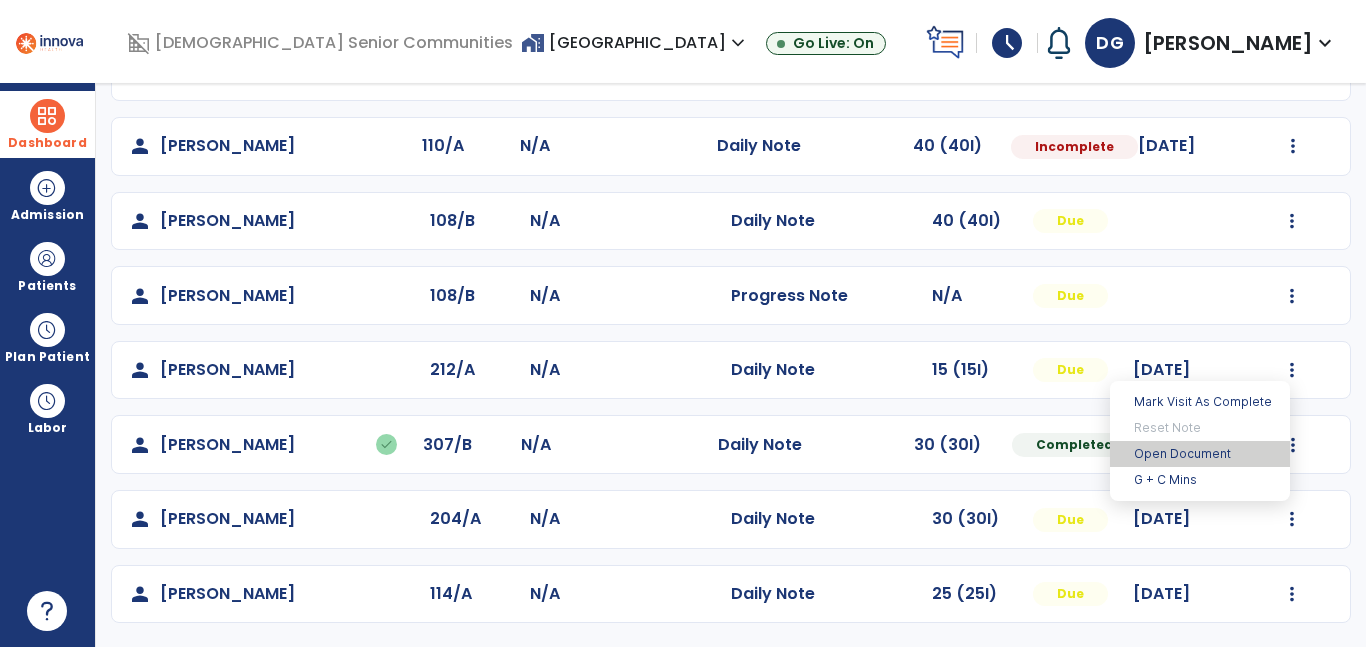 click on "Open Document" at bounding box center (1200, 454) 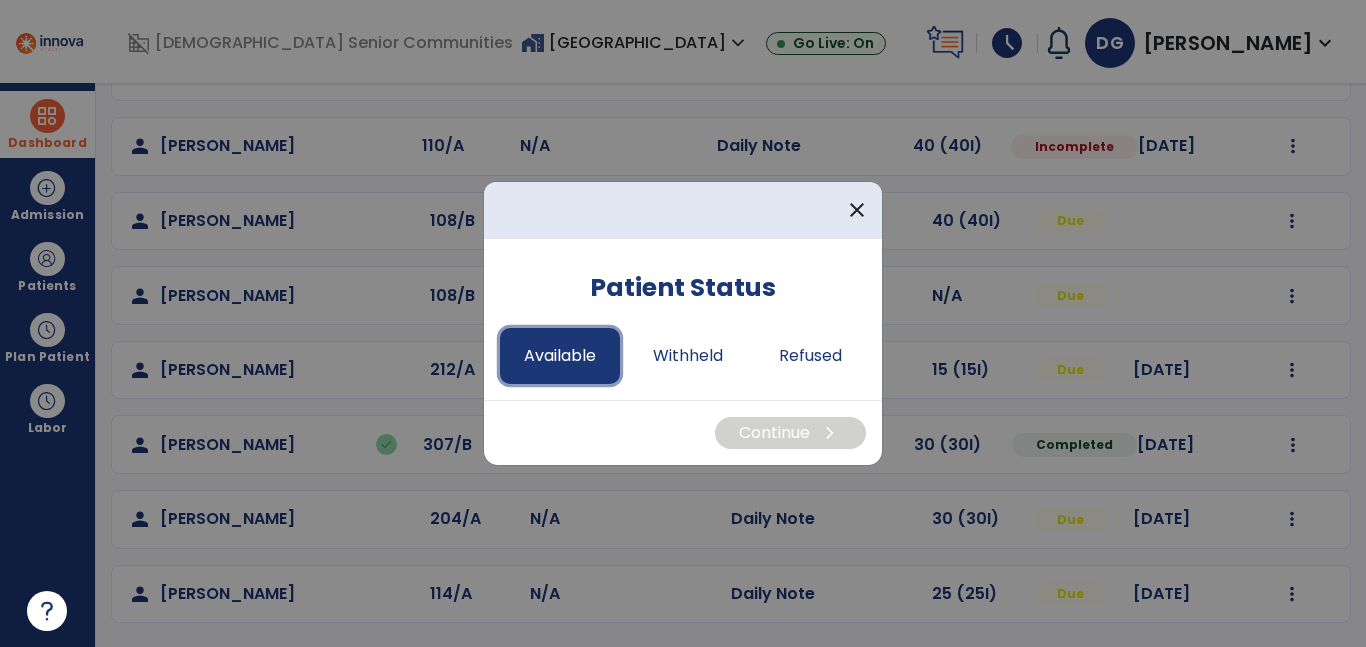 click on "Available" at bounding box center (560, 356) 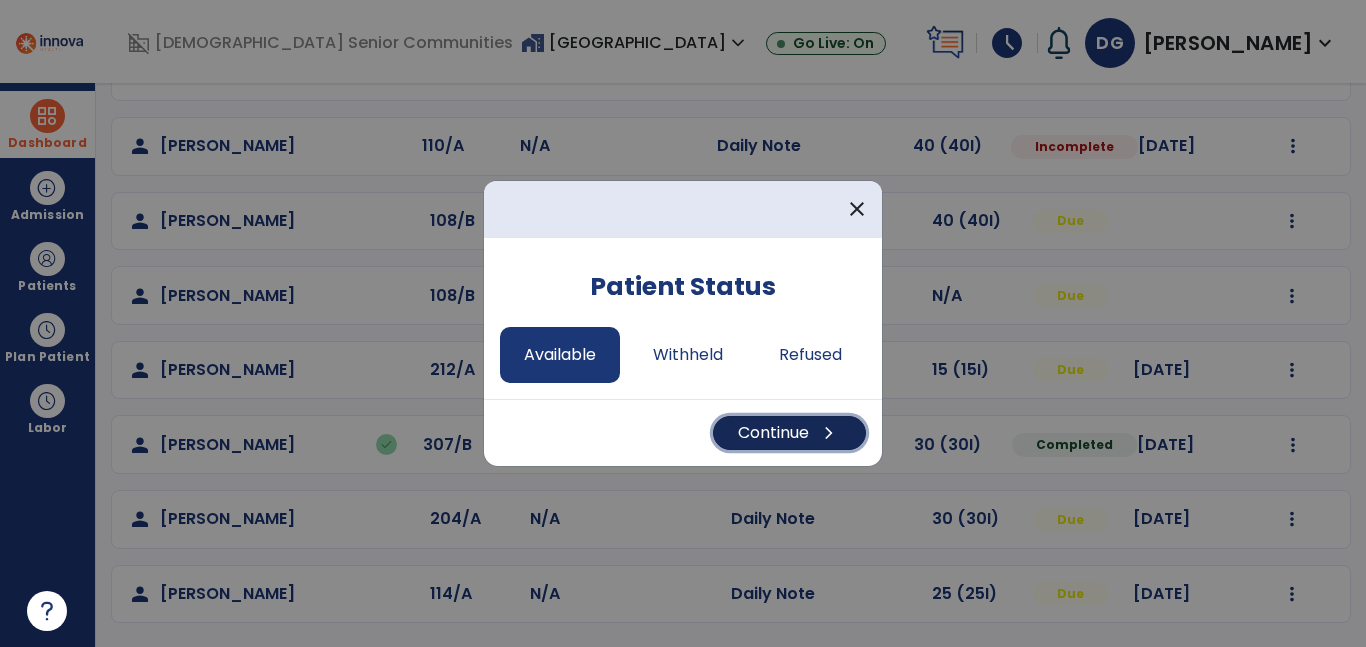 click on "chevron_right" at bounding box center [829, 433] 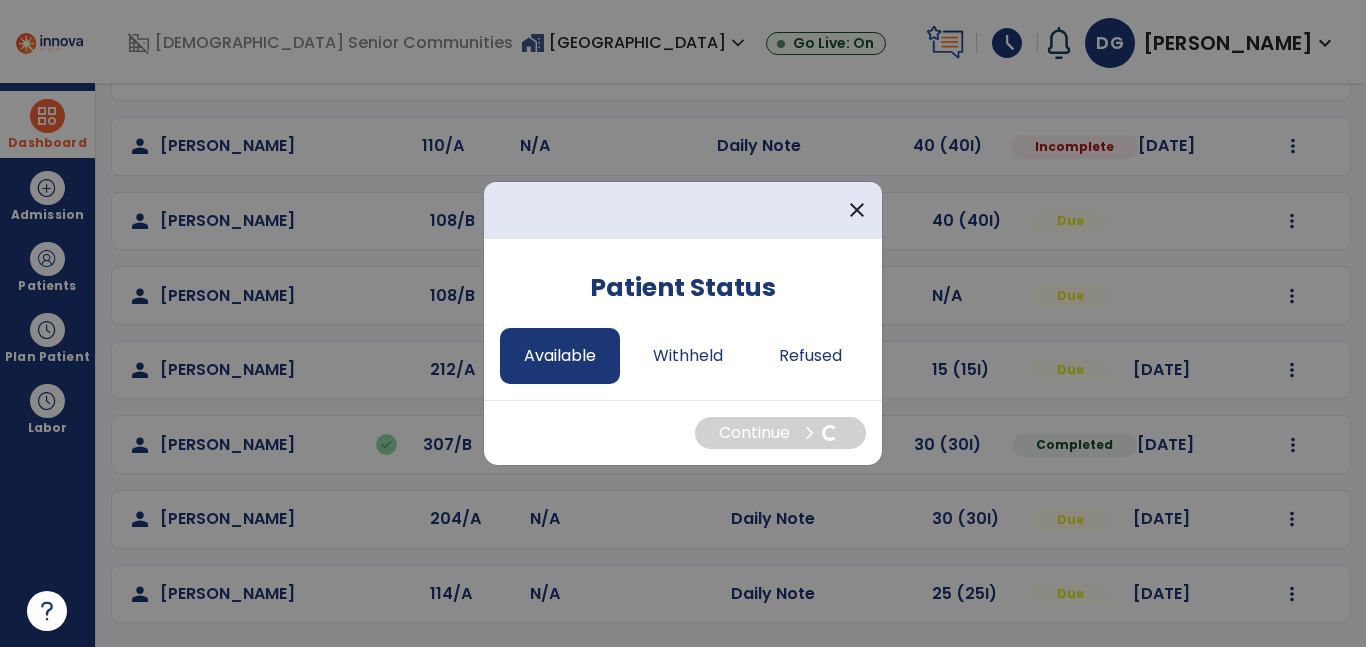 select on "*" 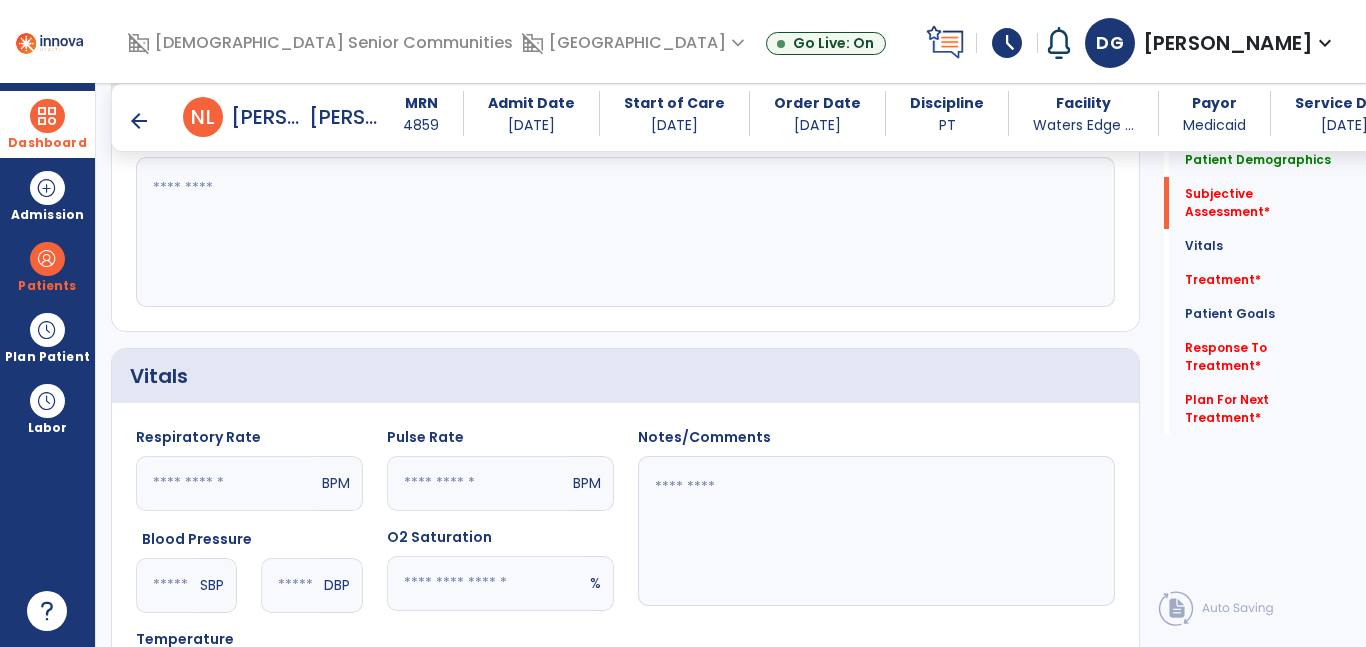 scroll, scrollTop: 584, scrollLeft: 0, axis: vertical 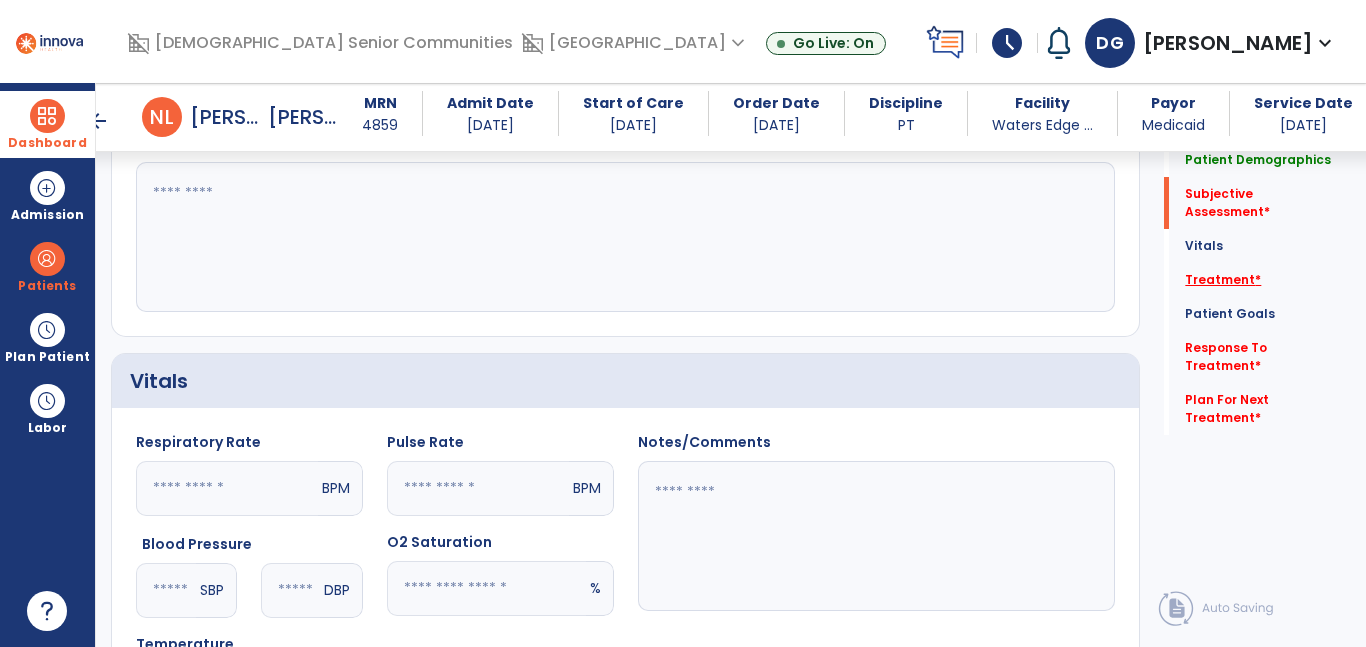 click on "Treatment   *" 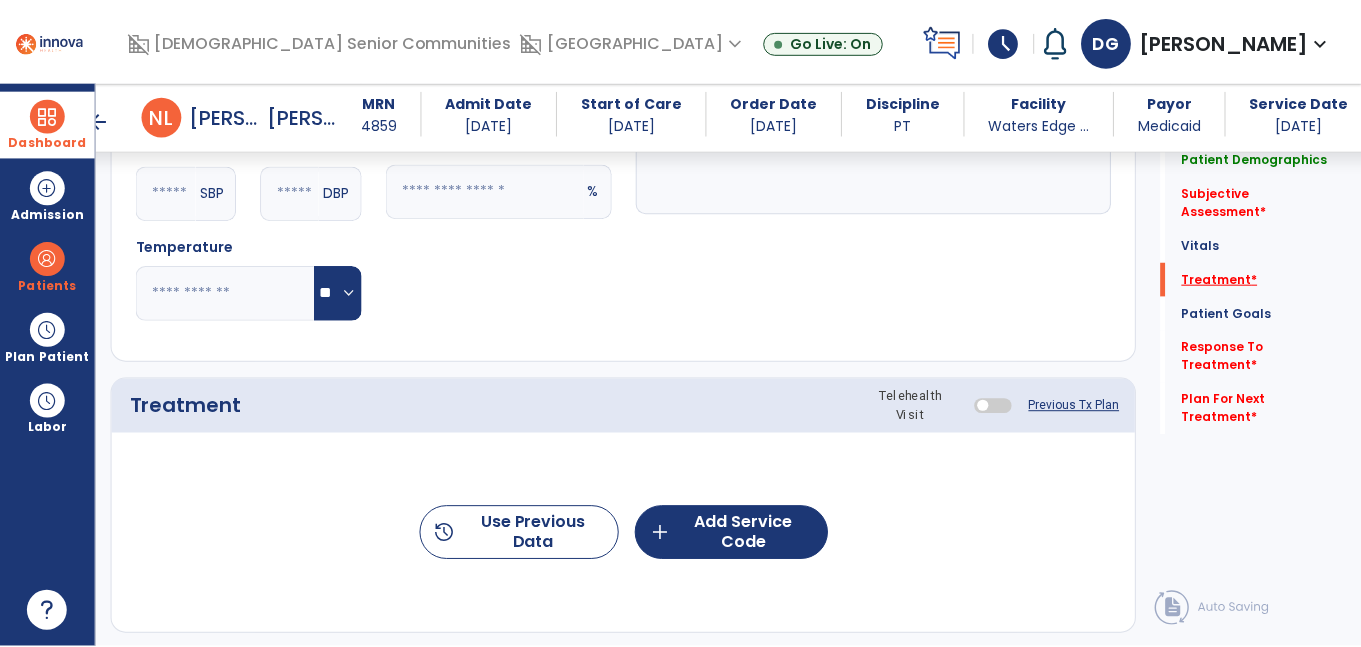 scroll, scrollTop: 1122, scrollLeft: 0, axis: vertical 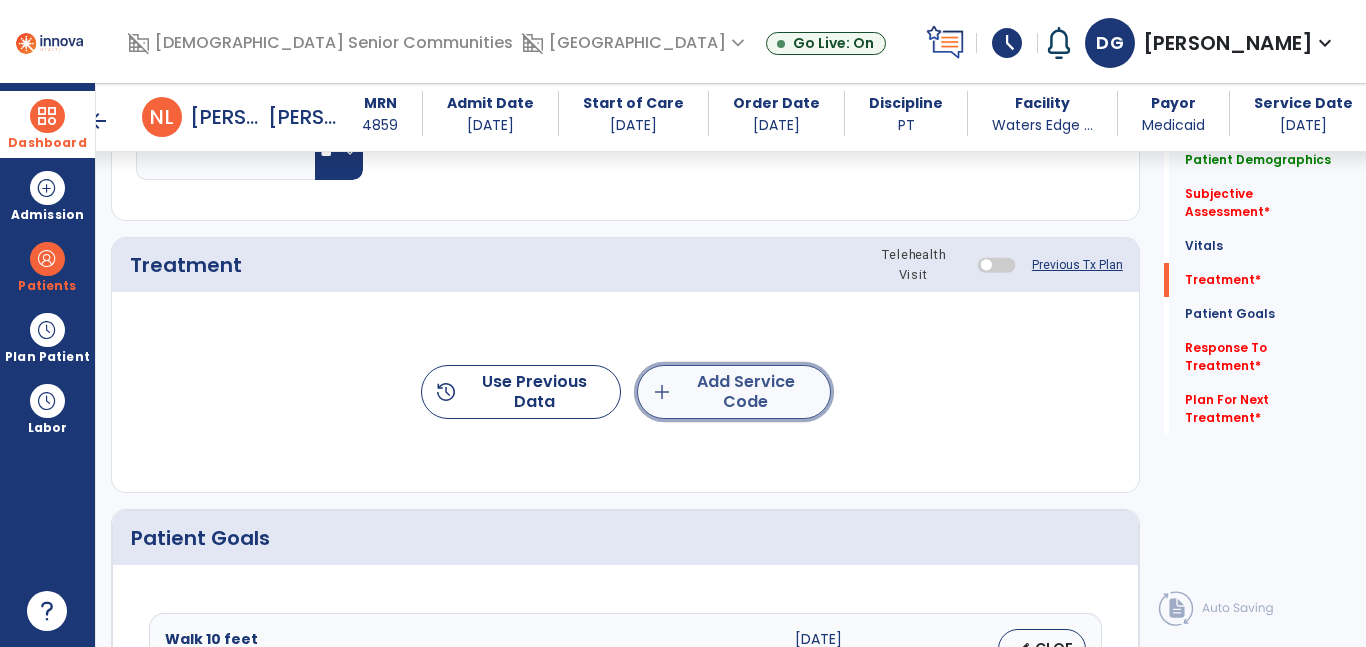 click on "add  Add Service Code" 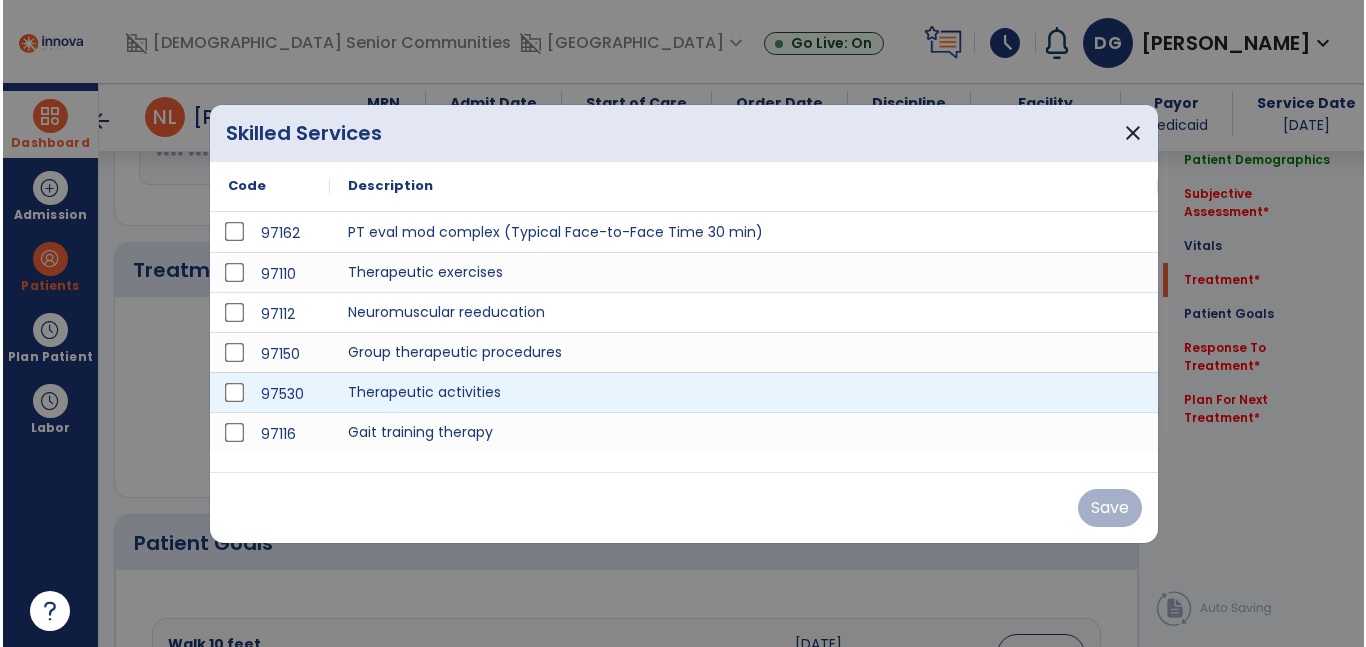 scroll, scrollTop: 1122, scrollLeft: 0, axis: vertical 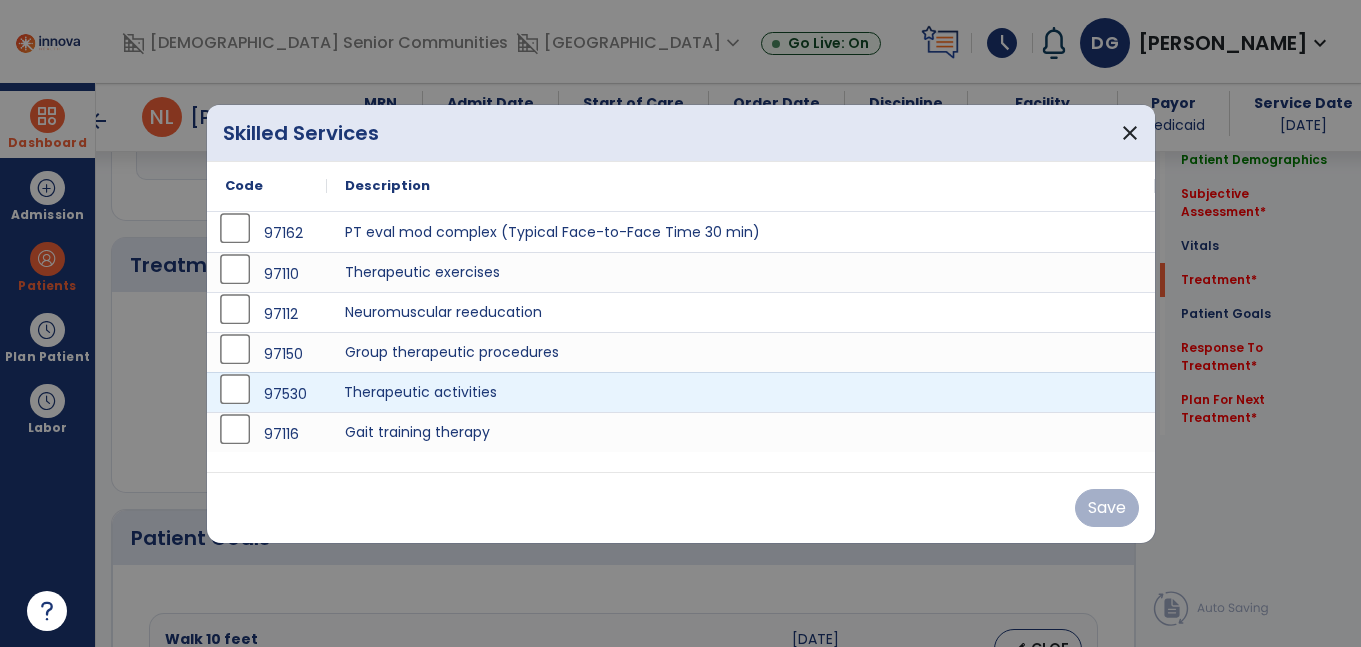 click on "Therapeutic activities" at bounding box center (741, 392) 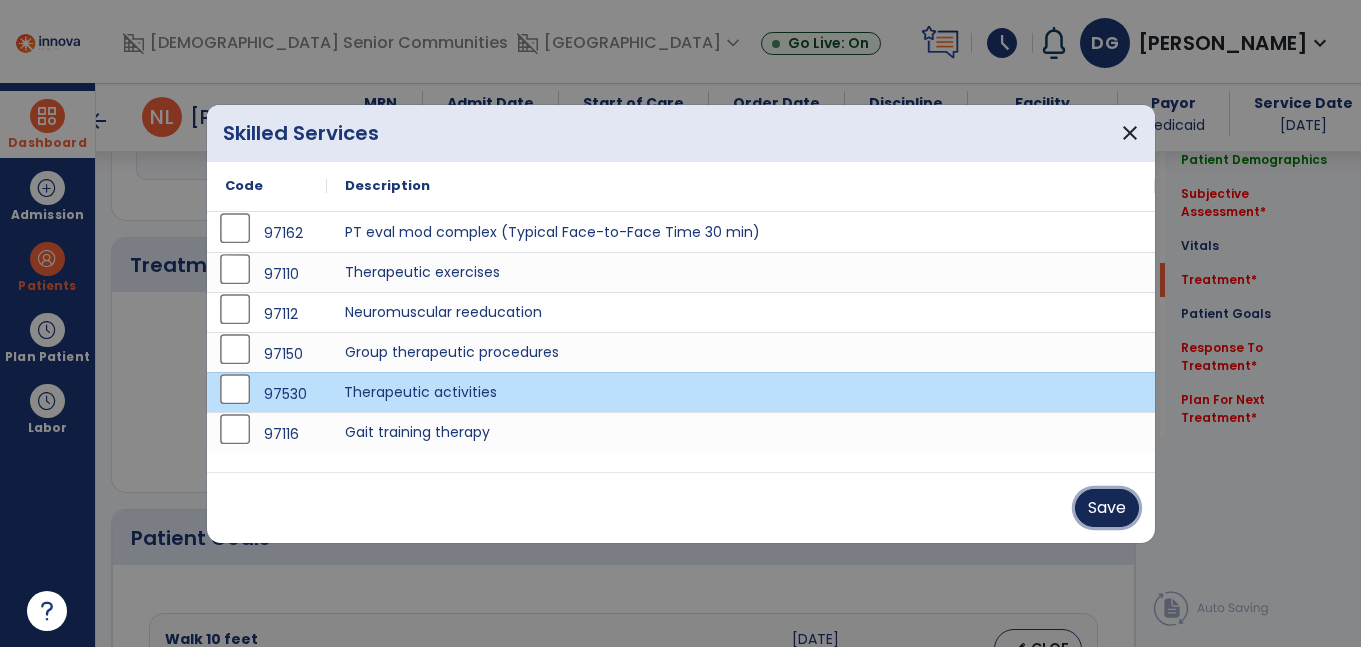 click on "Save" at bounding box center (1107, 508) 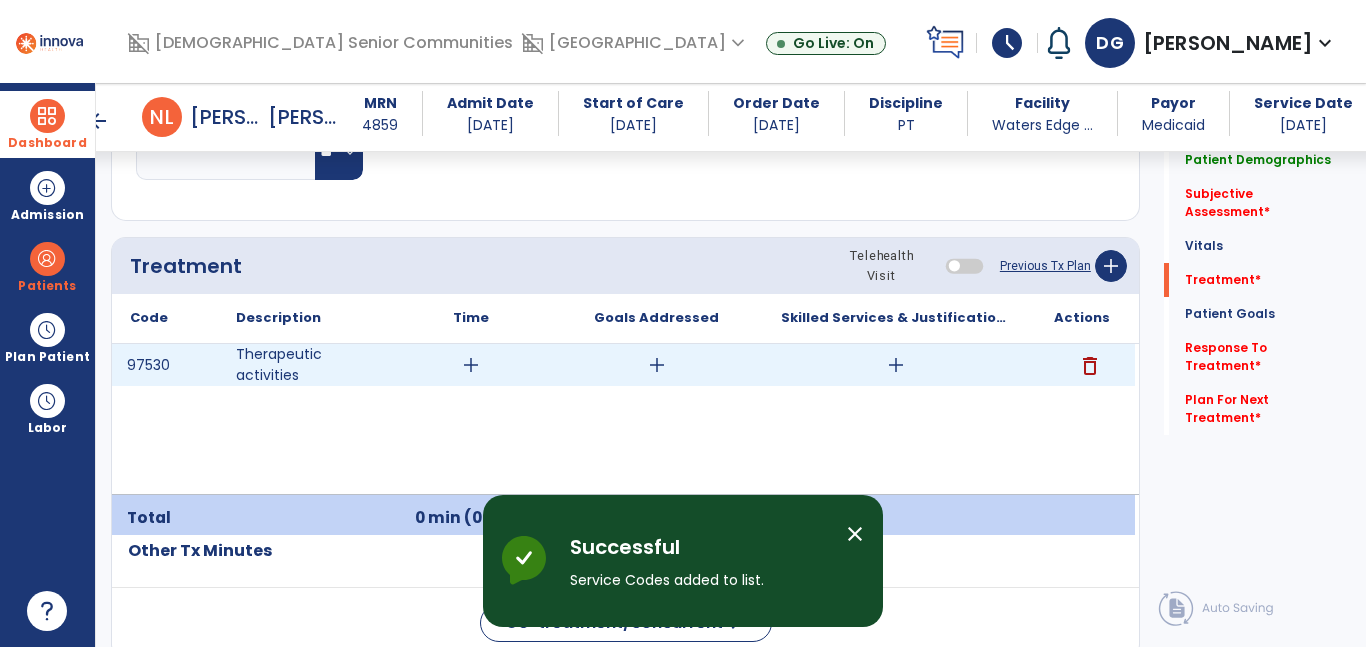 click on "add" at bounding box center (471, 365) 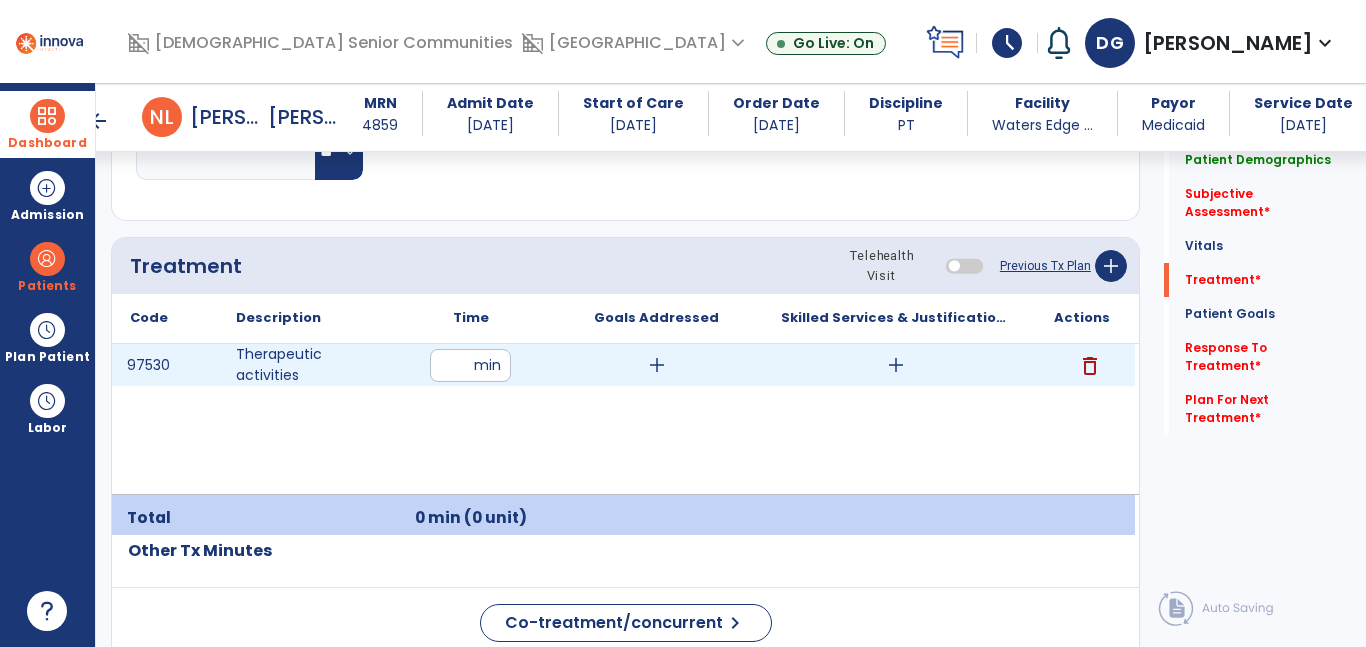 type on "**" 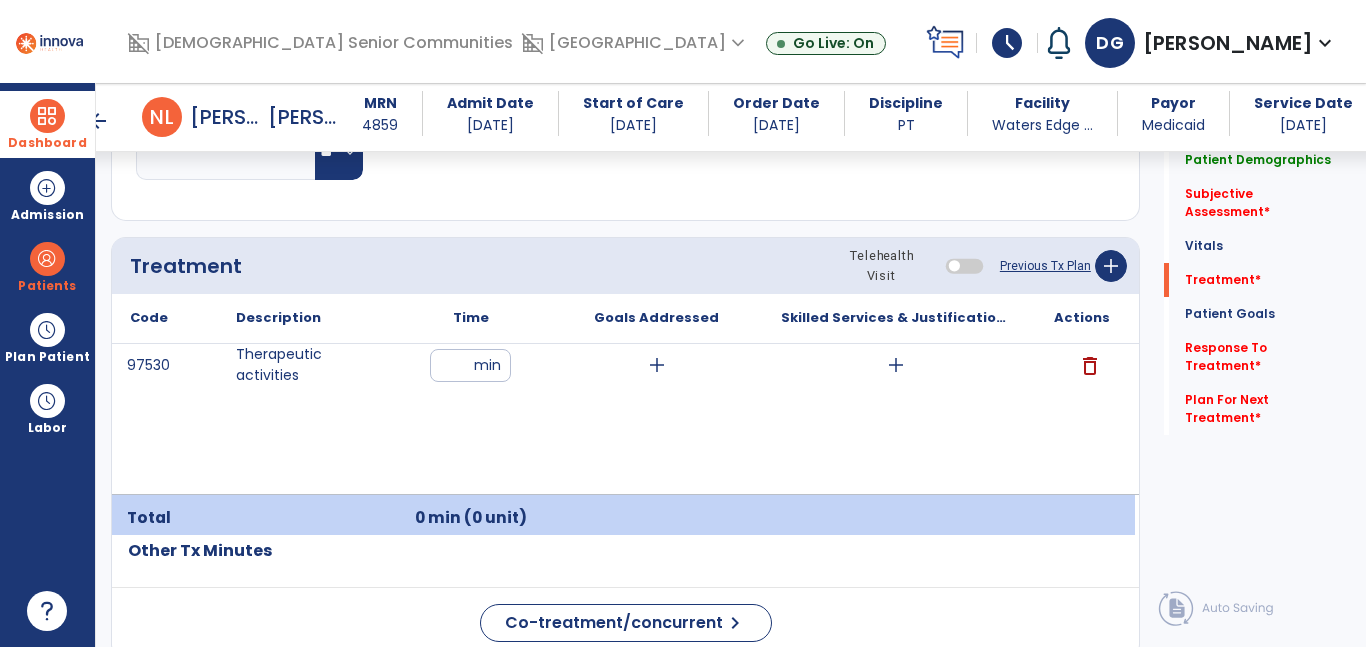 click on "Quick Links  Patient Demographics   Patient Demographics   Subjective Assessment   *  Subjective Assessment   *  Vitals   Vitals   Treatment   *  Treatment   *  Patient Goals   Patient Goals   Response To Treatment   *  Response To Treatment   *  Plan For Next Treatment   *  Plan For Next Treatment   *" 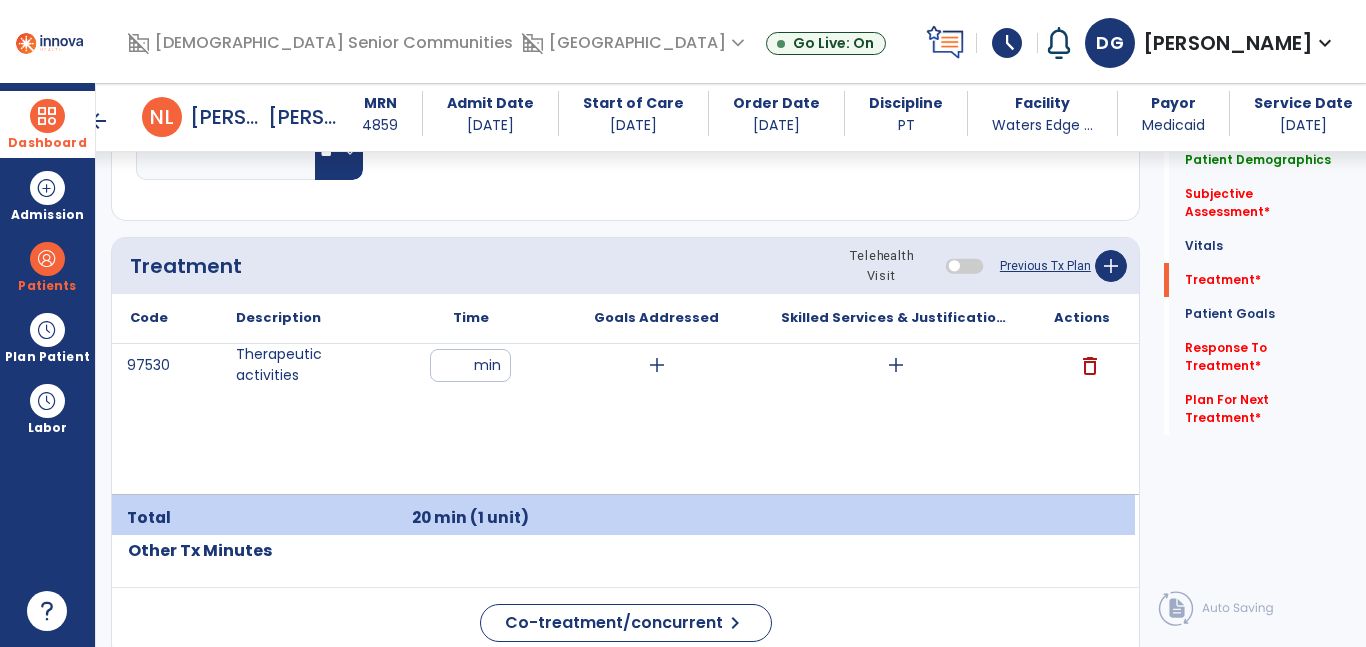 click at bounding box center [47, 116] 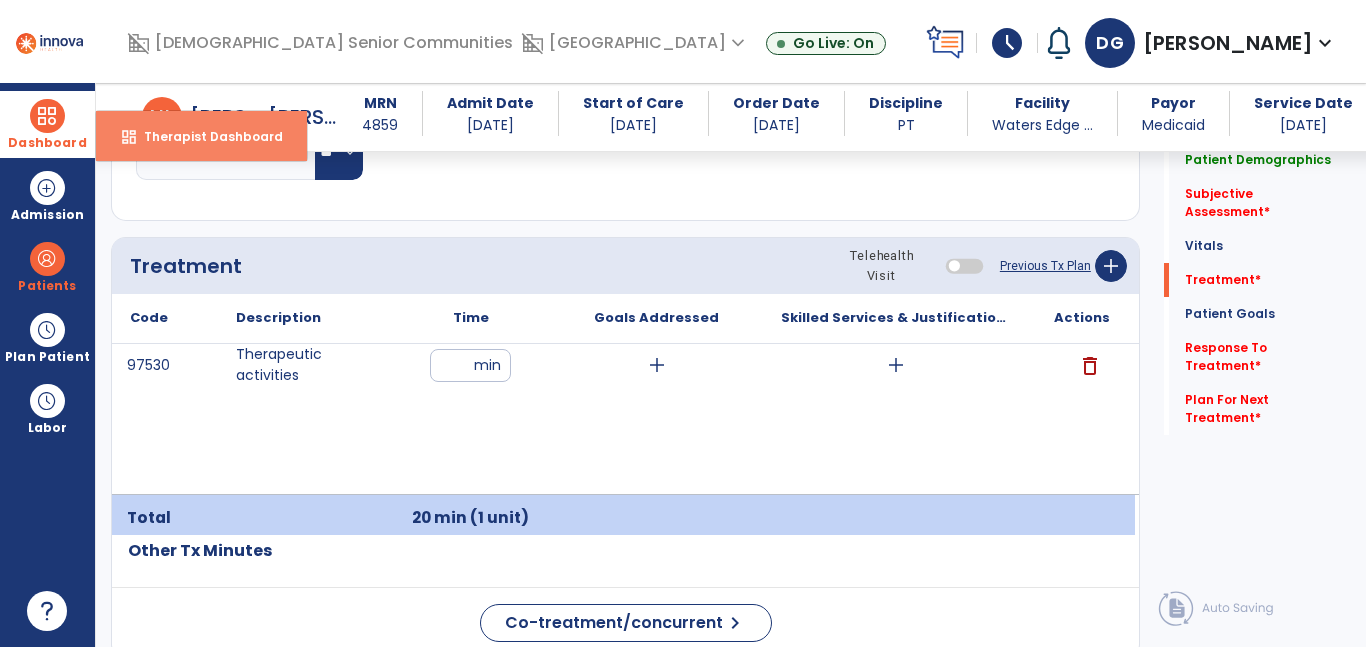 click on "dashboard  Therapist Dashboard" at bounding box center (201, 136) 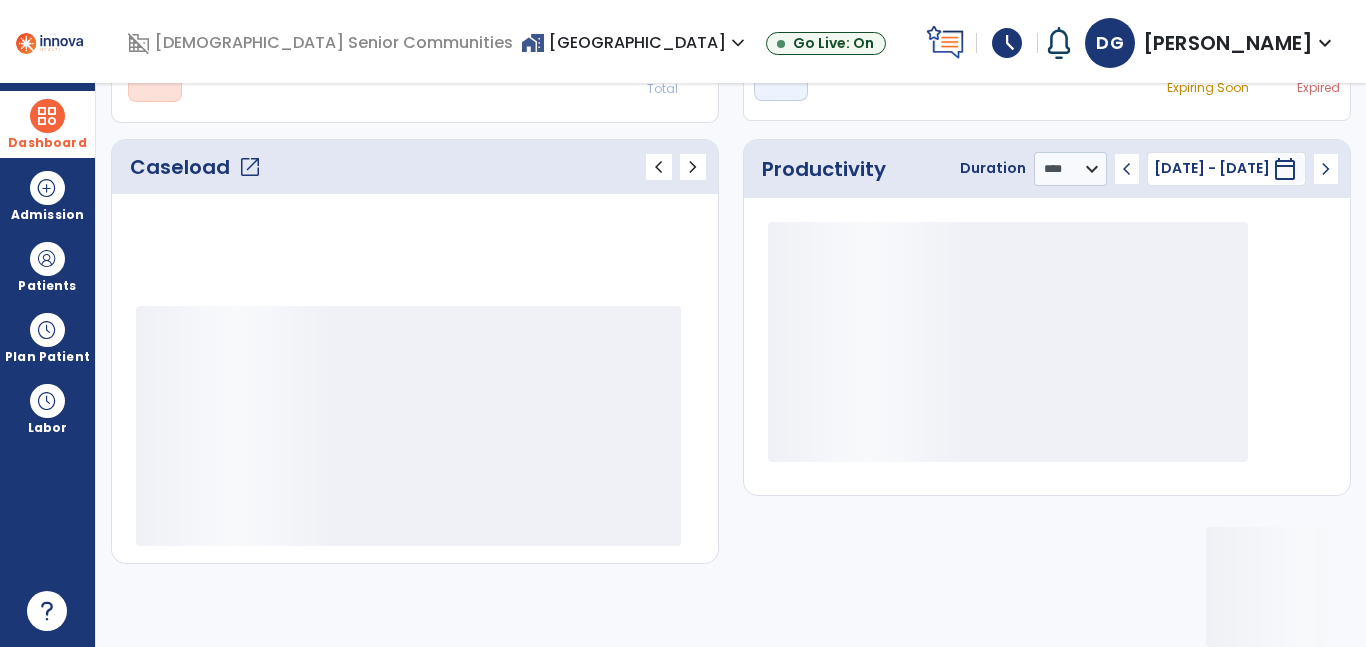 scroll, scrollTop: 230, scrollLeft: 0, axis: vertical 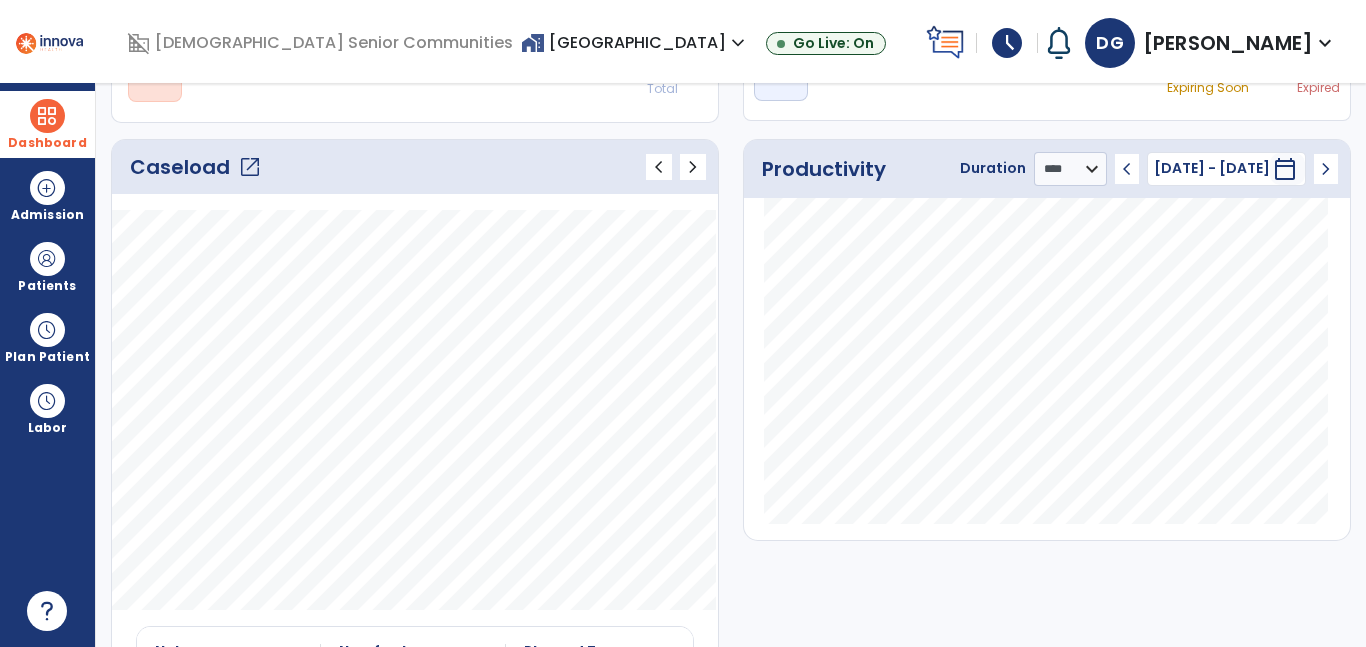 click on "open_in_new" 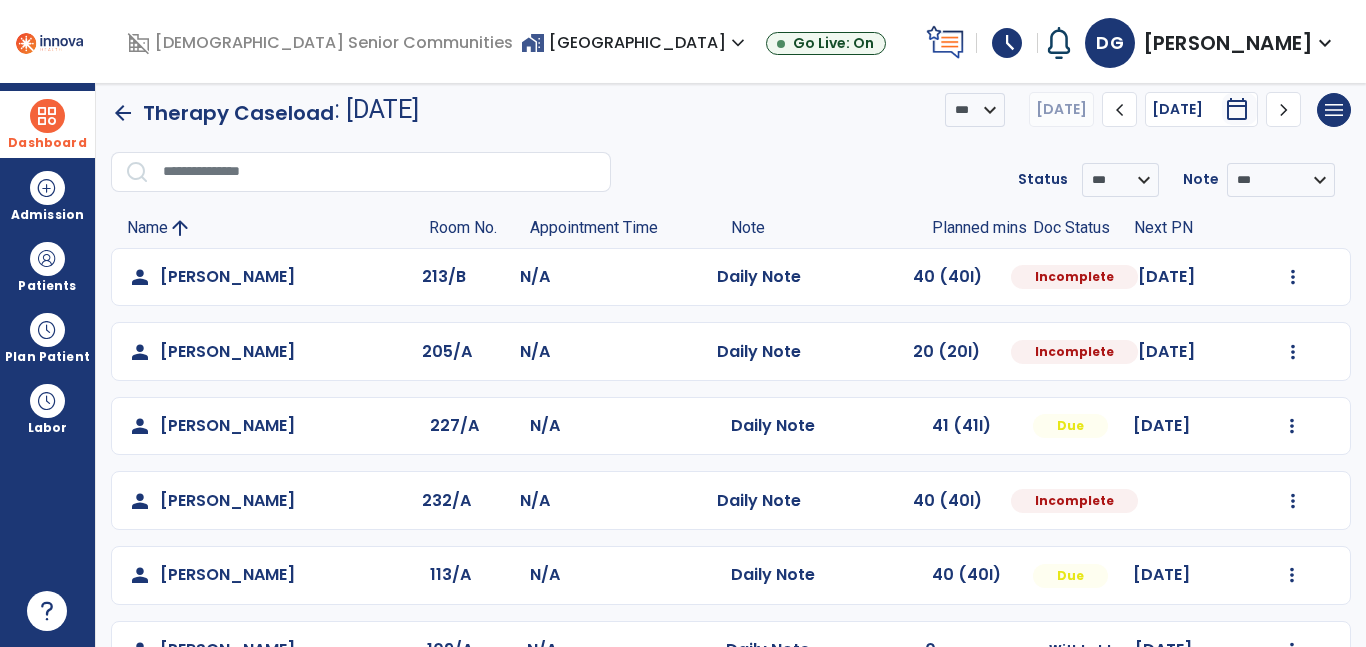 scroll, scrollTop: 0, scrollLeft: 0, axis: both 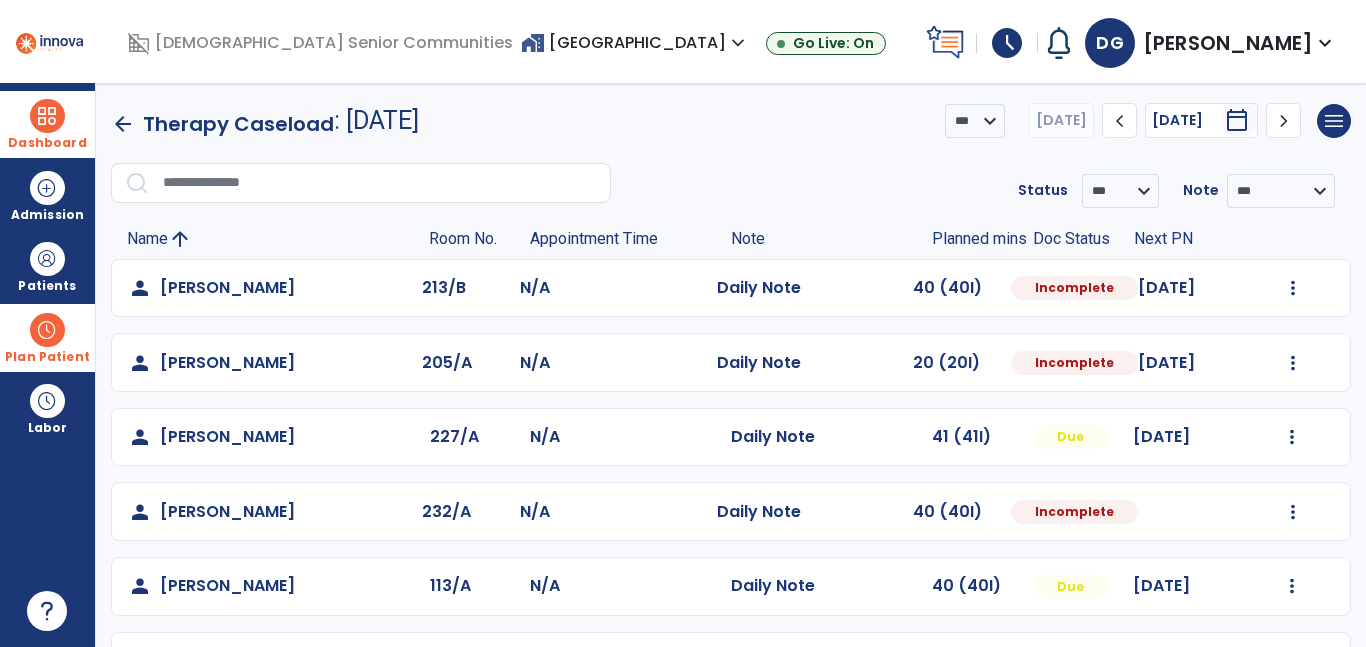 click at bounding box center (47, 330) 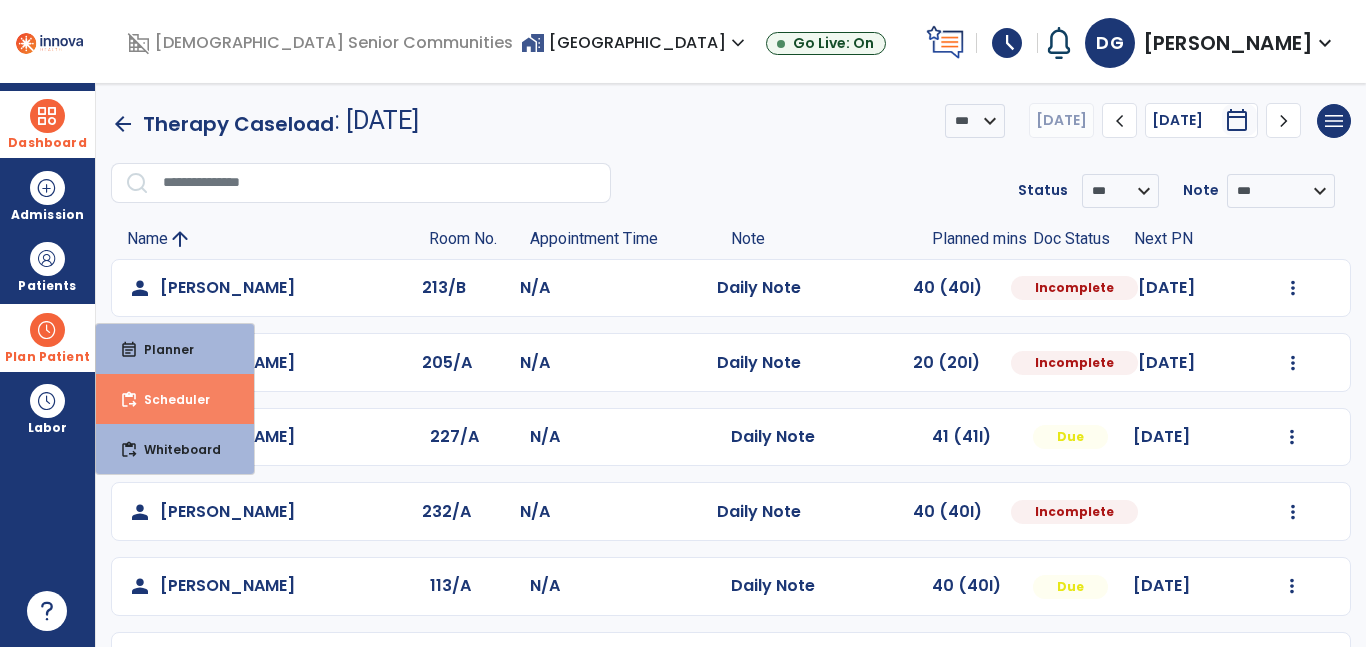 click on "Scheduler" at bounding box center [169, 399] 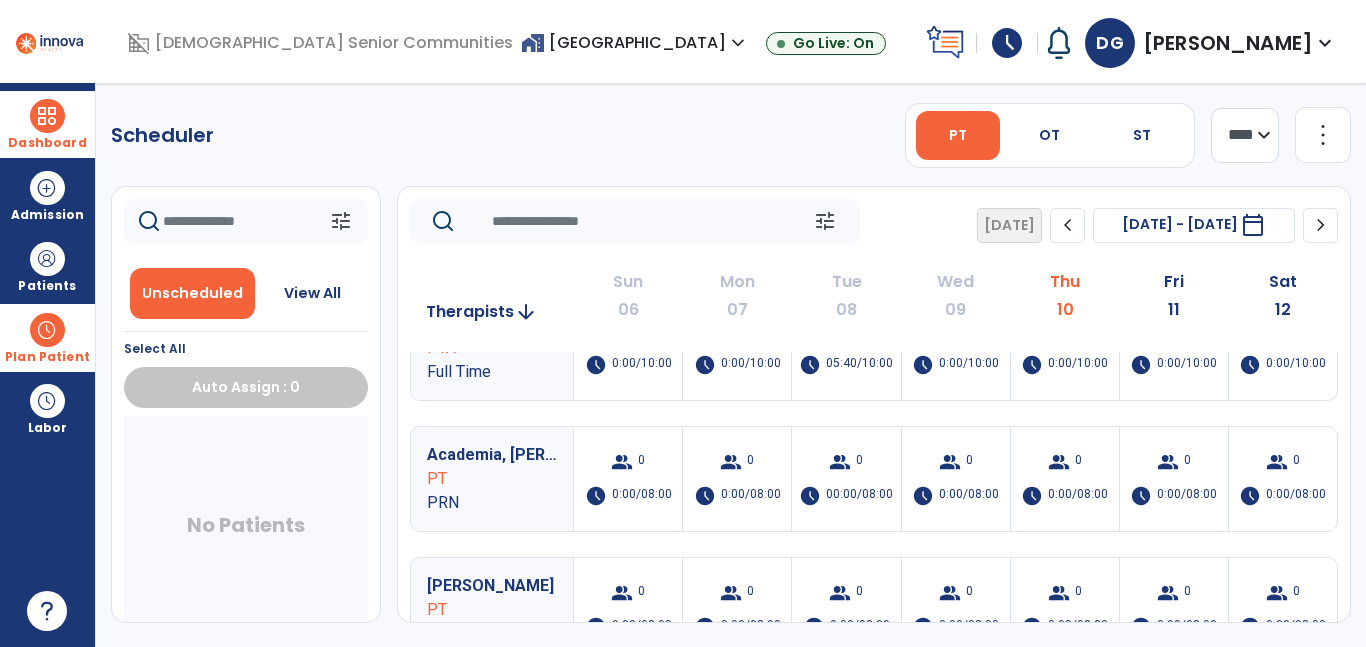 scroll, scrollTop: 227, scrollLeft: 0, axis: vertical 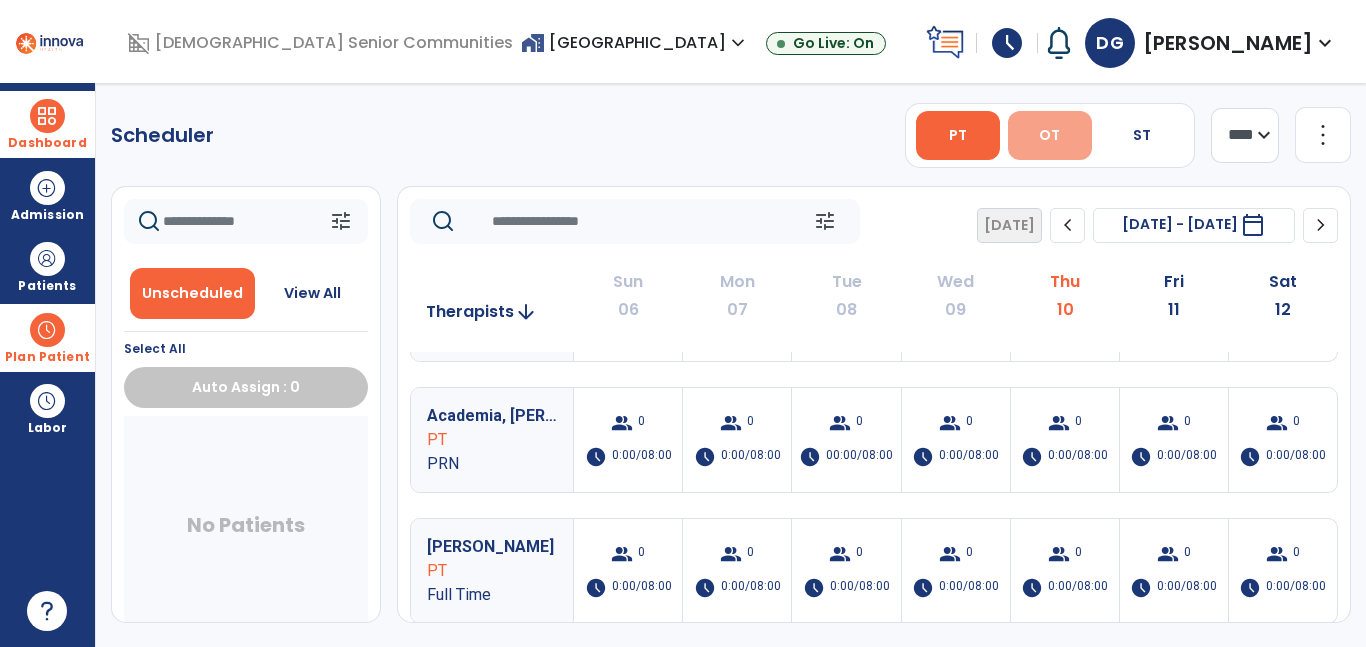 click on "OT" at bounding box center (1050, 135) 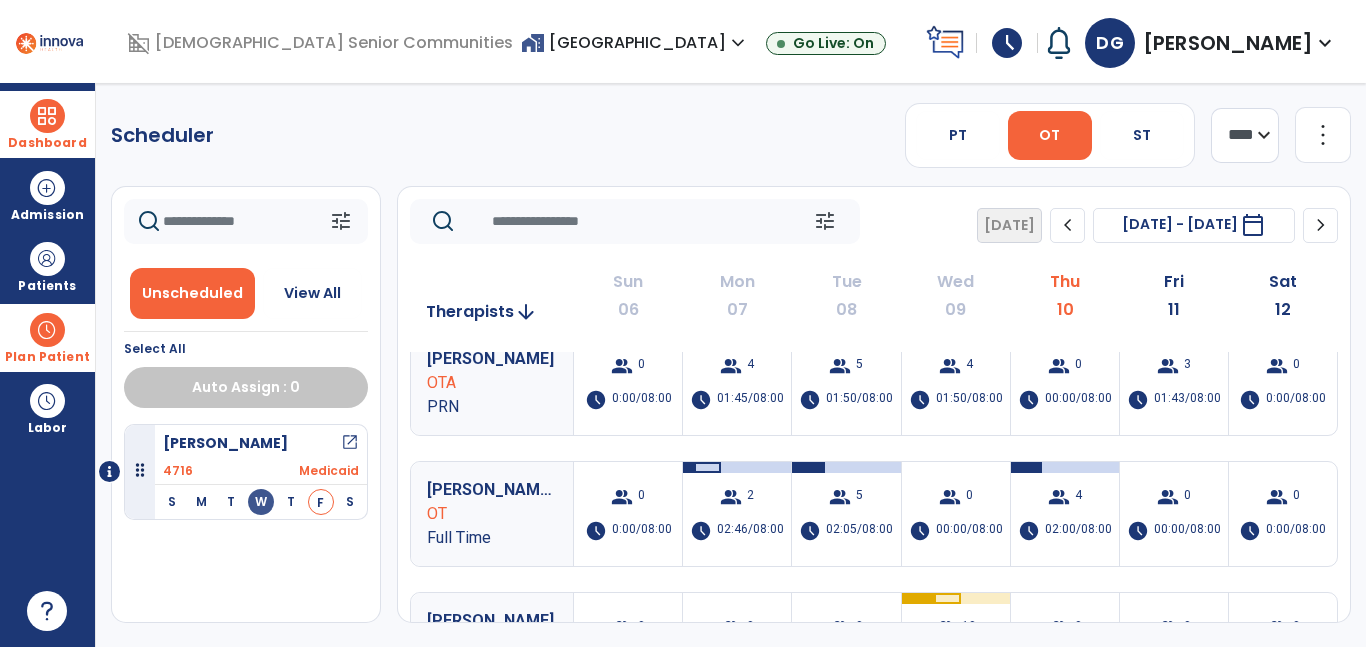 scroll, scrollTop: 20, scrollLeft: 0, axis: vertical 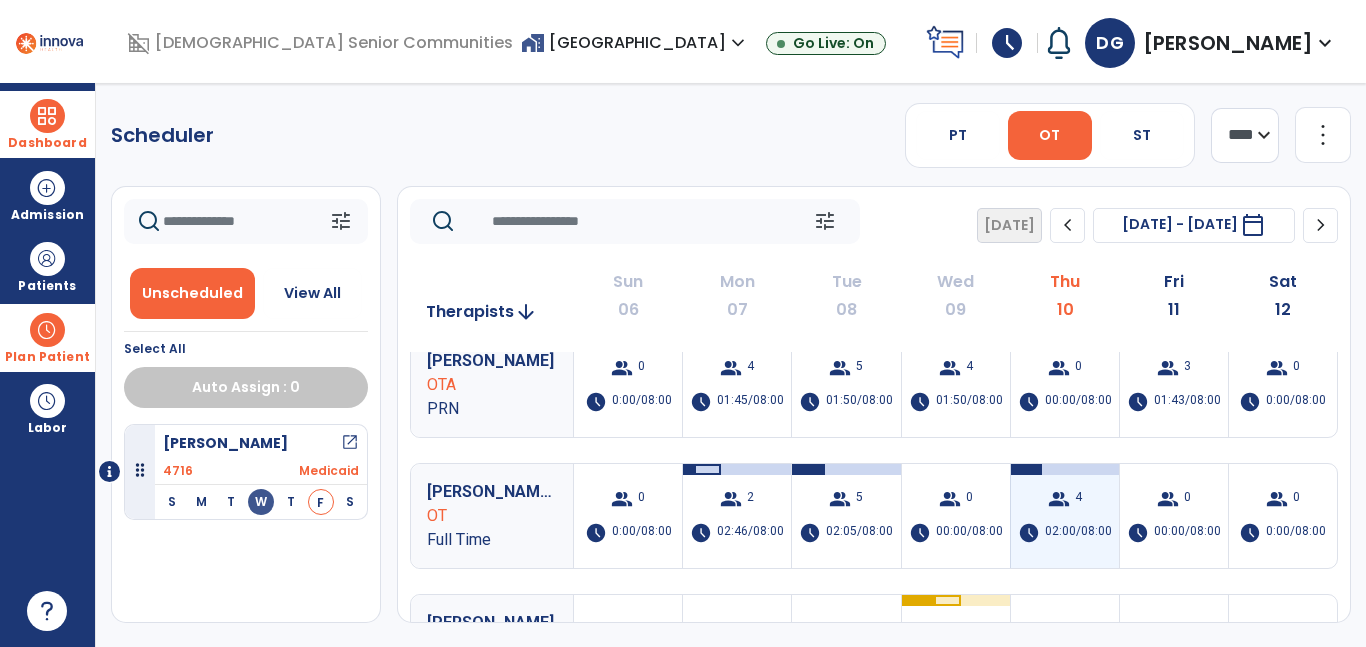 click on "group  4  schedule  02:00/08:00" at bounding box center [1065, 516] 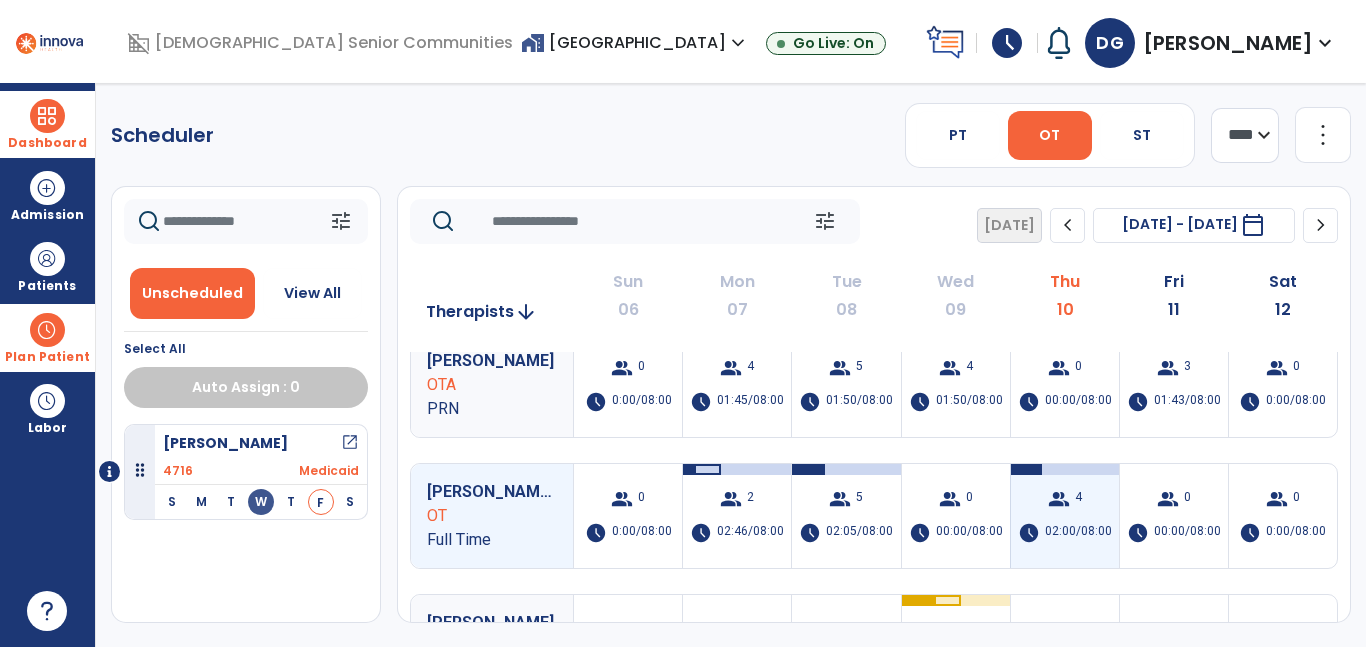 click on "group  4  schedule  02:00/08:00" at bounding box center [1065, 516] 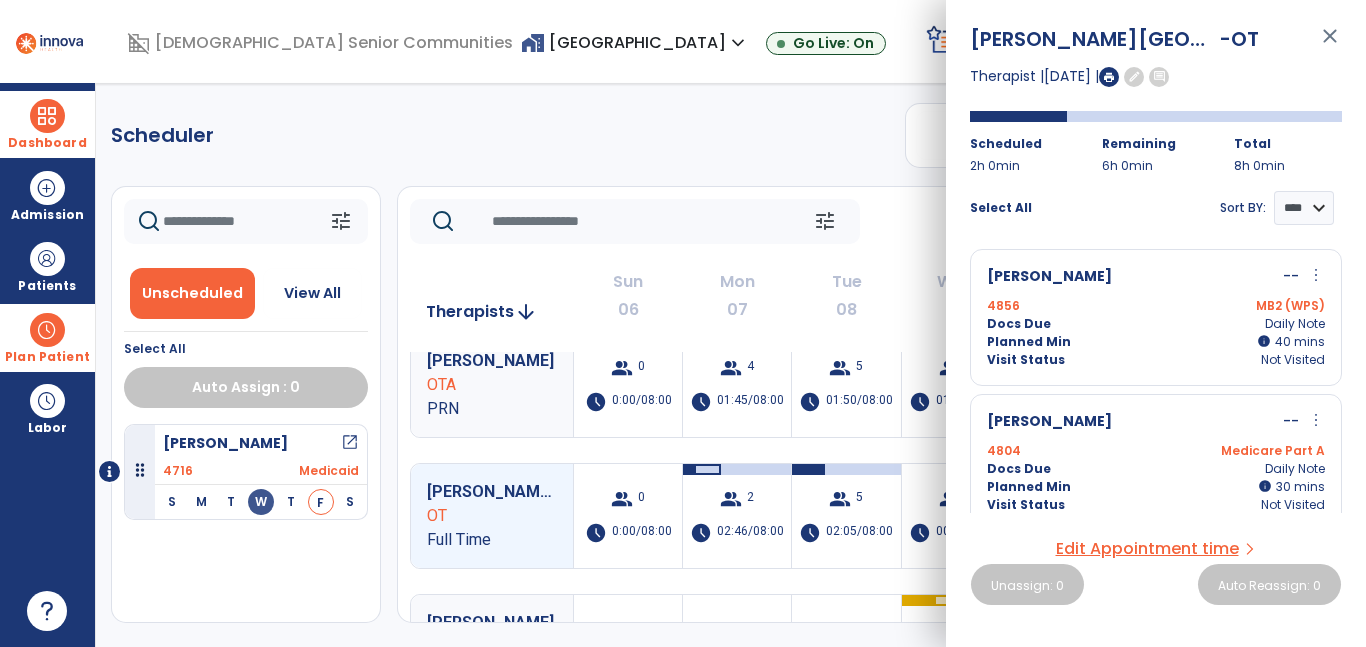 click on "[PERSON_NAME]   --  more_vert  edit   Edit Session   alt_route   Split Minutes  4804 Medicare Part A  Docs Due Daily Note   Planned Min  info   30 I 30 mins  Visit Status  Not Visited" at bounding box center [1156, 462] 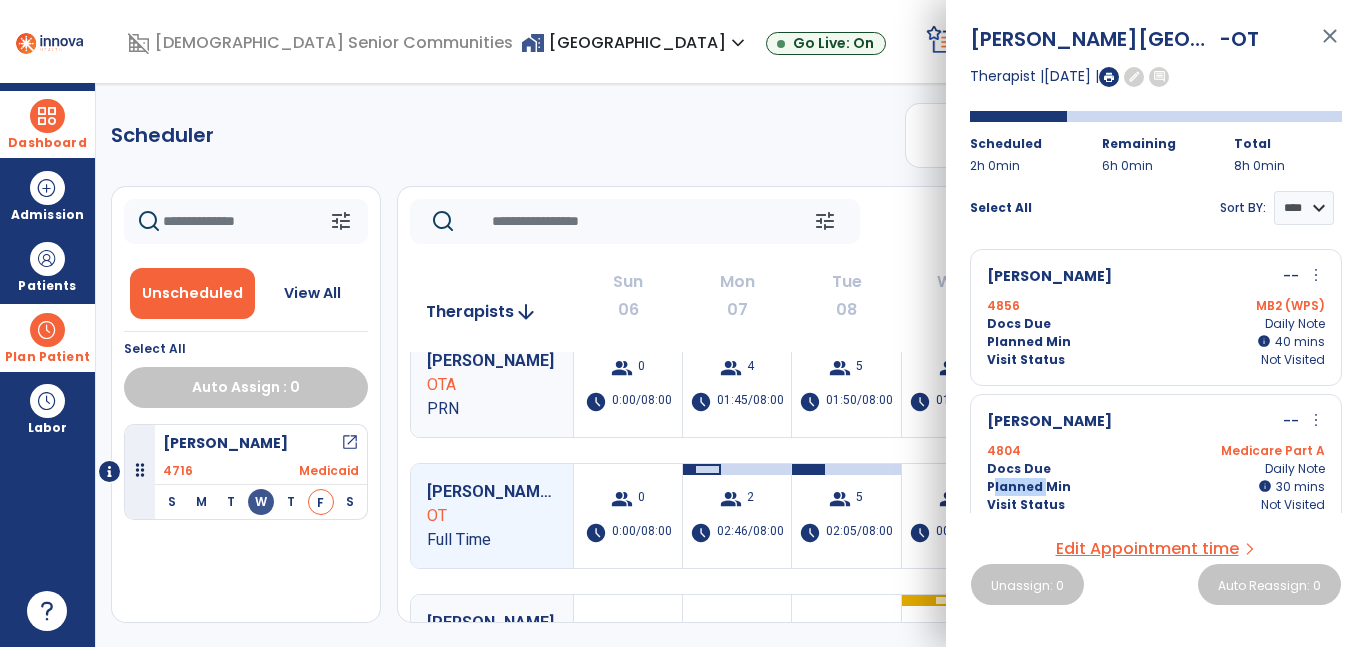 click on "[PERSON_NAME]   --  more_vert  edit   Edit Session   alt_route   Split Minutes  4856 MB2 (WPS)  Docs Due Daily Note   Planned Min  info   40 I 40 mins  Visit Status  Not Visited" at bounding box center [1156, 317] 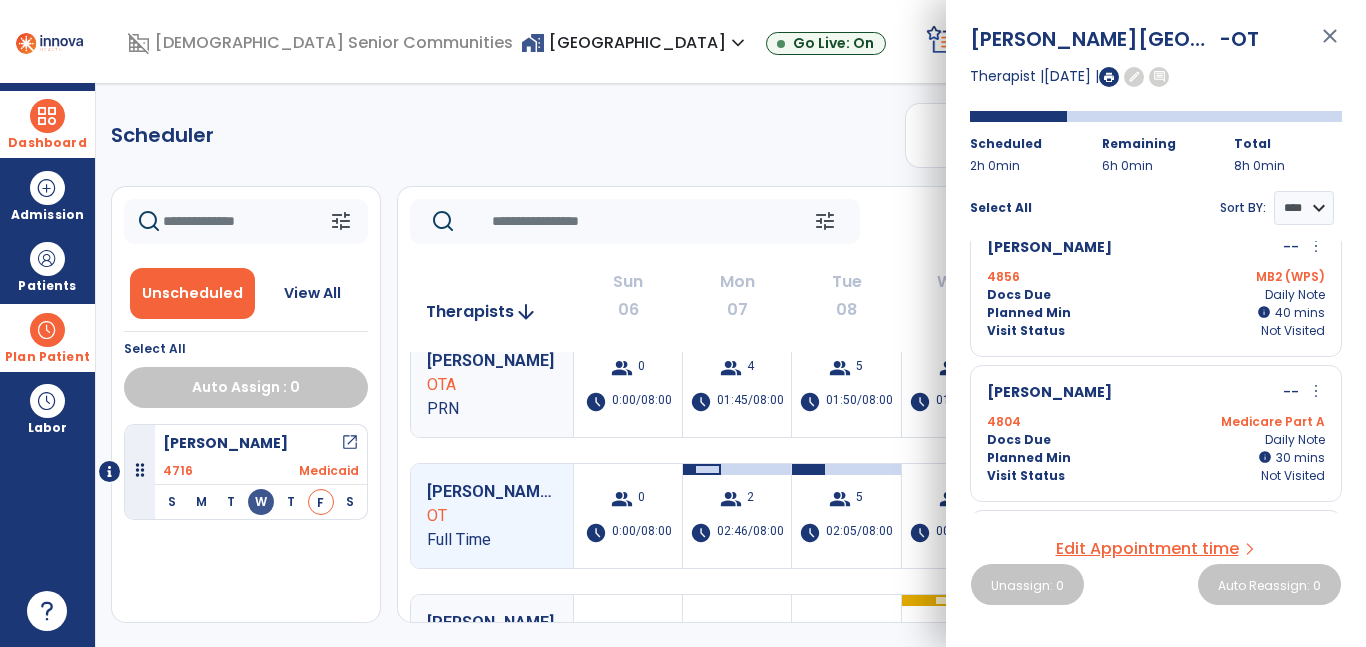 scroll, scrollTop: 0, scrollLeft: 0, axis: both 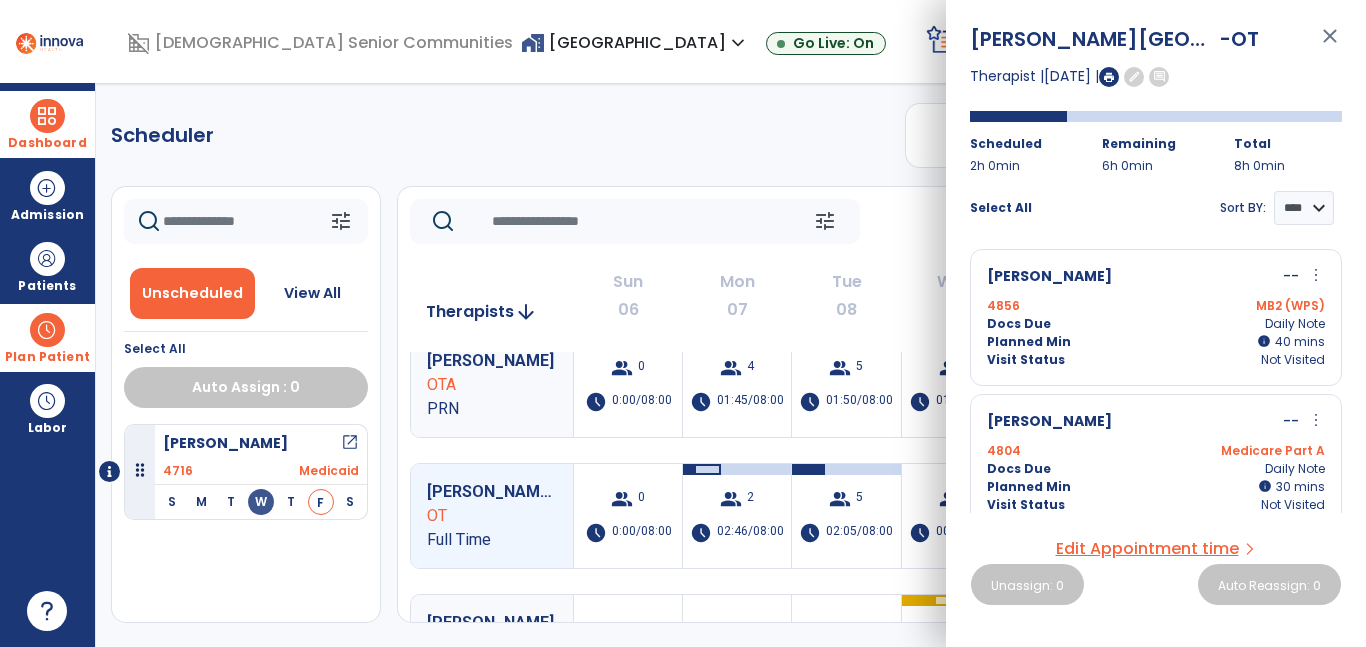 click on "Scheduler   PT   OT   ST  **** *** more_vert  Manage Labor   View All Therapists   Print" 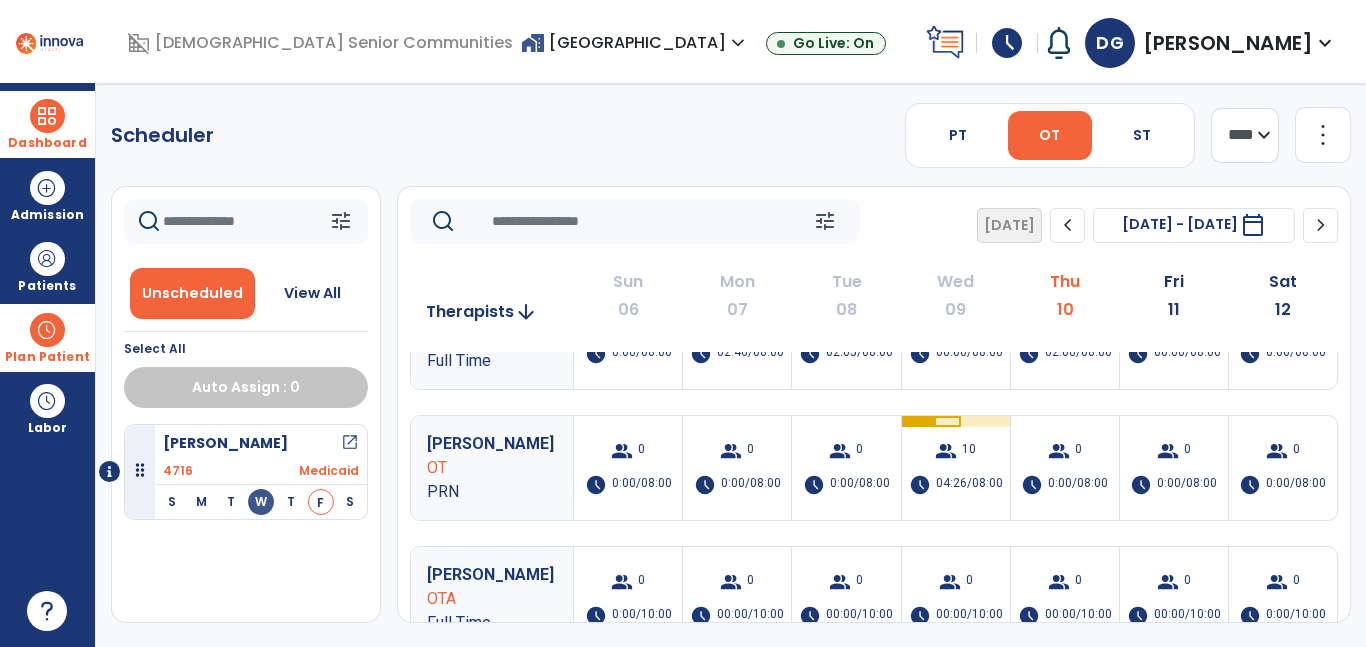 scroll, scrollTop: 203, scrollLeft: 0, axis: vertical 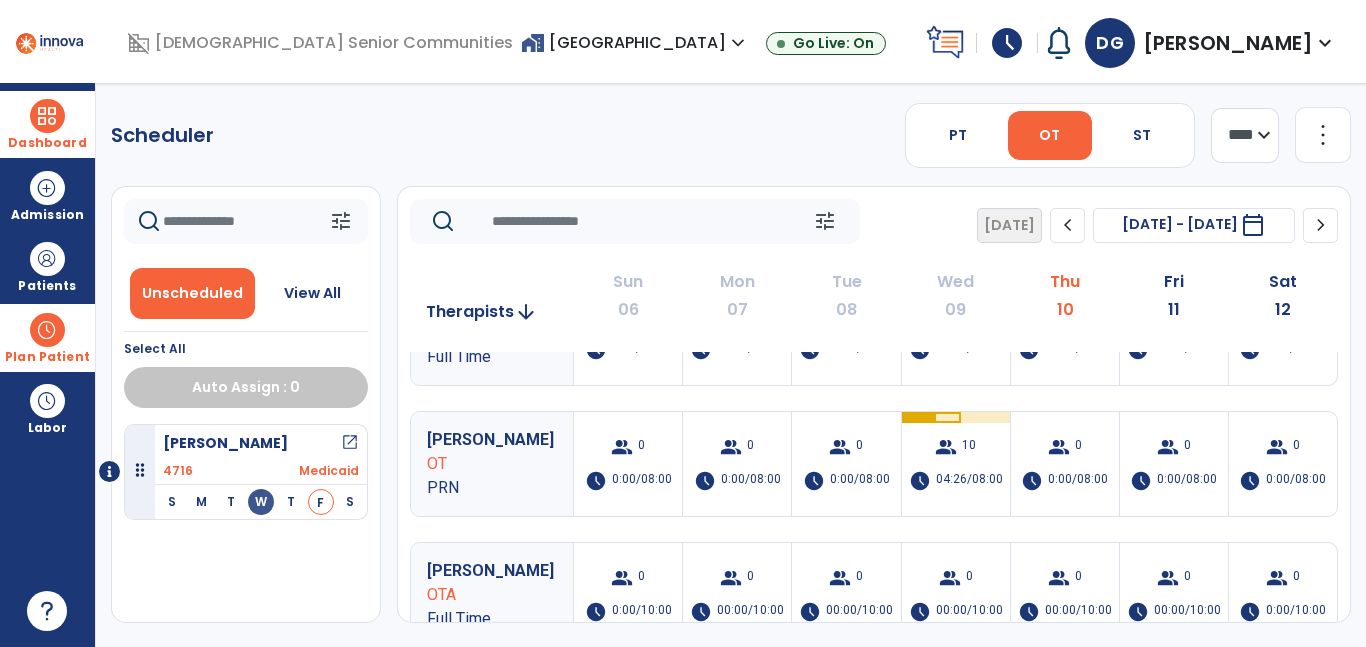 click on "Dashboard" at bounding box center [47, 143] 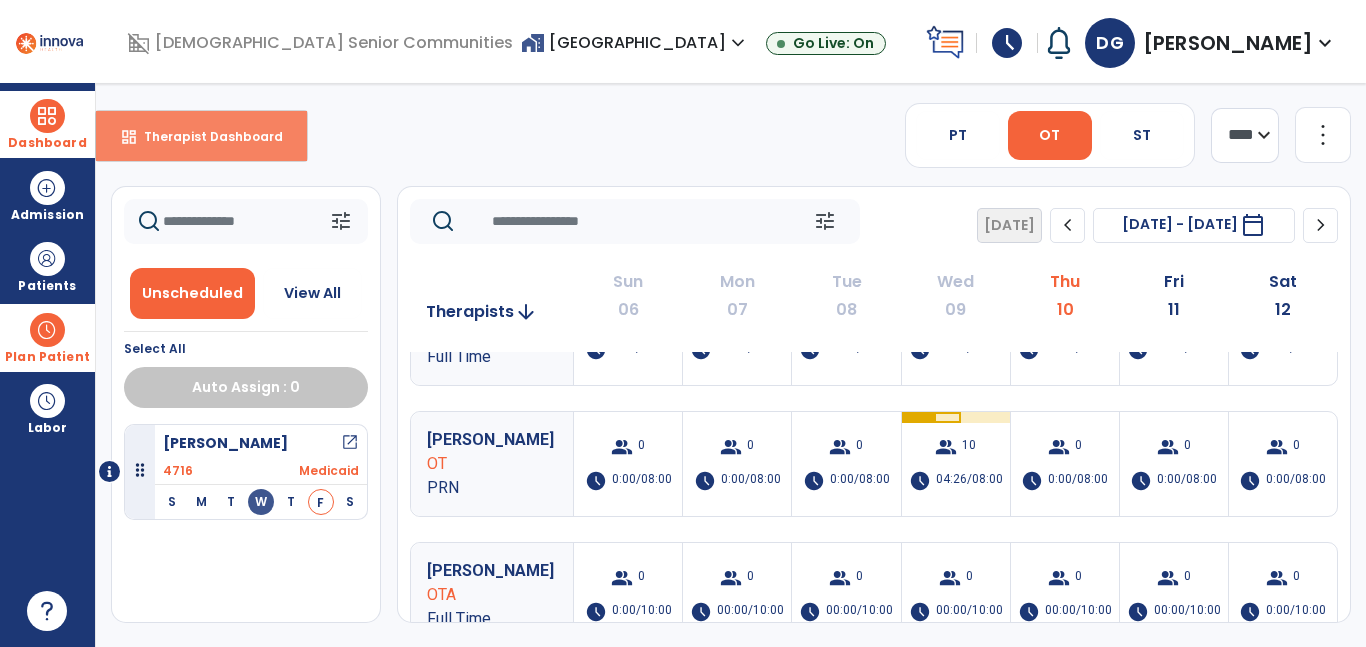 click on "dashboard  Therapist Dashboard" at bounding box center [201, 136] 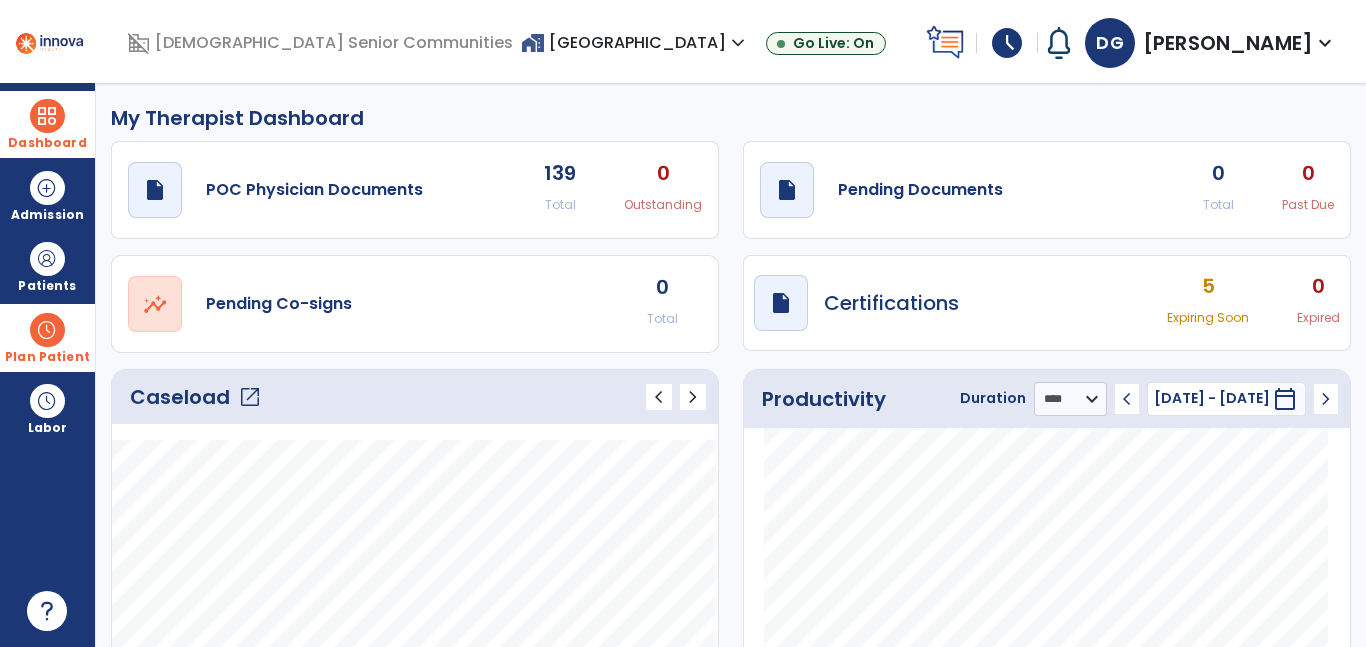 click on "open_in_new" 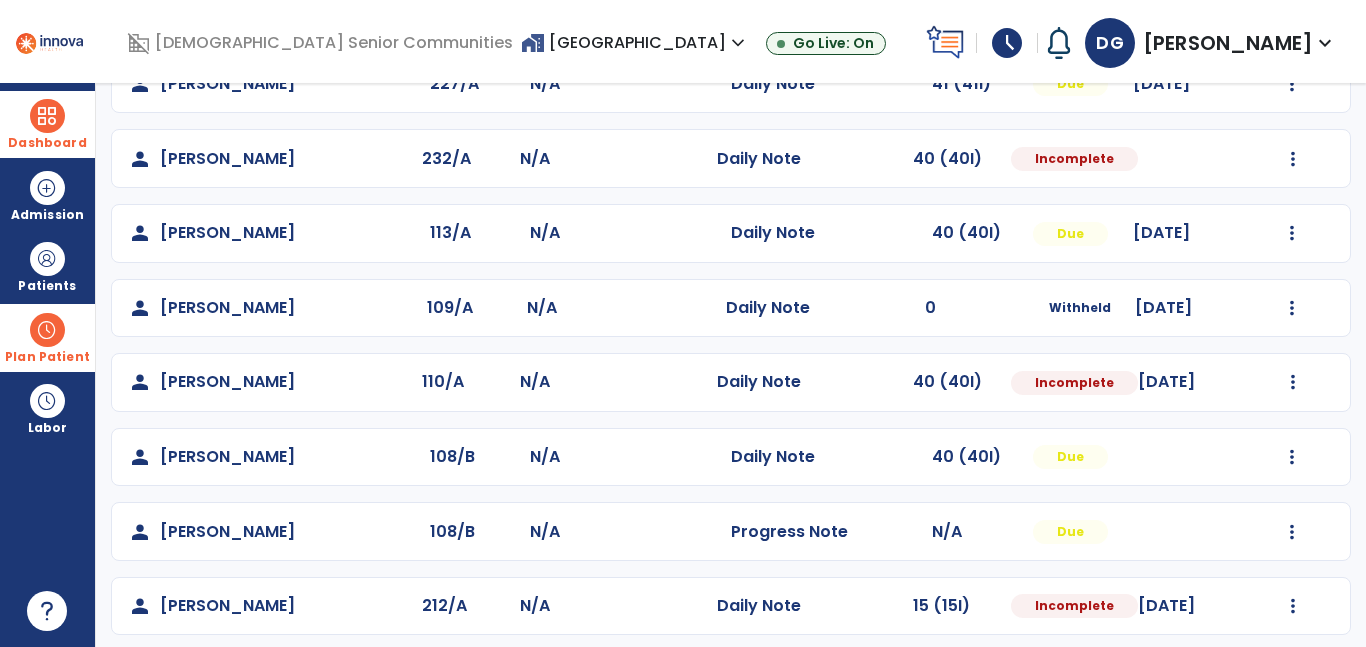 scroll, scrollTop: 352, scrollLeft: 0, axis: vertical 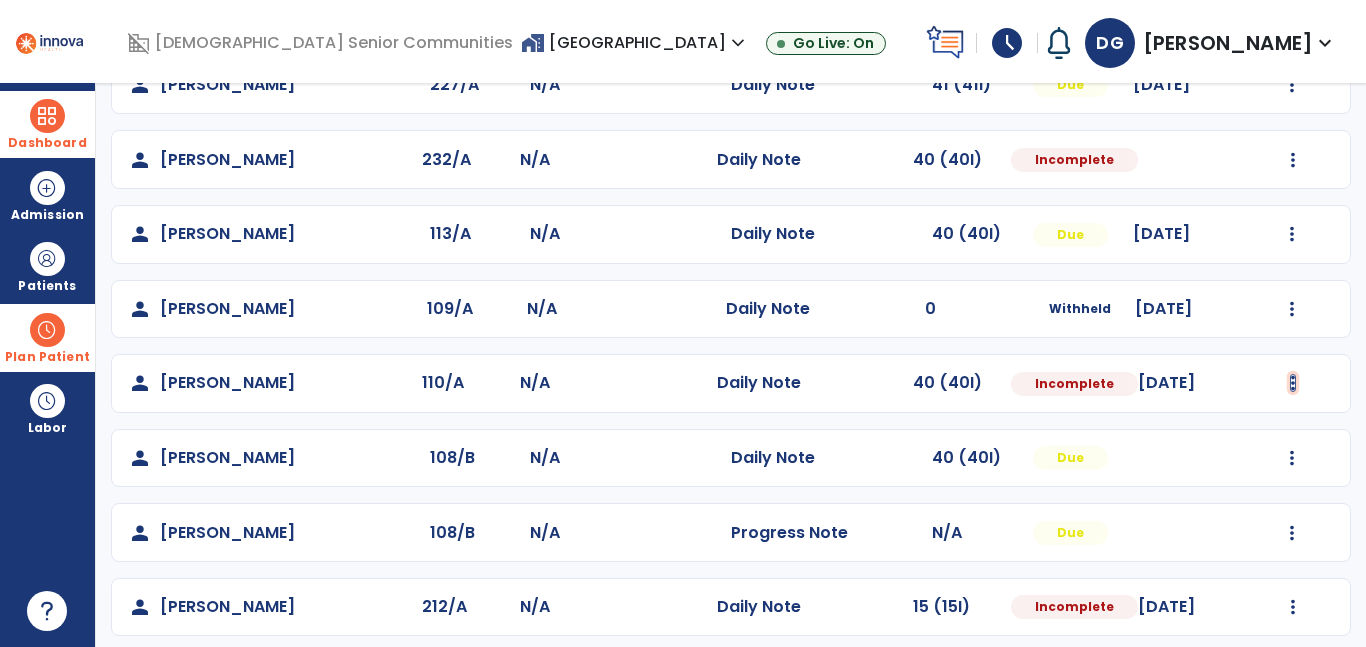 click at bounding box center (1293, -64) 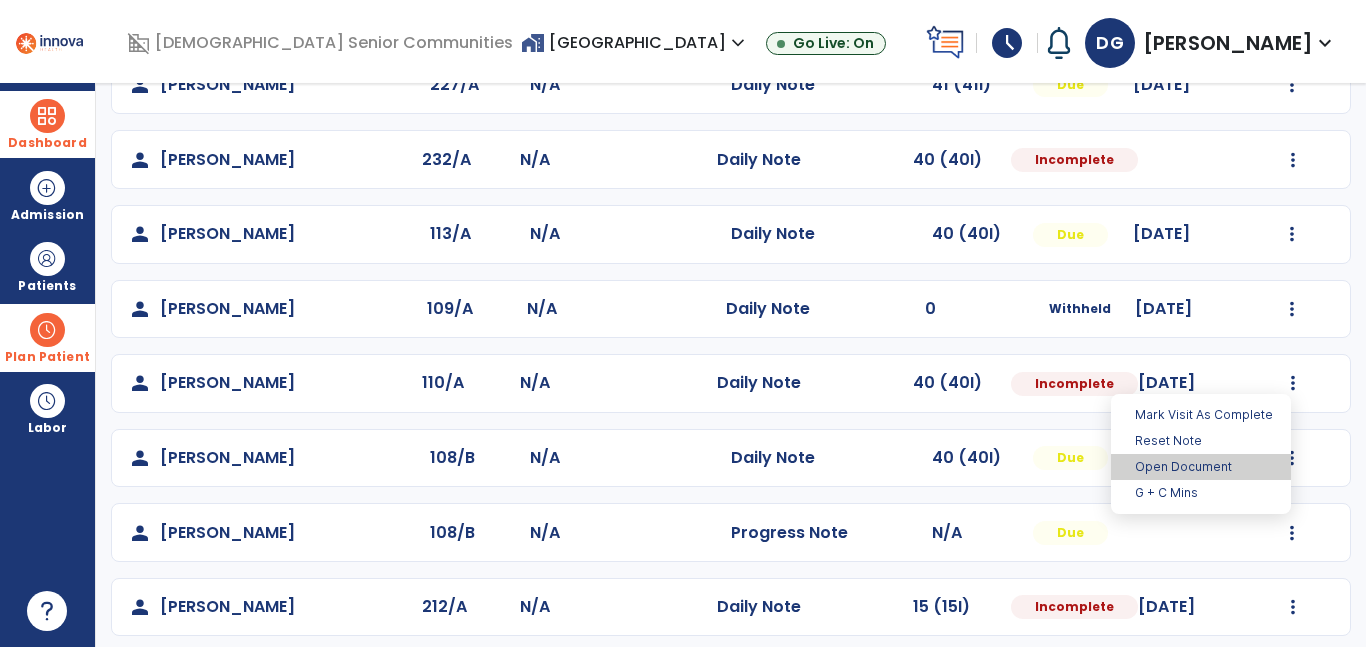 click on "Open Document" at bounding box center (1201, 467) 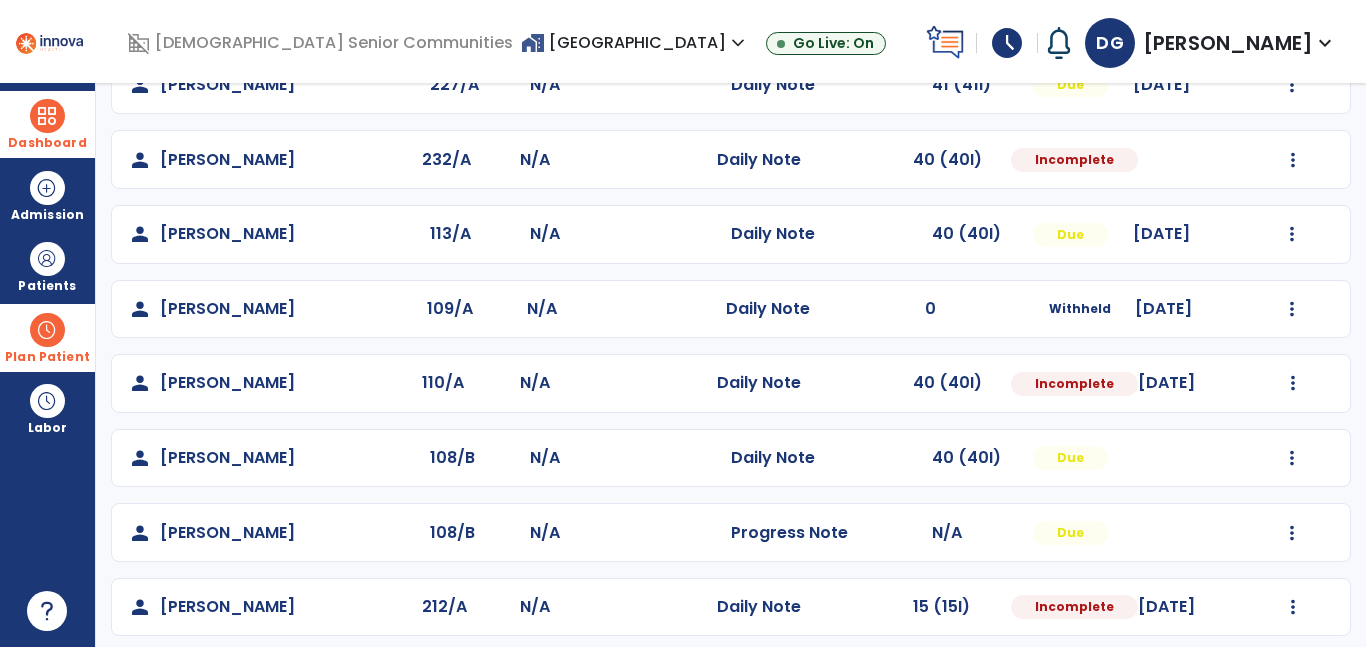 select on "*" 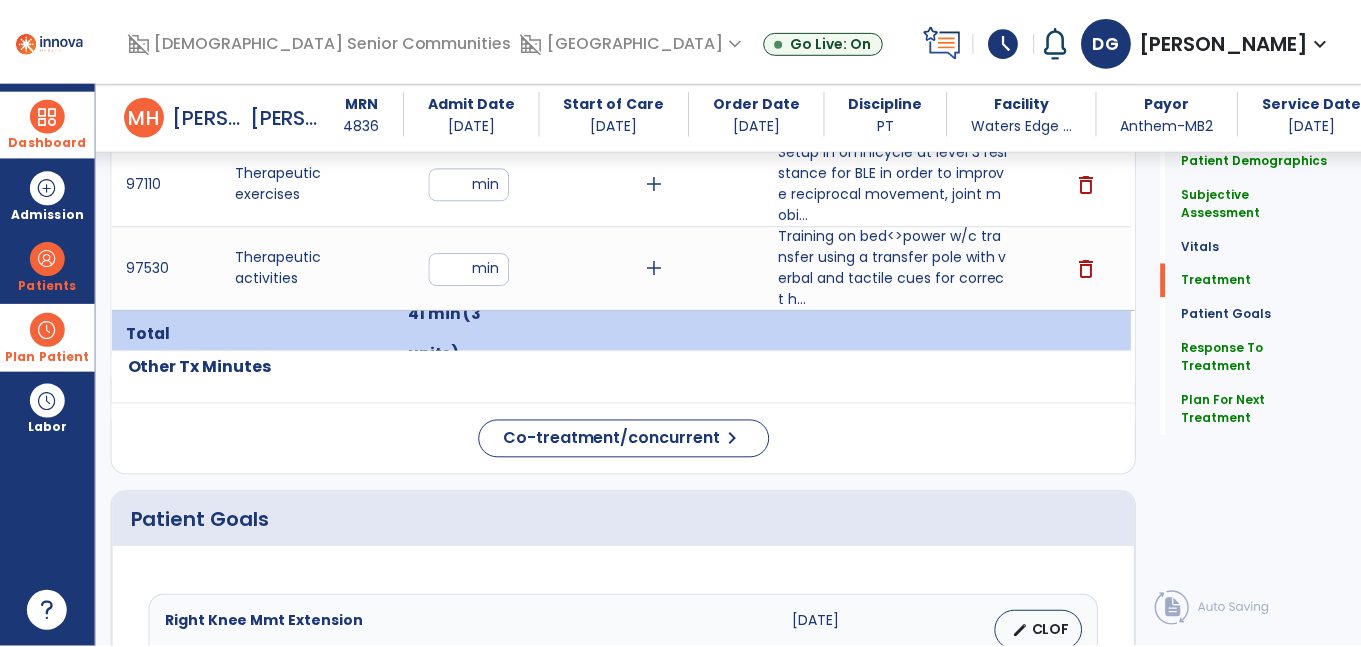 scroll, scrollTop: 1329, scrollLeft: 0, axis: vertical 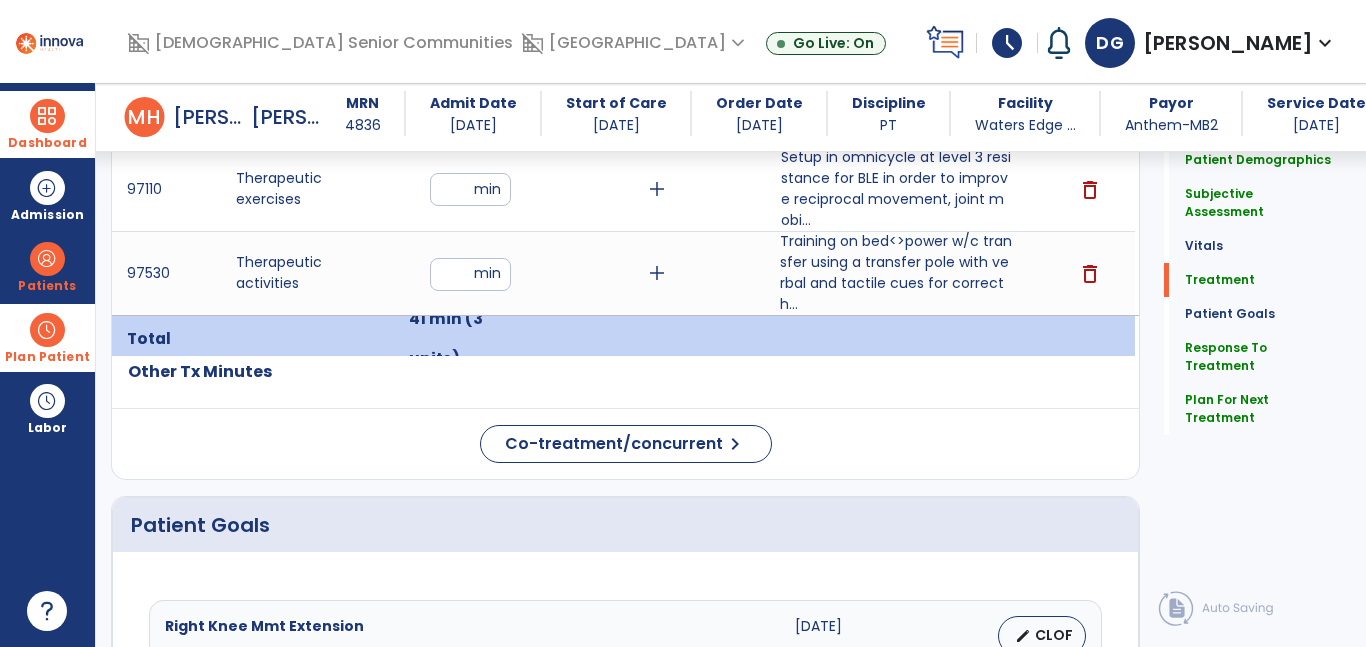 click on "Training on bed<>power w/c transfer using a transfer pole with verbal and tactile cues for correct h..." at bounding box center [896, 273] 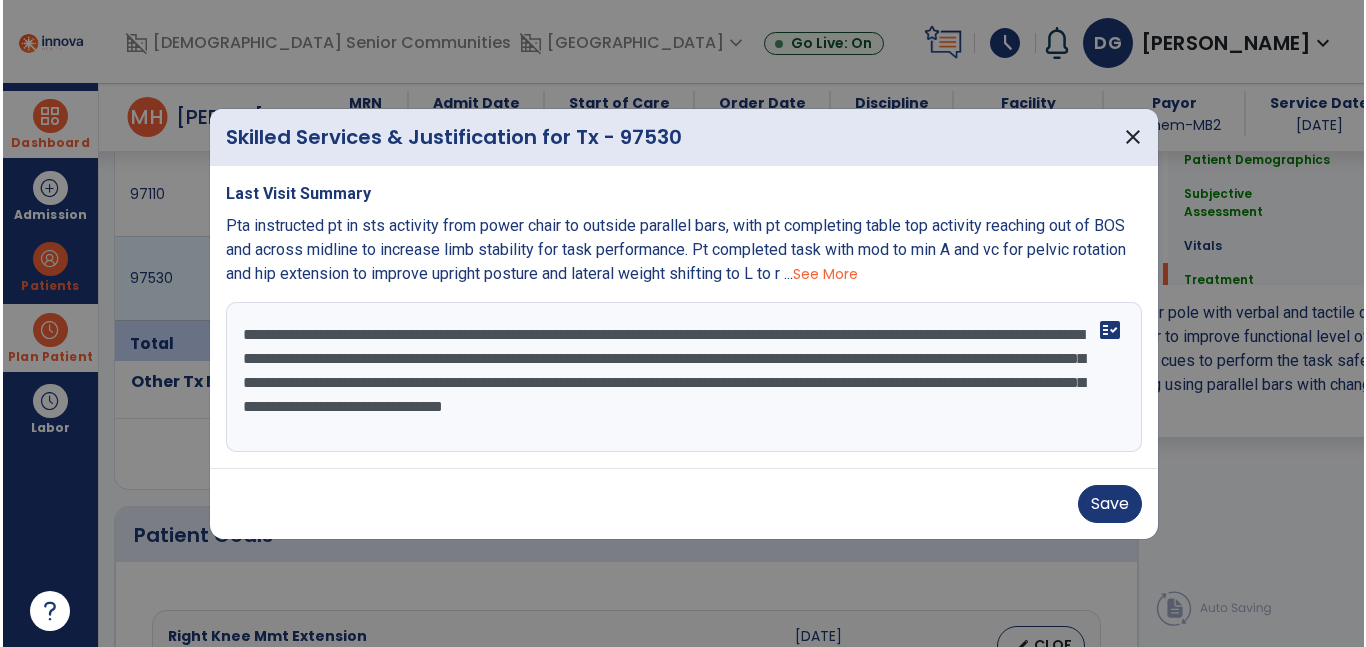 scroll, scrollTop: 1329, scrollLeft: 0, axis: vertical 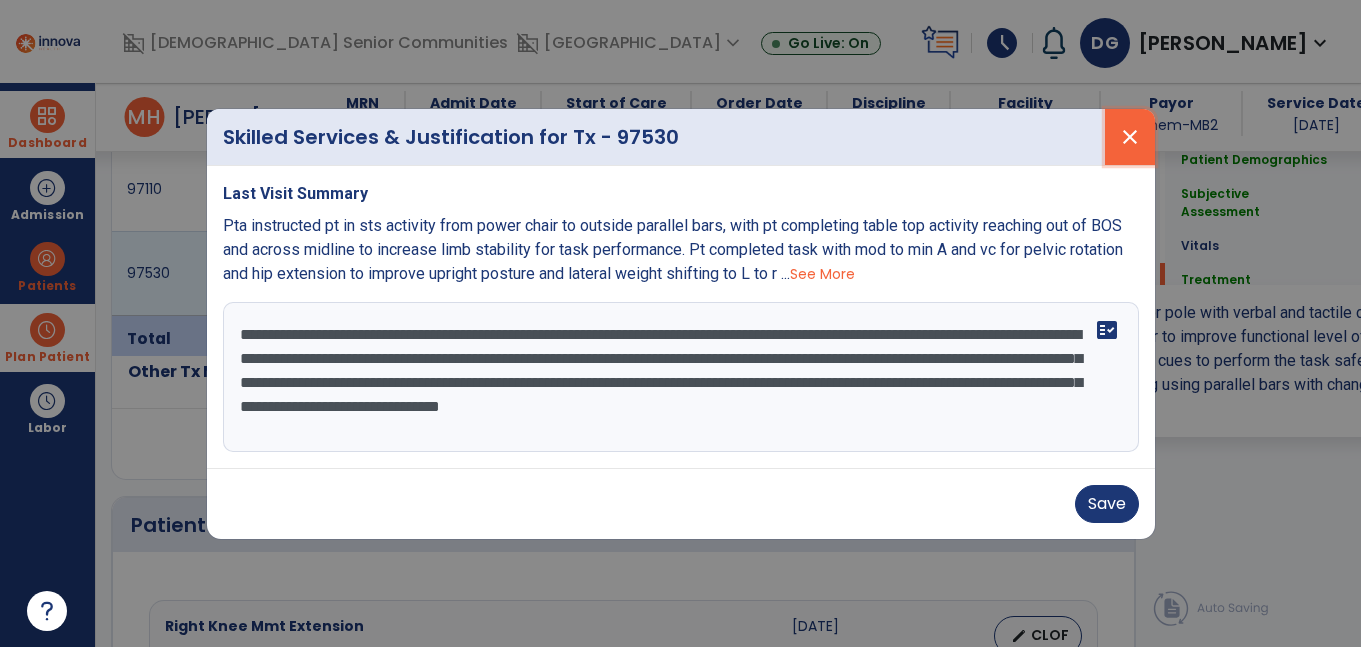 click on "close" at bounding box center (1130, 137) 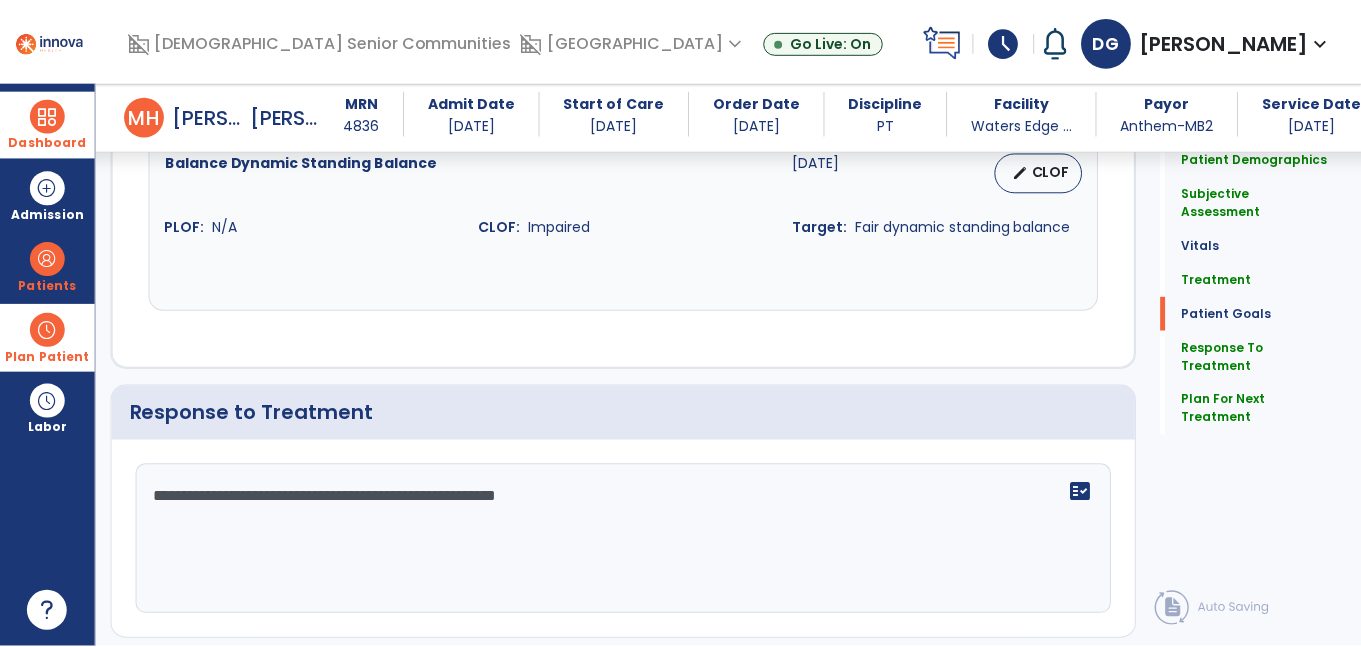 scroll, scrollTop: 3713, scrollLeft: 0, axis: vertical 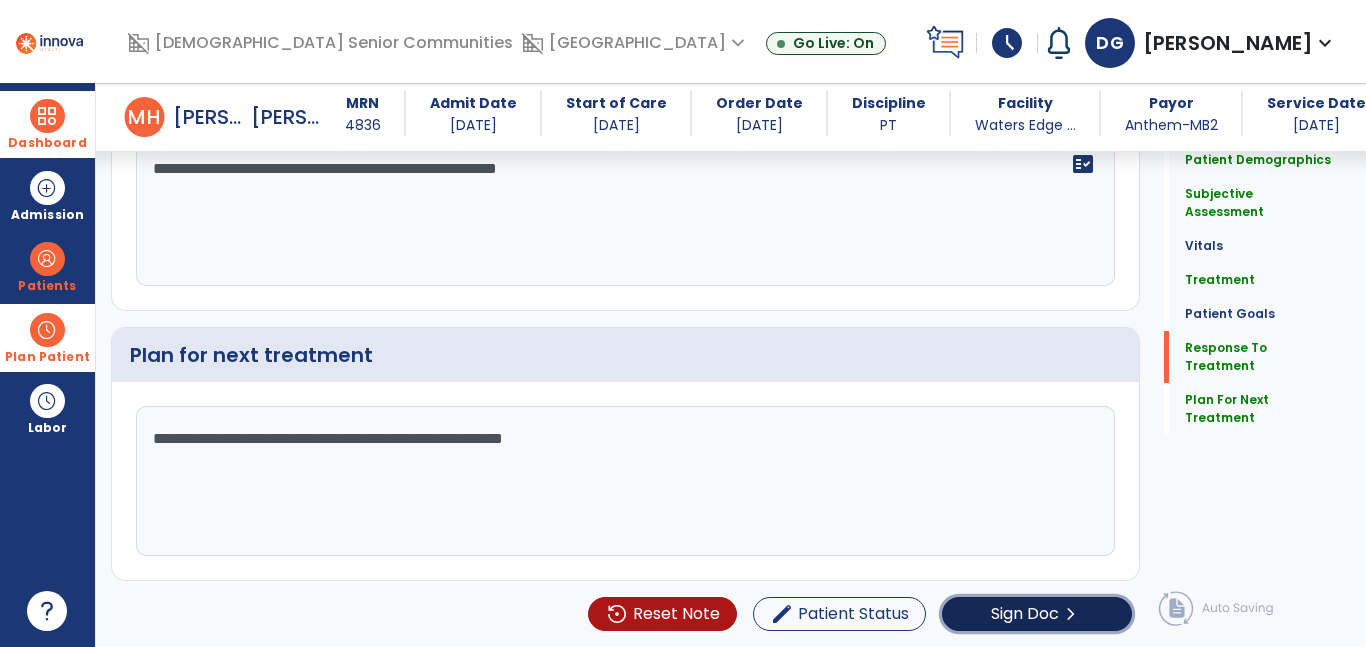click on "Sign Doc  chevron_right" 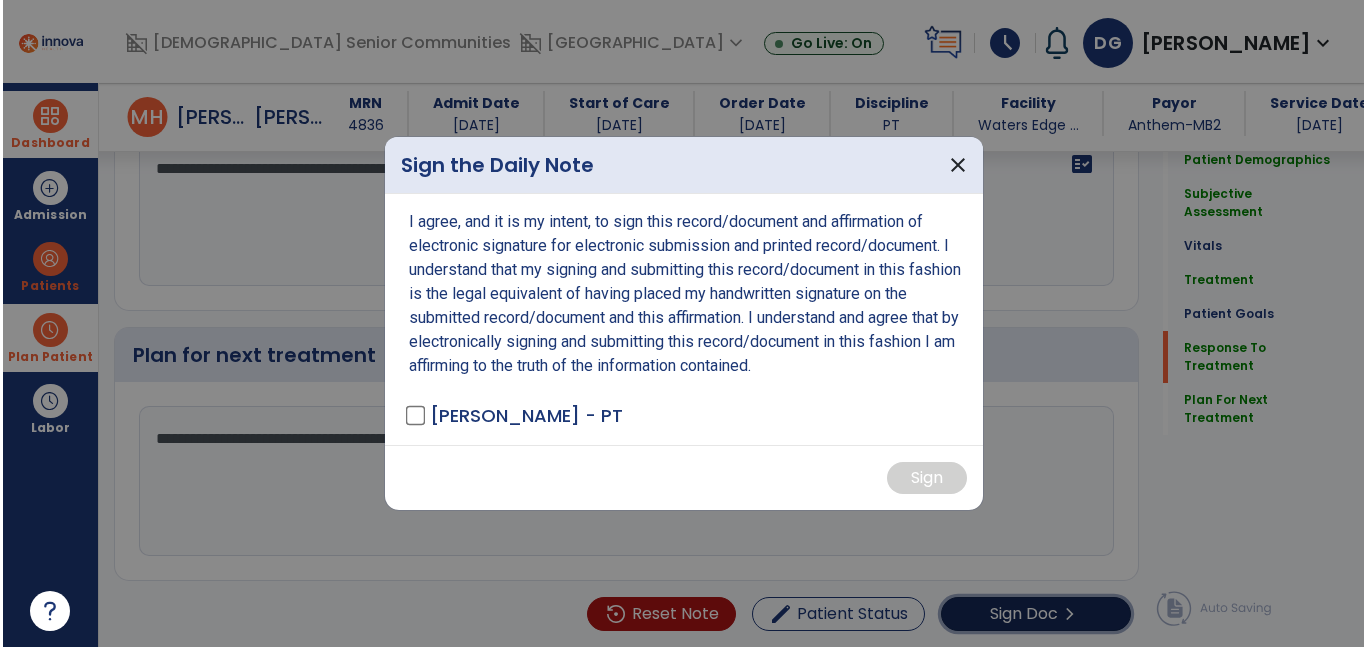 scroll, scrollTop: 3713, scrollLeft: 0, axis: vertical 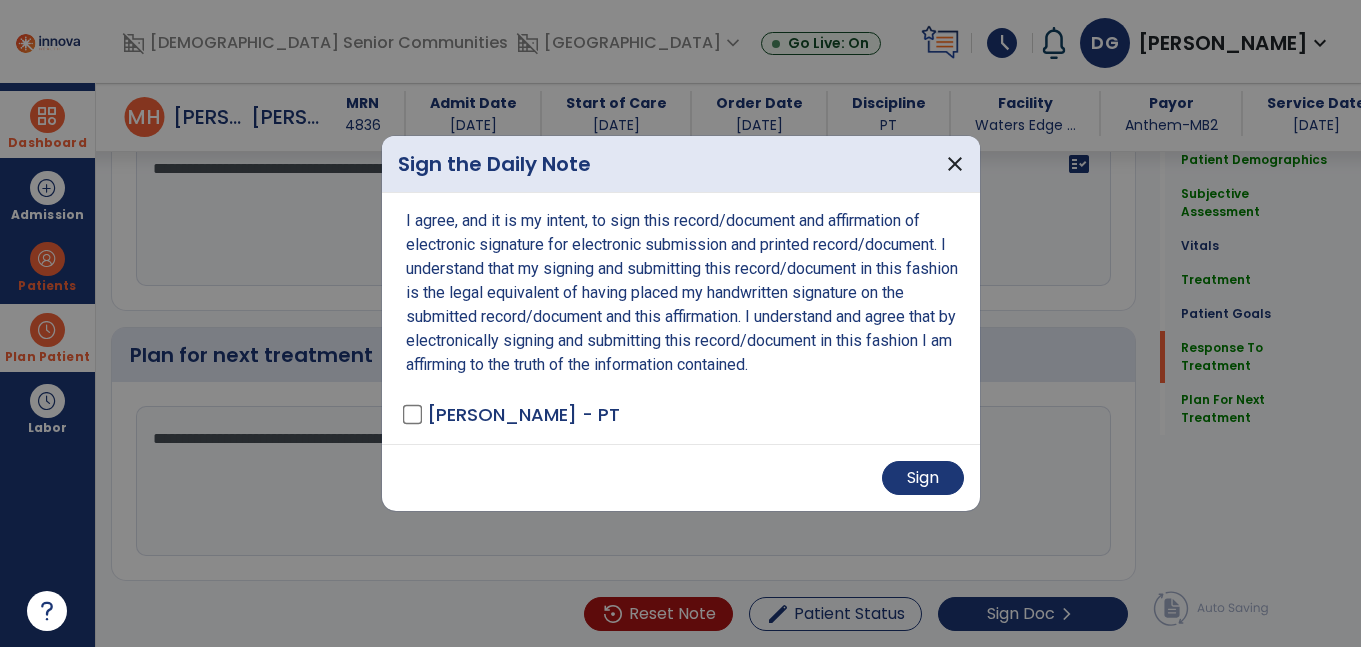 click on "Sign" at bounding box center (681, 478) 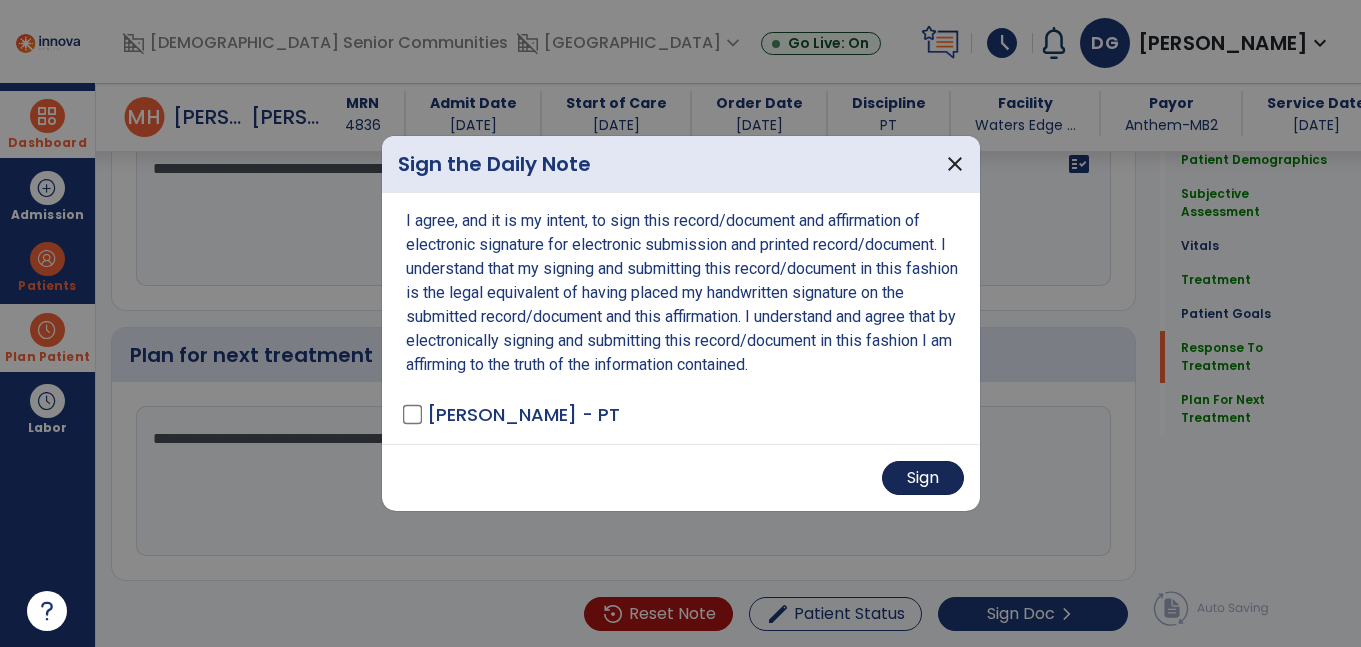 click on "Sign" at bounding box center [923, 478] 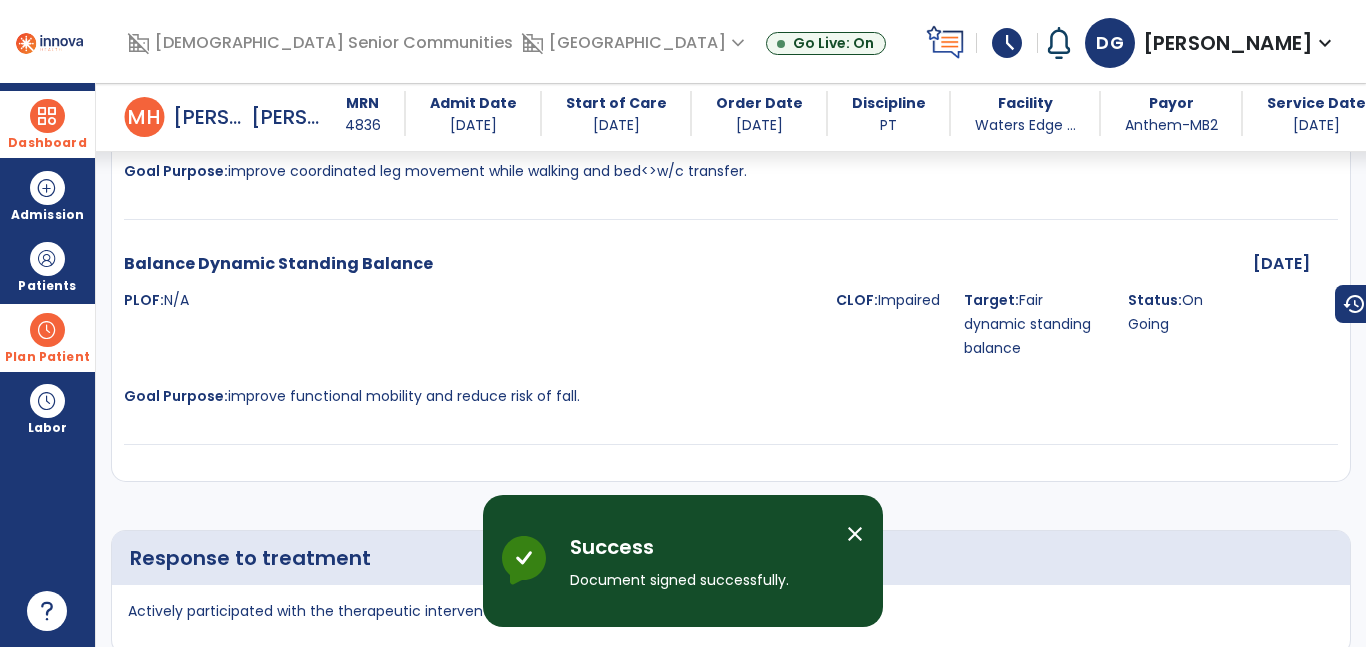 scroll, scrollTop: 4496, scrollLeft: 0, axis: vertical 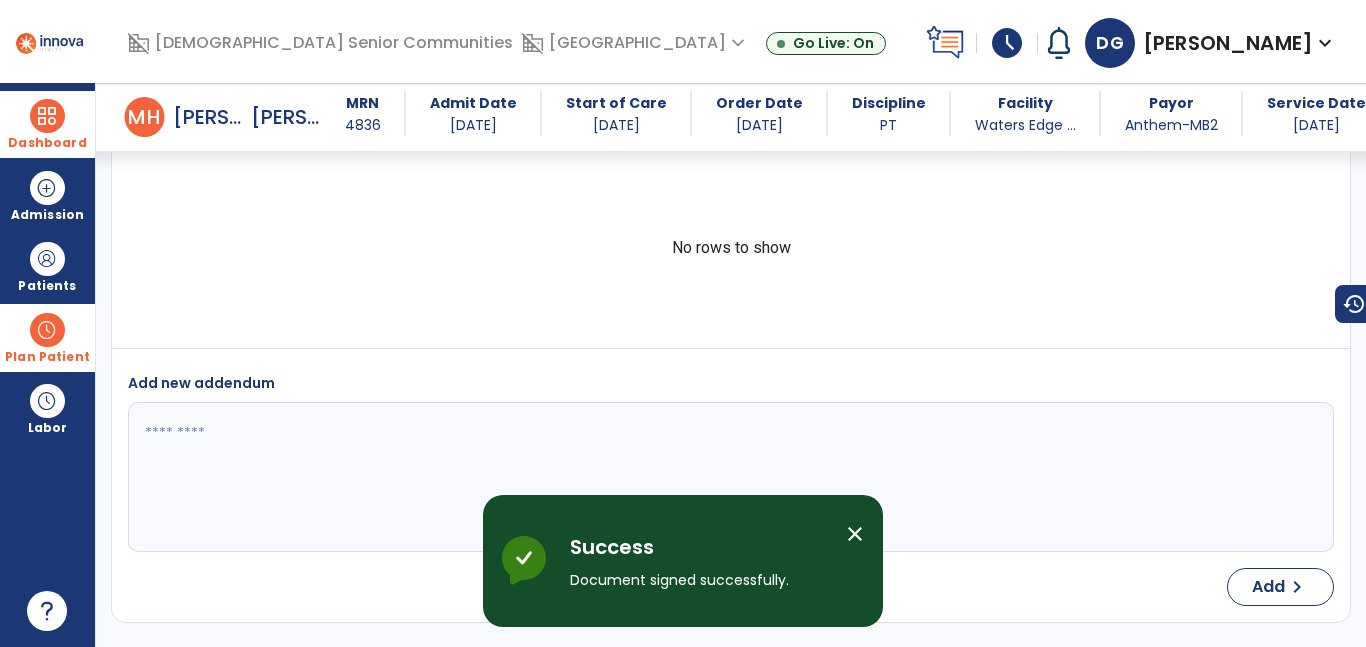 click at bounding box center [47, 116] 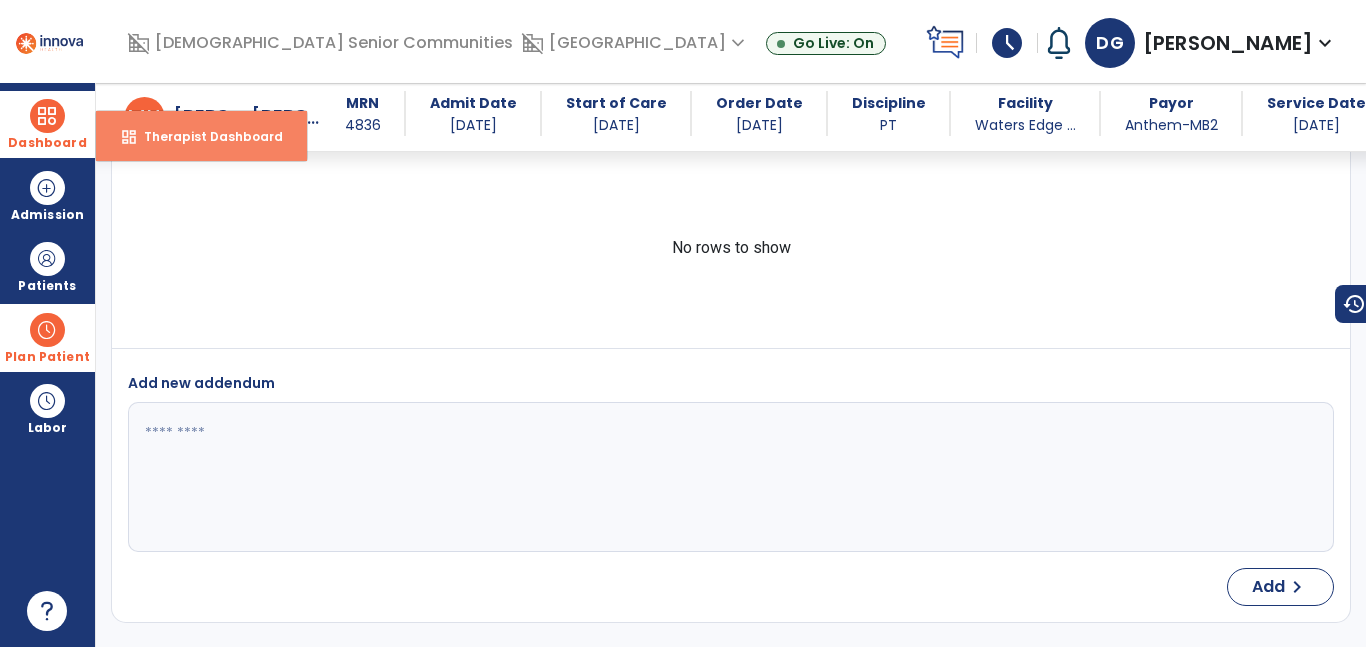click on "dashboard  Therapist Dashboard" at bounding box center [201, 136] 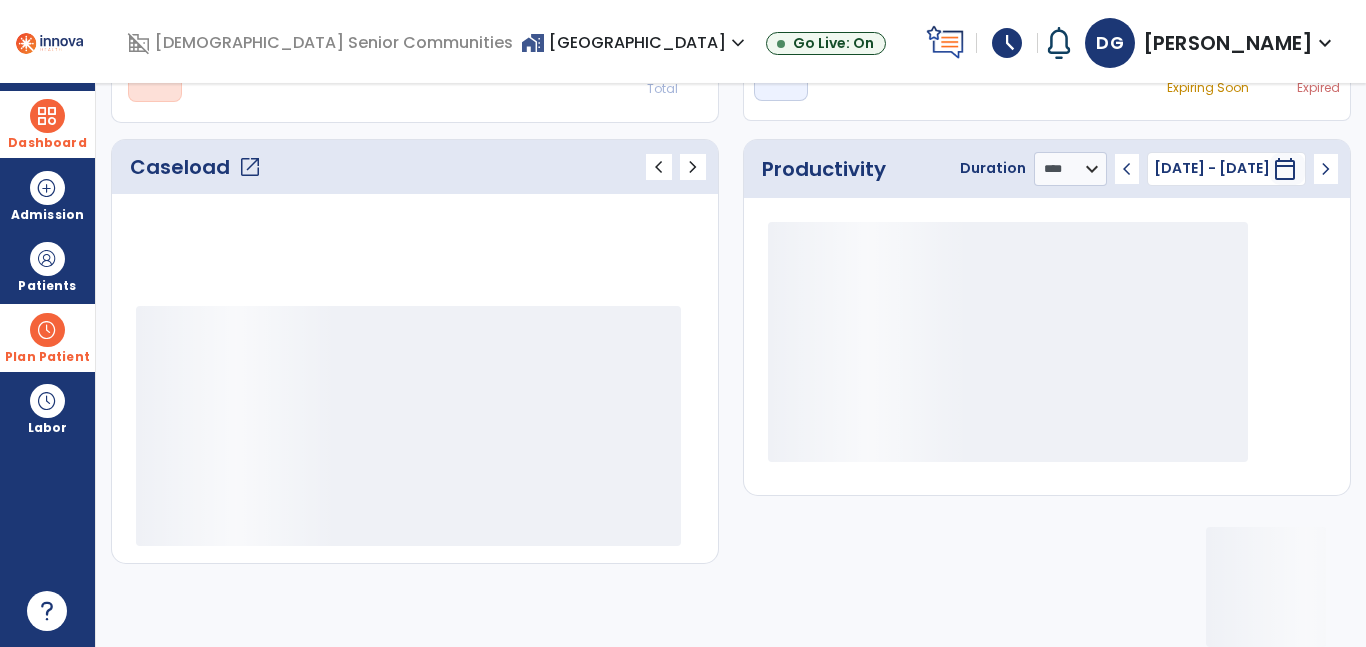 scroll, scrollTop: 230, scrollLeft: 0, axis: vertical 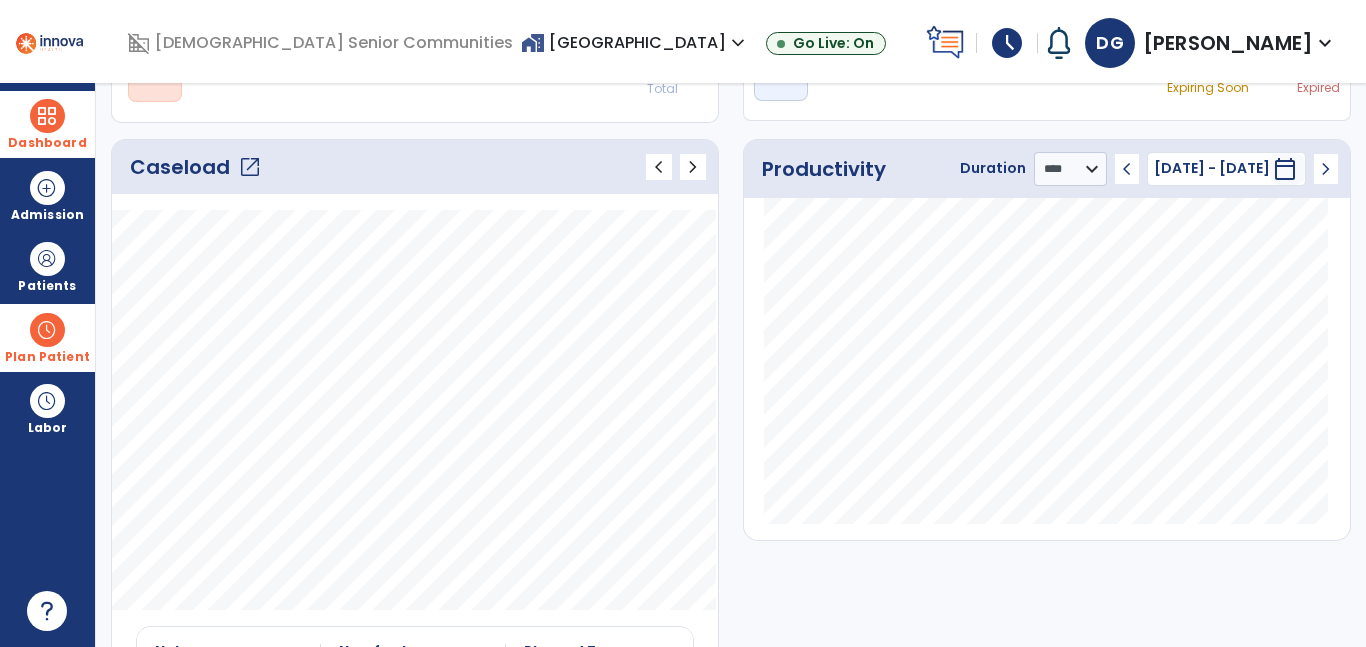 click on "open_in_new" 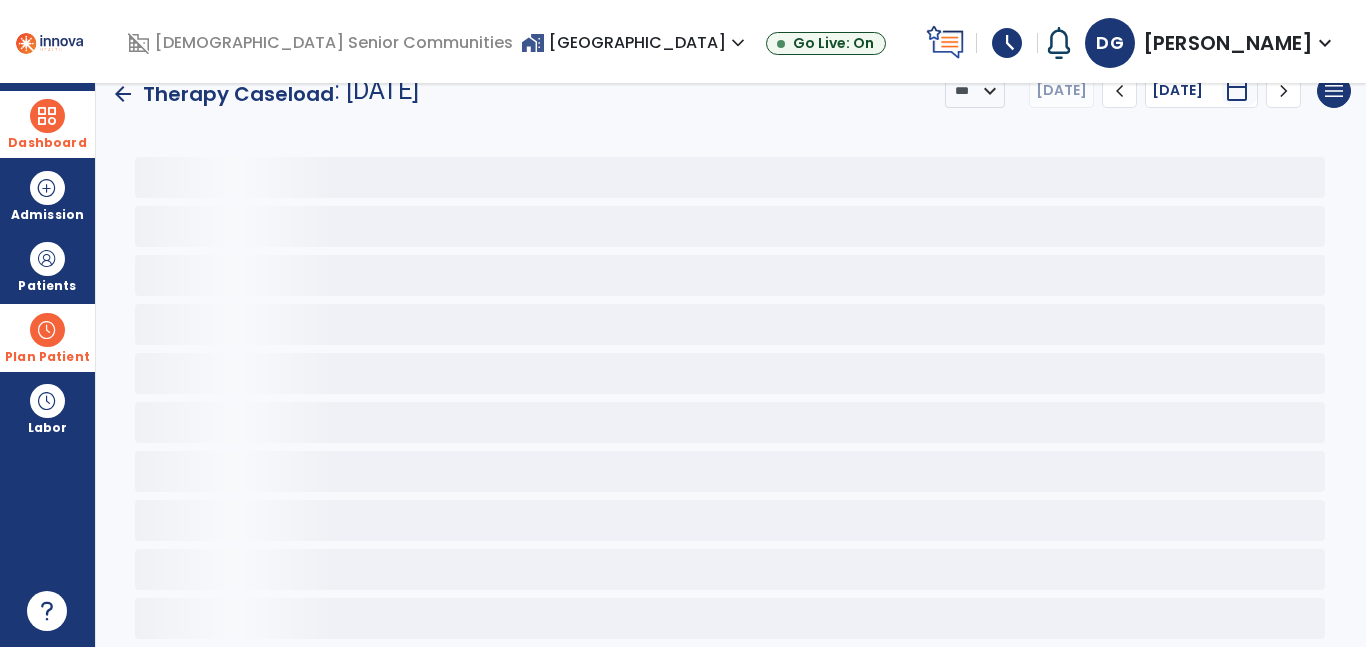 scroll, scrollTop: 30, scrollLeft: 0, axis: vertical 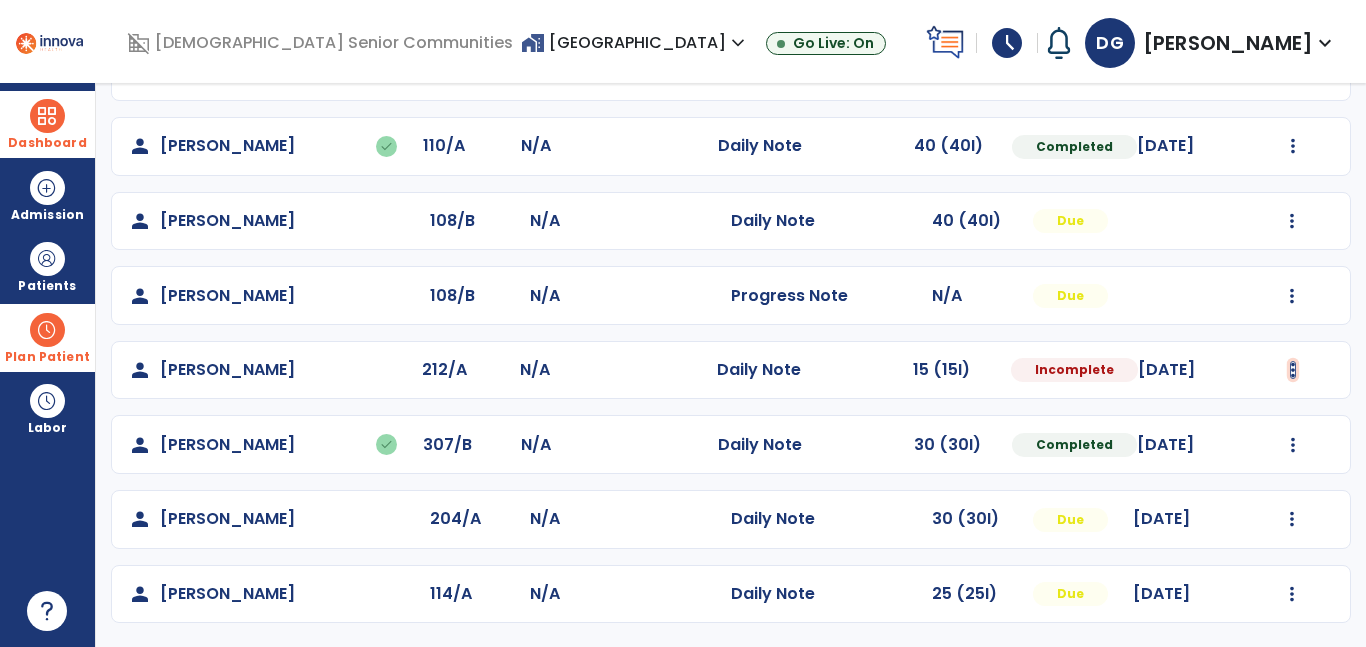 click at bounding box center [1293, -301] 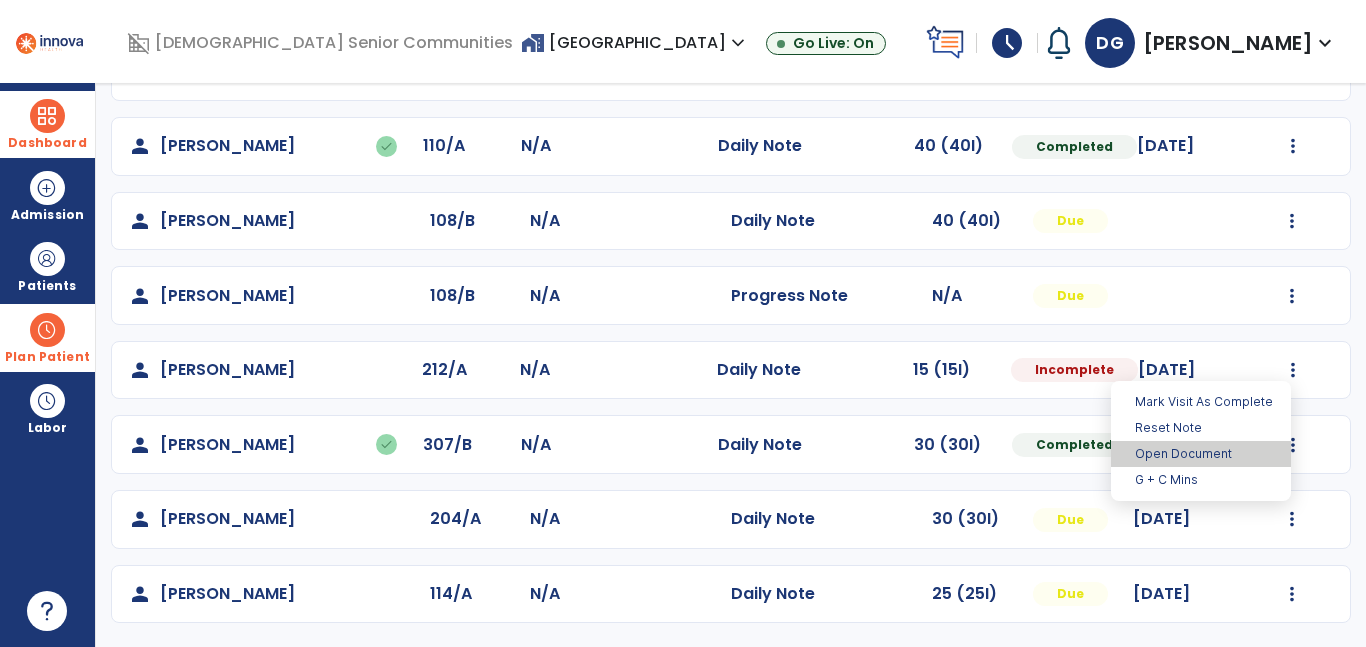 click on "Open Document" at bounding box center [1201, 454] 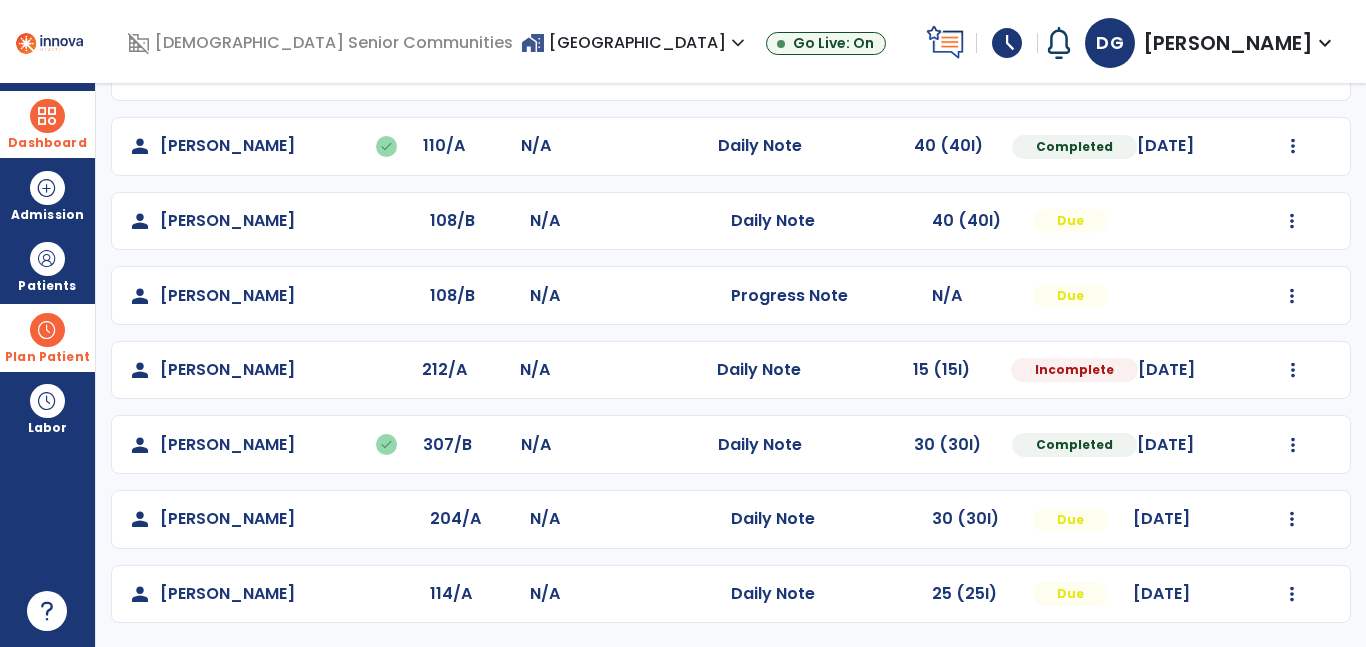 select on "*" 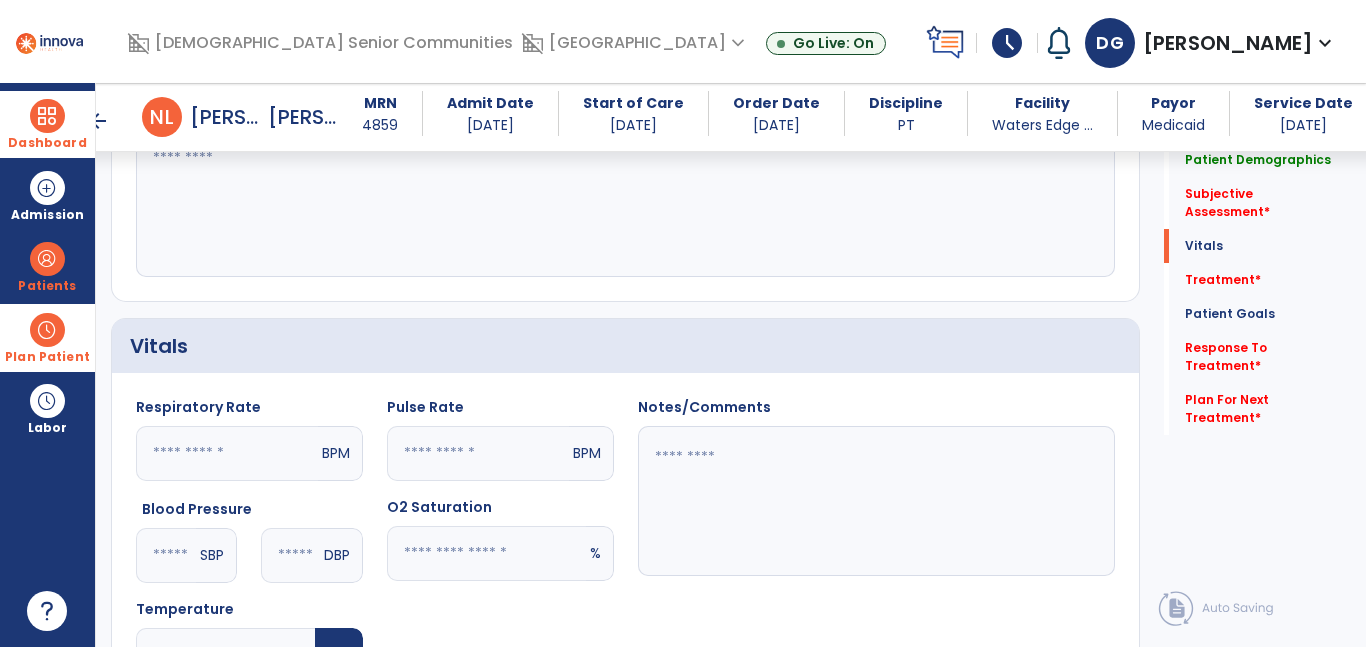scroll, scrollTop: 584, scrollLeft: 0, axis: vertical 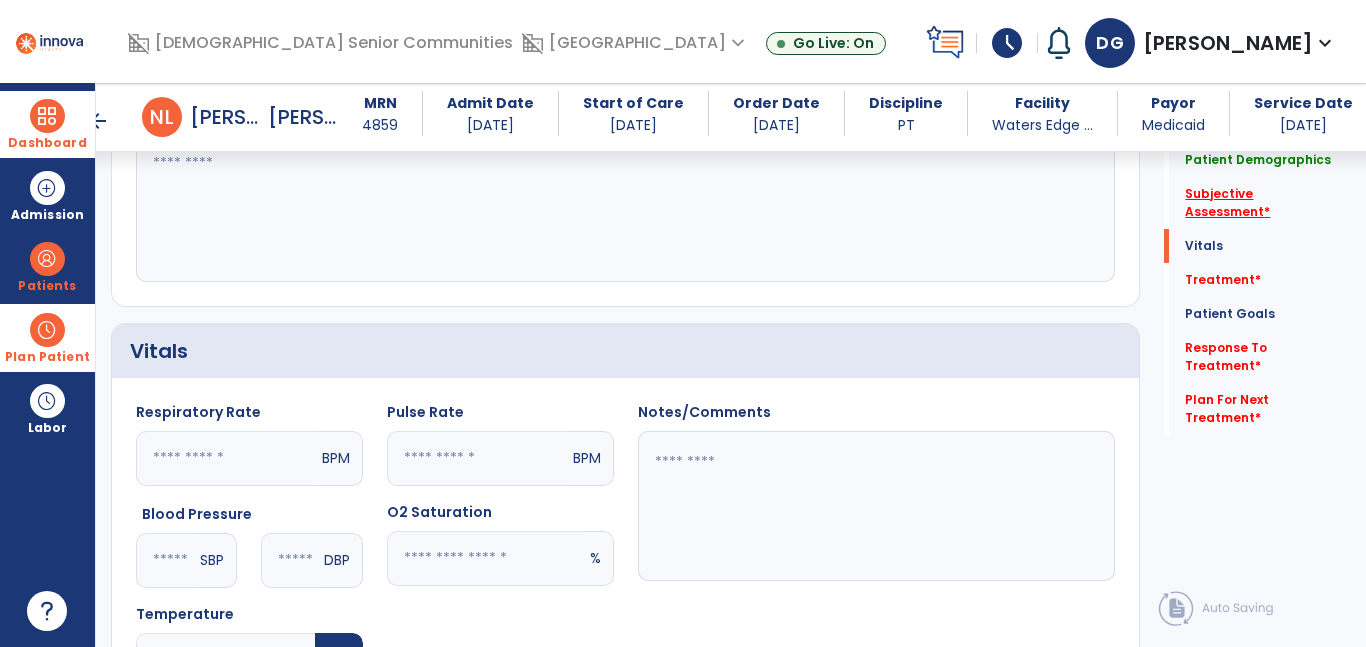 click on "Subjective Assessment   *" 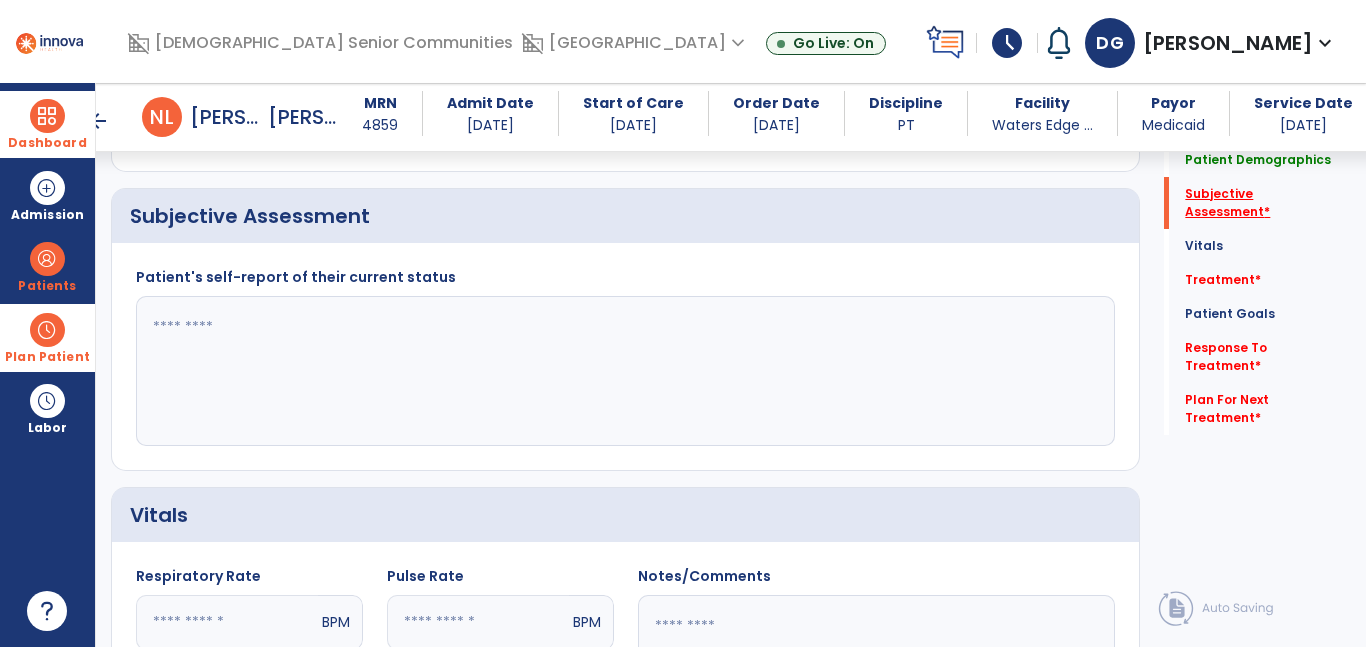 scroll, scrollTop: 384, scrollLeft: 0, axis: vertical 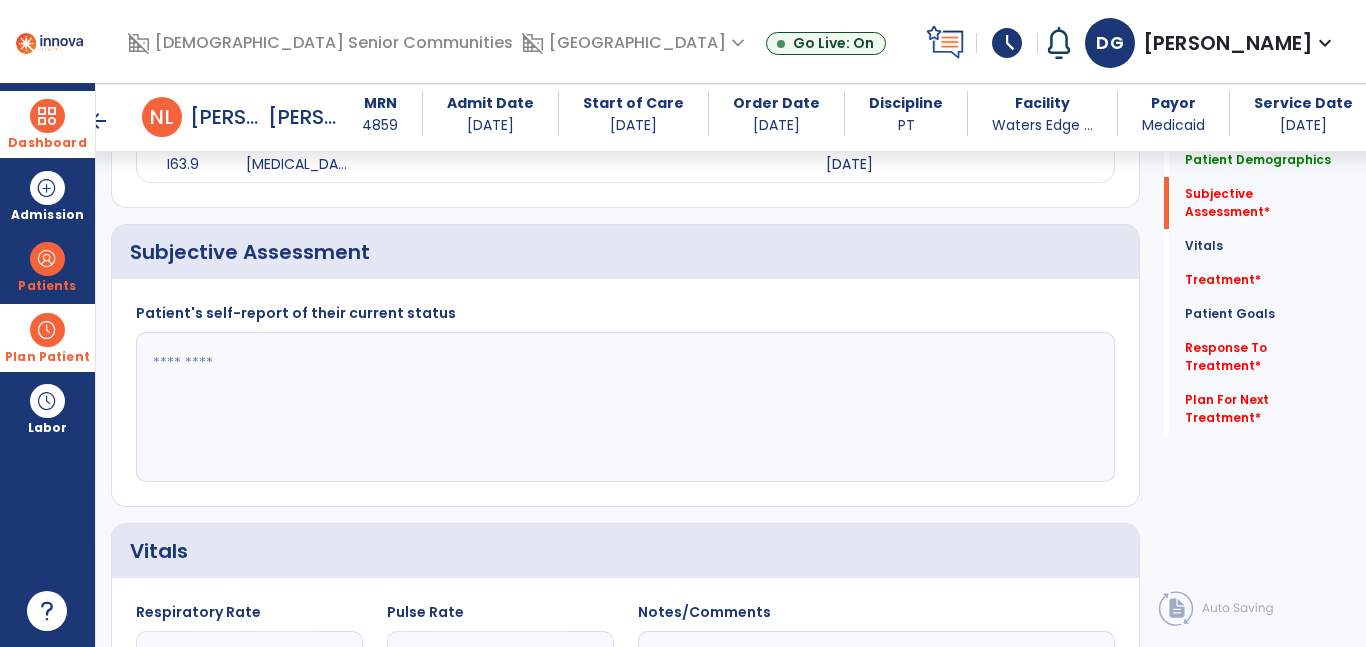 click 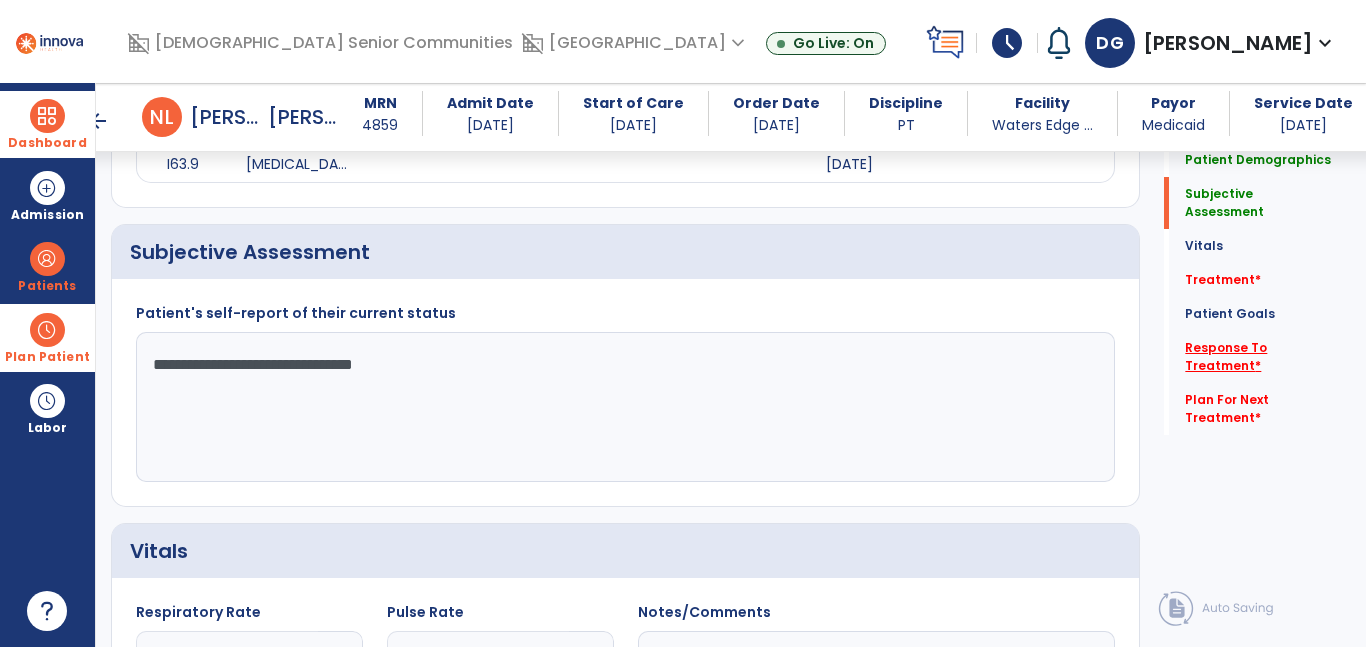 type on "**********" 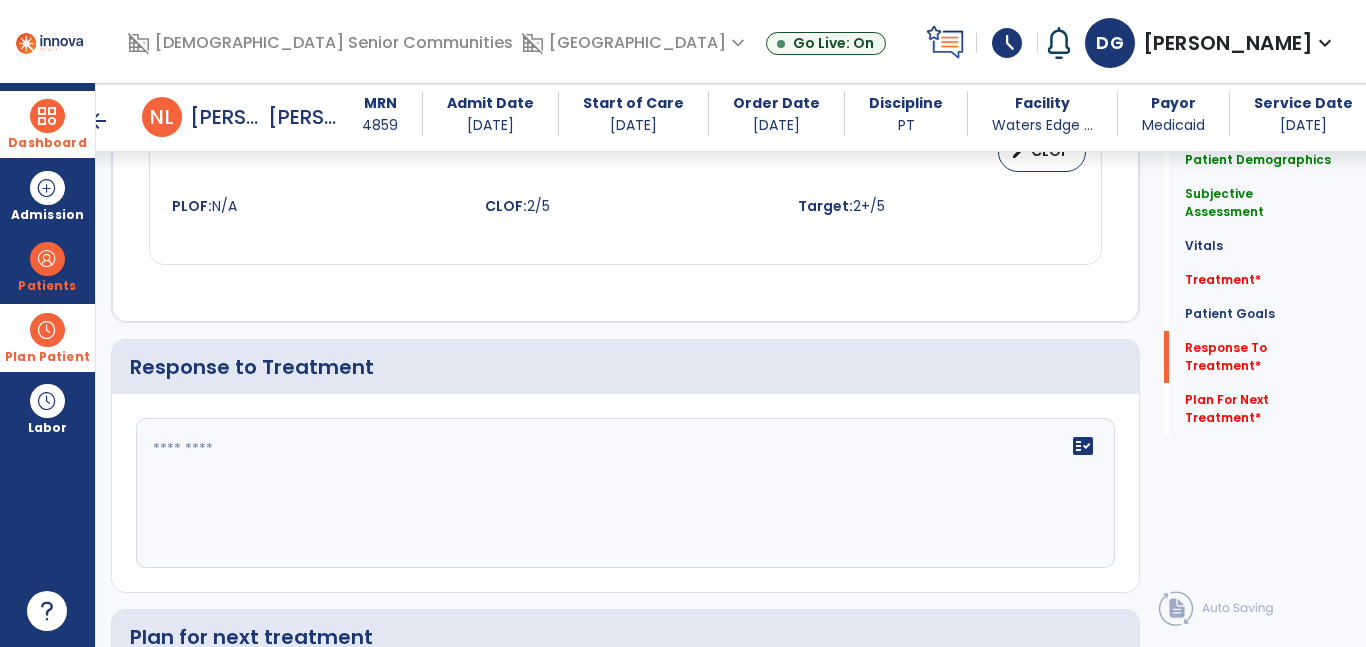 scroll, scrollTop: 3161, scrollLeft: 0, axis: vertical 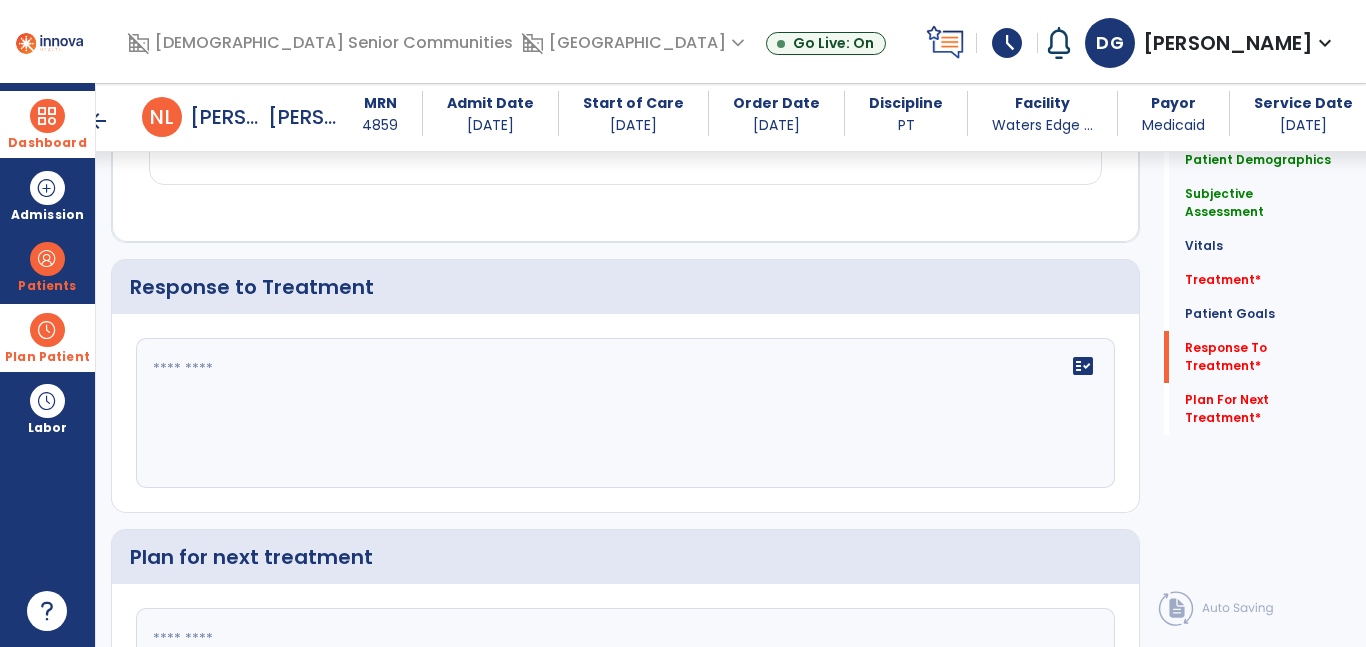 click on "fact_check" 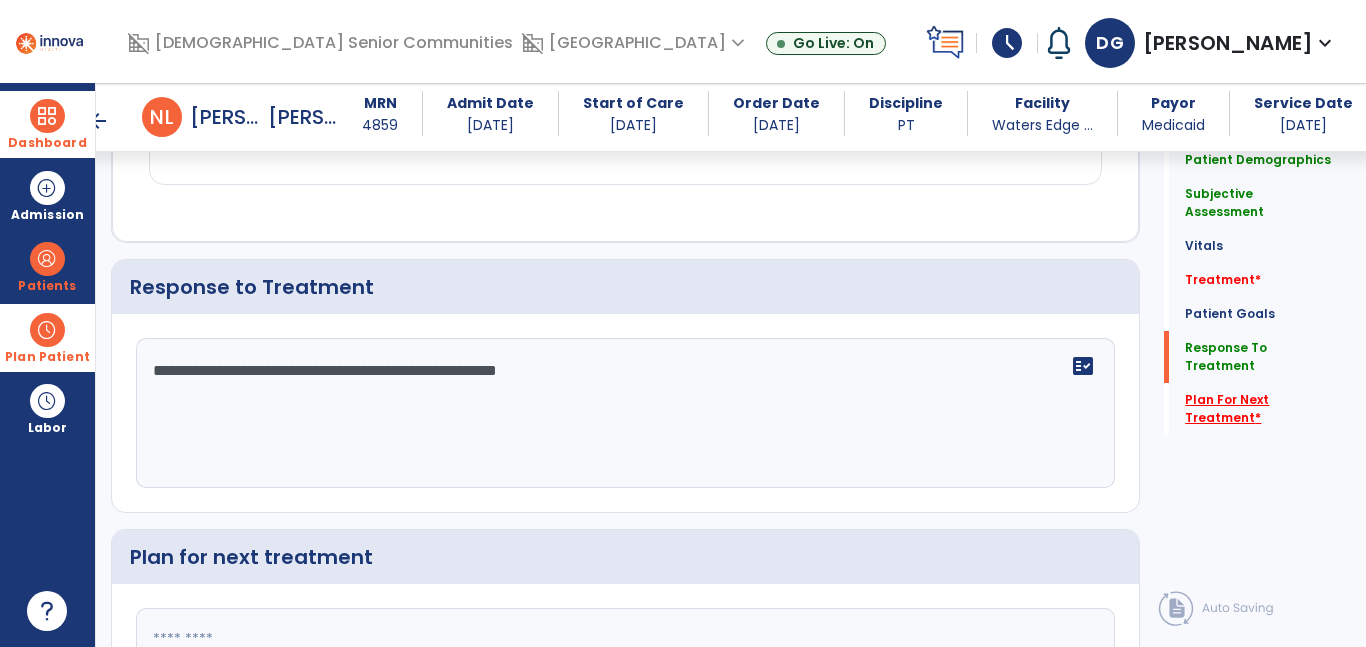type on "**********" 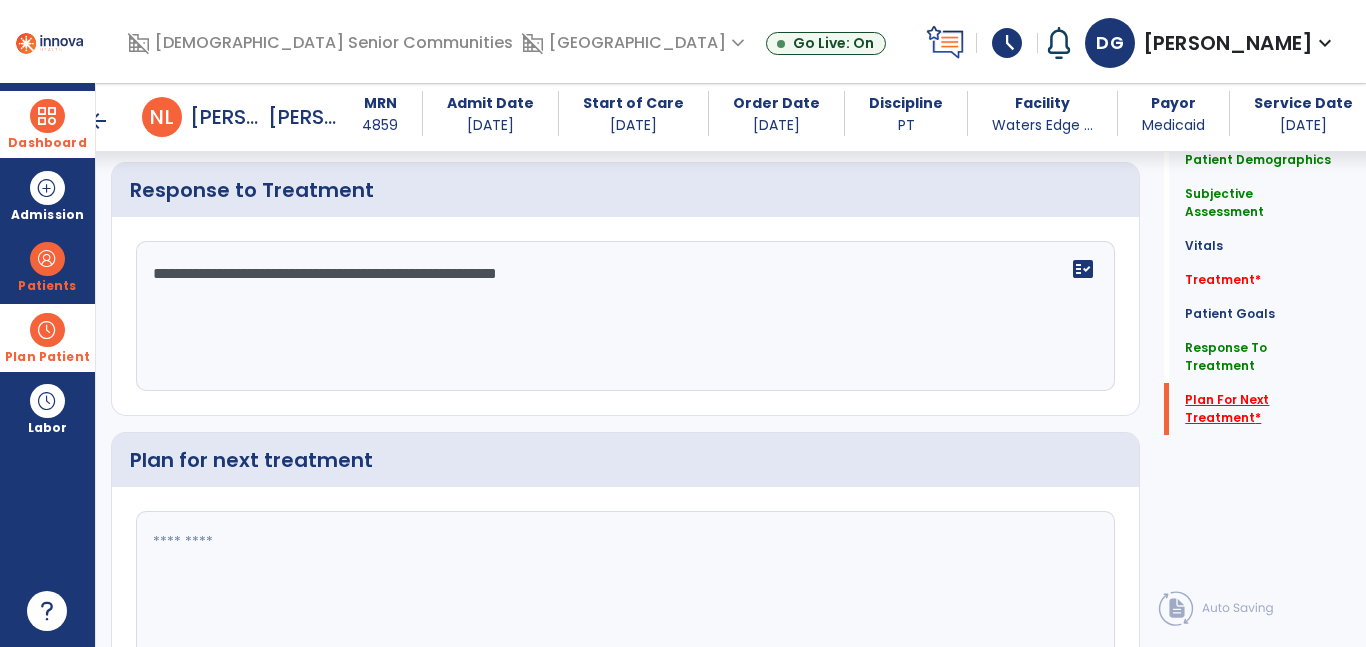scroll, scrollTop: 3342, scrollLeft: 0, axis: vertical 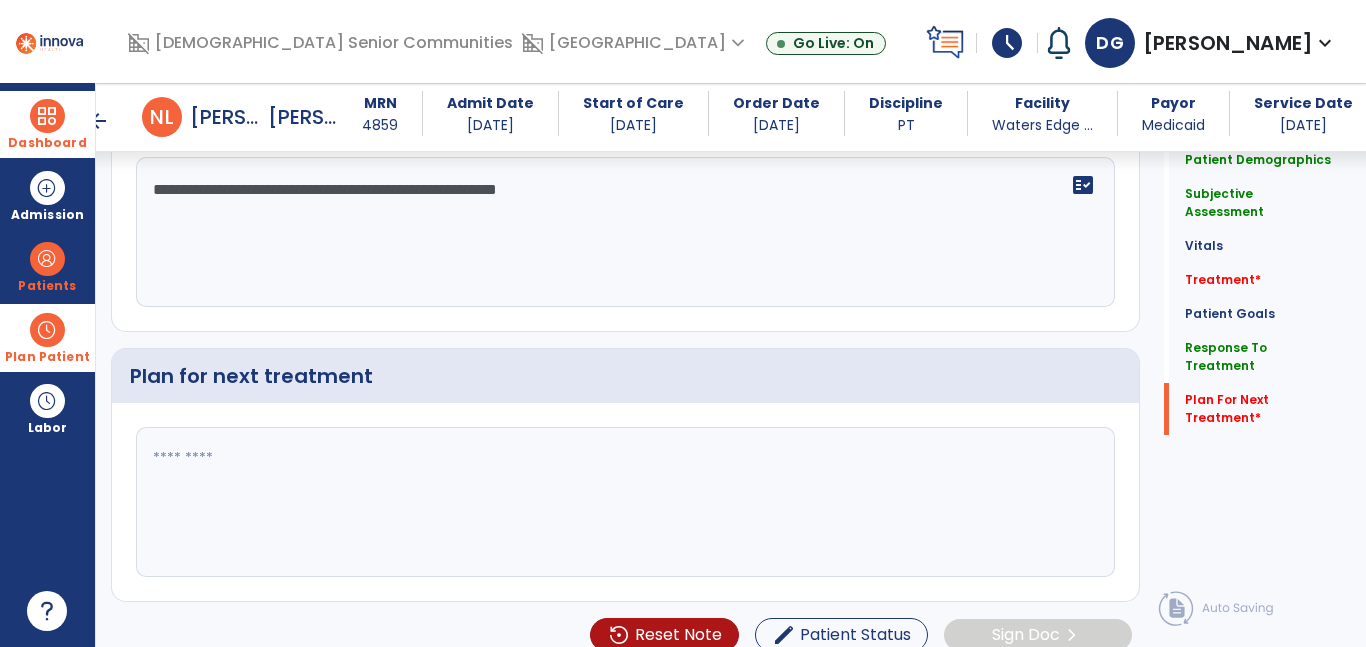click 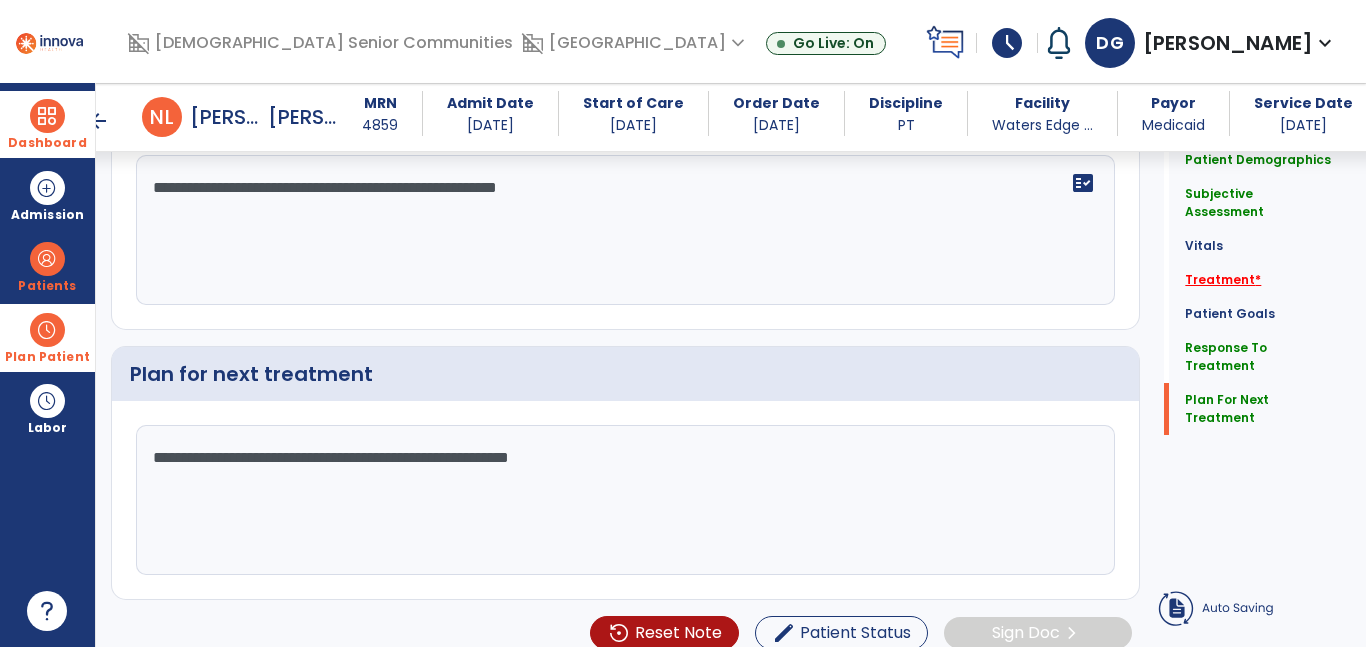 type on "**********" 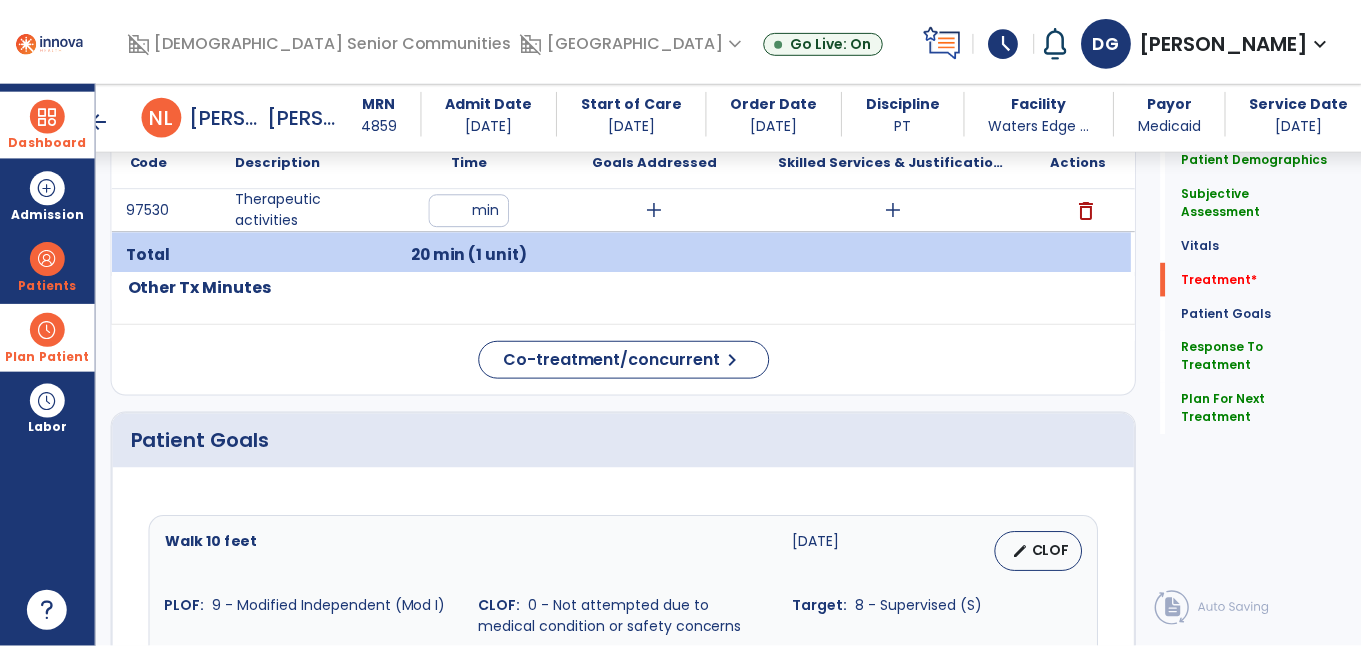 scroll, scrollTop: 1120, scrollLeft: 0, axis: vertical 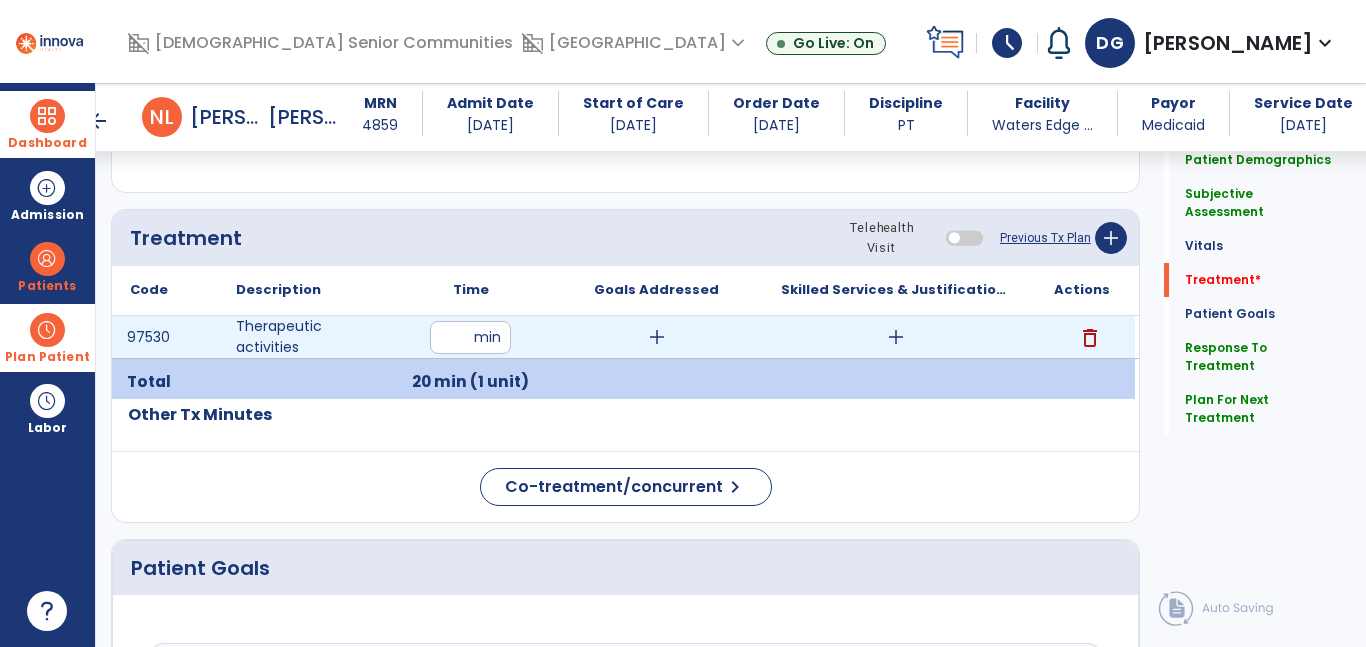 click on "add" at bounding box center (896, 337) 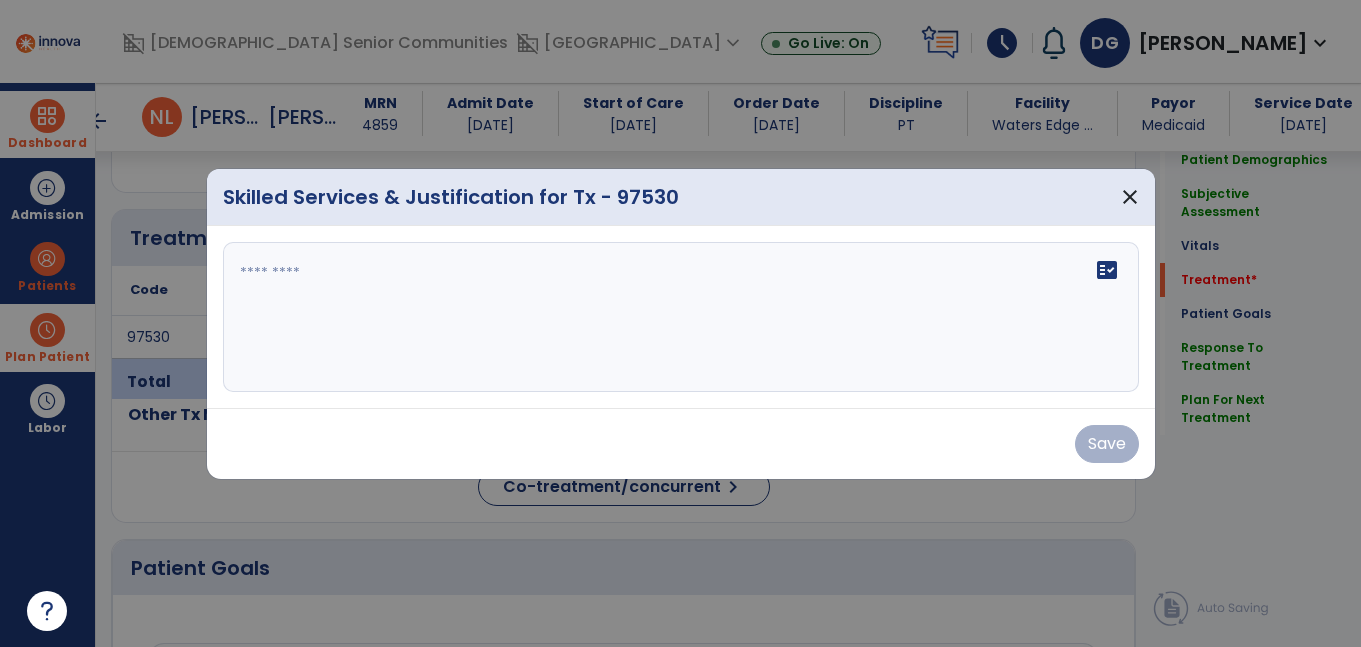 scroll, scrollTop: 1120, scrollLeft: 0, axis: vertical 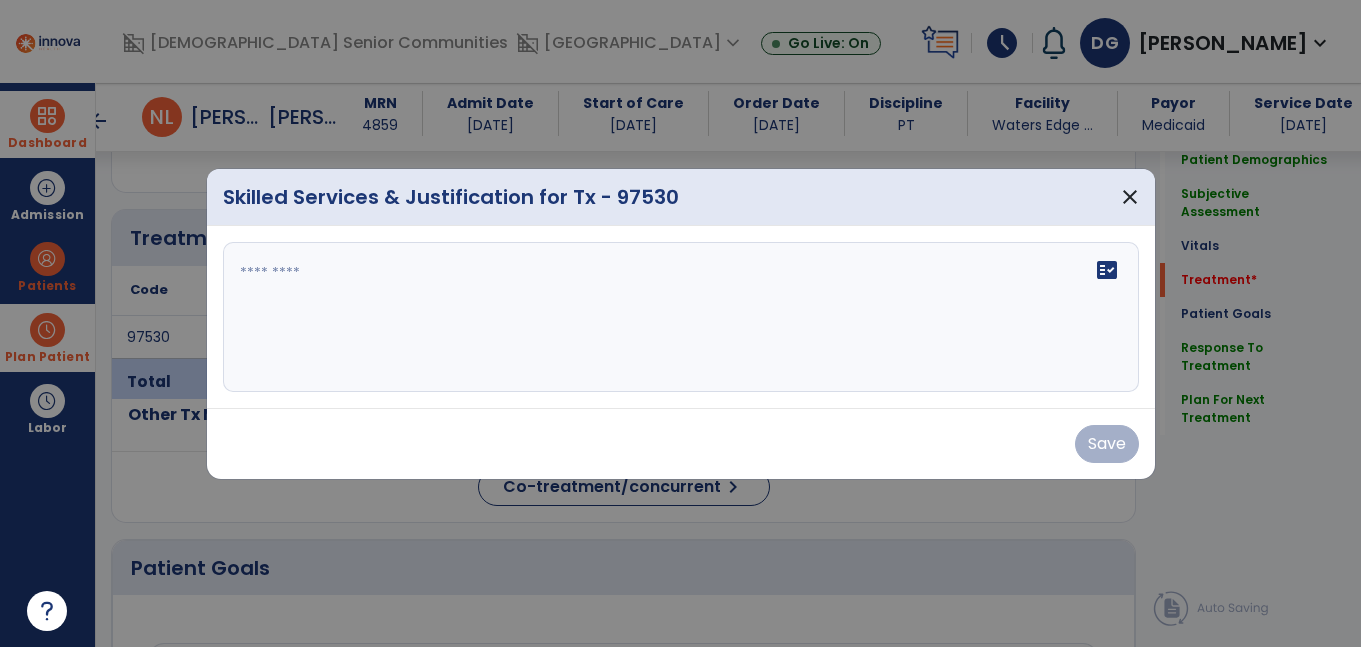 click on "fact_check" at bounding box center [681, 317] 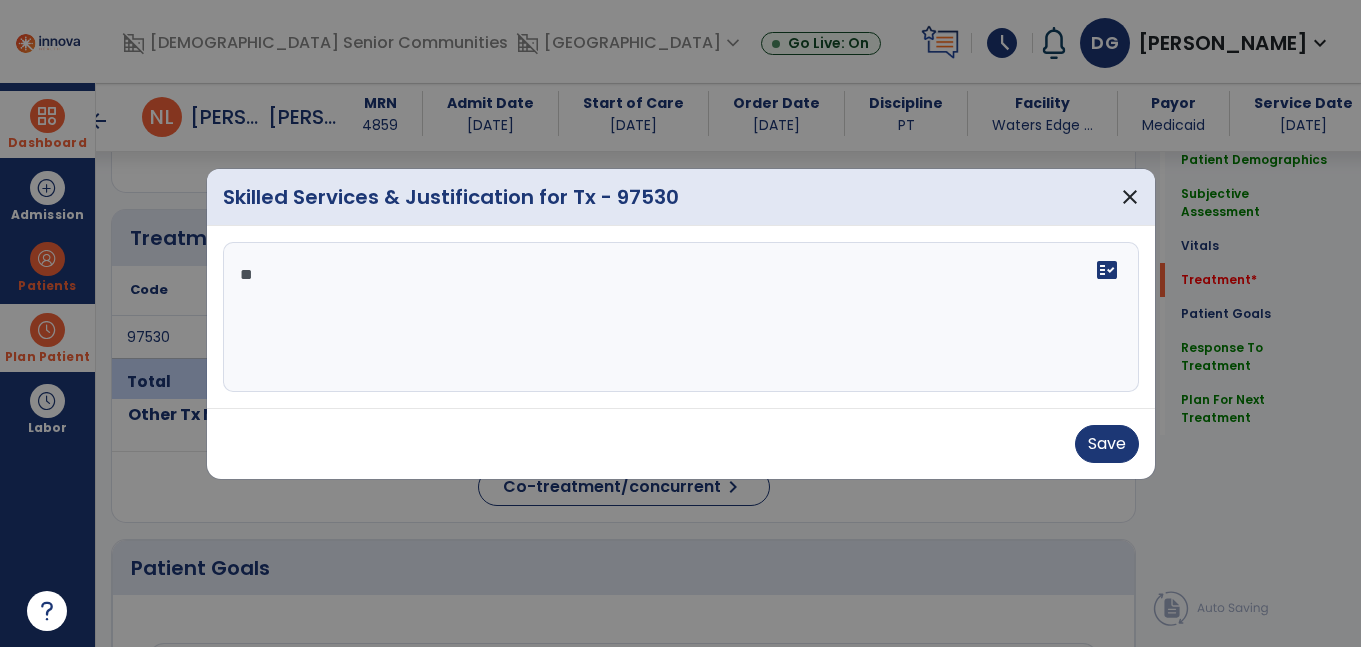 type on "*" 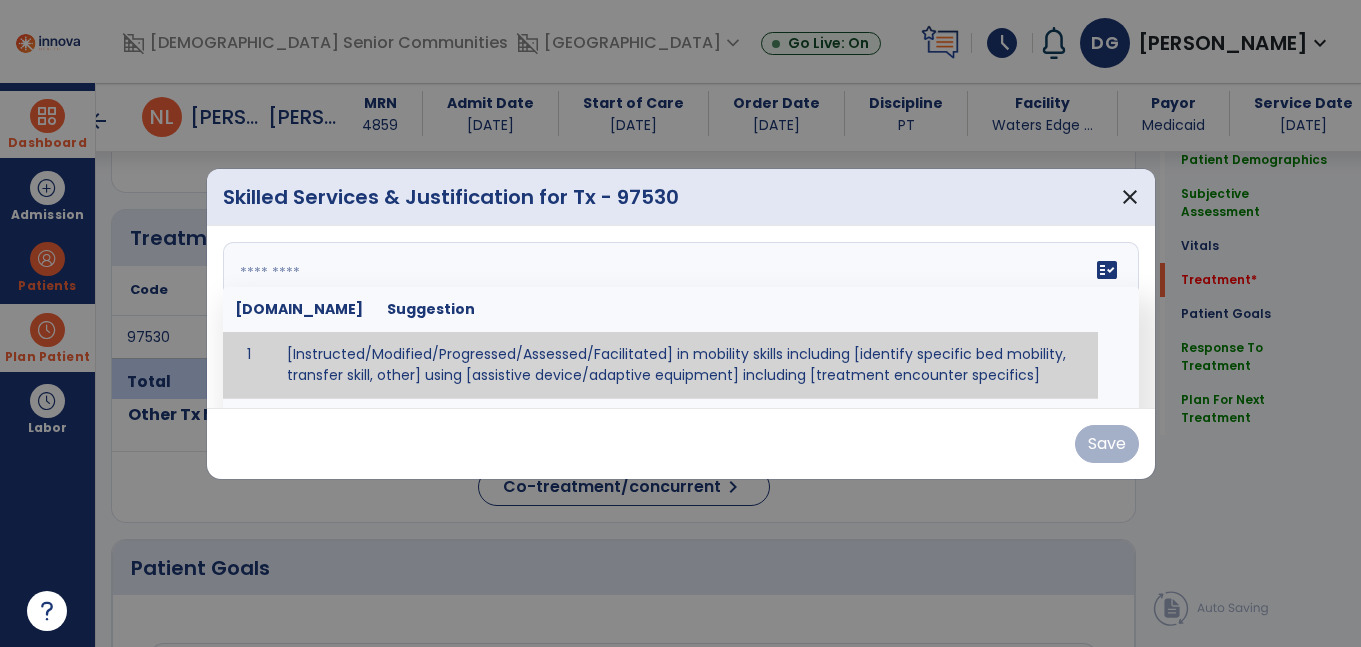 type on "*" 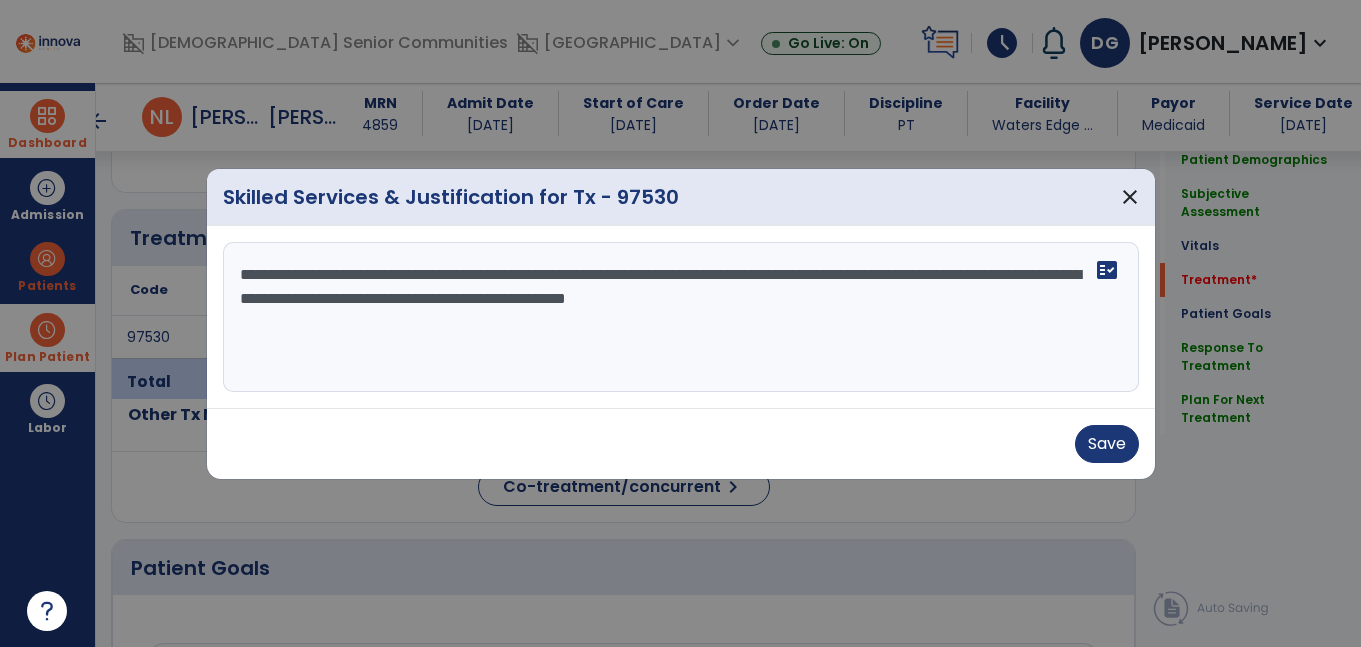 click on "**********" at bounding box center [681, 317] 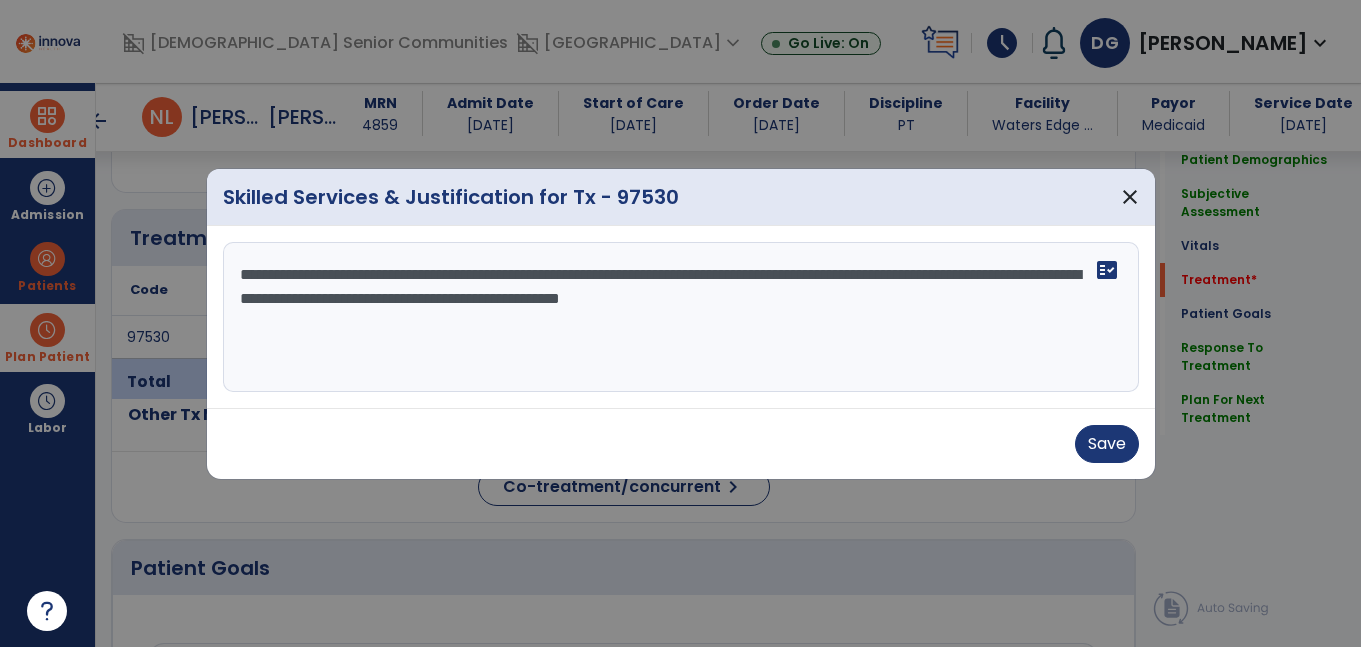 click on "**********" at bounding box center (681, 317) 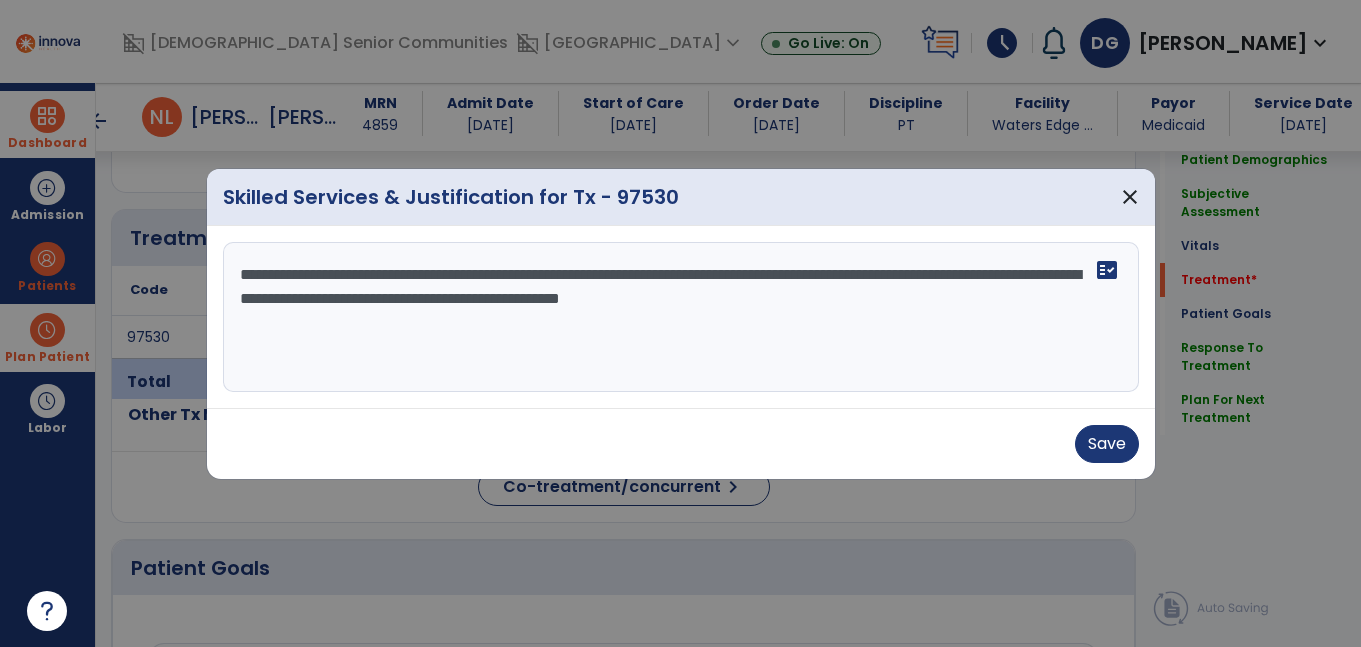 click on "**********" at bounding box center (681, 317) 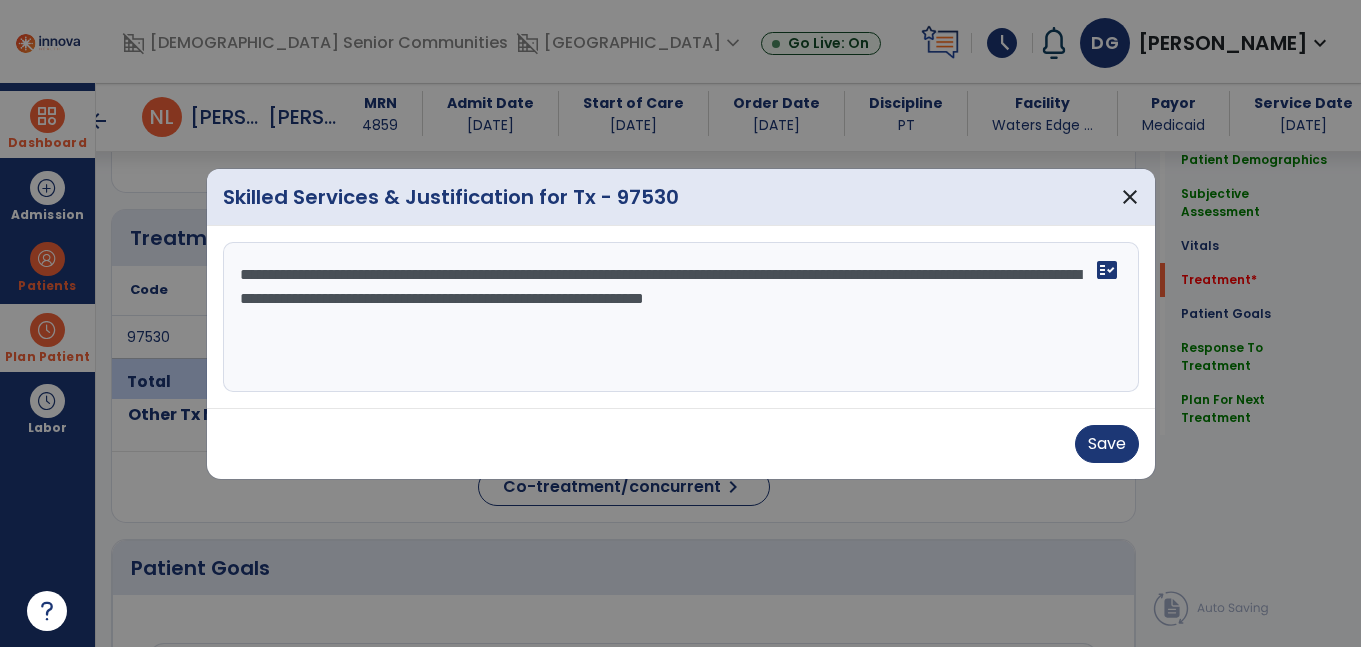 click on "**********" at bounding box center [681, 317] 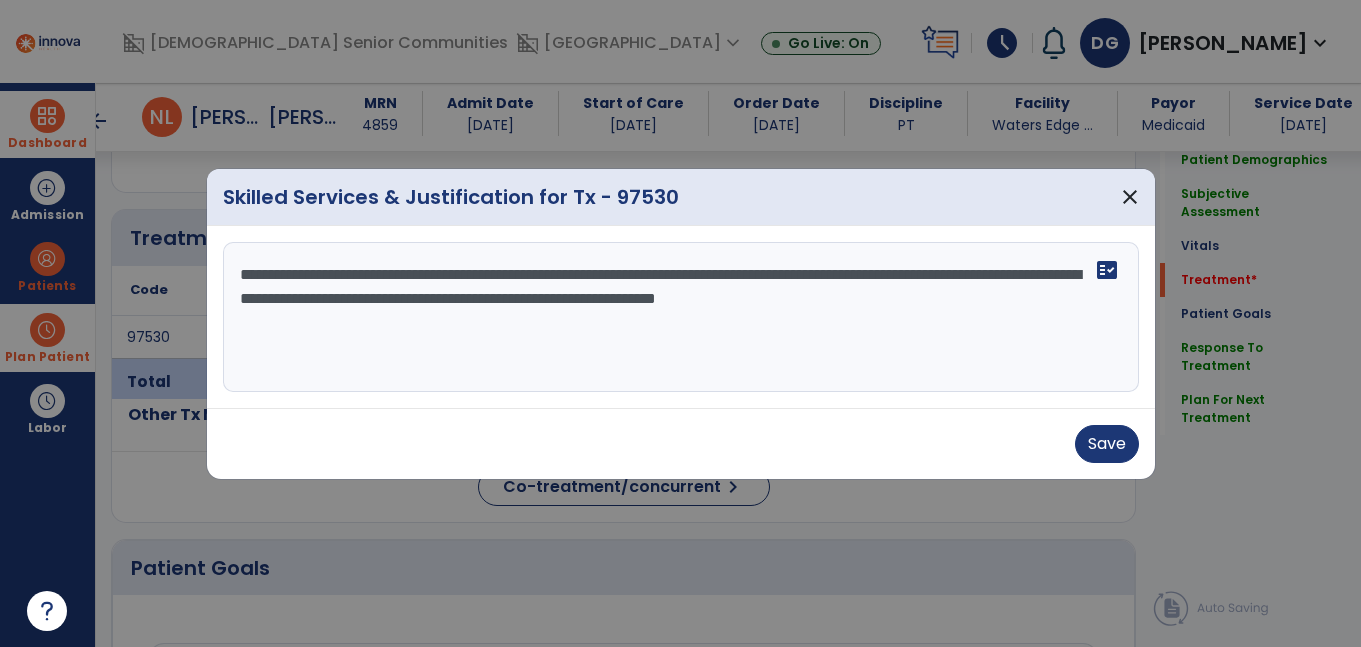 click on "**********" at bounding box center [681, 317] 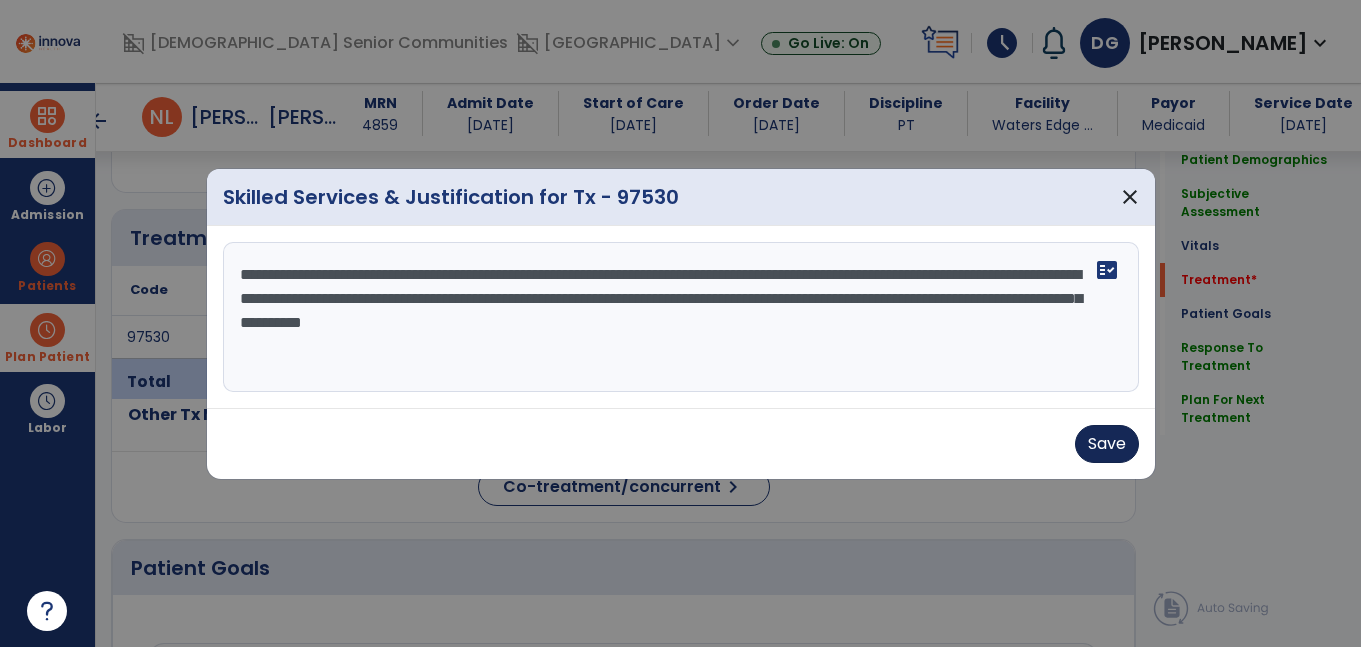 type on "**********" 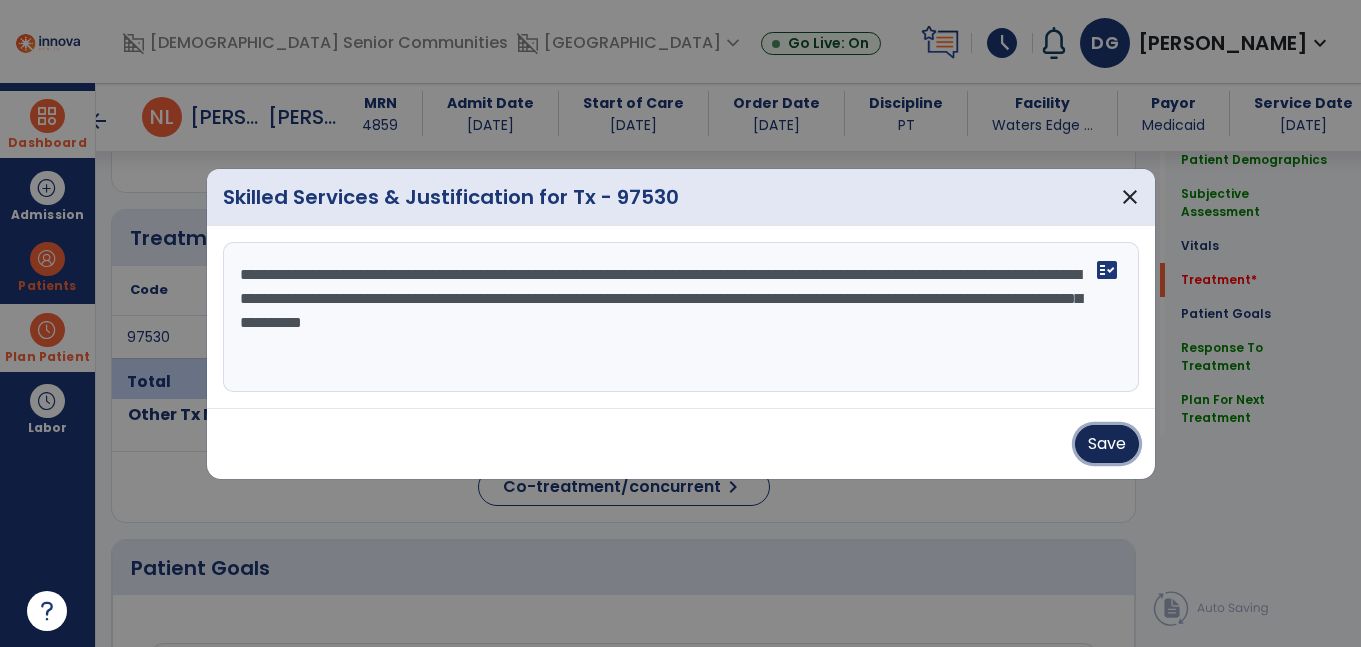 click on "Save" at bounding box center [1107, 444] 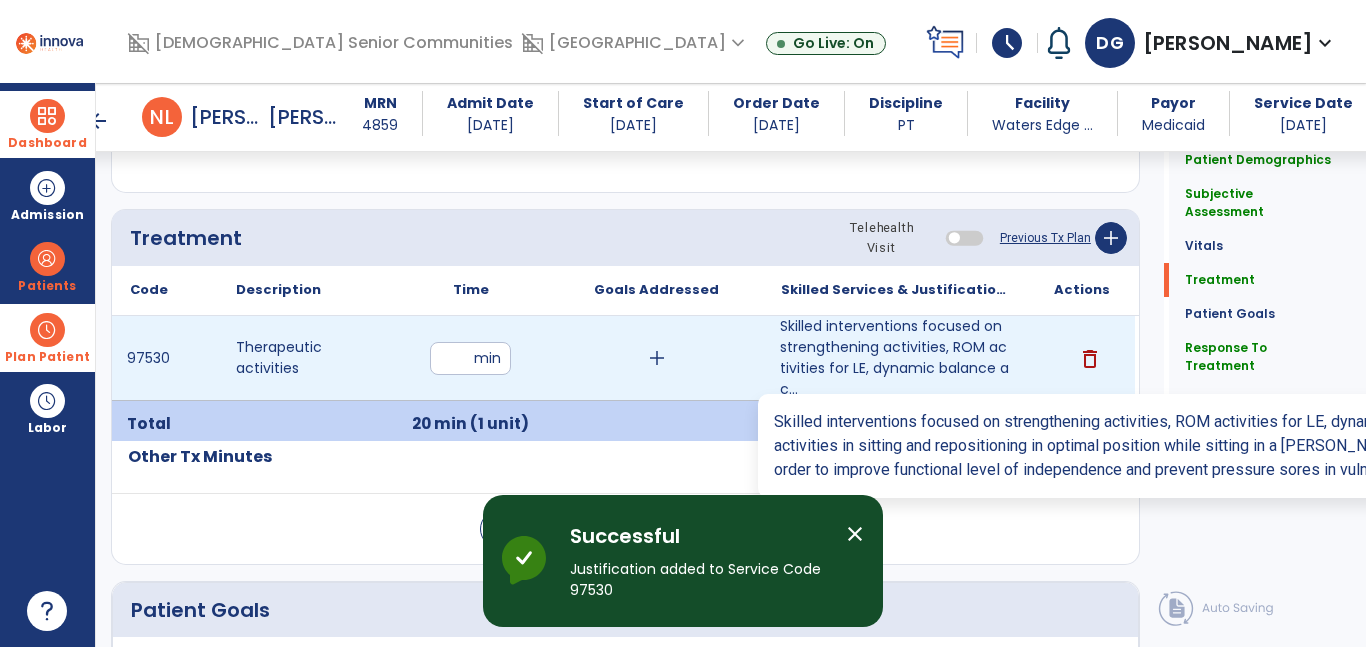 click on "Skilled interventions focused on strengthening activities, ROM activities for LE, dynamic balance ac..." at bounding box center [896, 358] 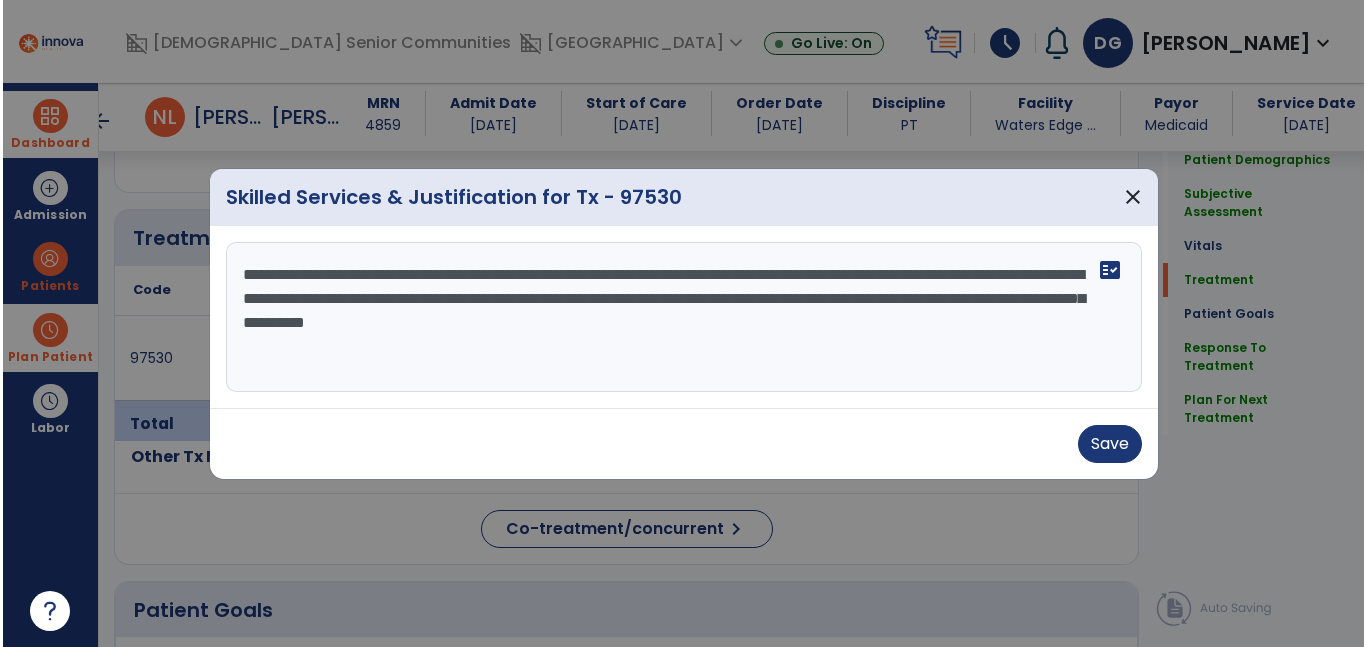 scroll, scrollTop: 1120, scrollLeft: 0, axis: vertical 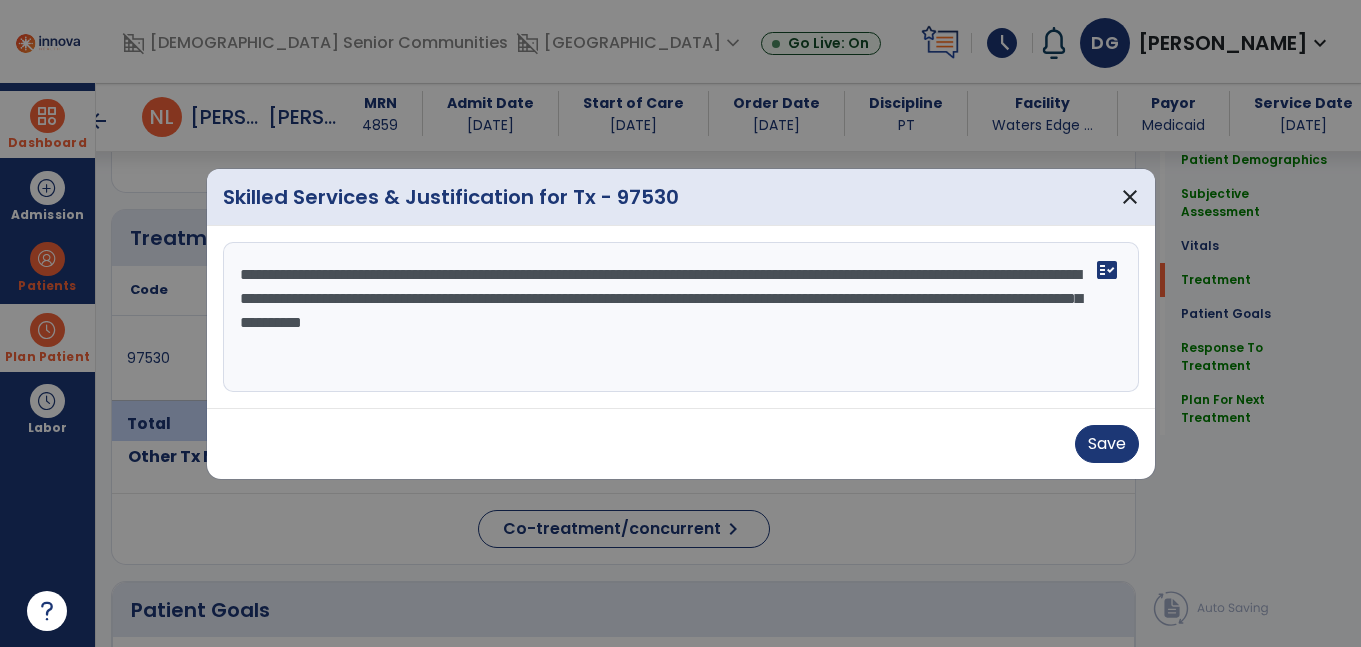 click on "**********" at bounding box center [681, 317] 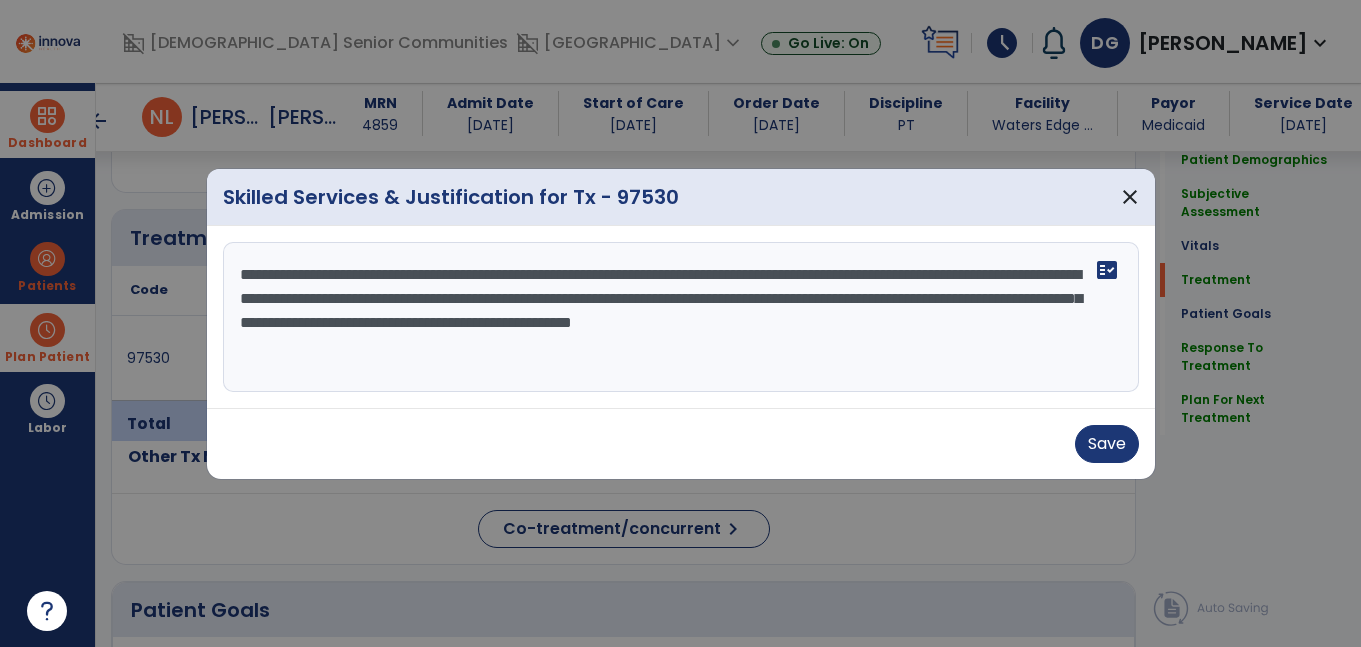 type on "**********" 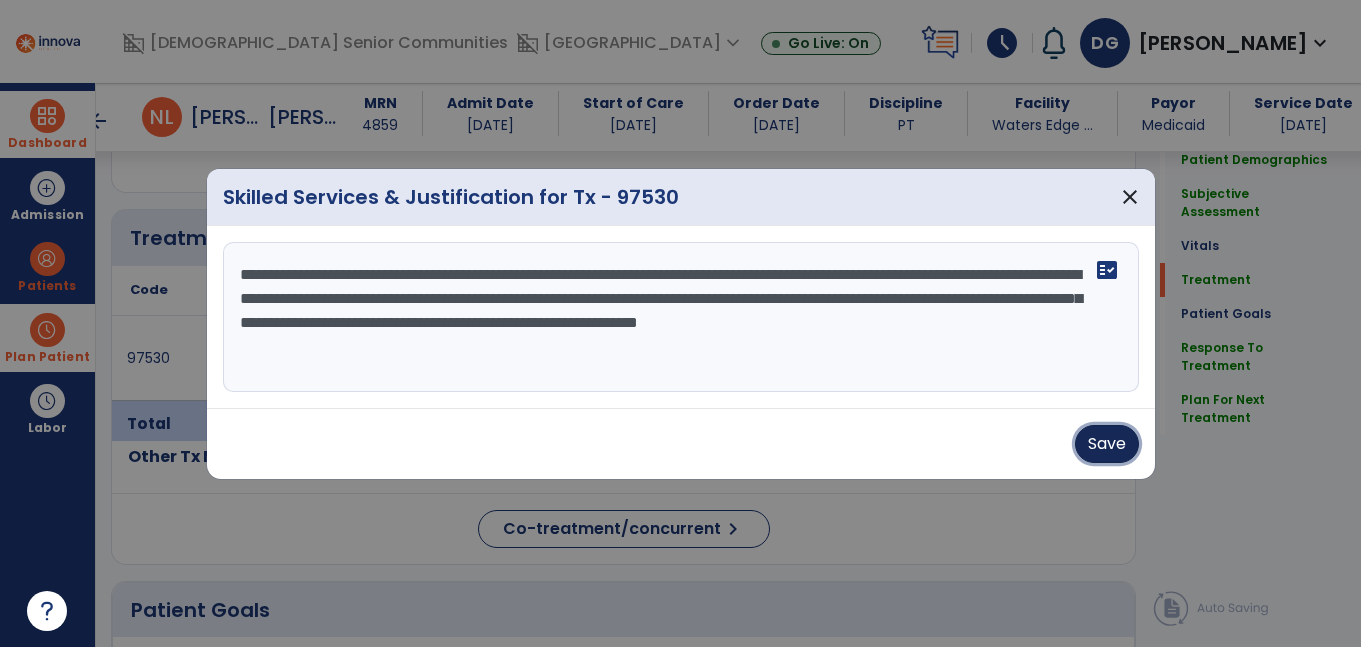 click on "Save" at bounding box center (1107, 444) 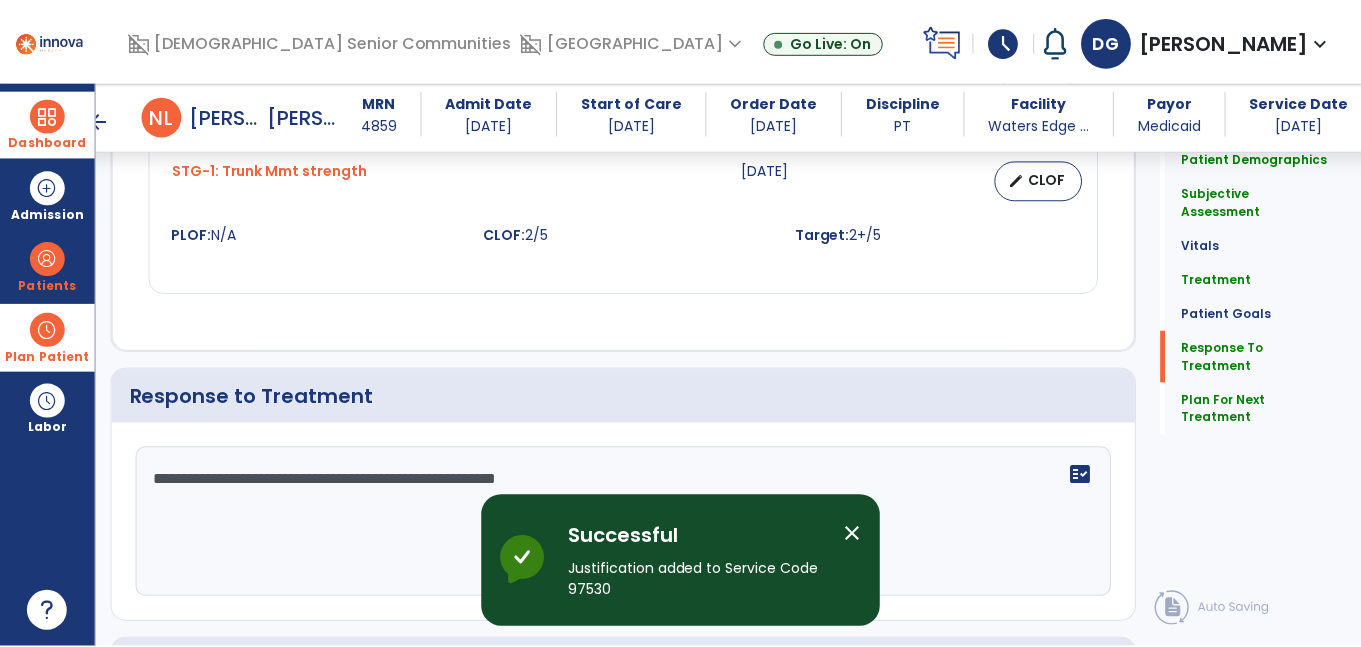 scroll, scrollTop: 3384, scrollLeft: 0, axis: vertical 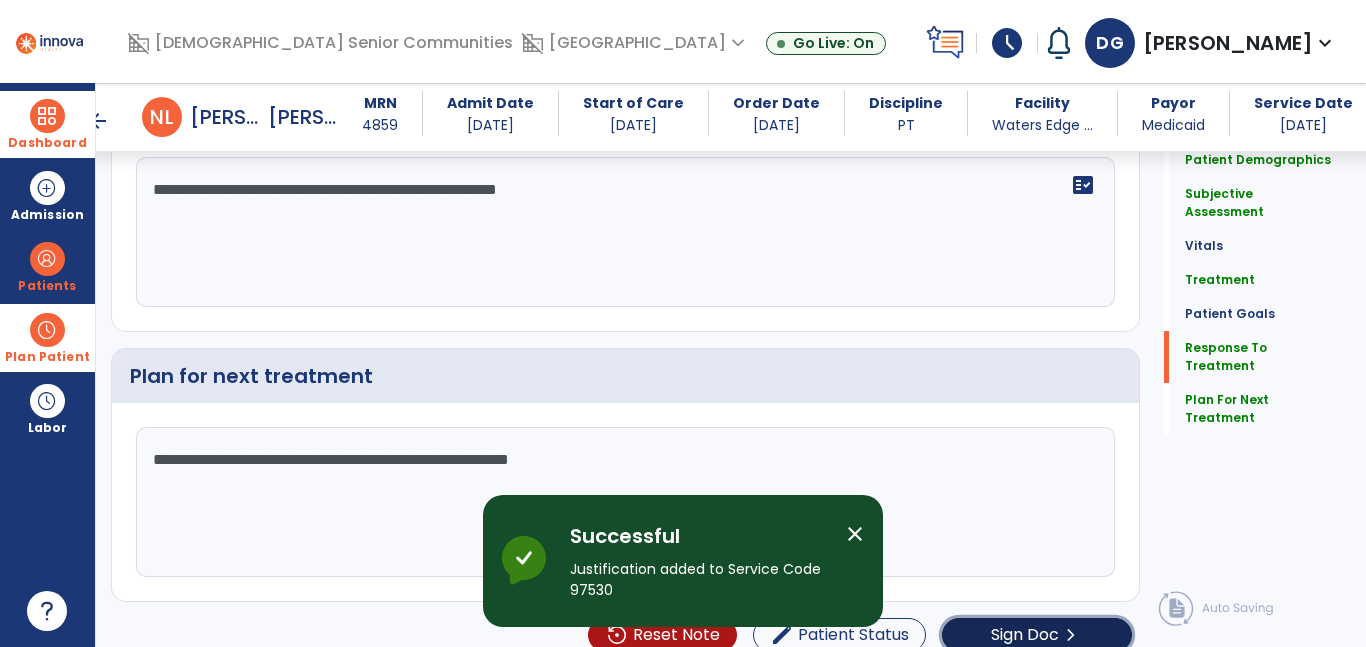 click on "Sign Doc" 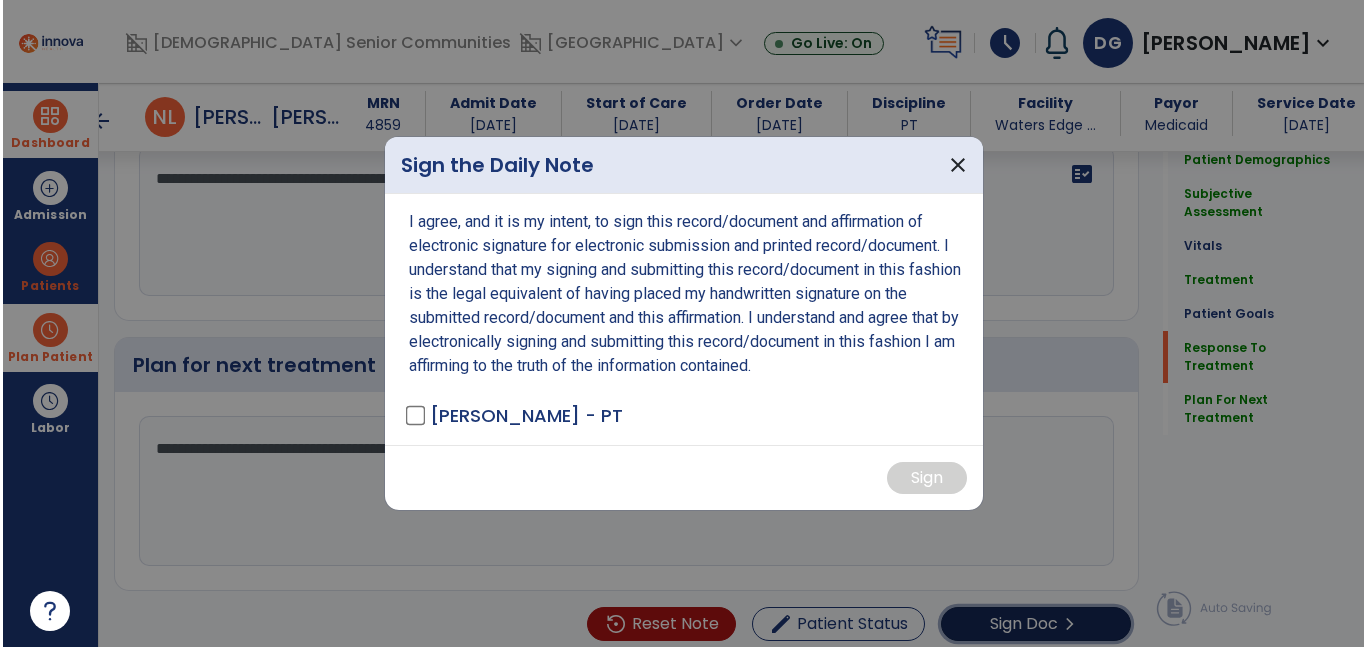 scroll, scrollTop: 3405, scrollLeft: 0, axis: vertical 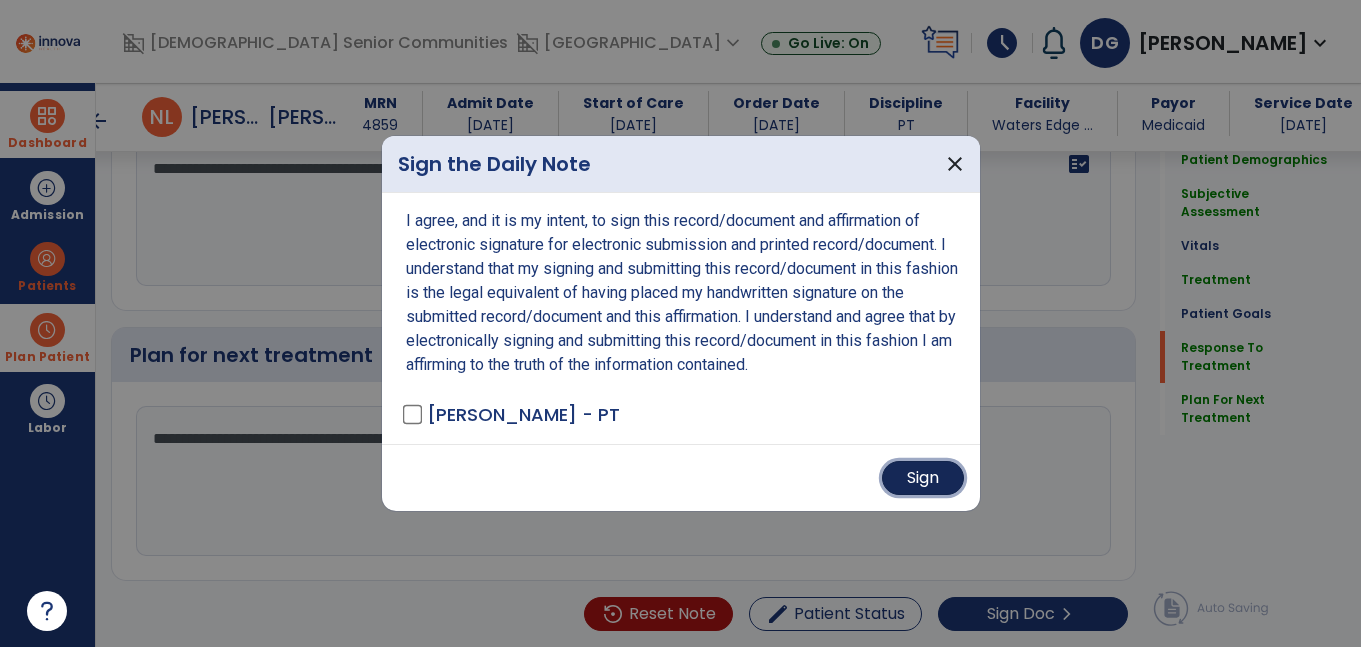 click on "Sign" at bounding box center [923, 478] 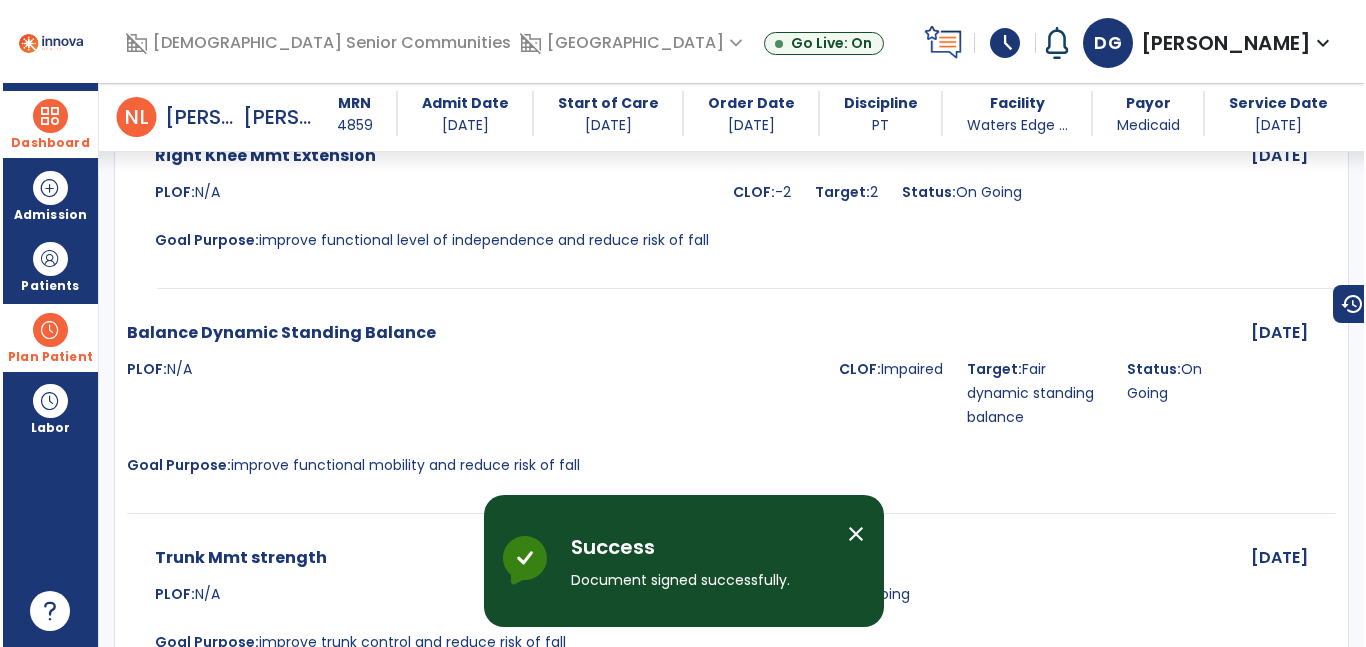 scroll, scrollTop: 4429, scrollLeft: 0, axis: vertical 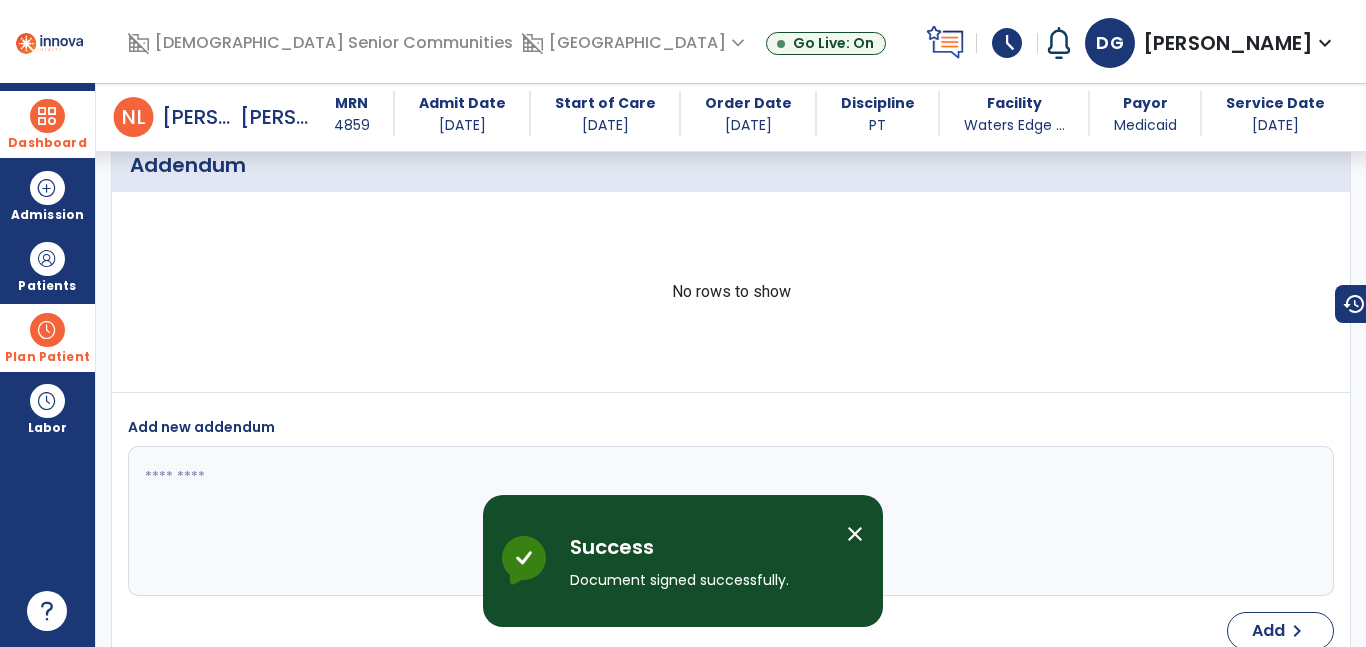 click at bounding box center [47, 116] 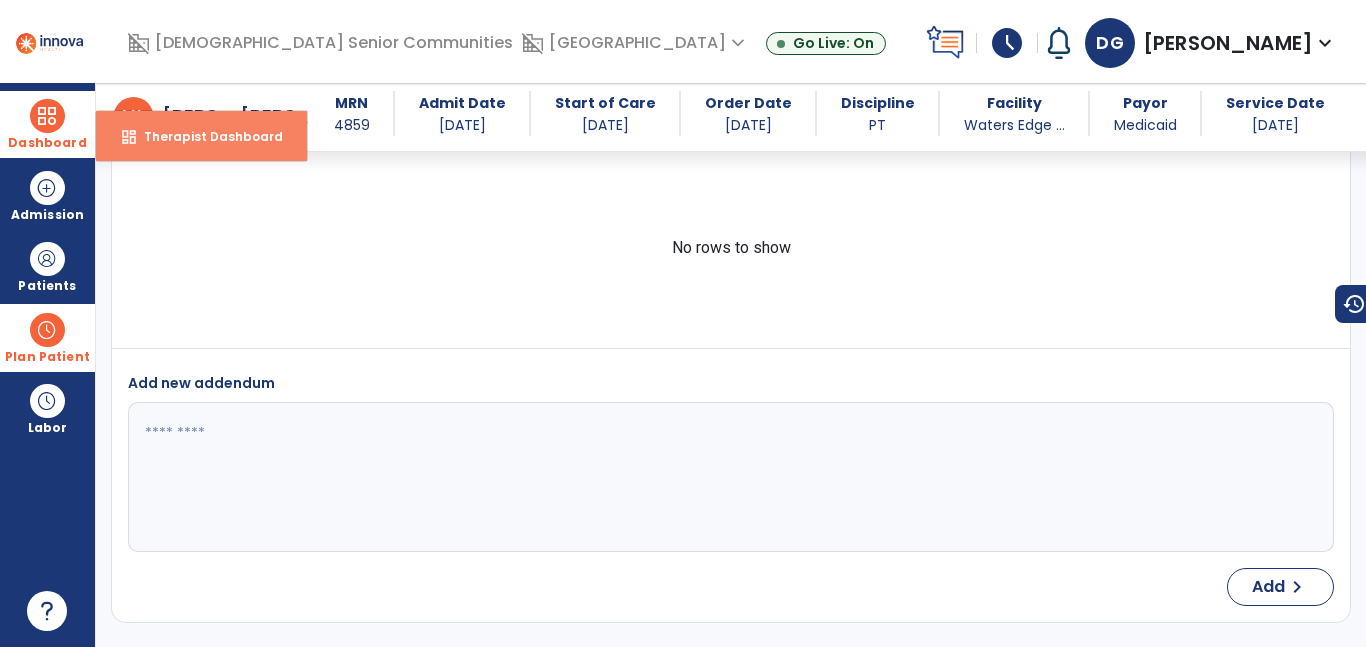 click on "dashboard  Therapist Dashboard" at bounding box center [201, 136] 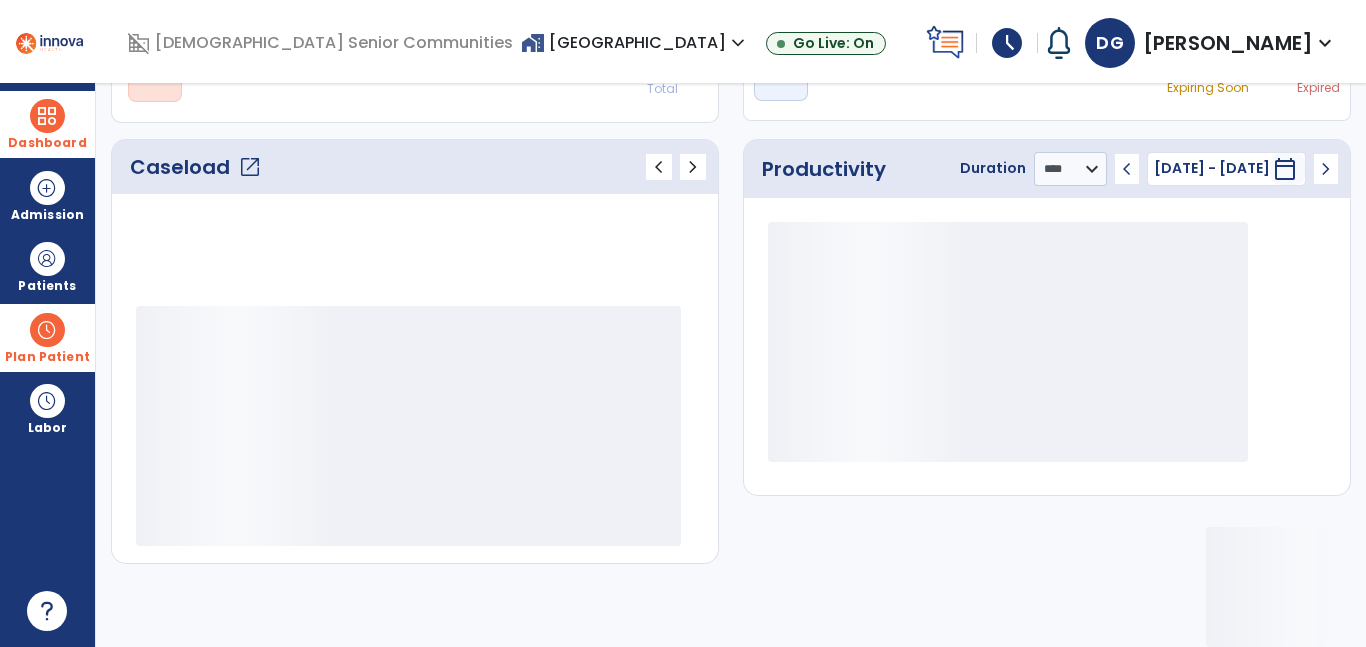 scroll, scrollTop: 230, scrollLeft: 0, axis: vertical 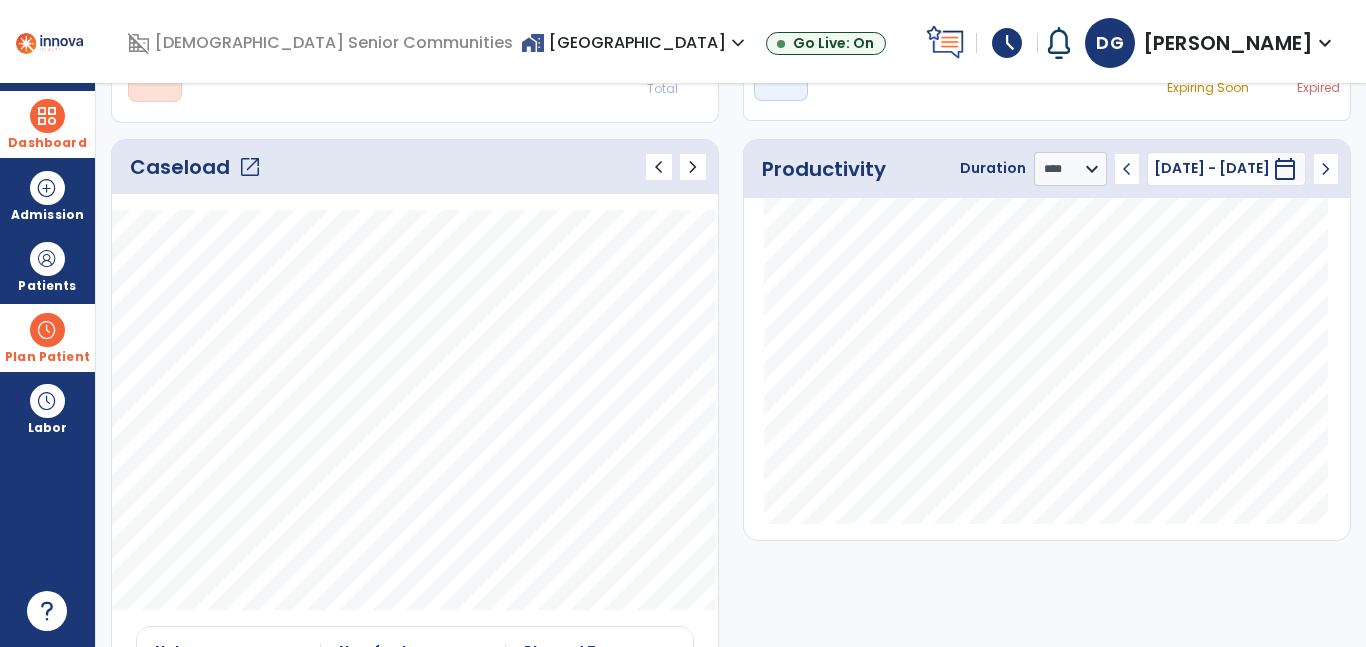 click on "open_in_new" 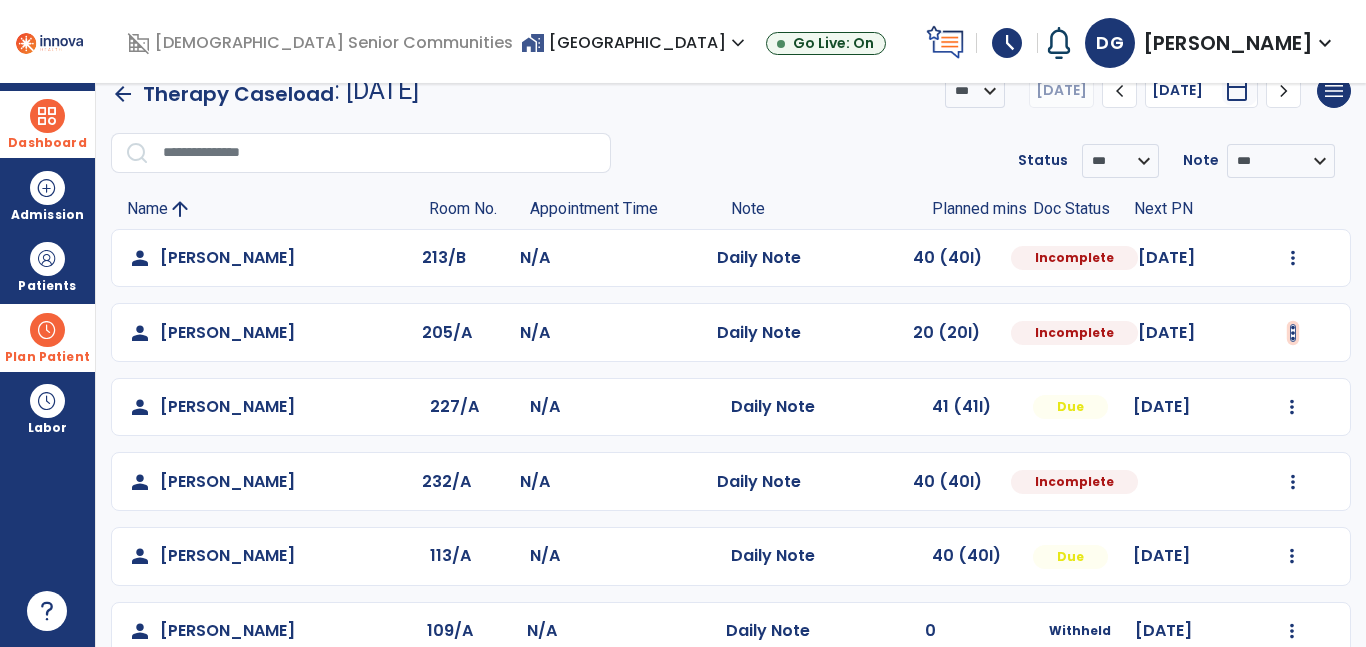 click at bounding box center [1293, 258] 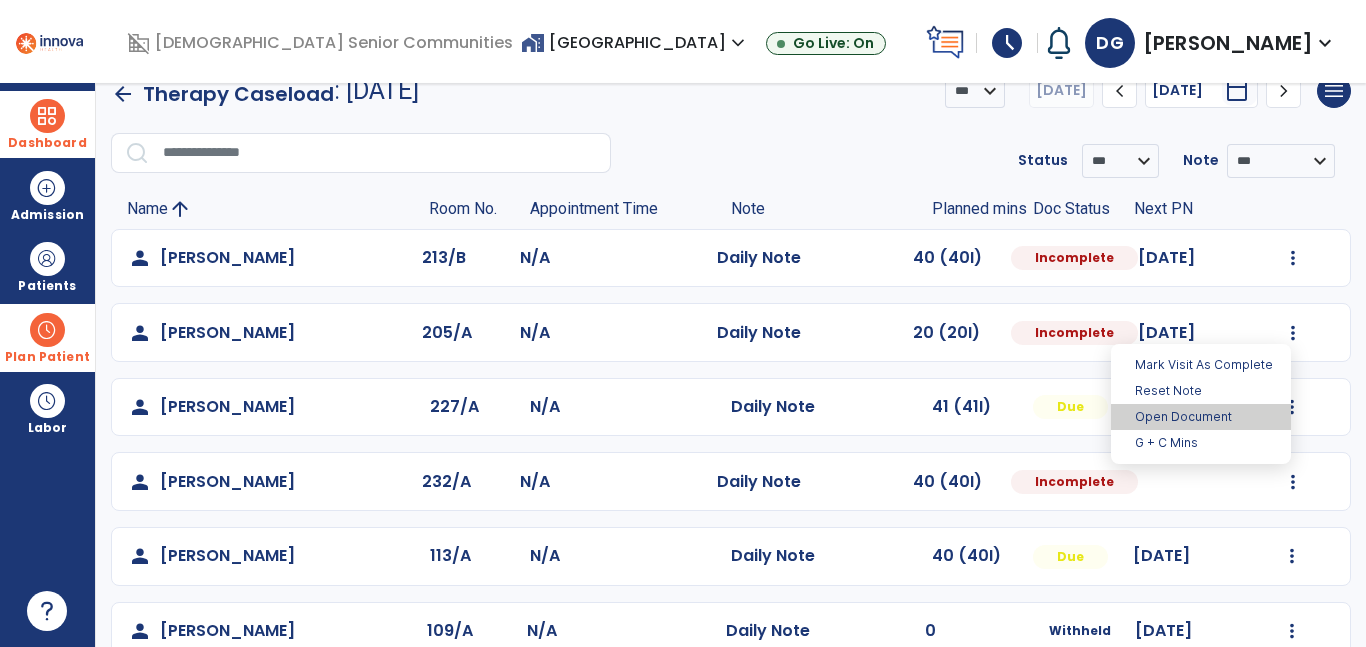 click on "Open Document" at bounding box center [1201, 417] 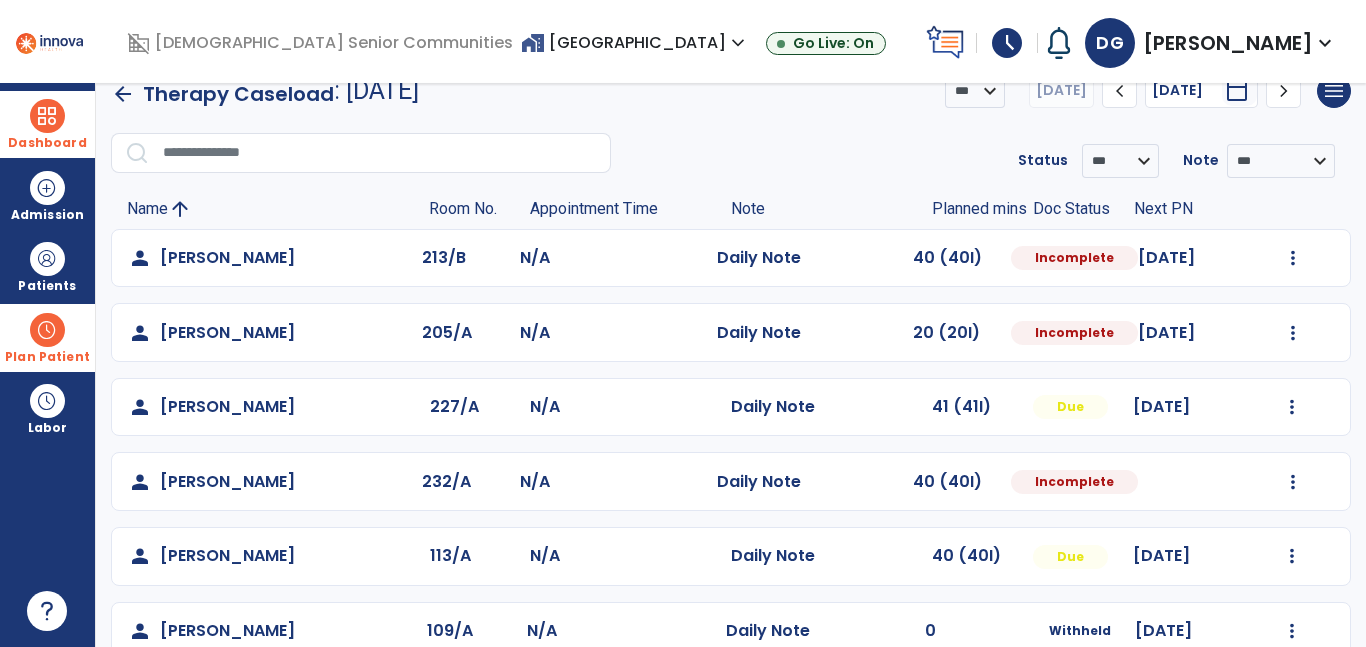 select on "*" 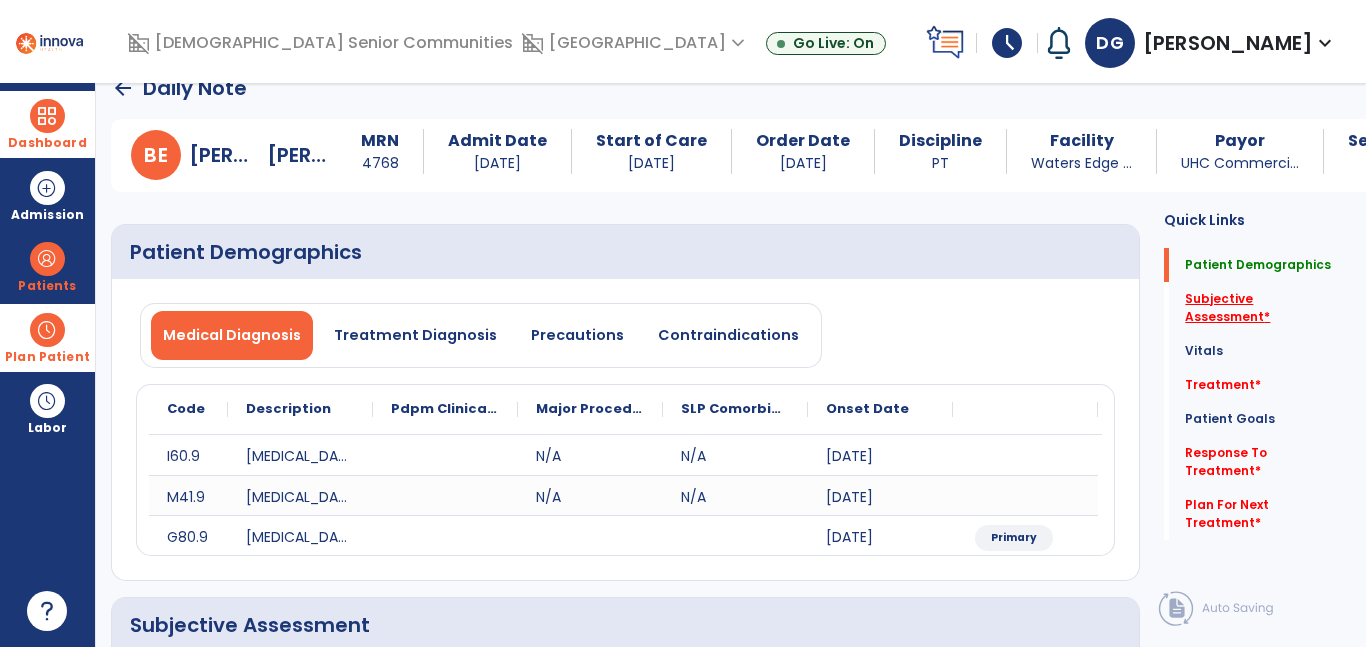 click on "Subjective Assessment   *" 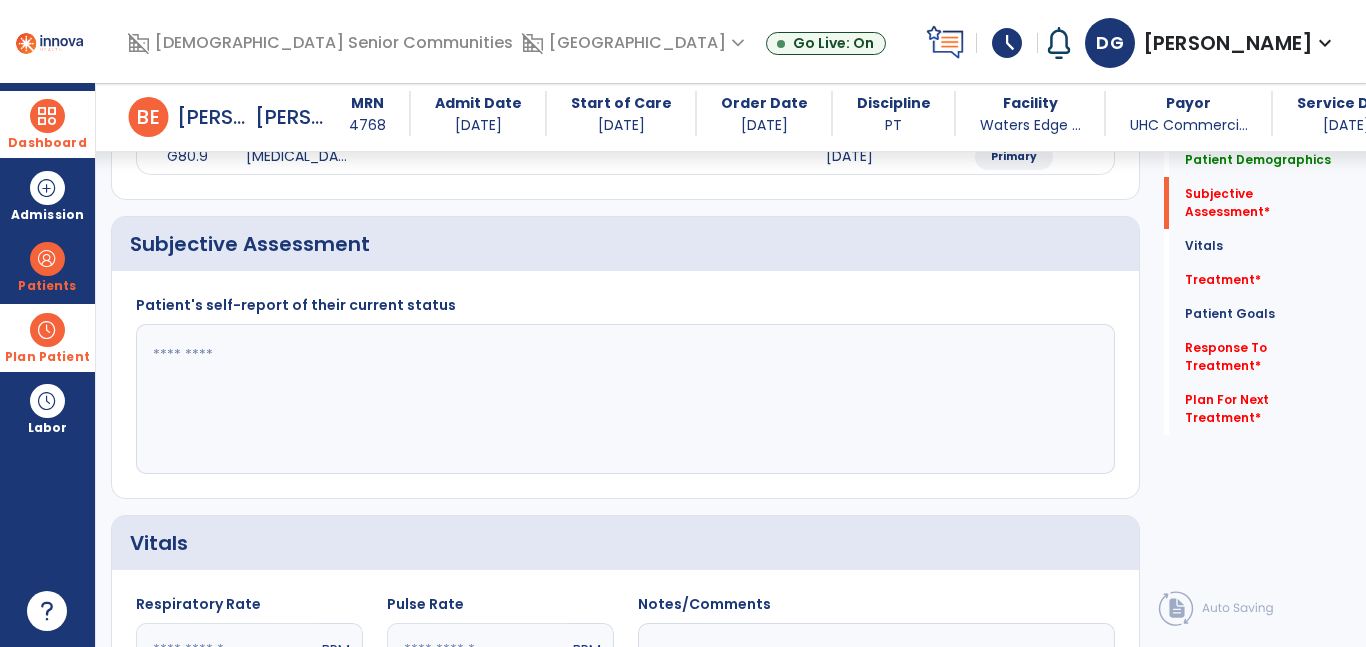 scroll, scrollTop: 403, scrollLeft: 0, axis: vertical 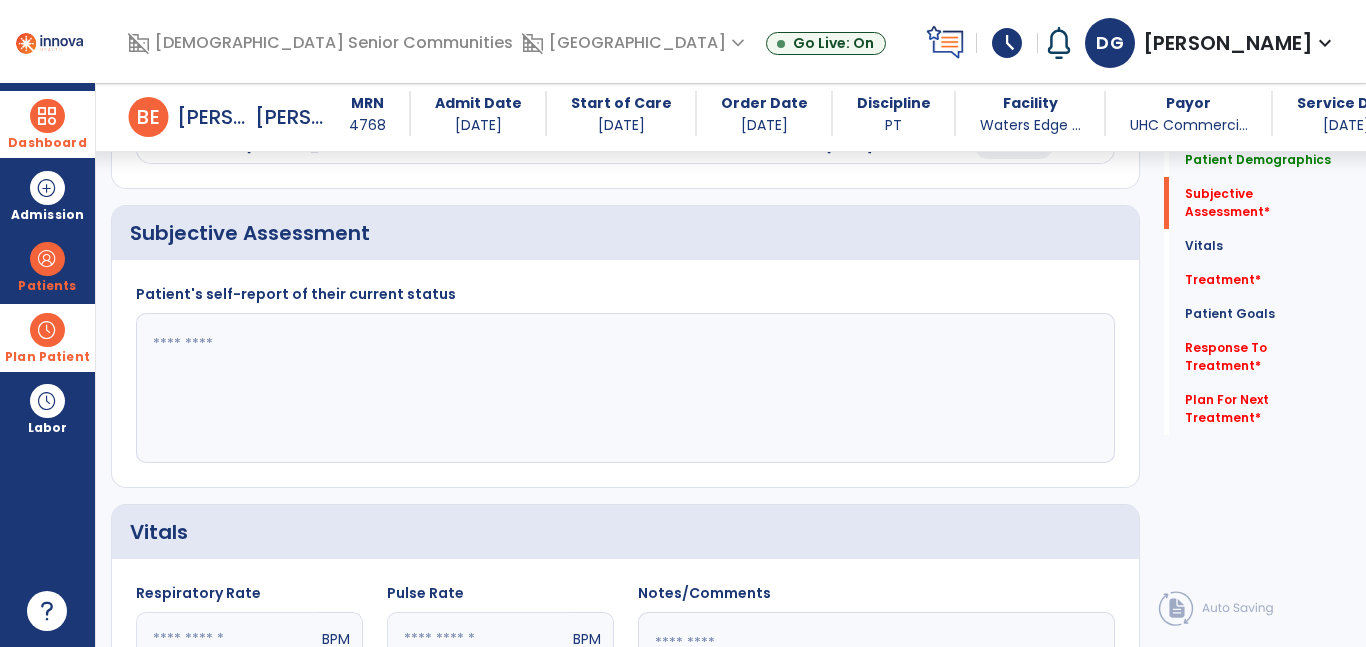 click 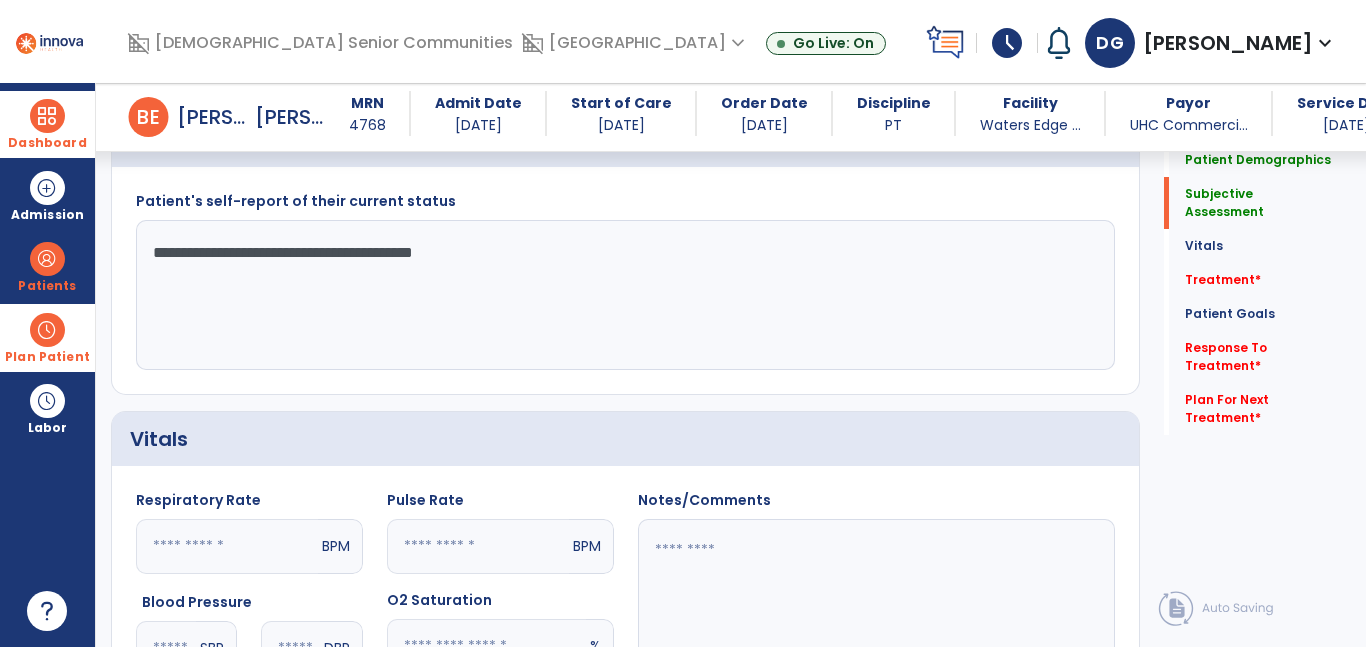 scroll, scrollTop: 498, scrollLeft: 0, axis: vertical 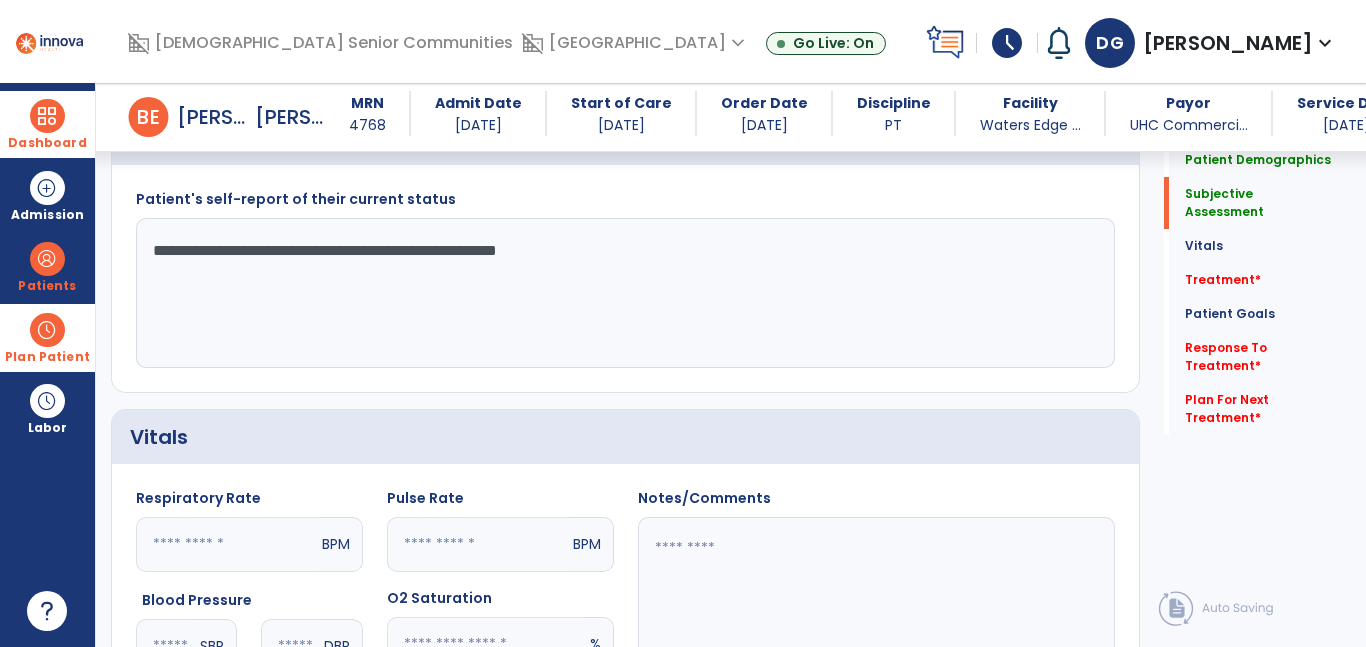 click on "**********" 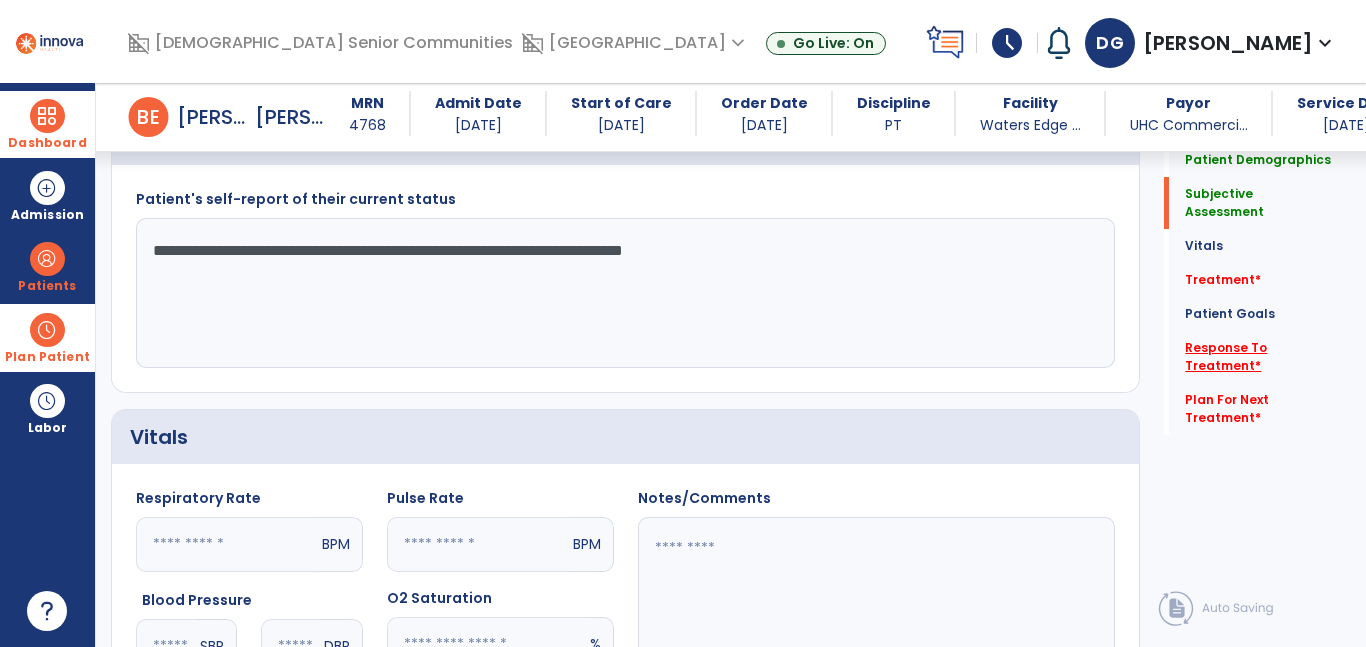 type on "**********" 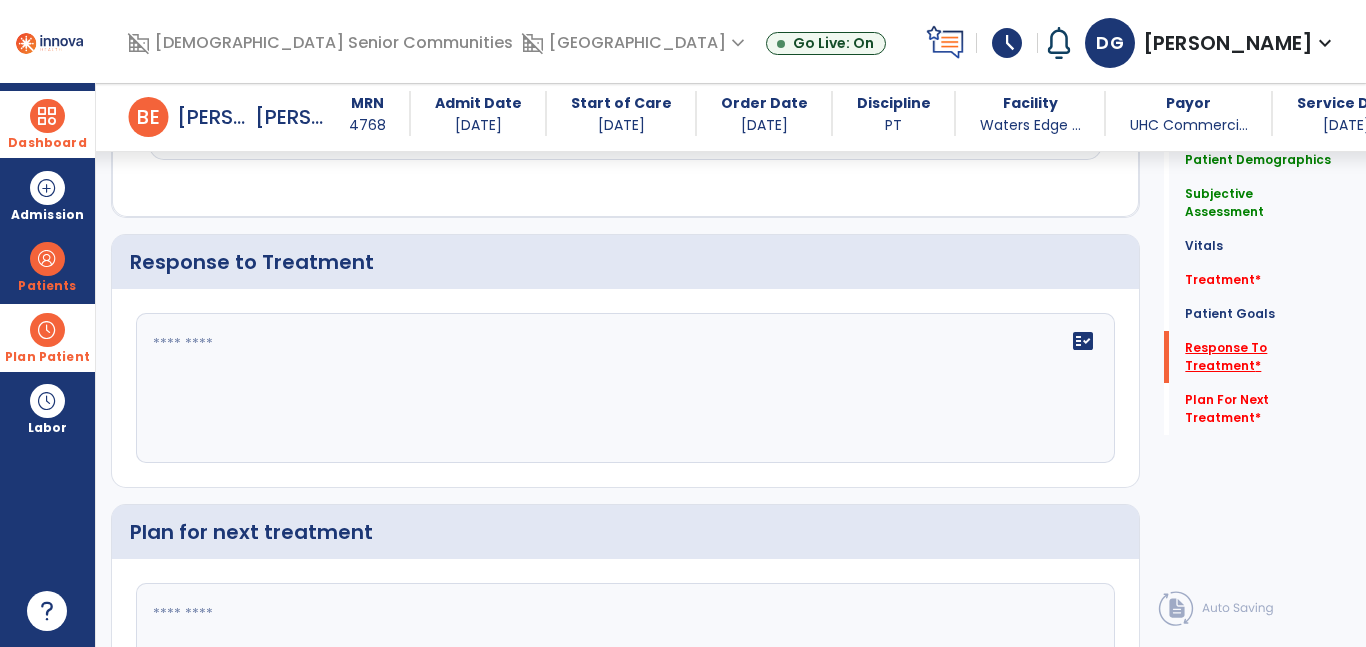 click on "fact_check" 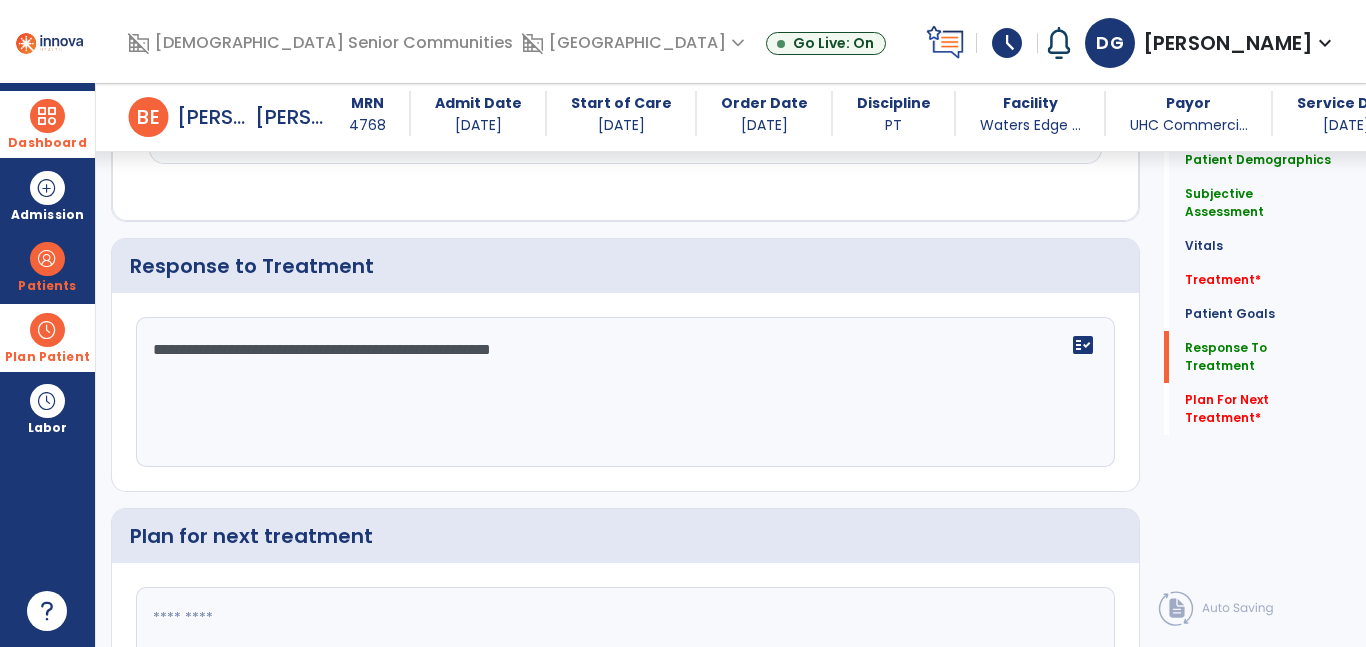 scroll, scrollTop: 2418, scrollLeft: 0, axis: vertical 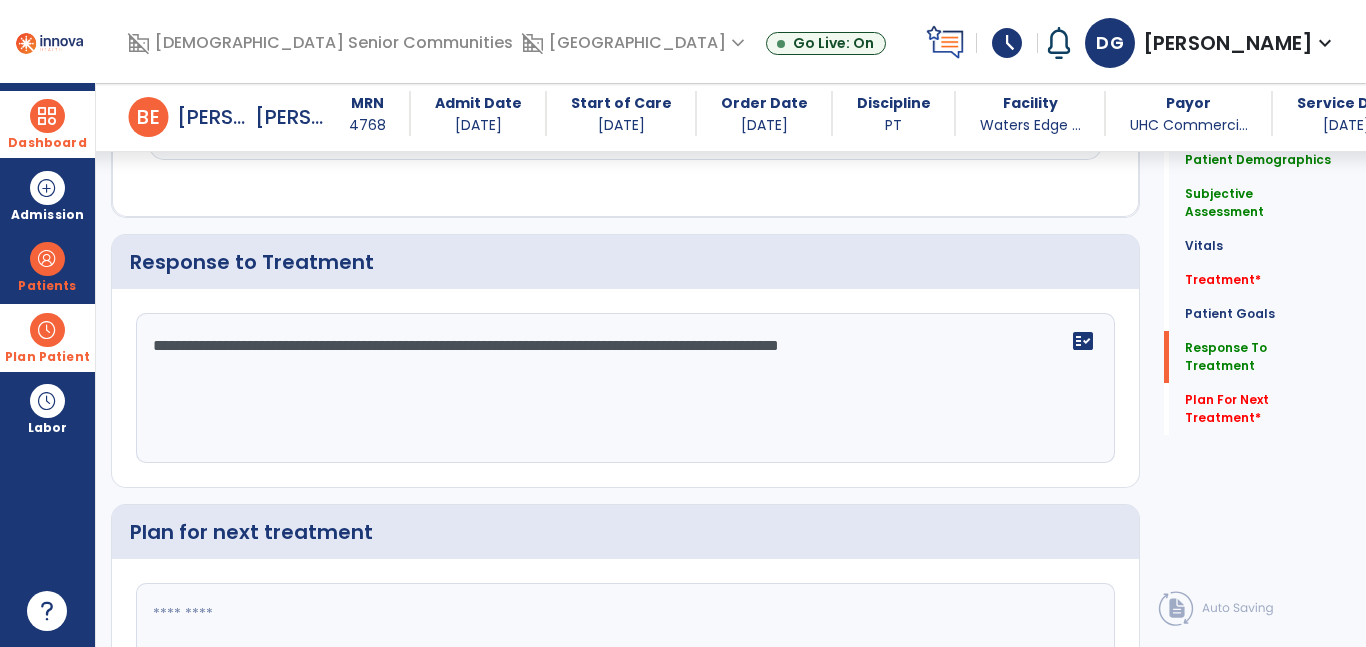 type on "**********" 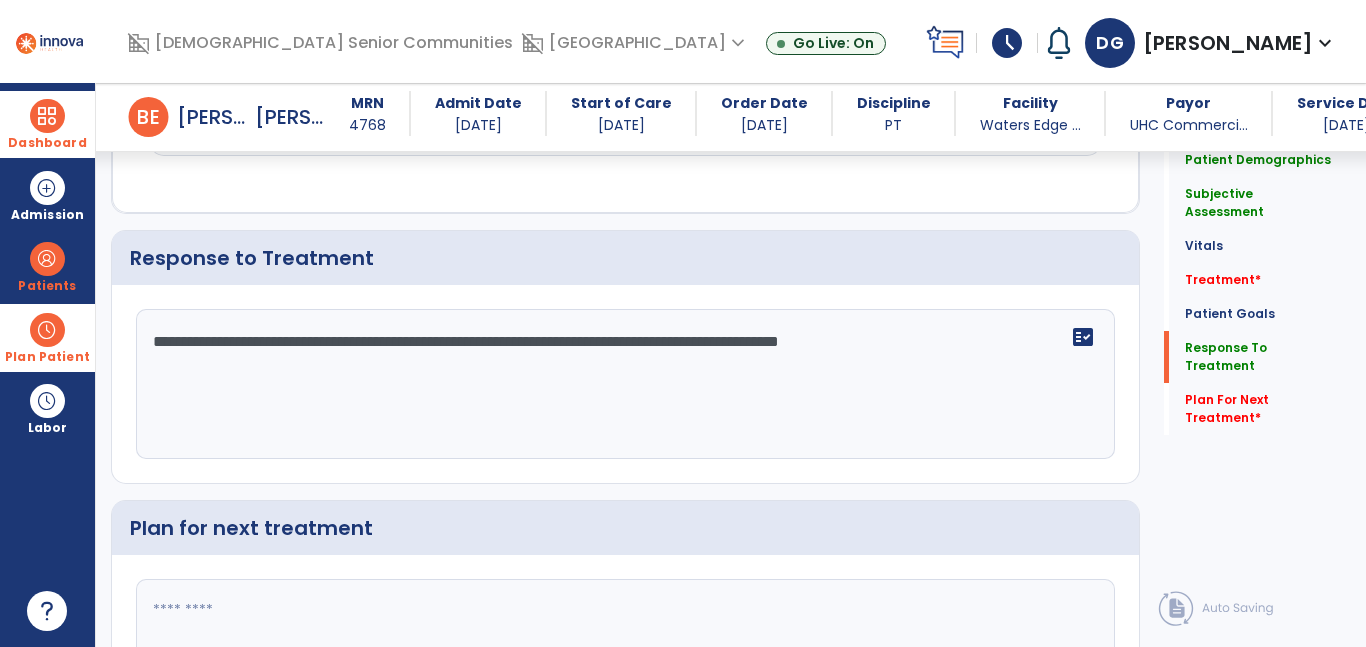 click 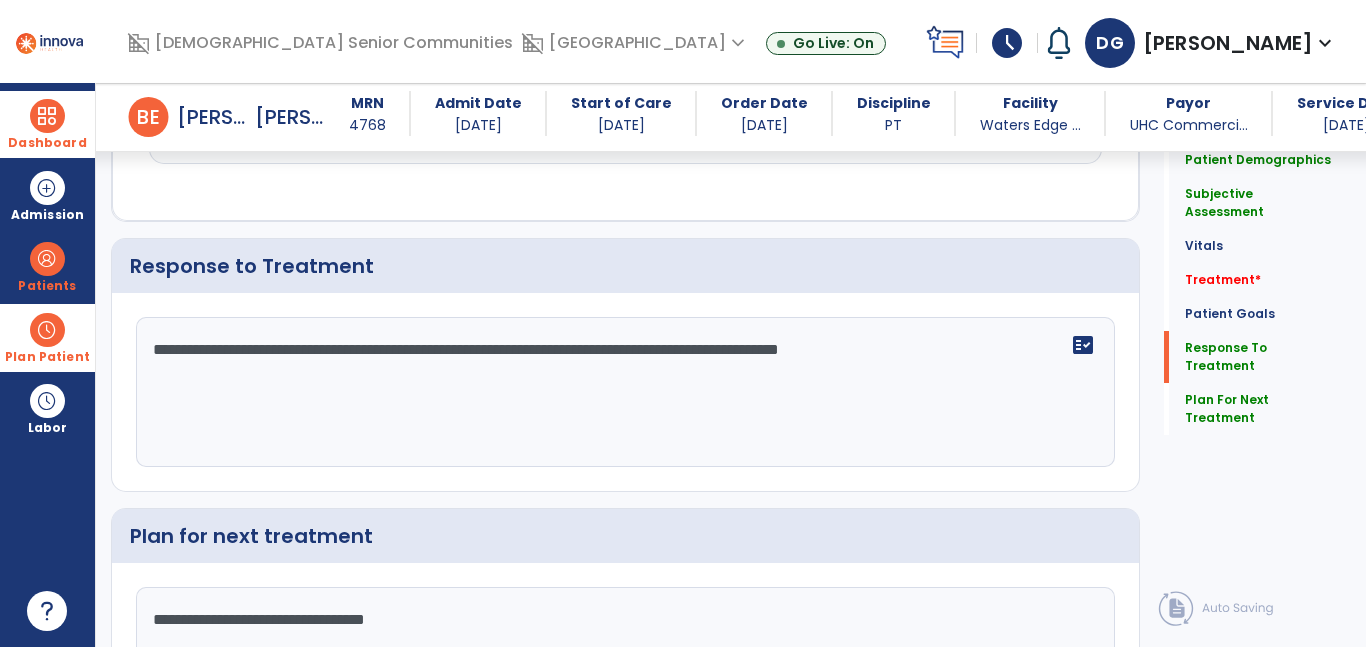 scroll, scrollTop: 2418, scrollLeft: 0, axis: vertical 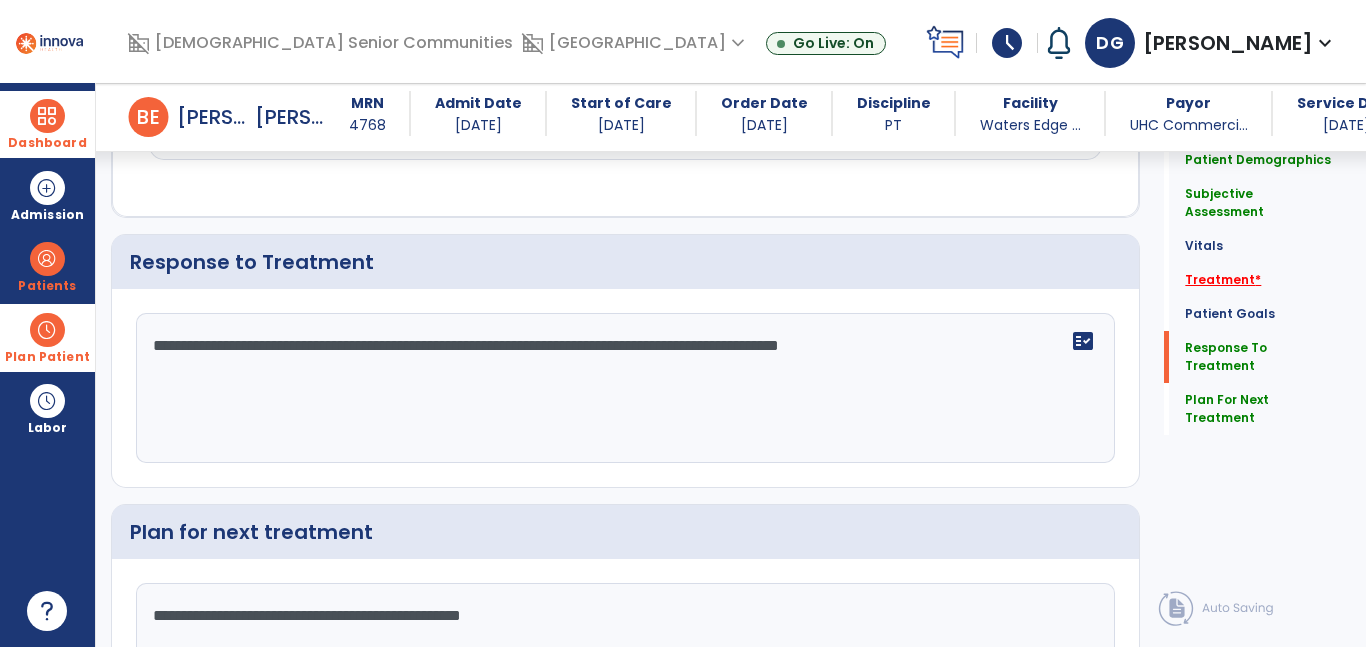 type on "**********" 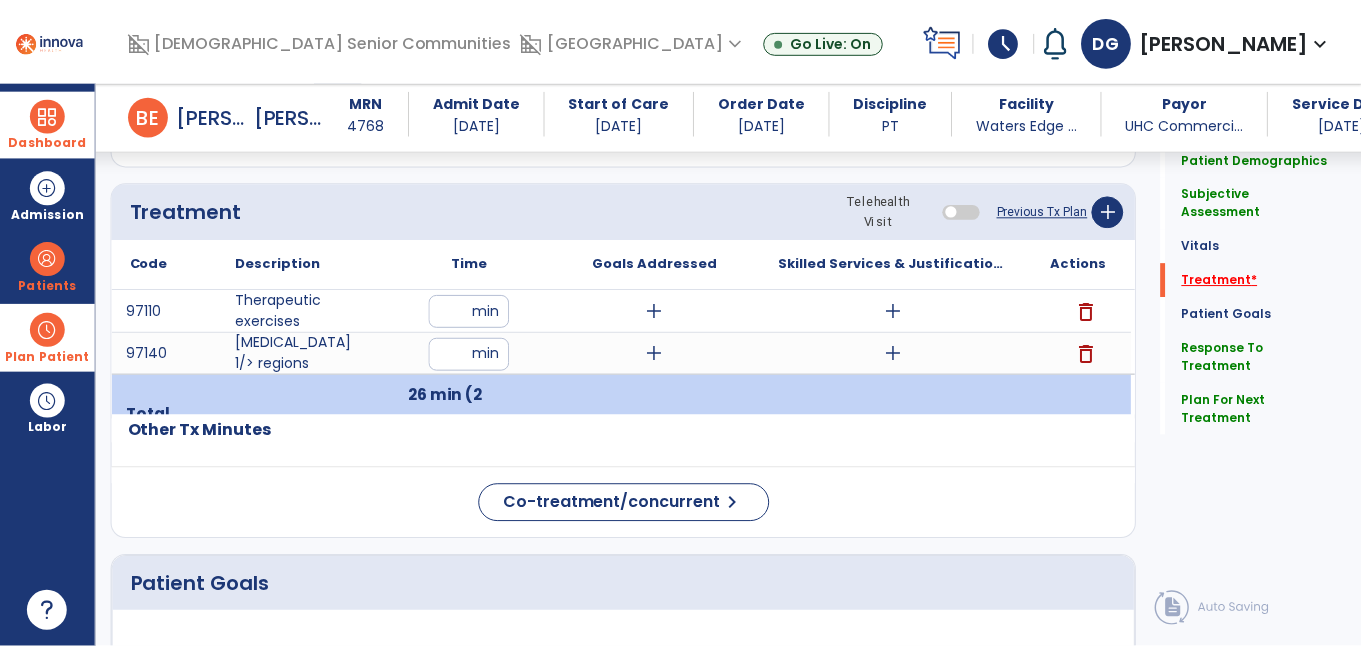 scroll, scrollTop: 1140, scrollLeft: 0, axis: vertical 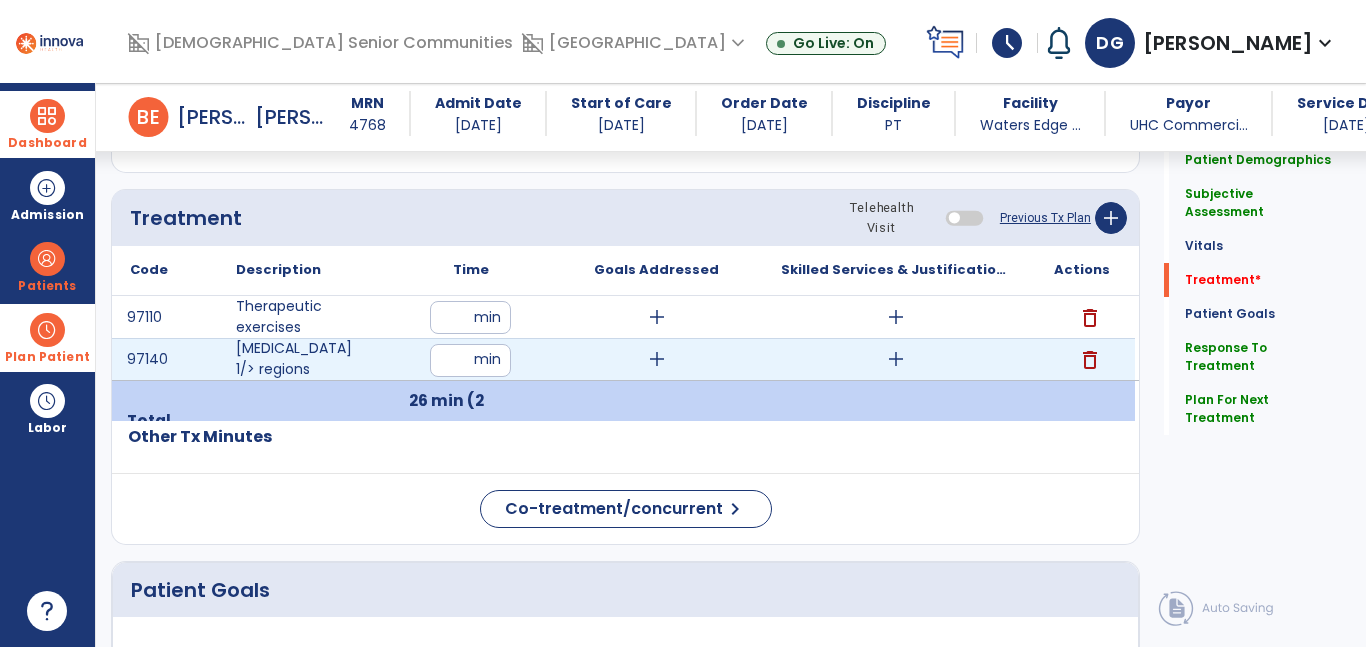 click on "add" at bounding box center [896, 359] 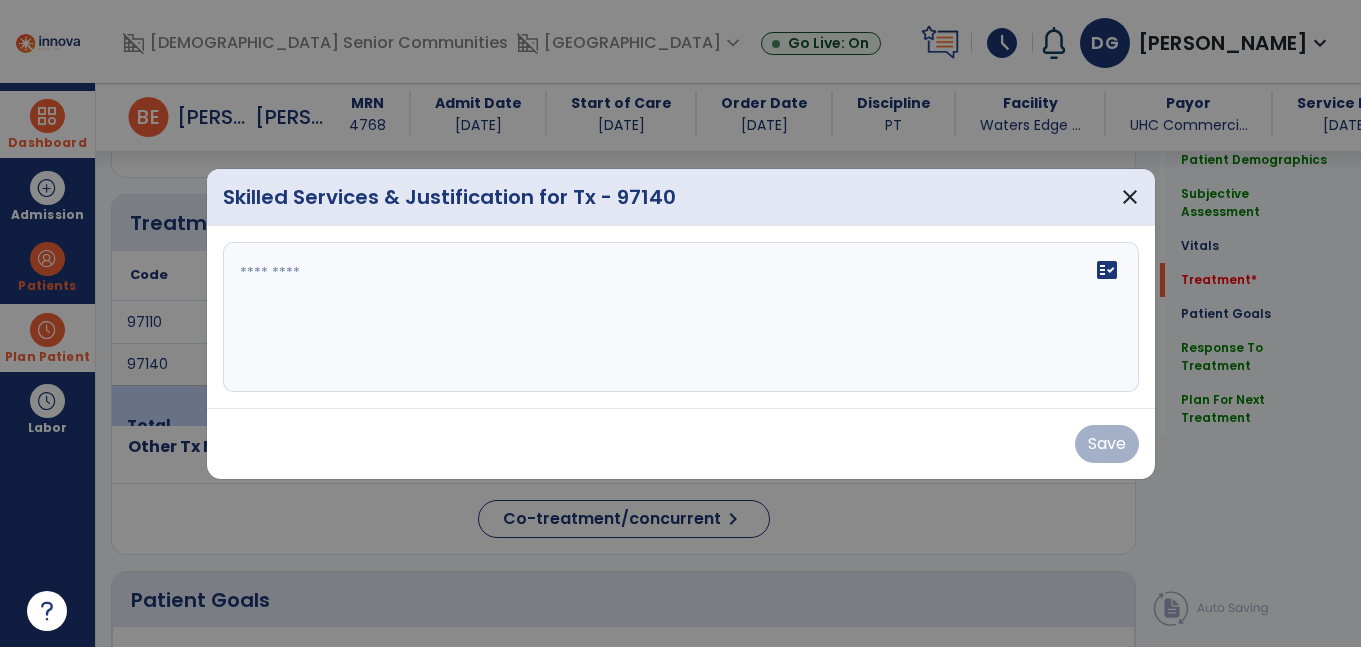 scroll, scrollTop: 1140, scrollLeft: 0, axis: vertical 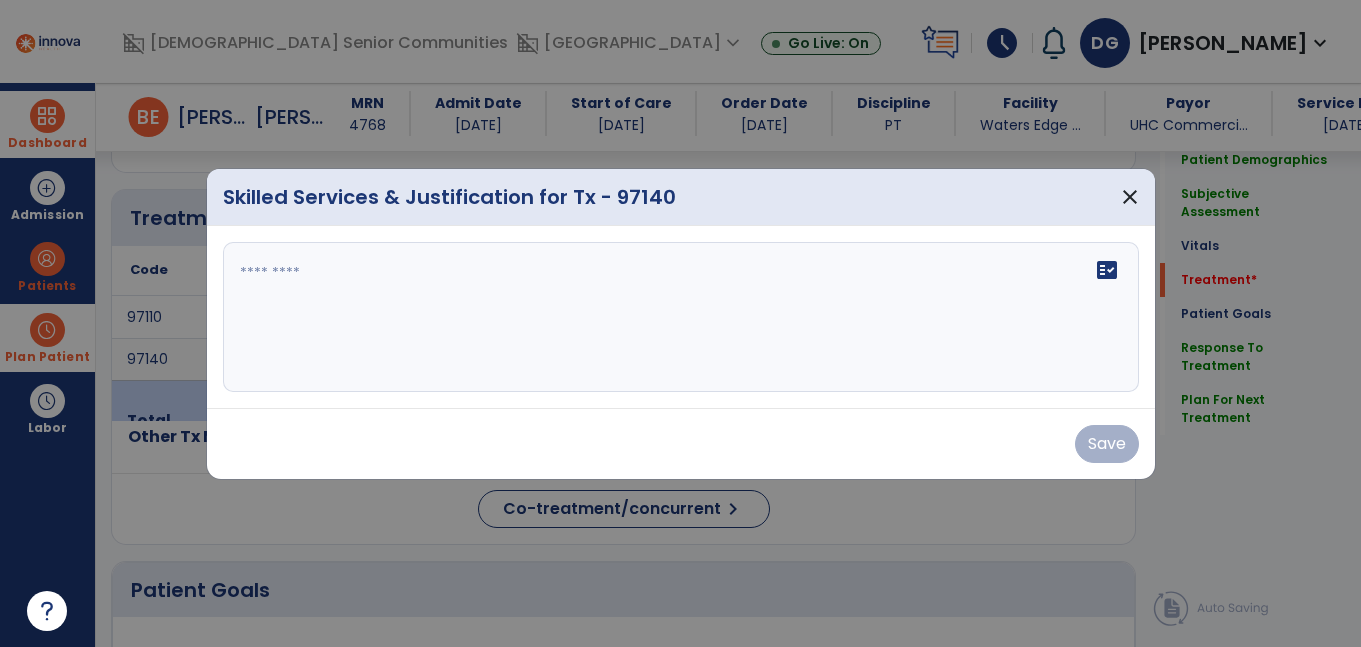 click on "fact_check" at bounding box center [681, 317] 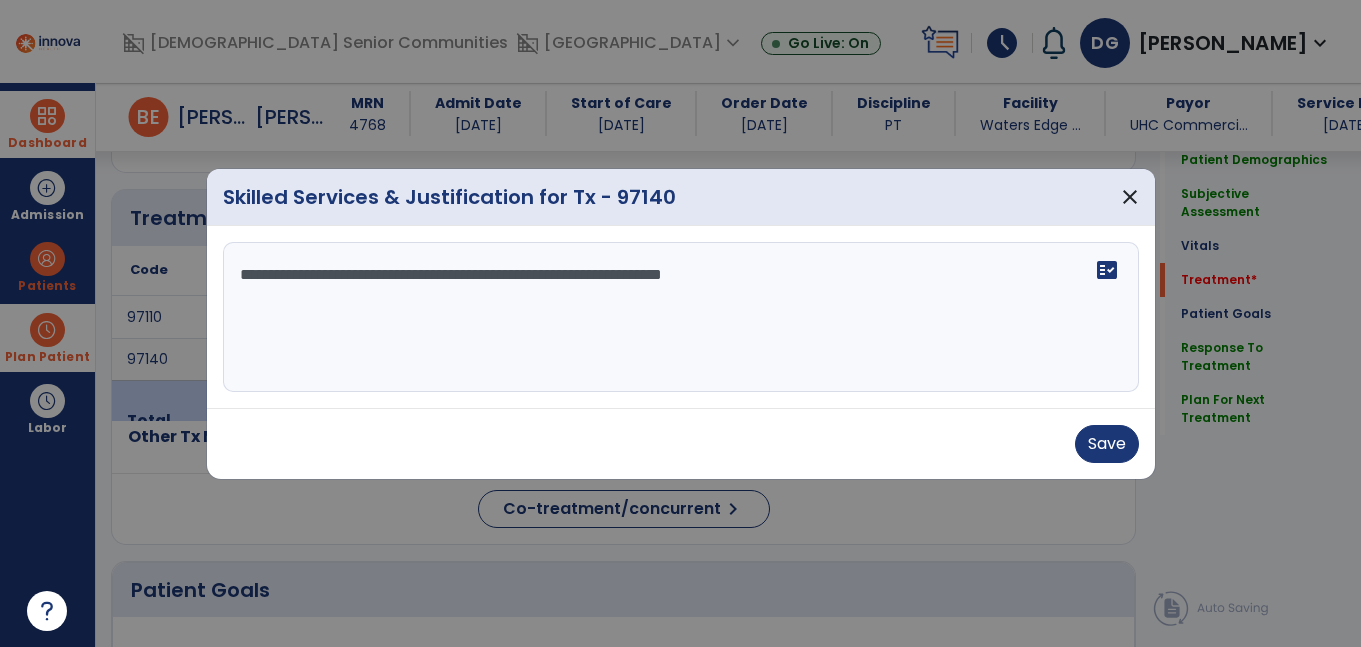 click on "**********" at bounding box center [681, 317] 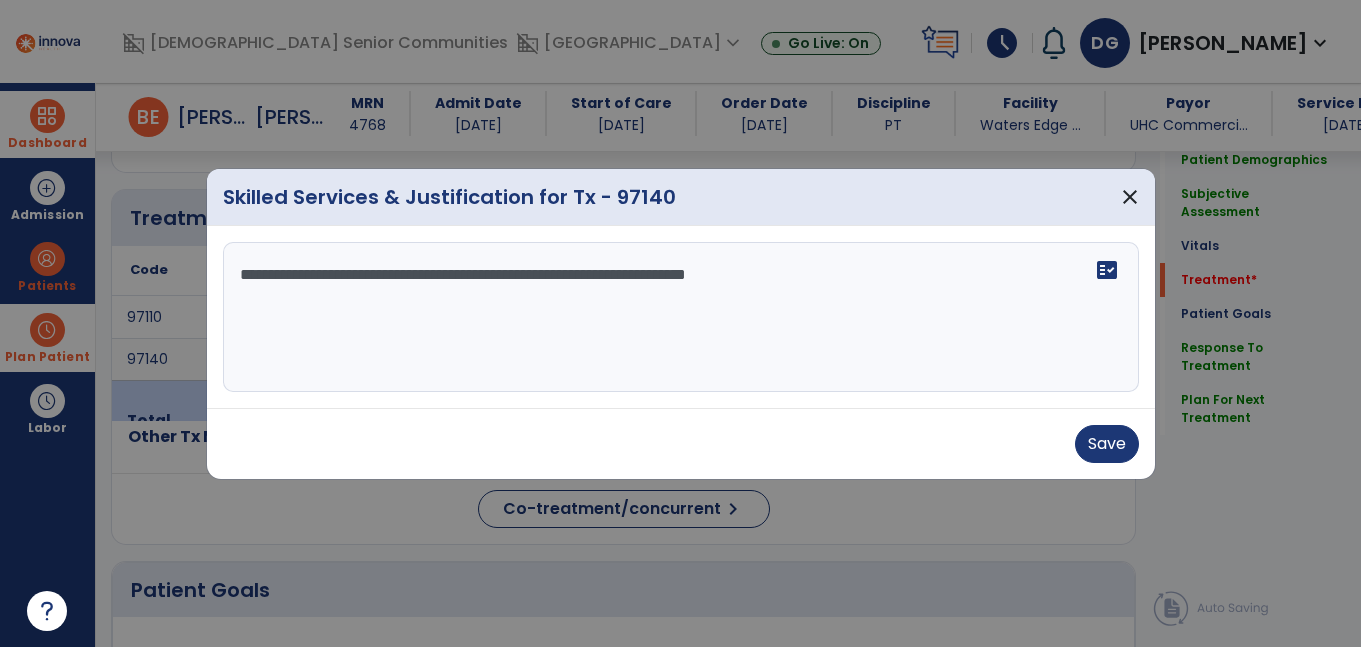 click on "**********" at bounding box center (681, 317) 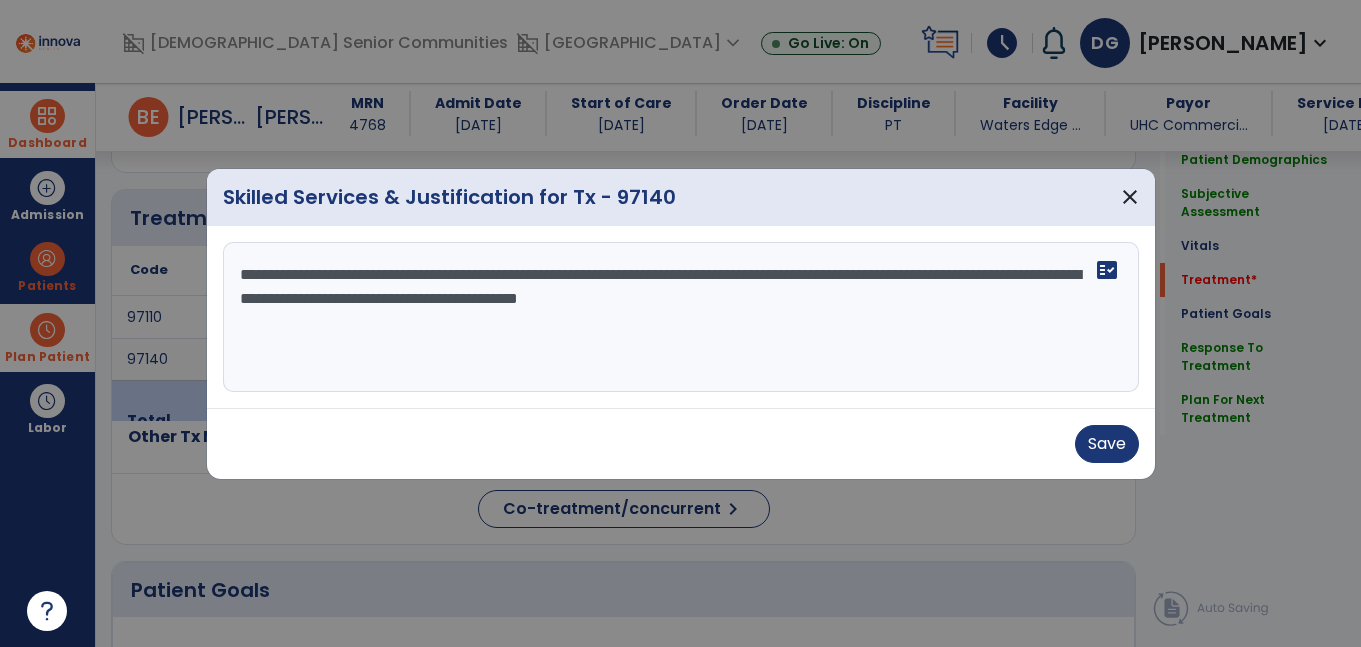 click on "**********" at bounding box center [681, 317] 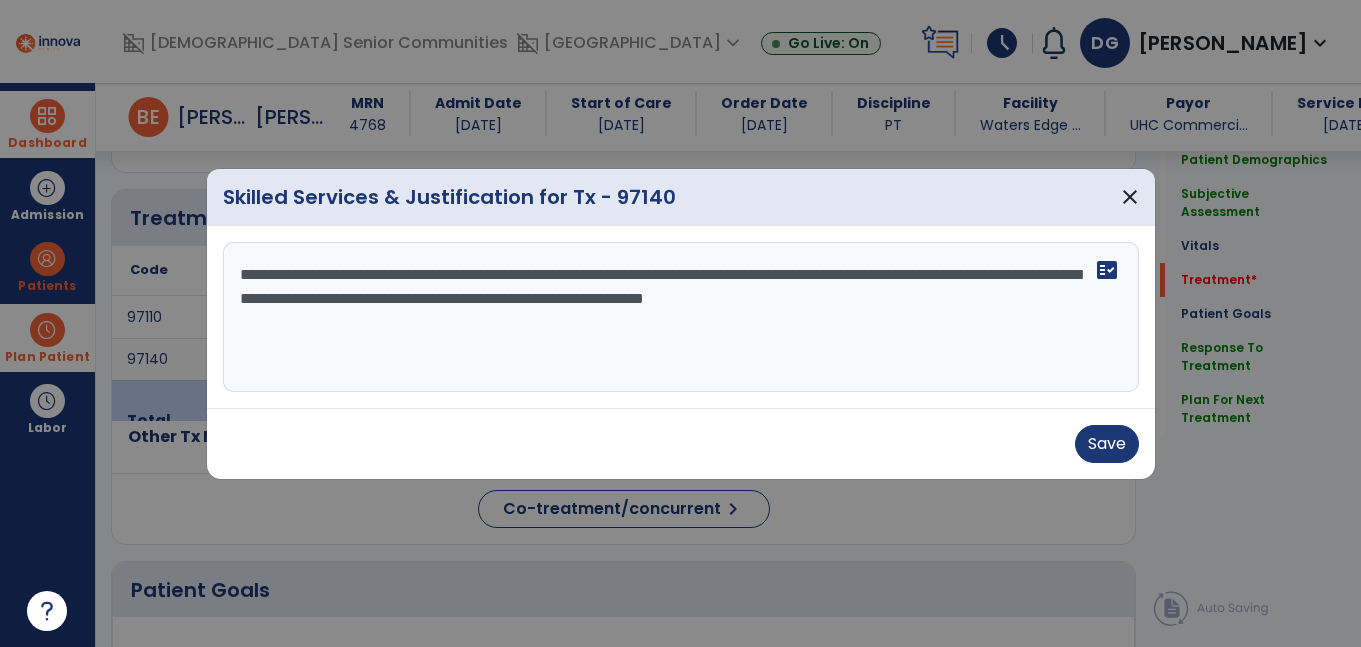 click on "**********" at bounding box center (681, 317) 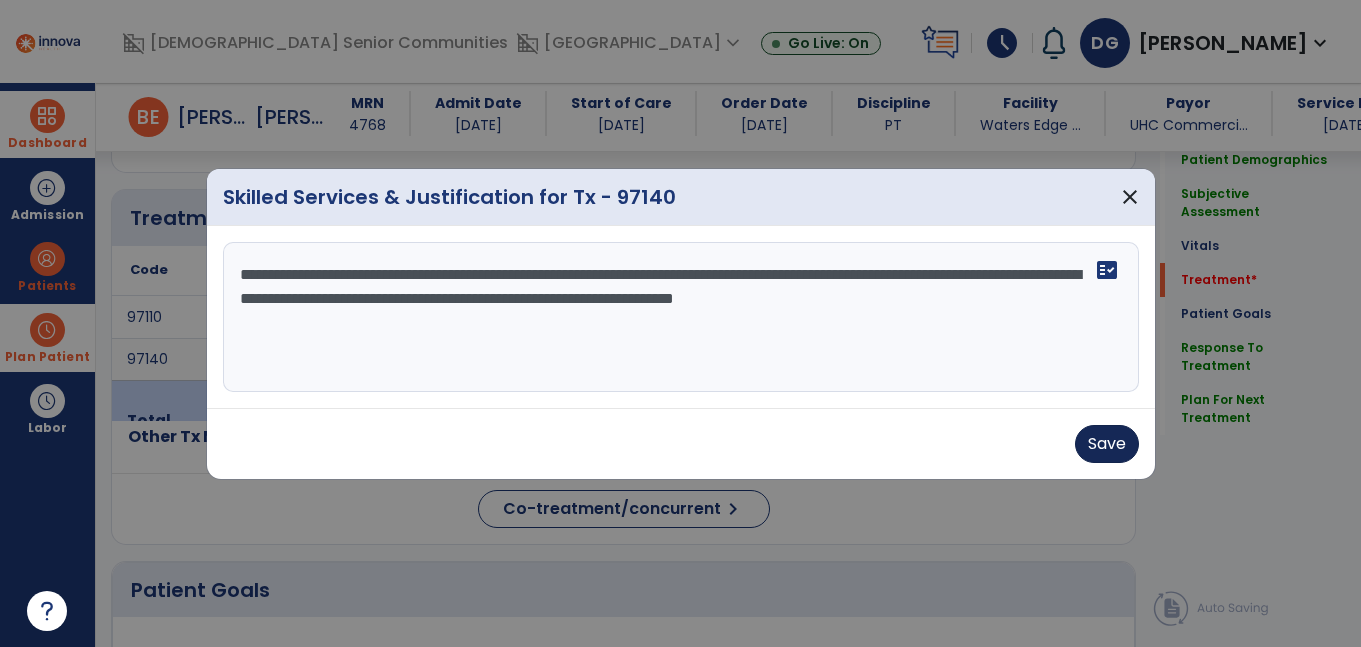 type on "**********" 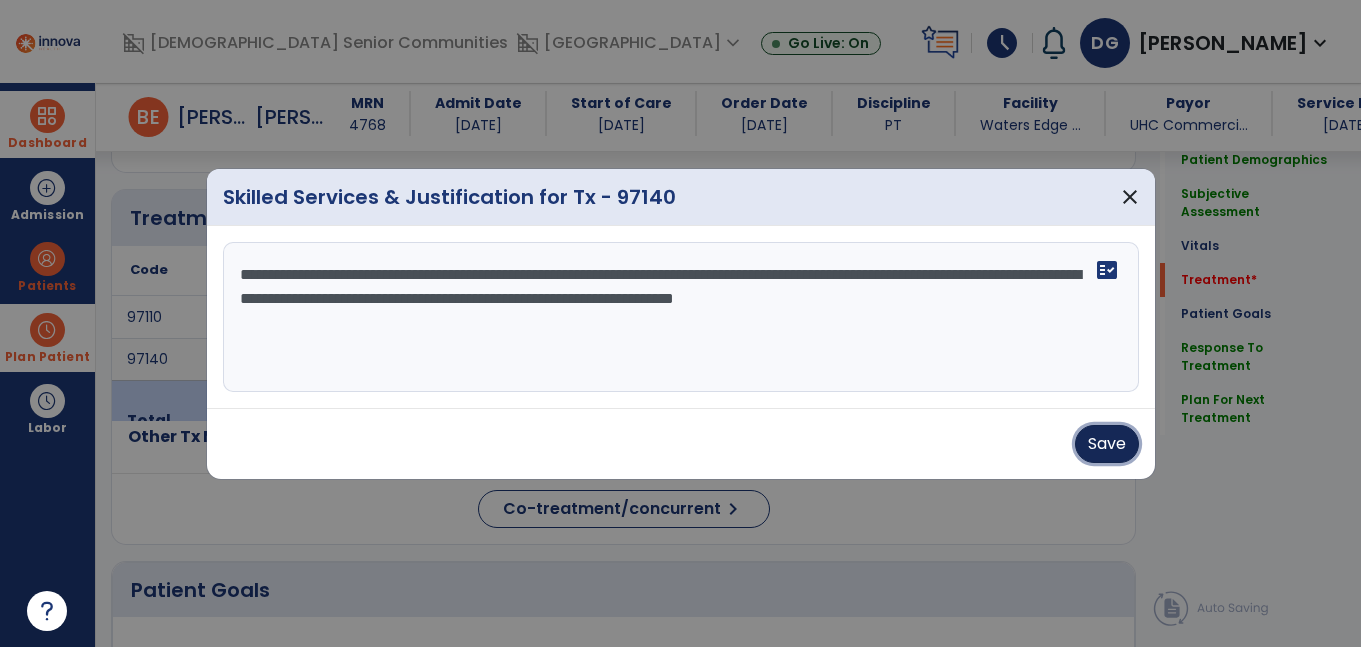 click on "Save" at bounding box center (1107, 444) 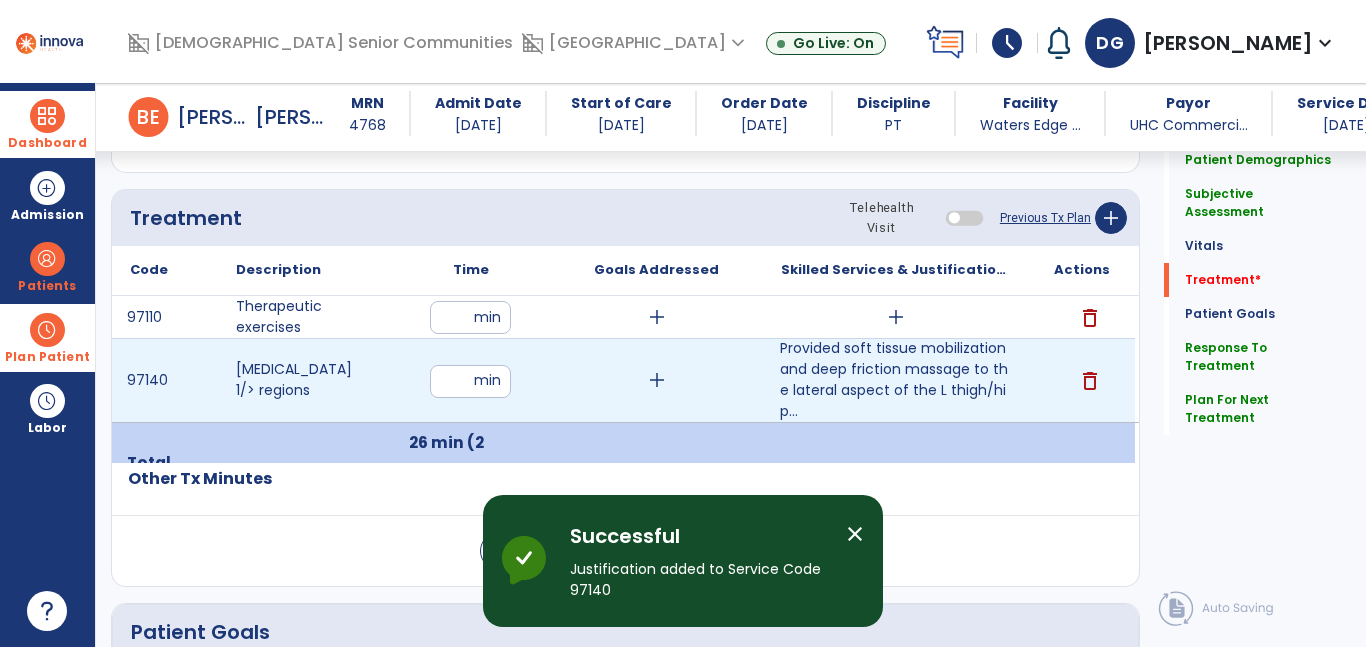 click on "**" at bounding box center (470, 381) 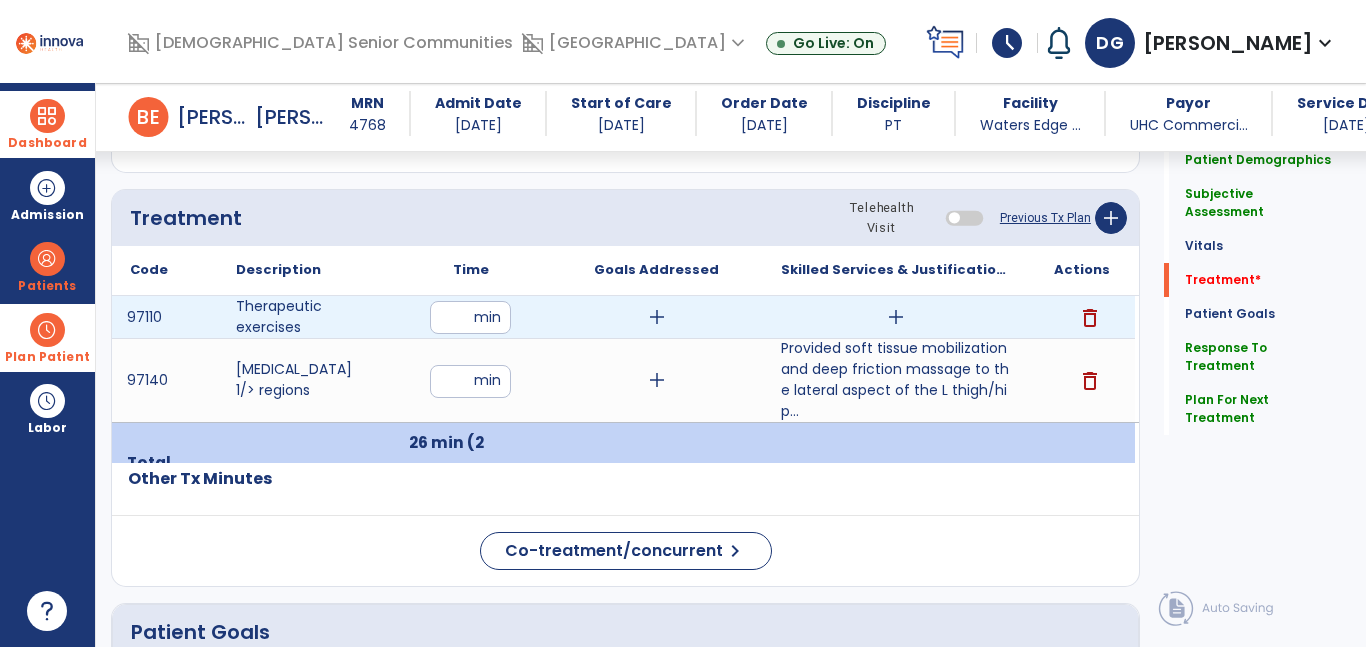 click on "add" at bounding box center [896, 317] 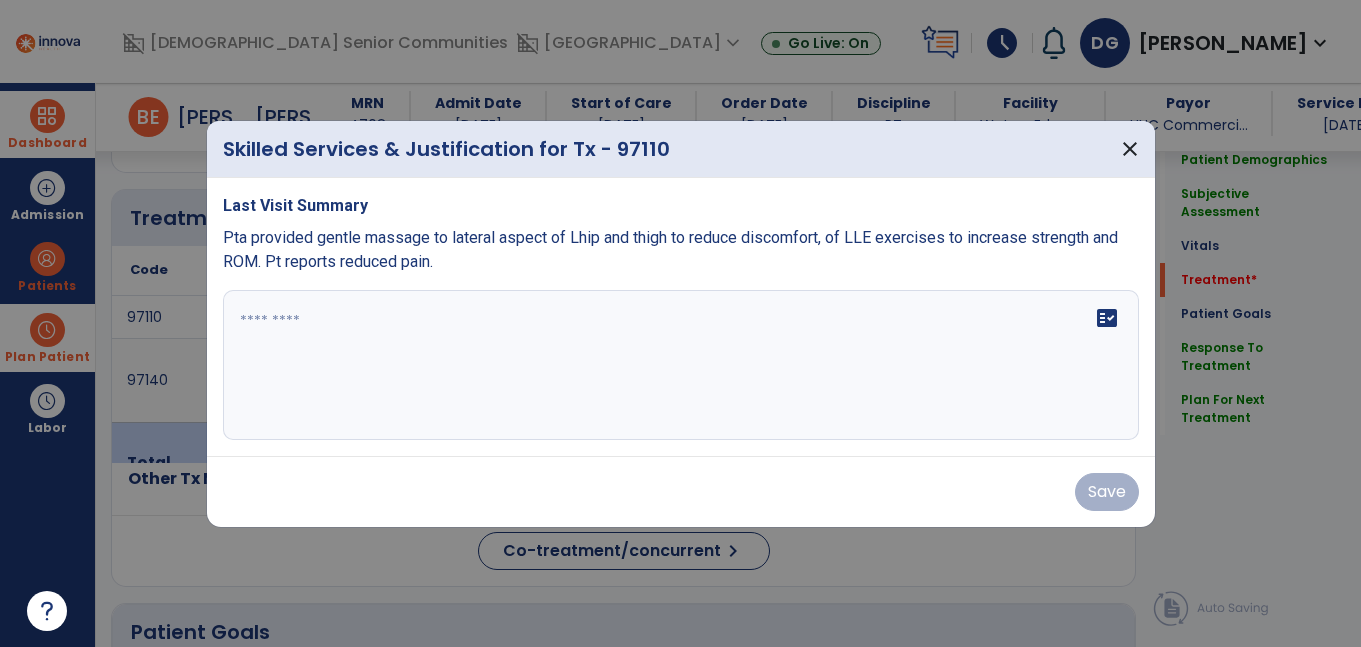 scroll, scrollTop: 1140, scrollLeft: 0, axis: vertical 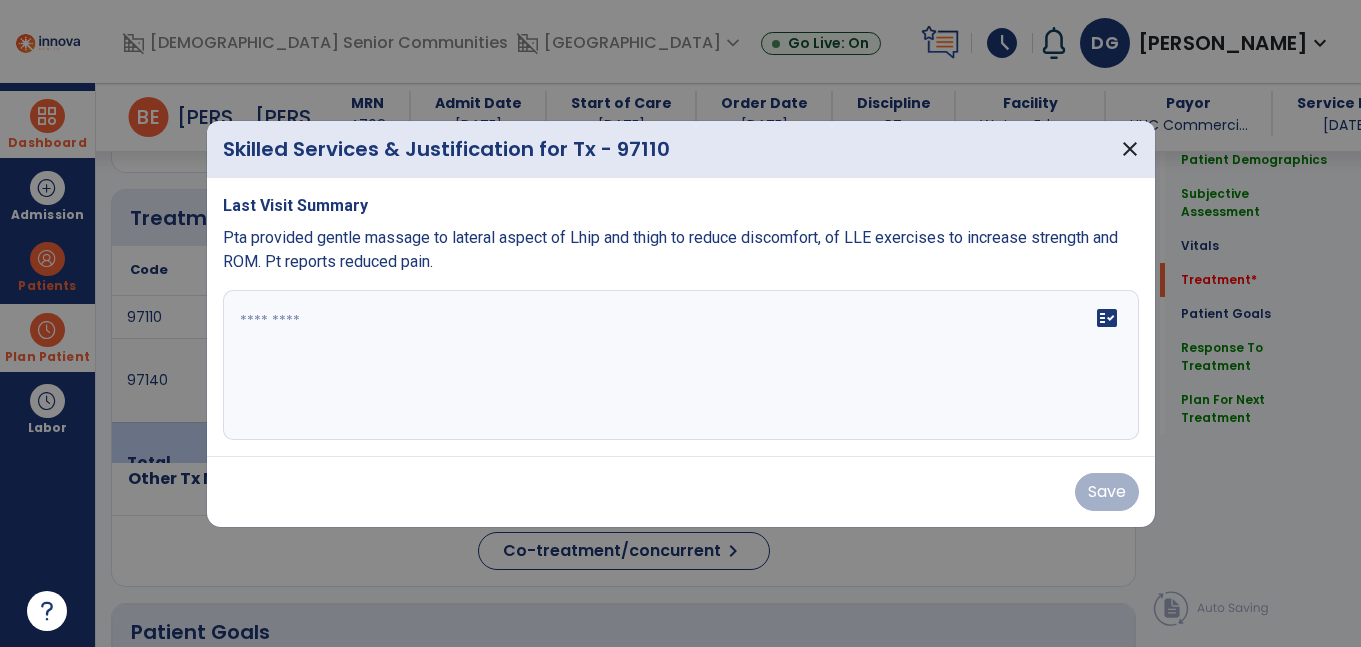 click at bounding box center [681, 365] 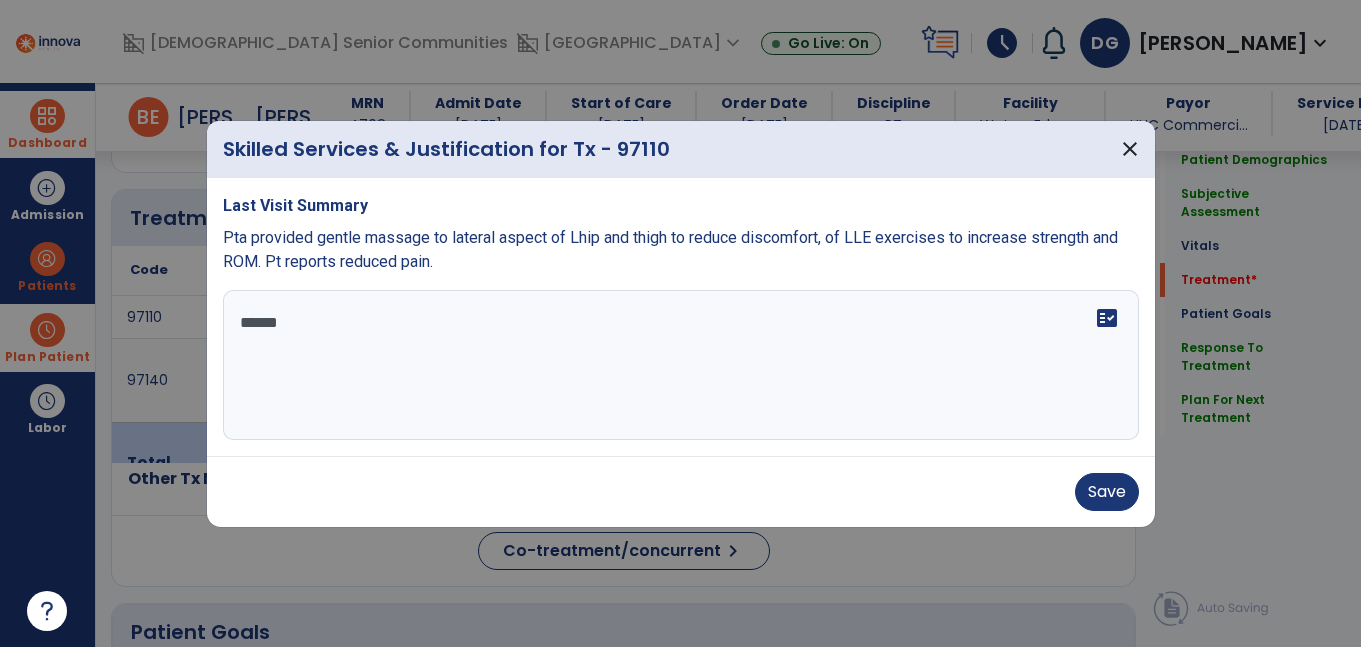 type on "*******" 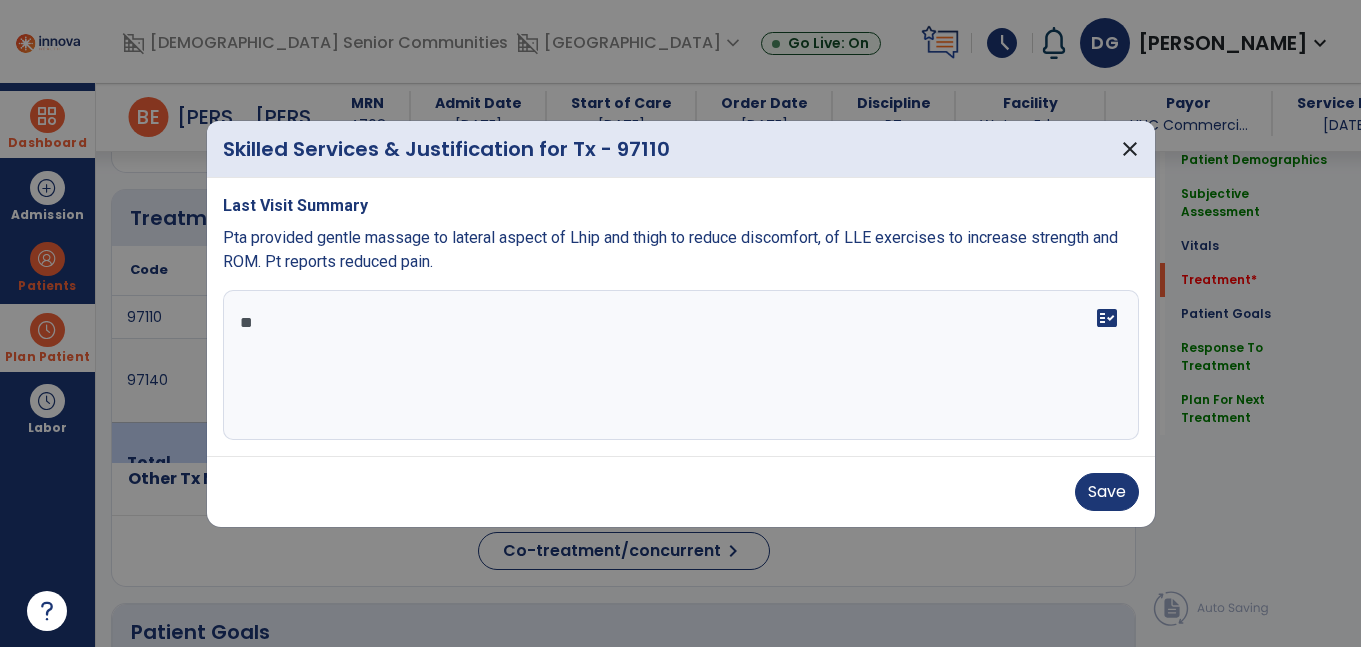 type on "*" 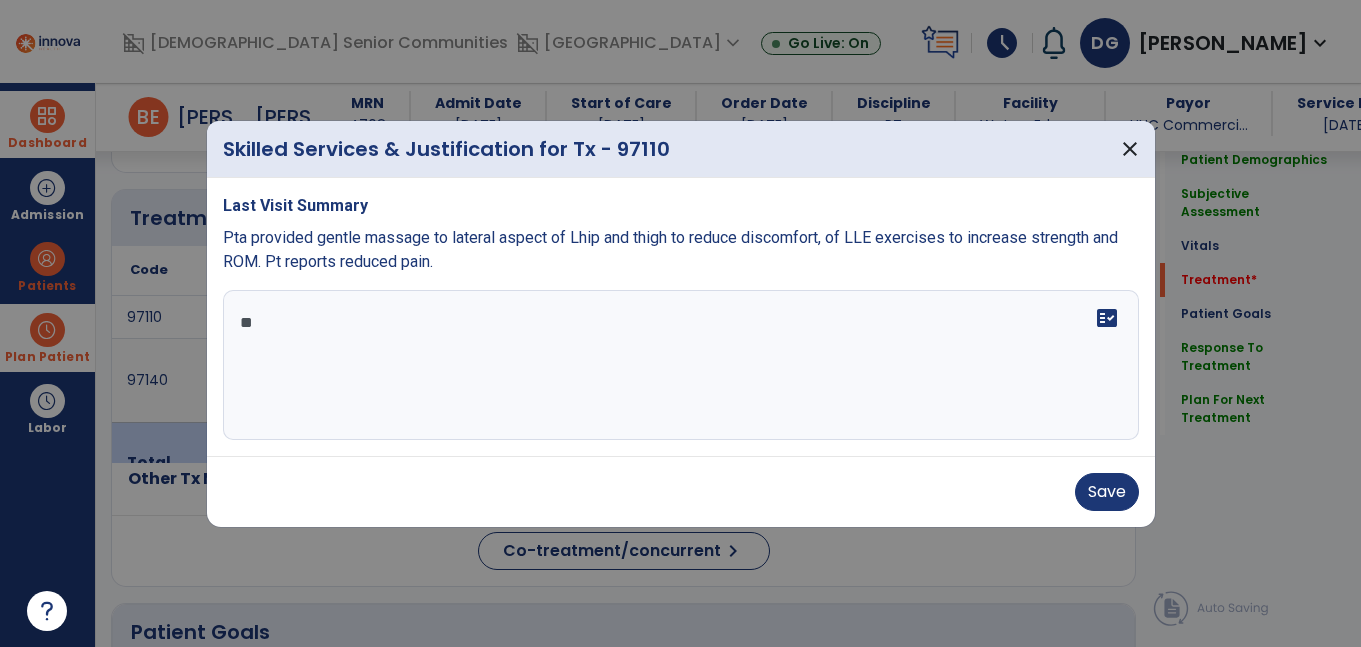 type on "*" 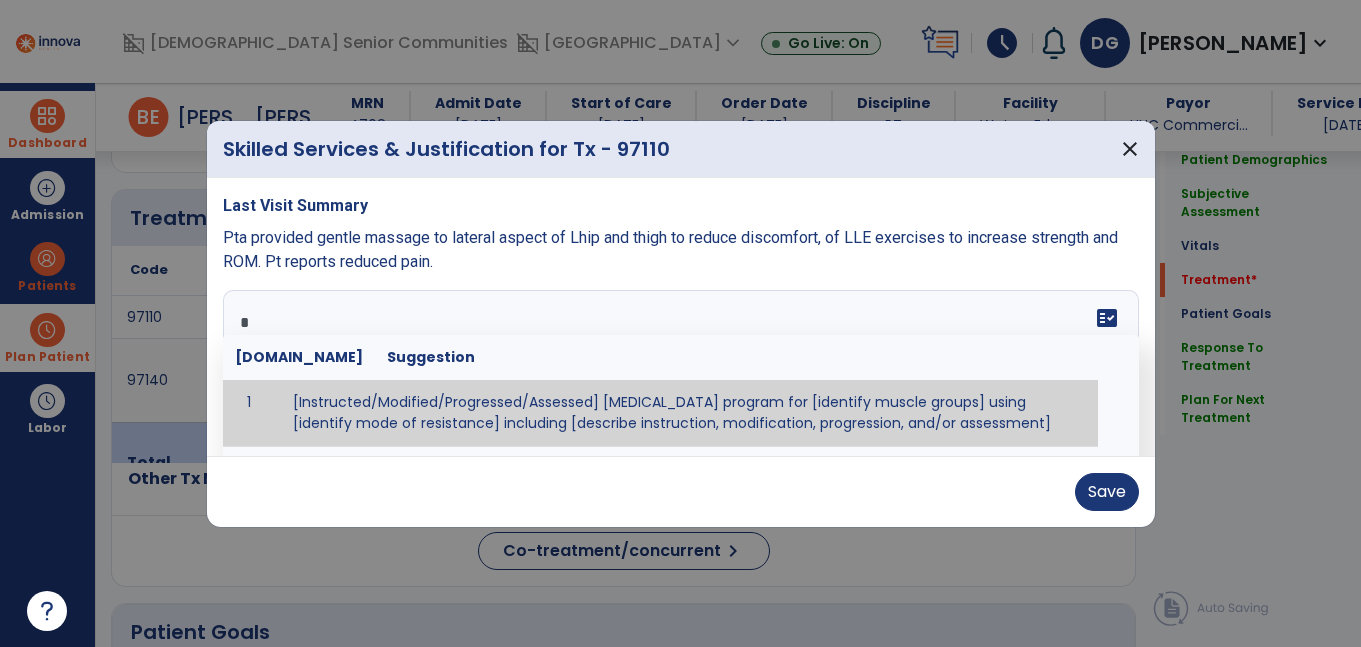 type 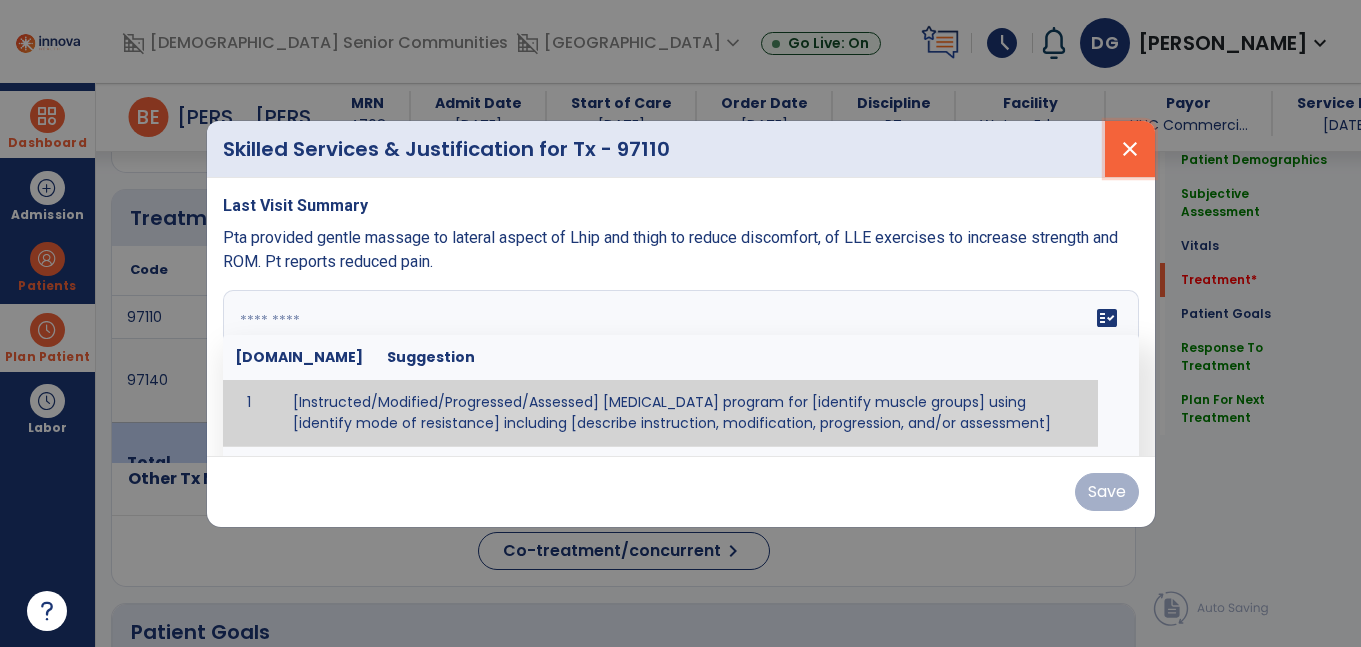 click on "close" at bounding box center [1130, 149] 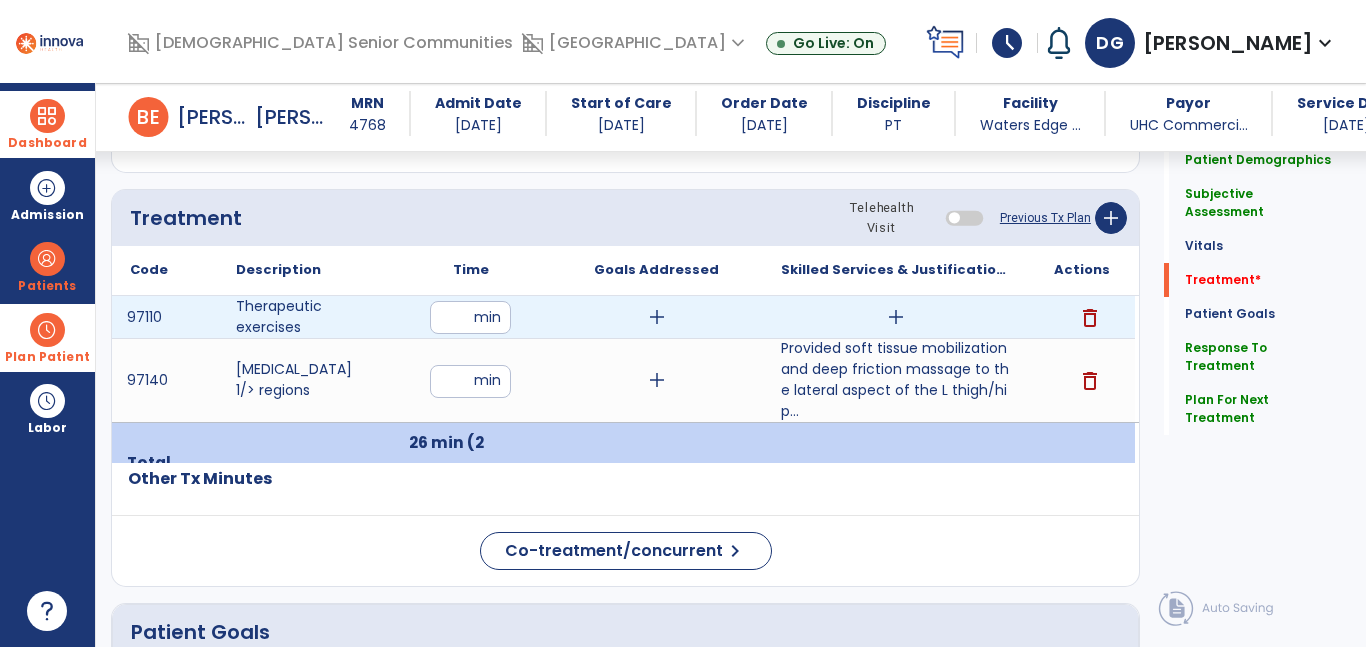 click on "add" at bounding box center (896, 317) 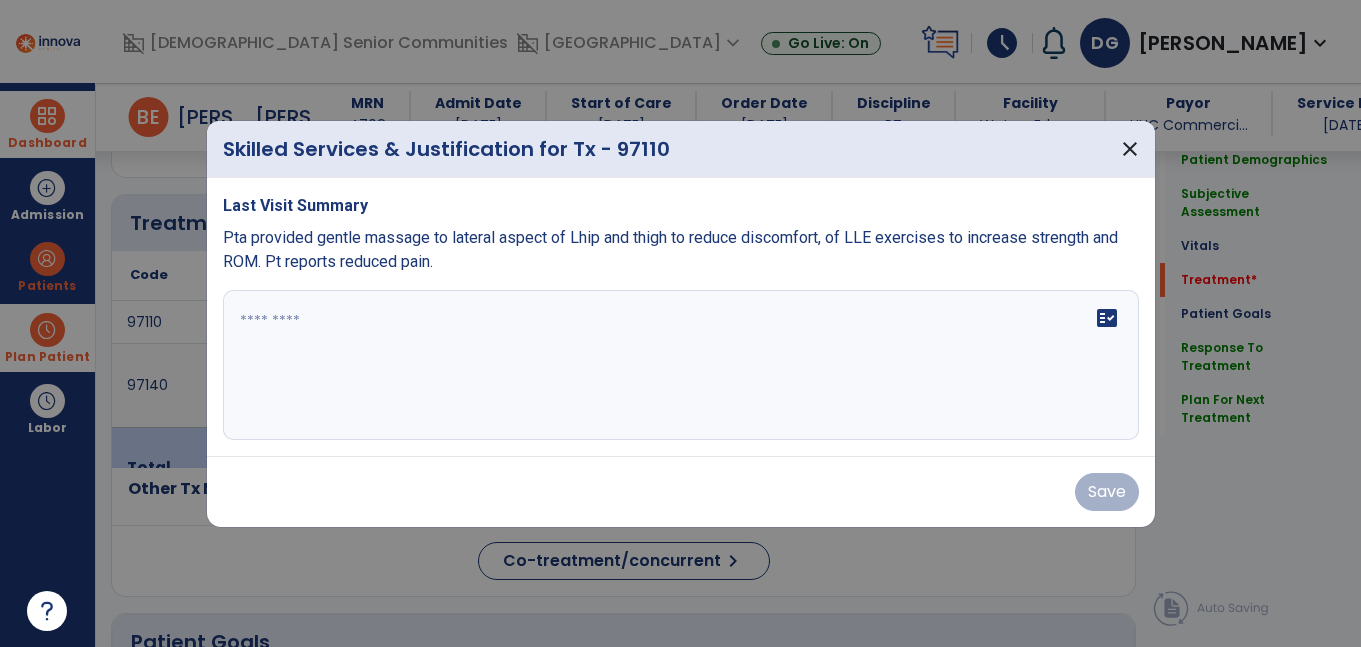 scroll, scrollTop: 1140, scrollLeft: 0, axis: vertical 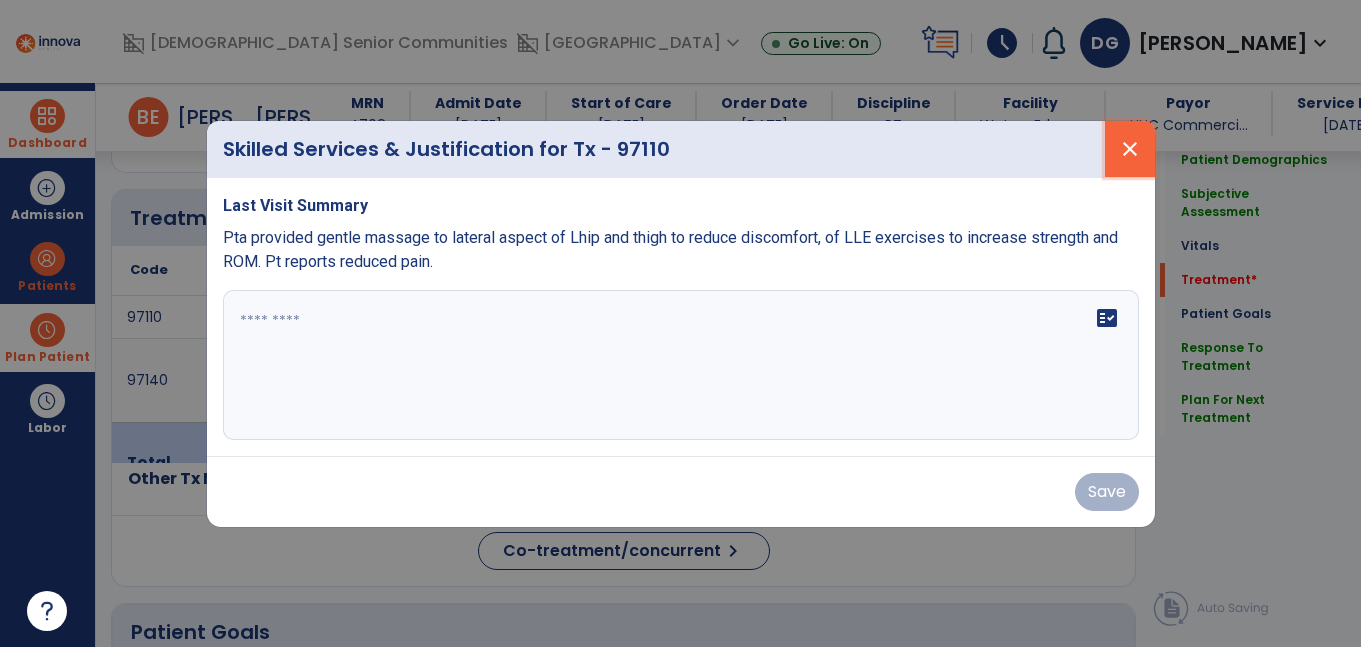 click on "close" at bounding box center (1130, 149) 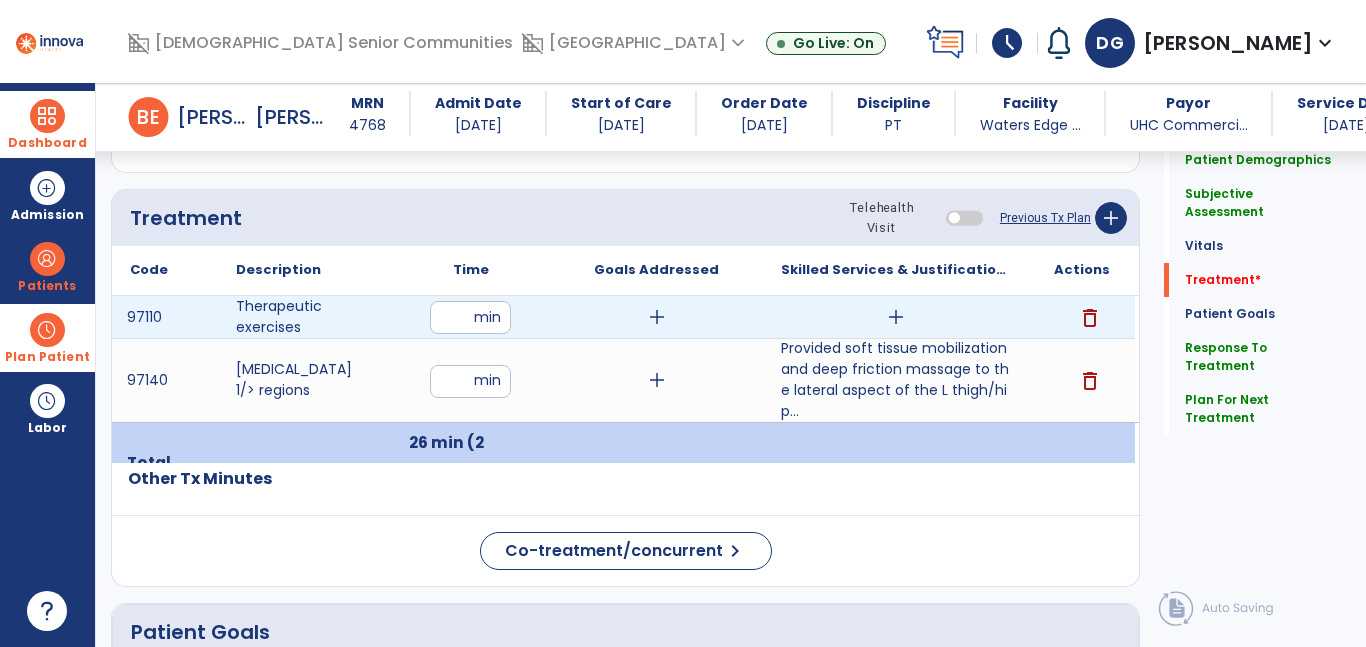 click on "add" at bounding box center (896, 317) 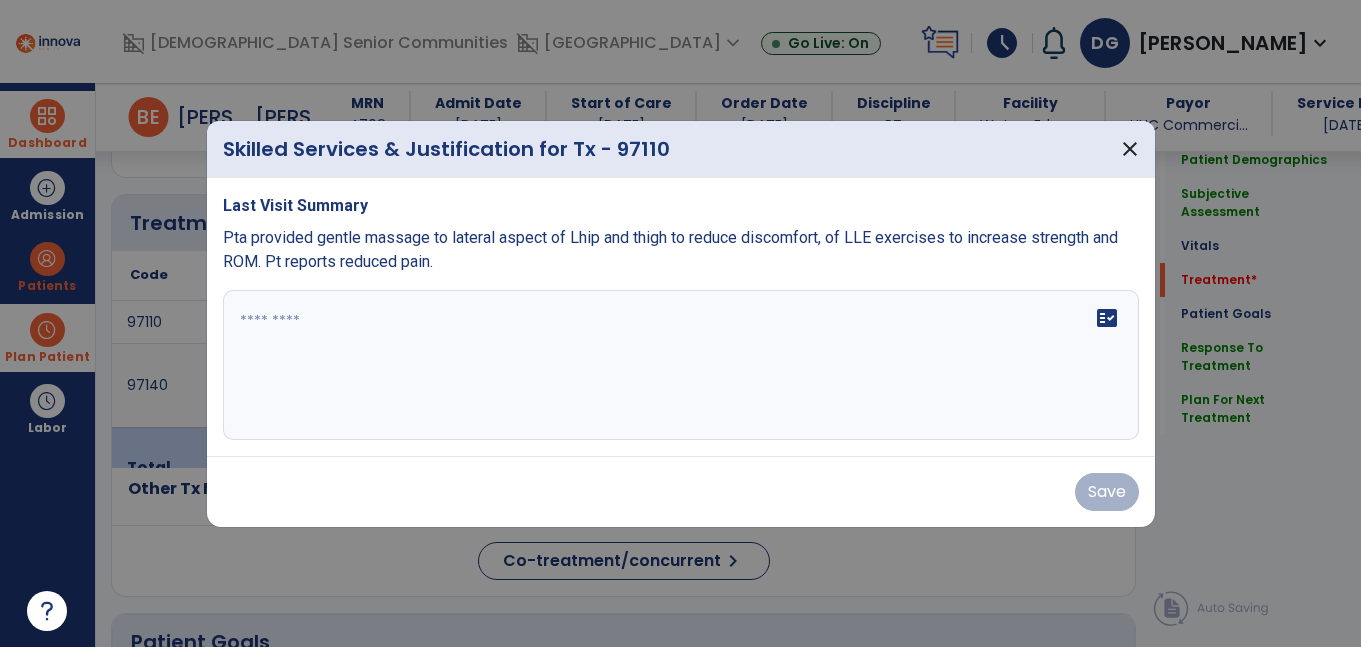 scroll, scrollTop: 1140, scrollLeft: 0, axis: vertical 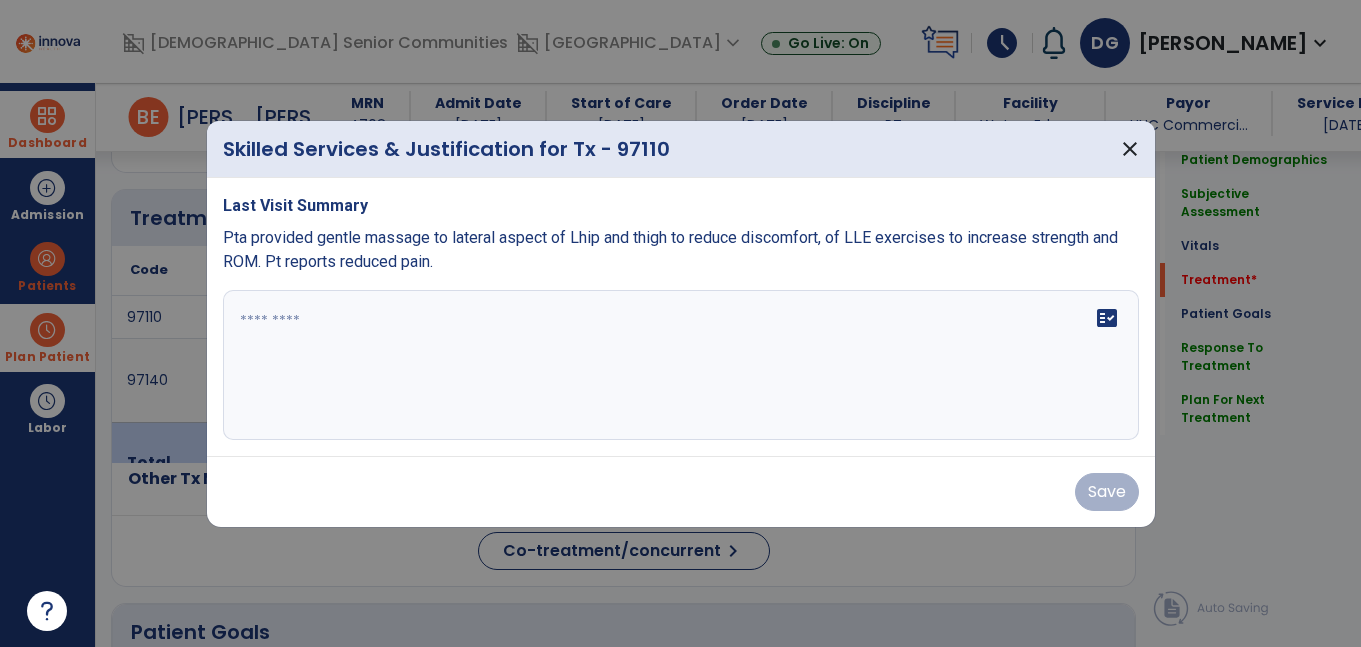 click on "fact_check" at bounding box center [681, 365] 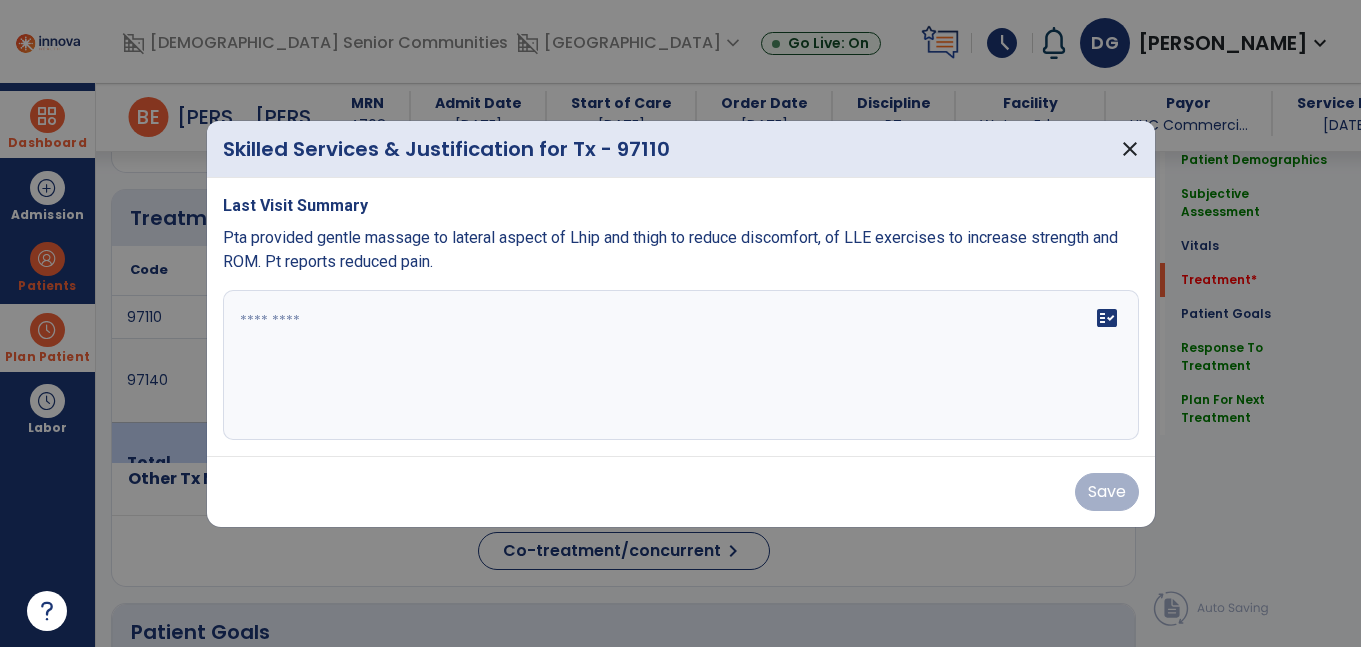 scroll, scrollTop: 0, scrollLeft: 0, axis: both 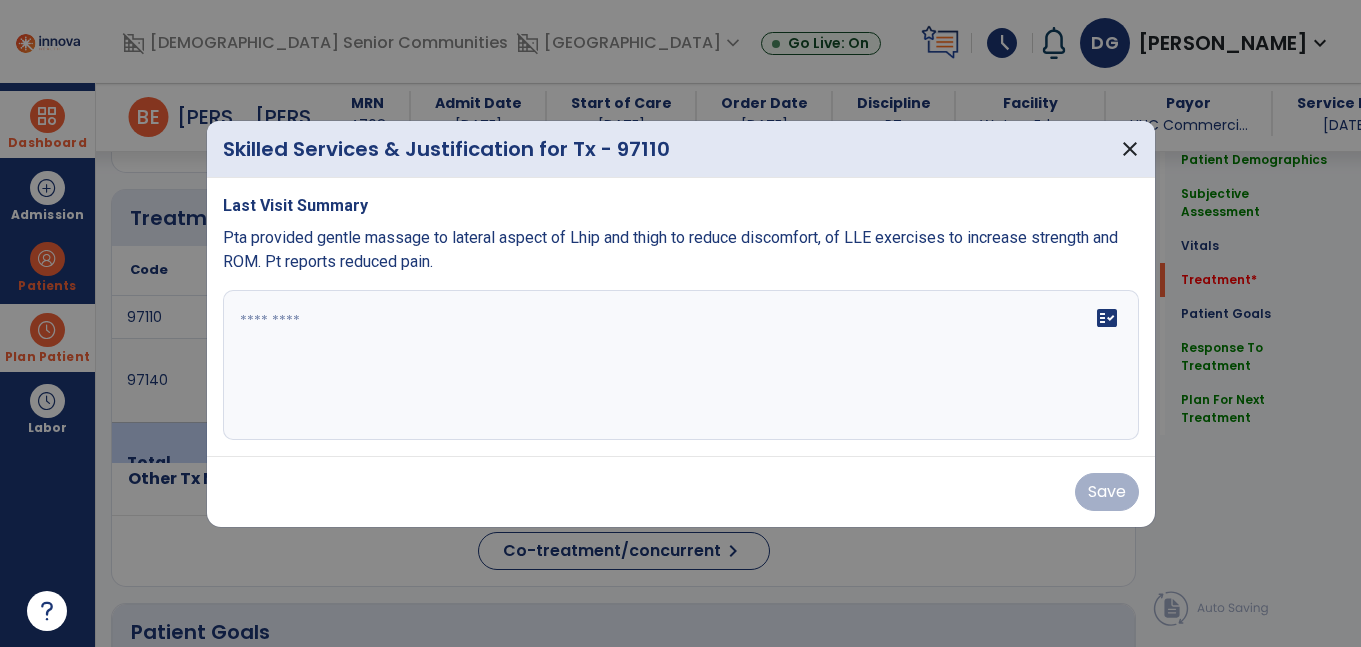 click at bounding box center (681, 365) 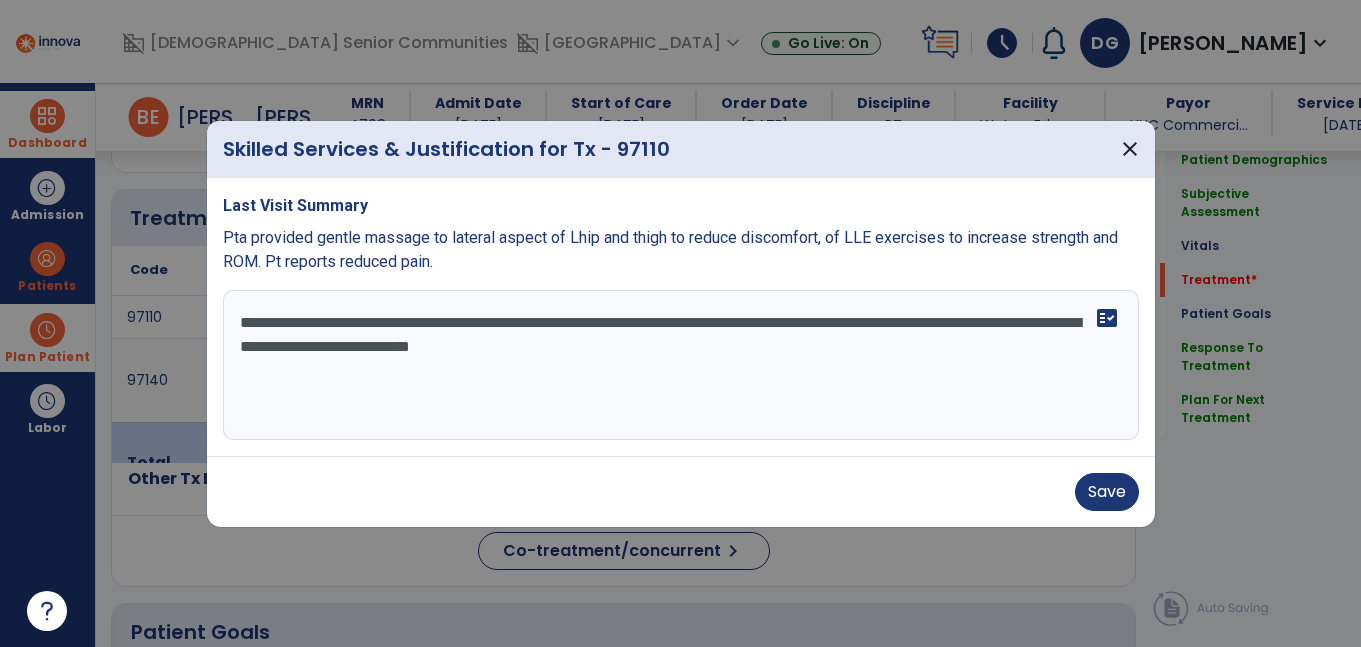 click on "**********" at bounding box center [681, 365] 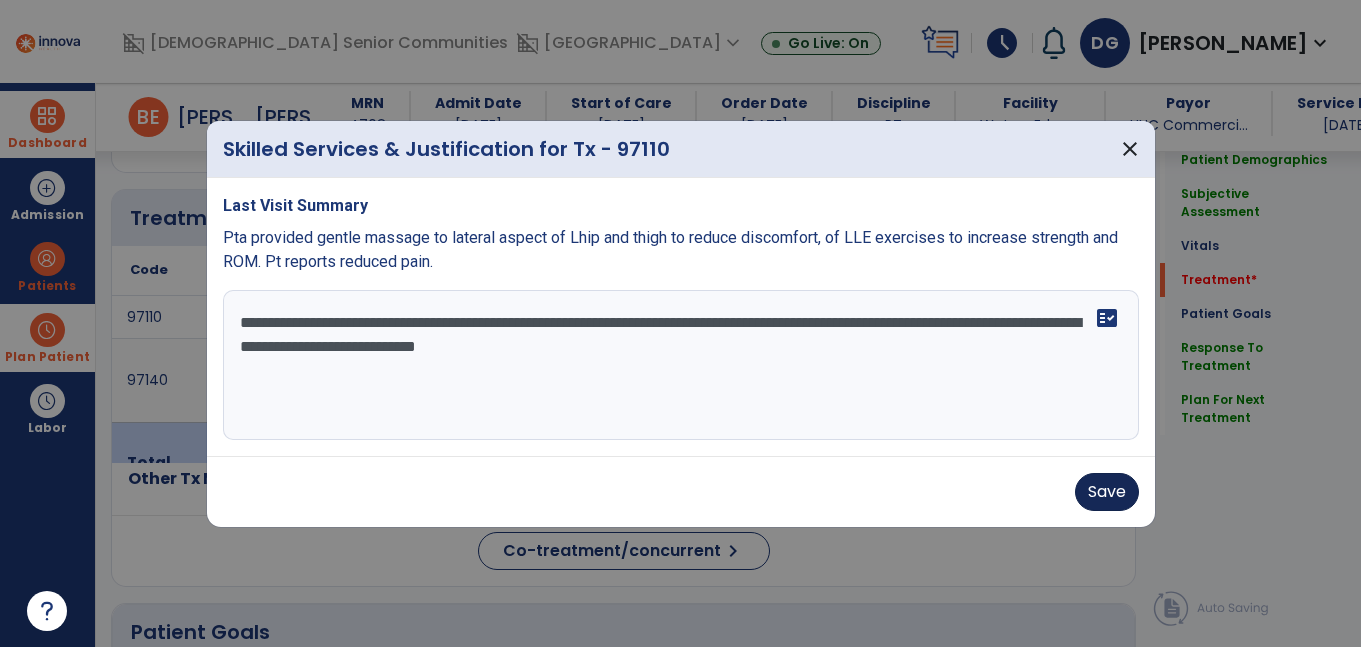 type on "**********" 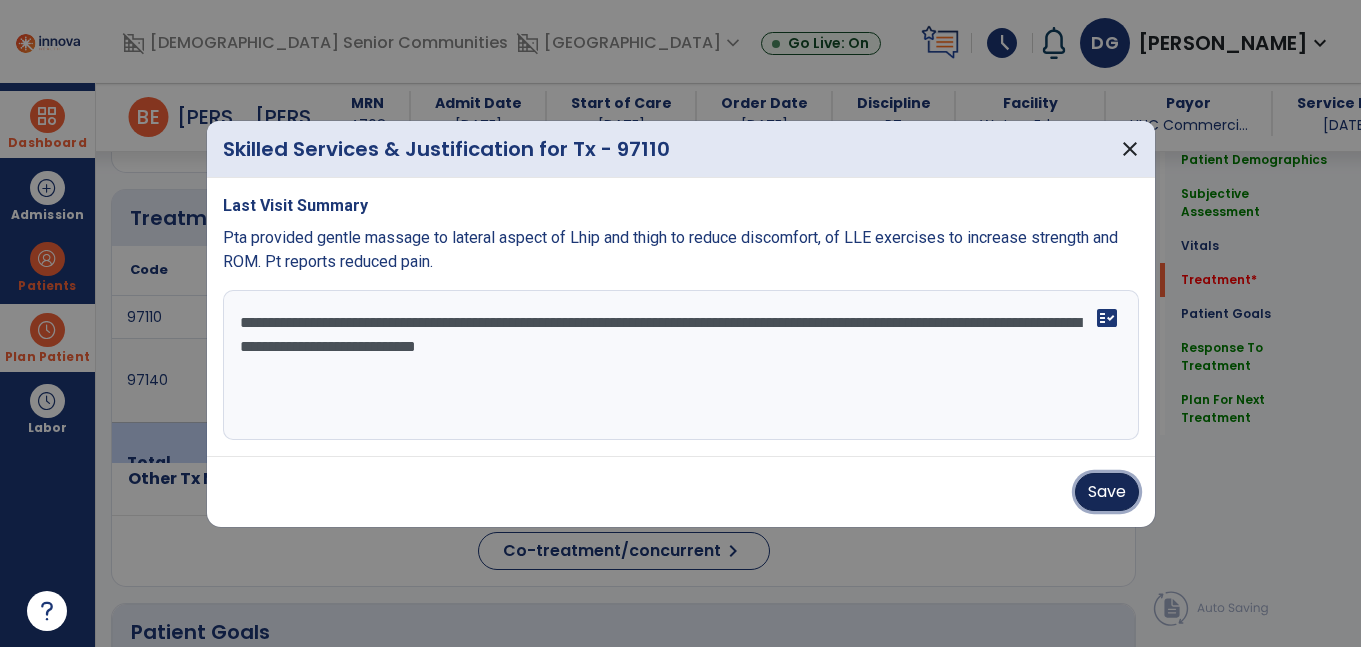 click on "Save" at bounding box center [1107, 492] 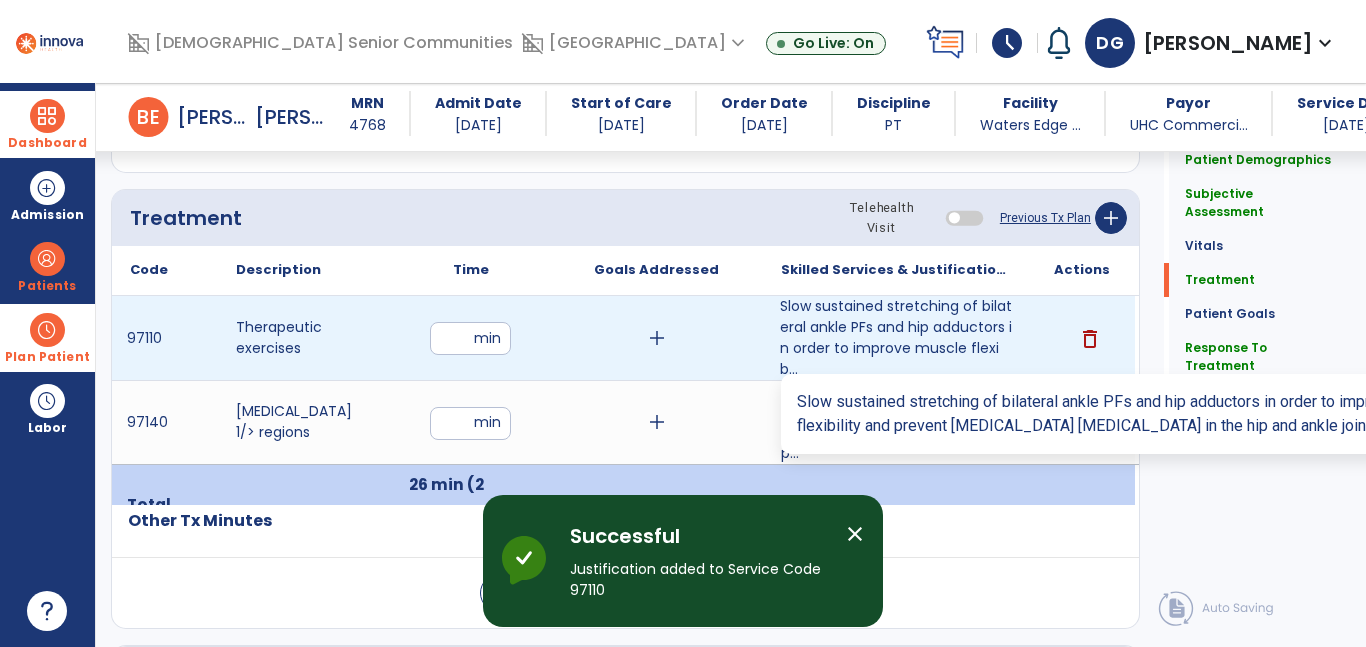 click on "Slow sustained stretching of bilateral ankle PFs and hip adductors in order to improve muscle flexib..." at bounding box center [896, 338] 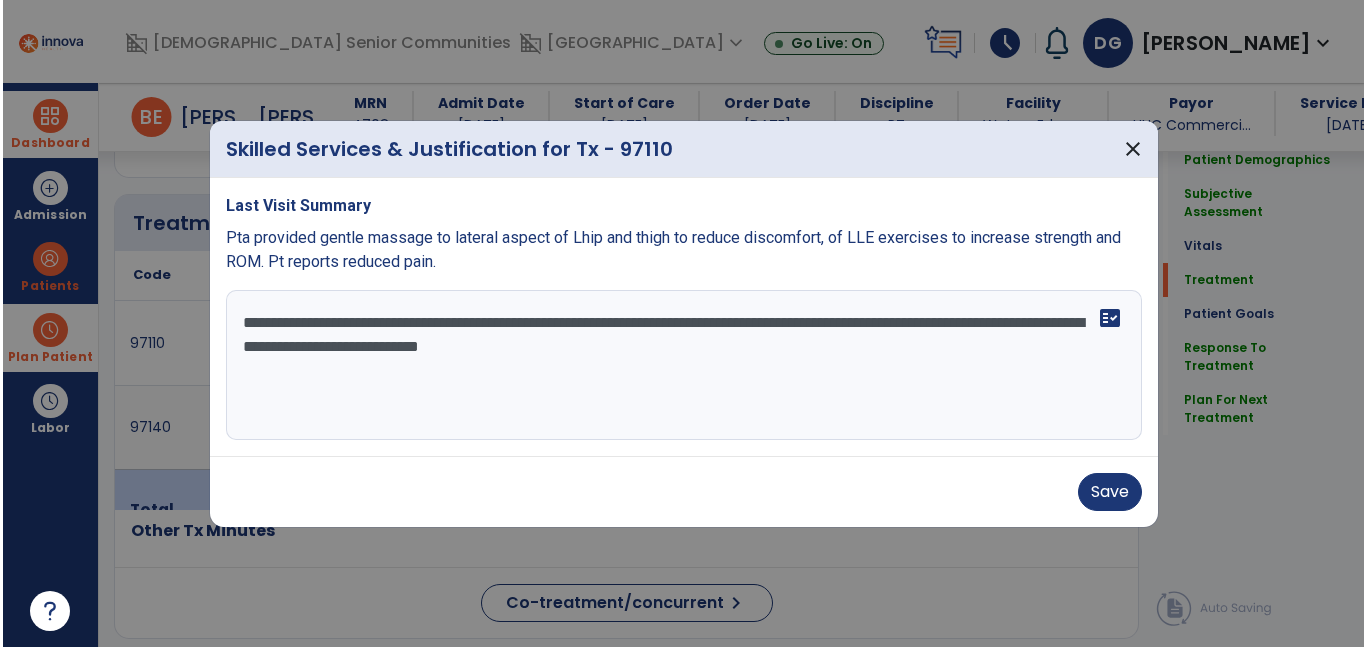 scroll, scrollTop: 1140, scrollLeft: 0, axis: vertical 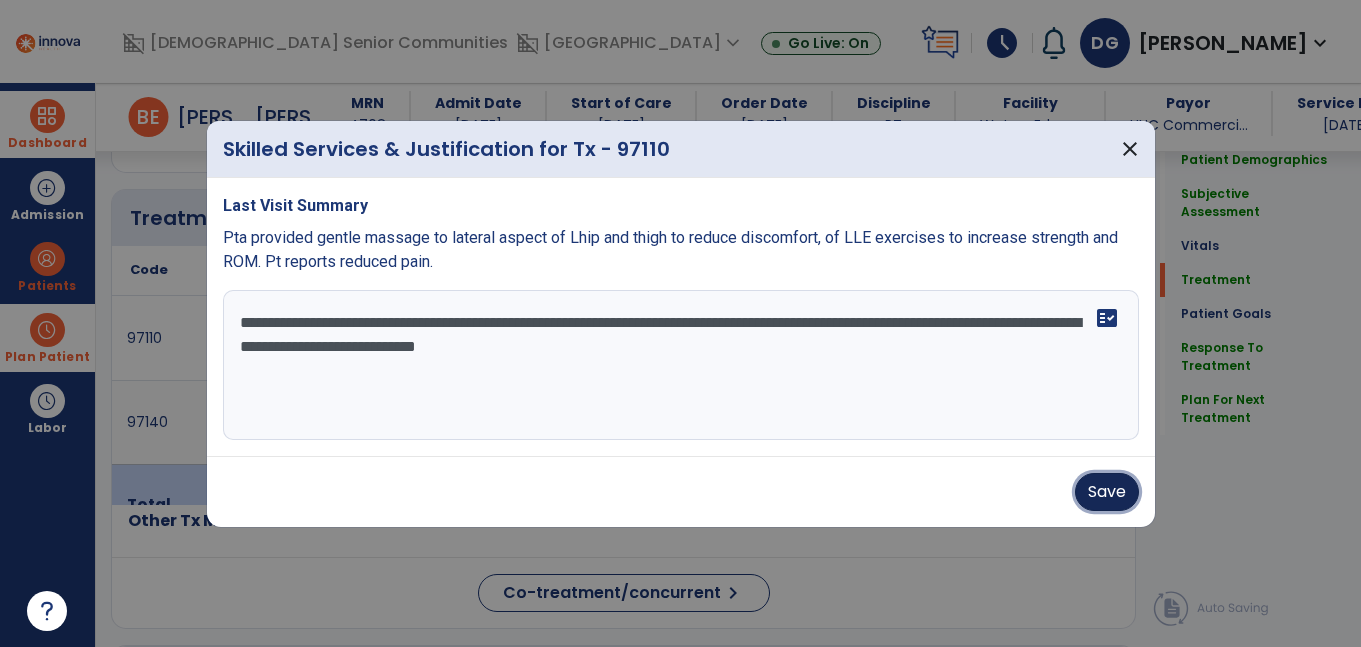 click on "Save" at bounding box center [1107, 492] 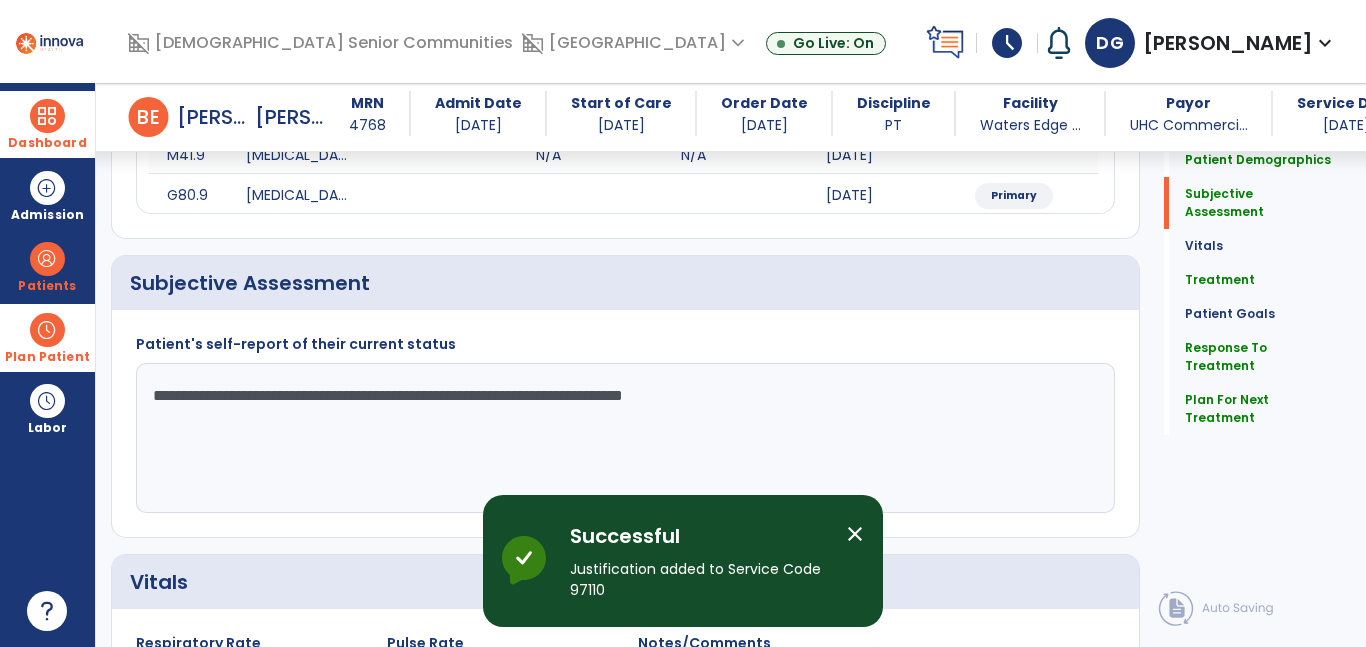 scroll, scrollTop: 0, scrollLeft: 0, axis: both 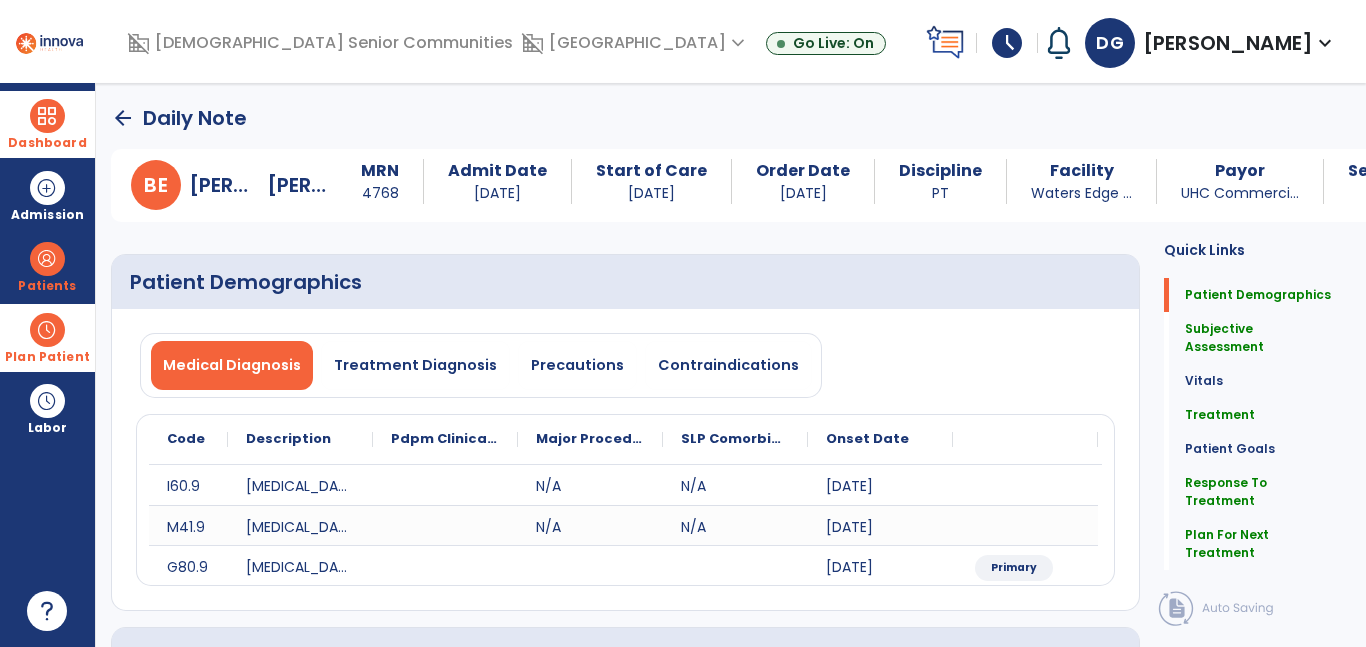 click on "Dashboard" at bounding box center [47, 124] 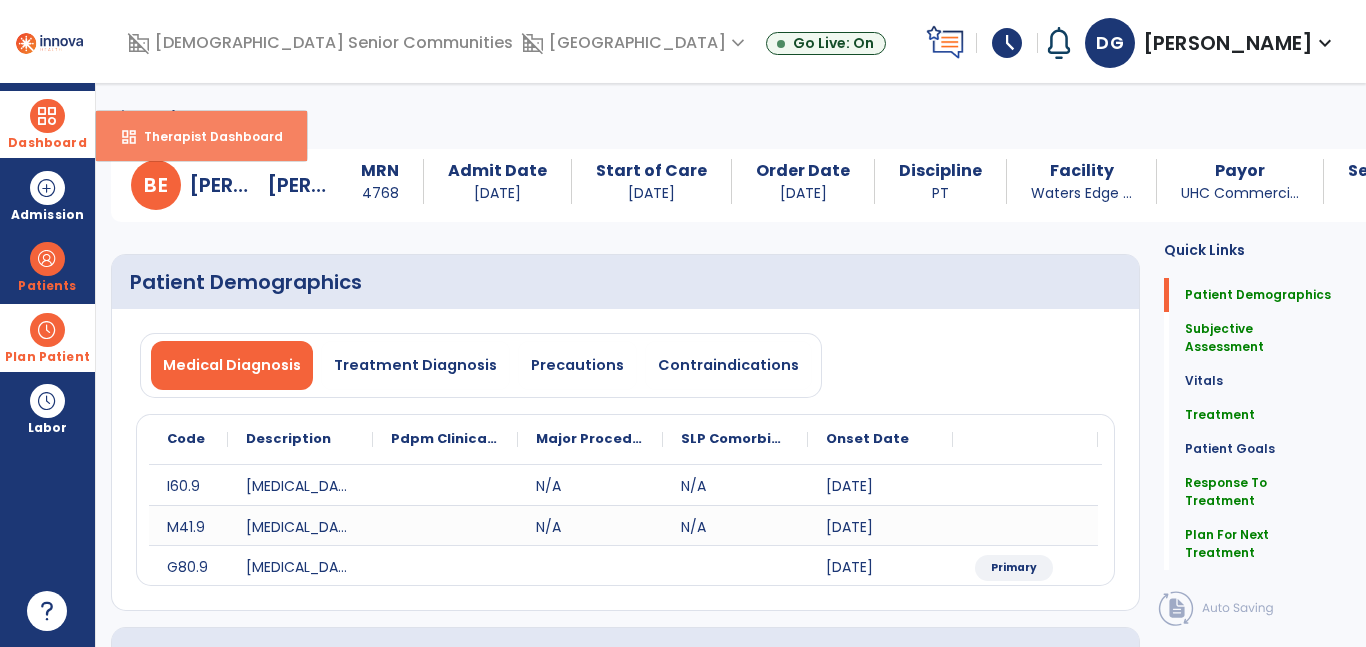 click on "dashboard  Therapist Dashboard" at bounding box center (201, 136) 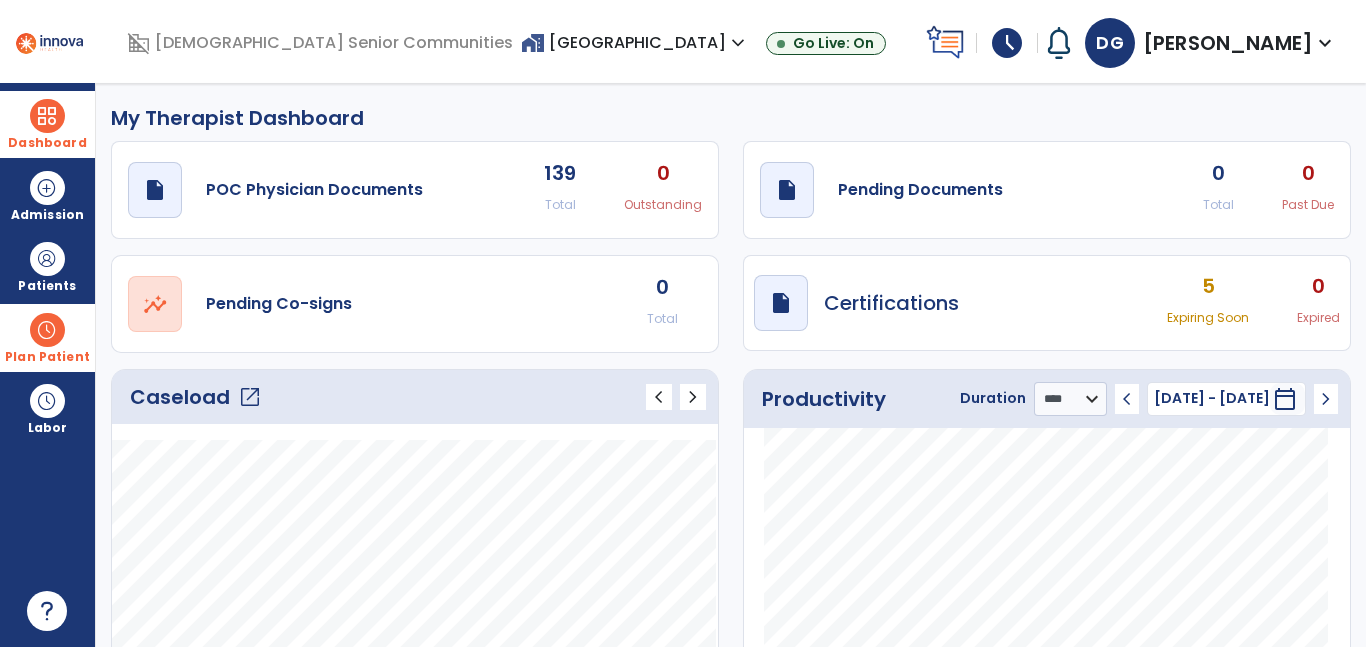 click on "open_in_new" 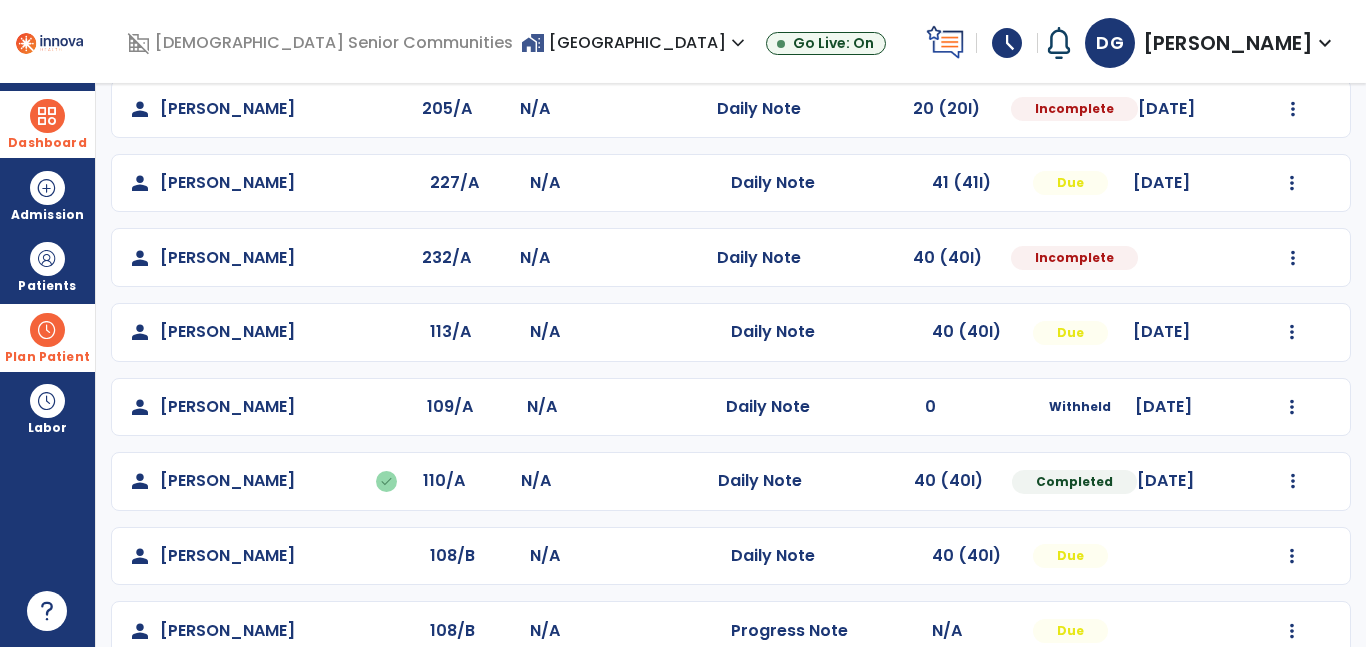 scroll, scrollTop: 589, scrollLeft: 0, axis: vertical 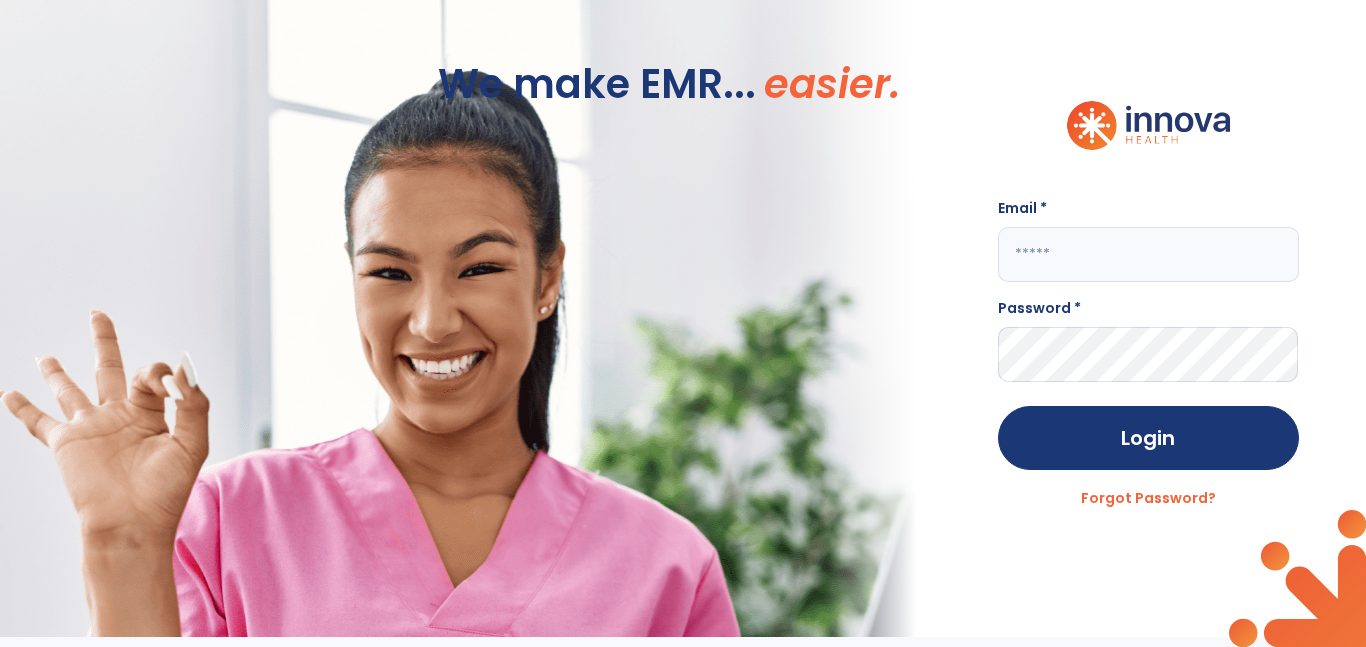 click 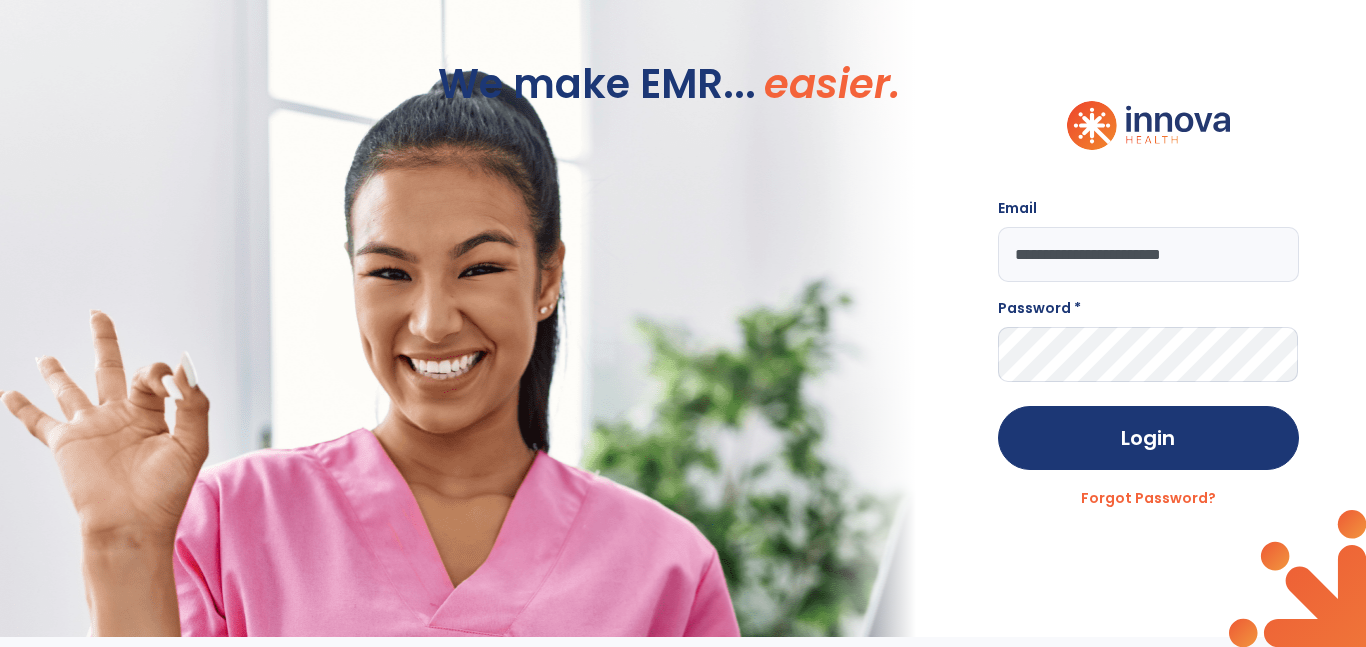 type on "**********" 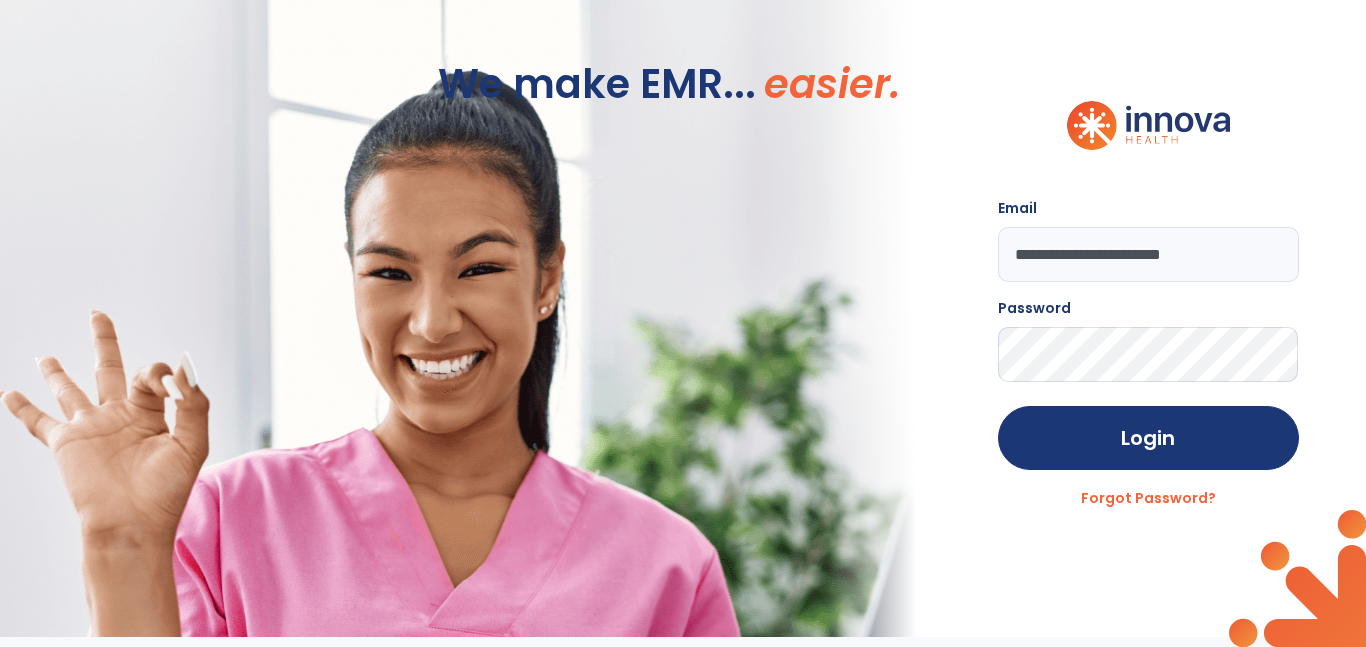 click on "Login" 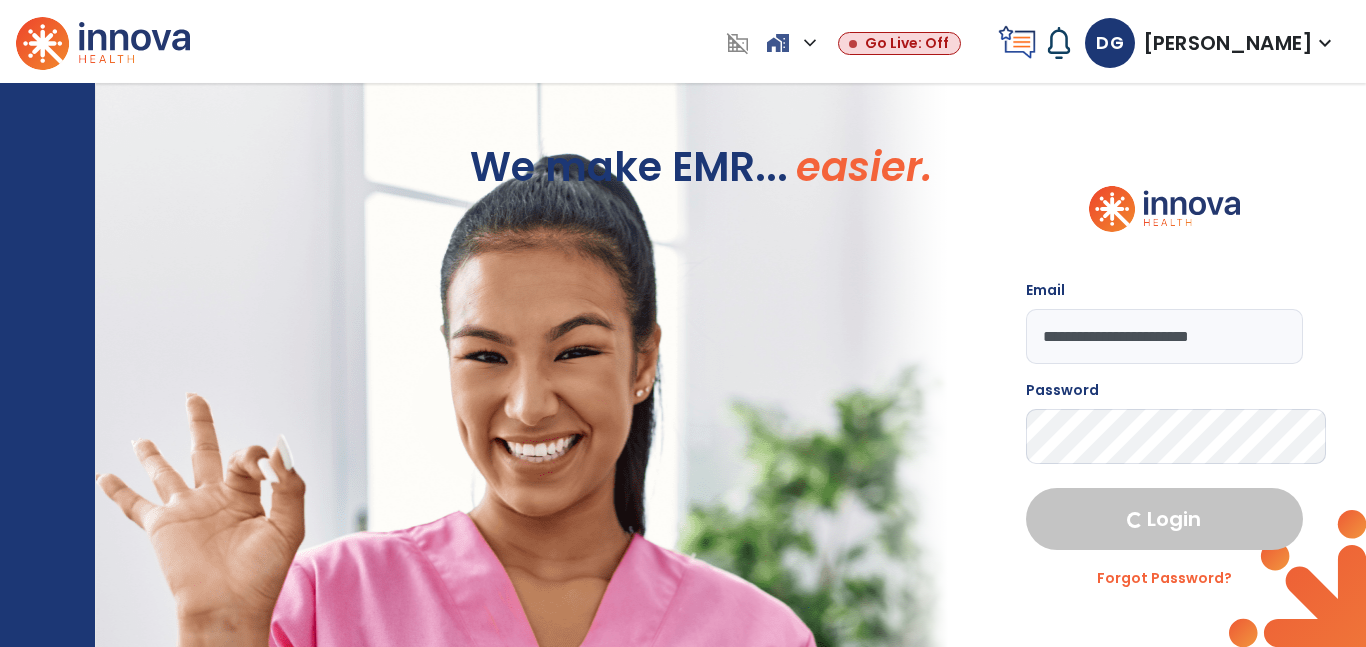 select on "****" 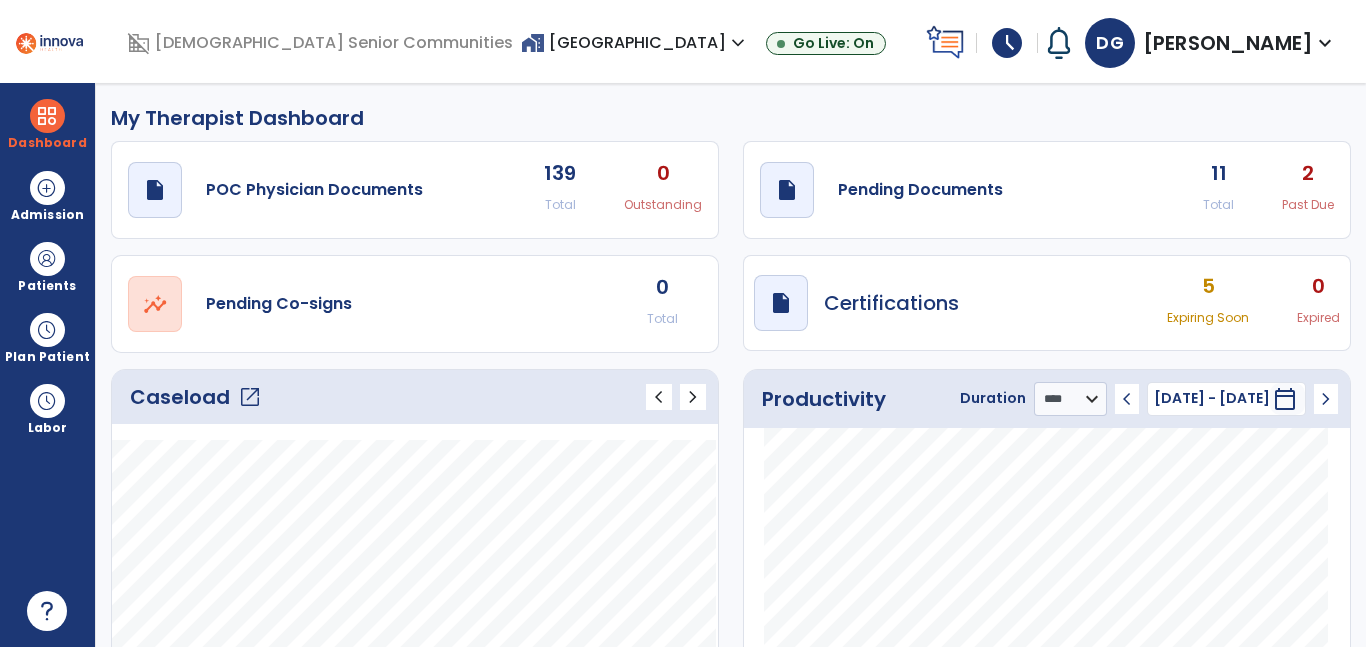 click on "open_in_new" 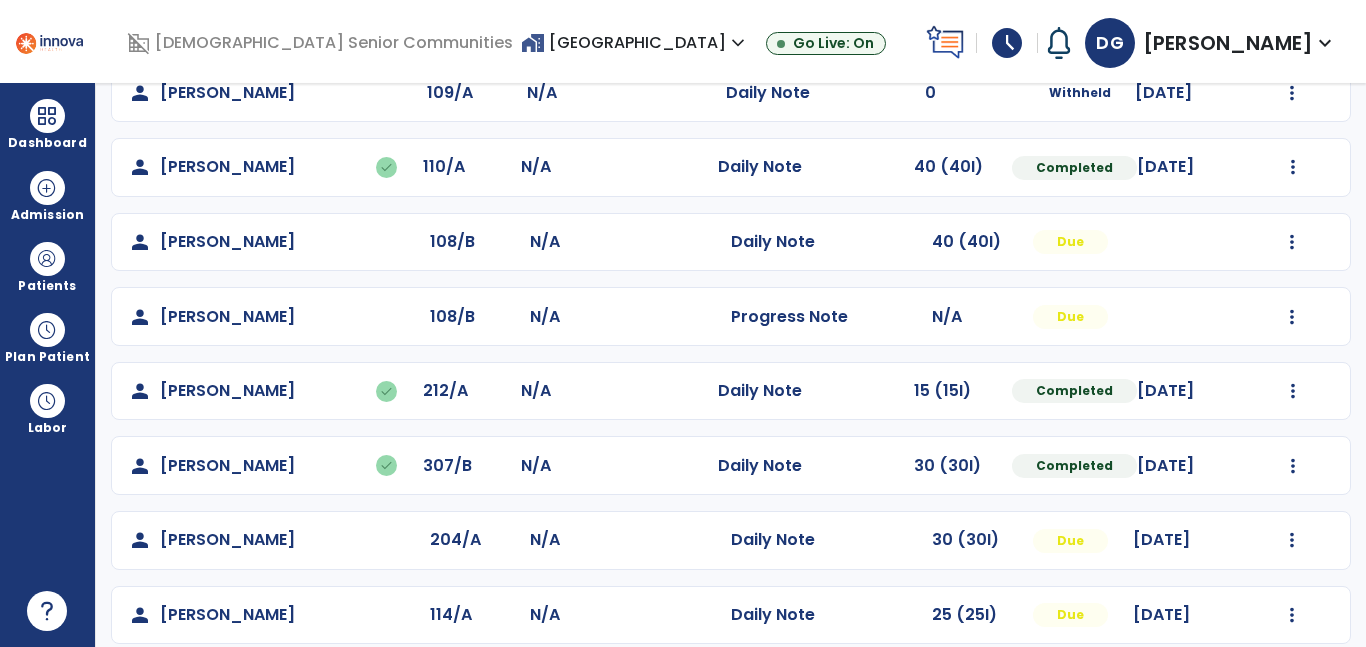 scroll, scrollTop: 589, scrollLeft: 0, axis: vertical 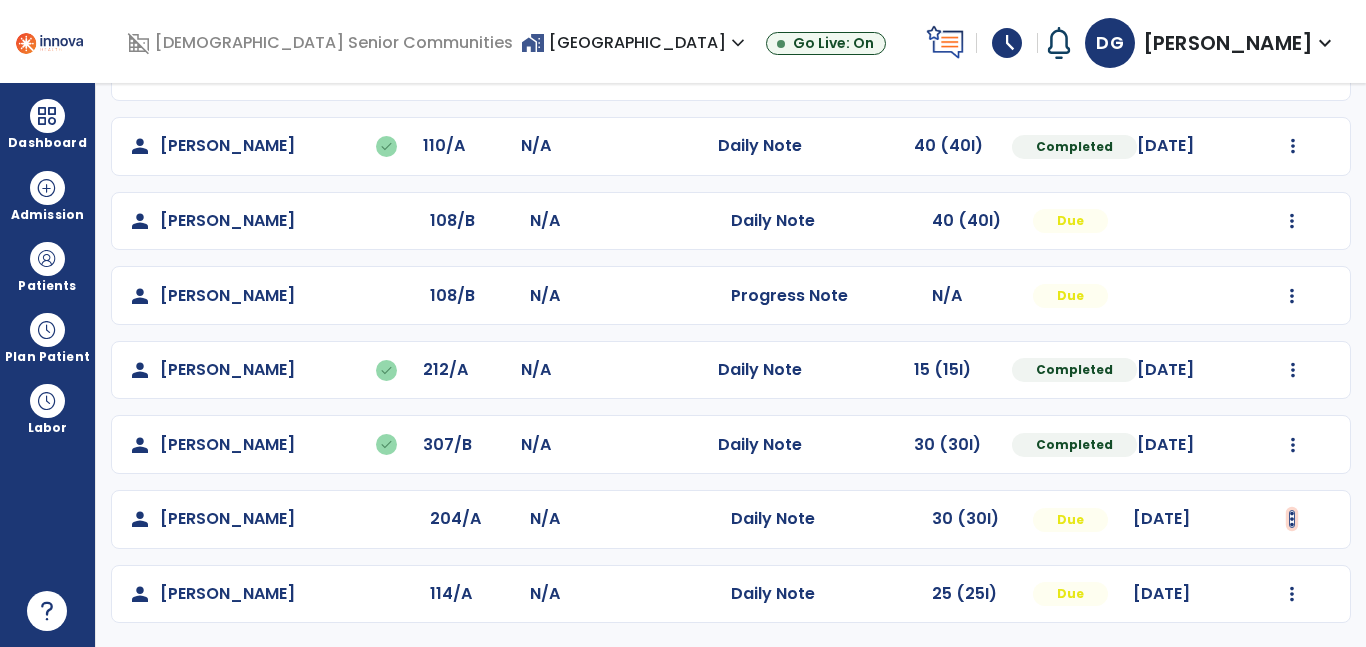 click at bounding box center (1293, -301) 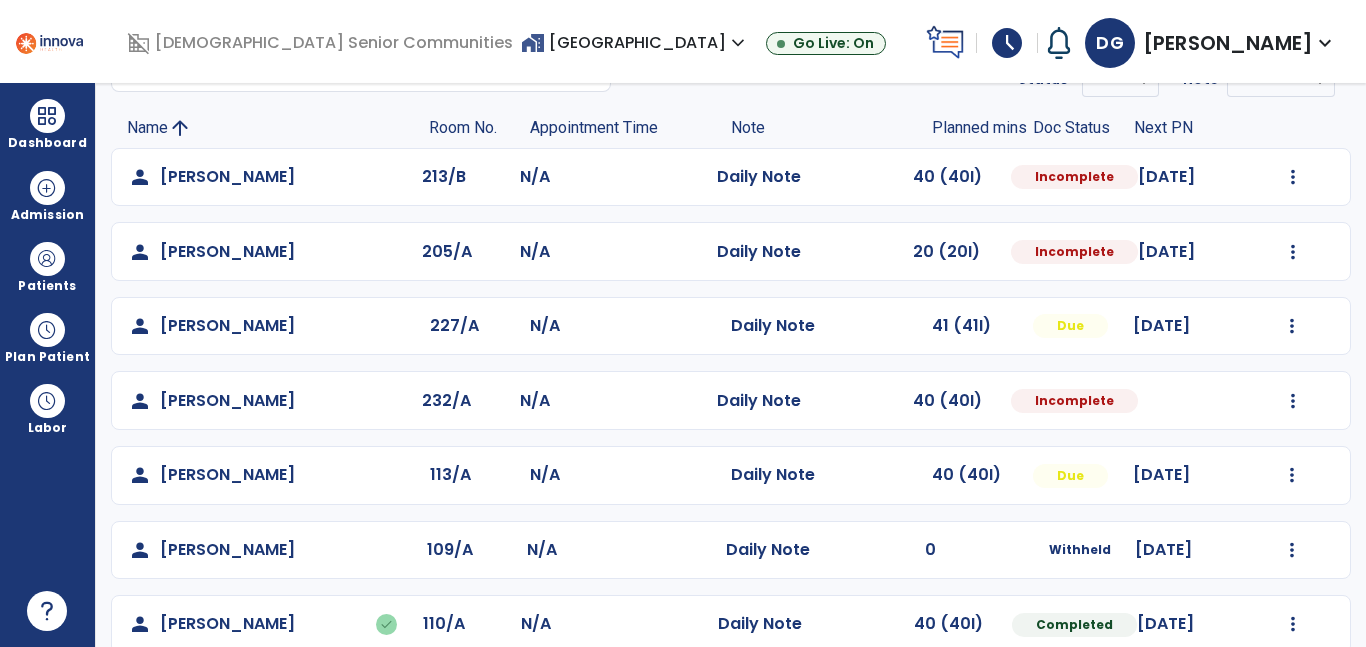 scroll, scrollTop: 0, scrollLeft: 0, axis: both 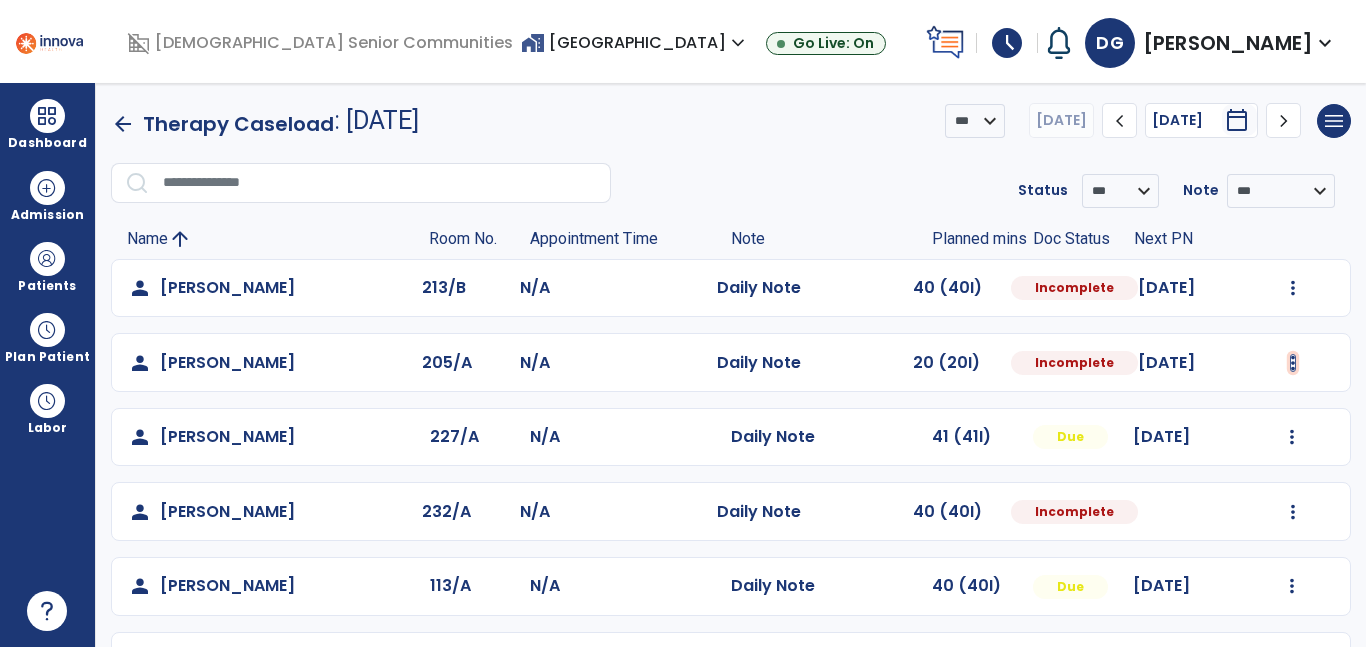 click at bounding box center (1293, 288) 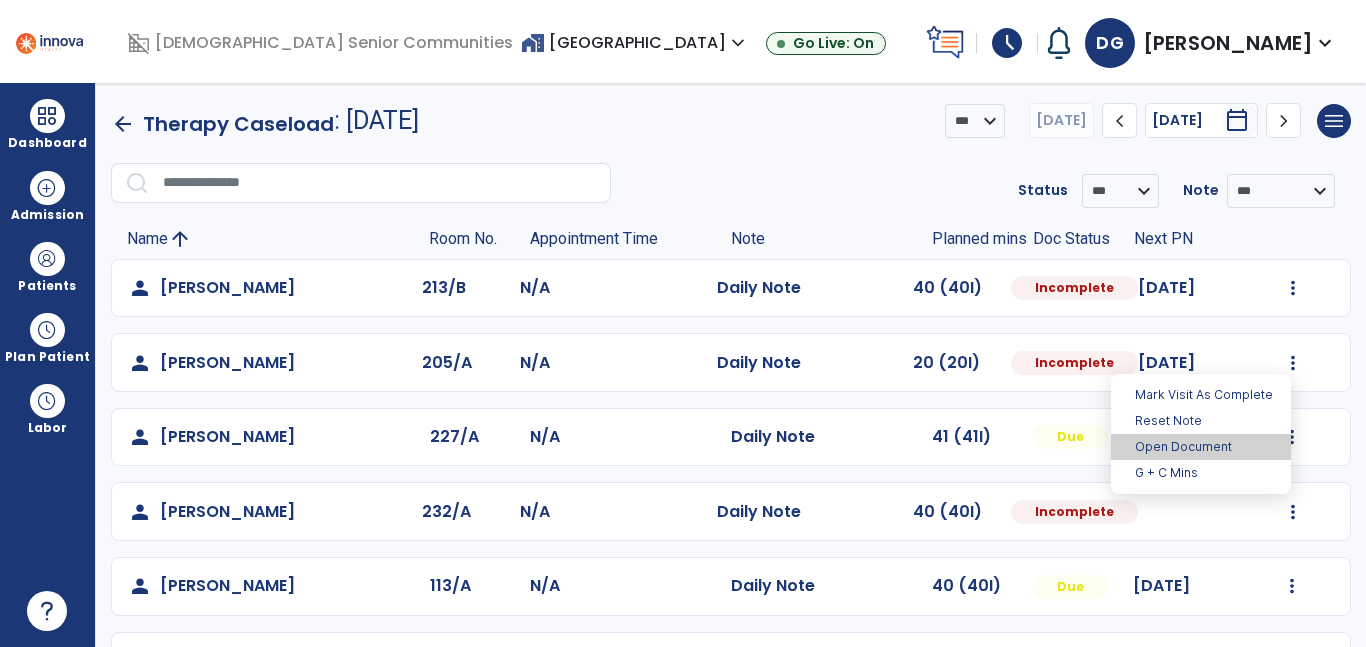 click on "Open Document" at bounding box center (1201, 447) 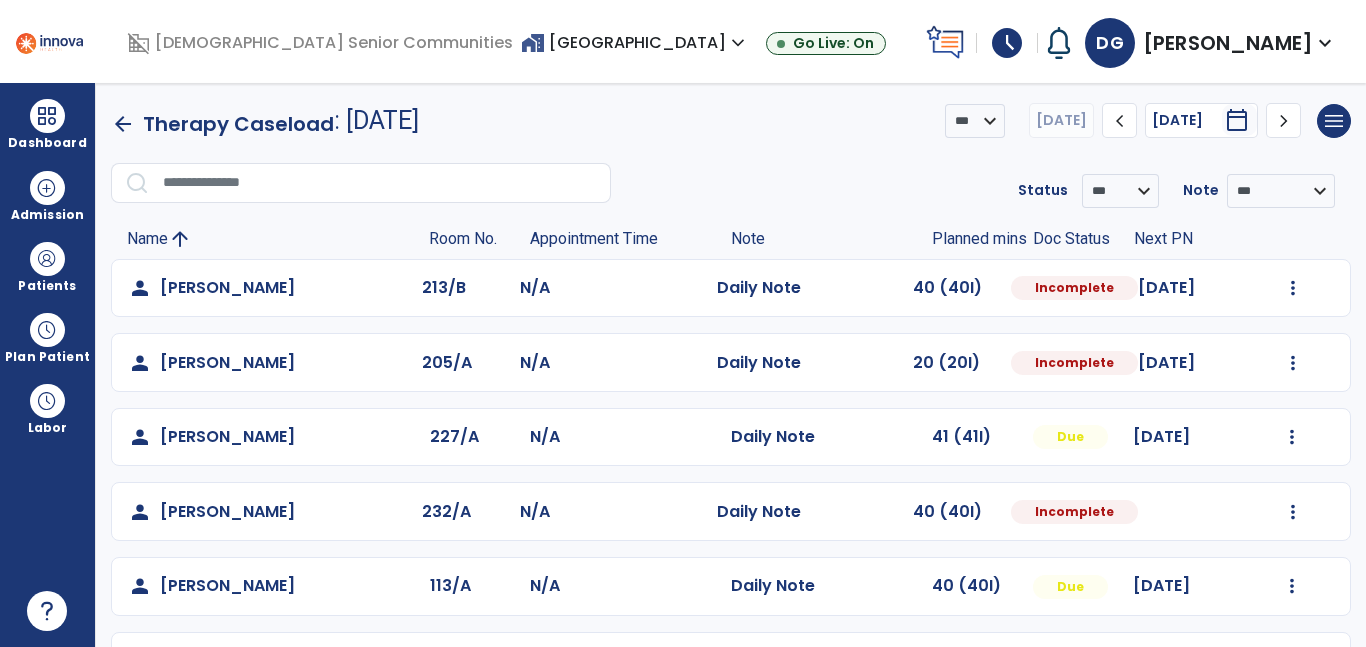 select on "*" 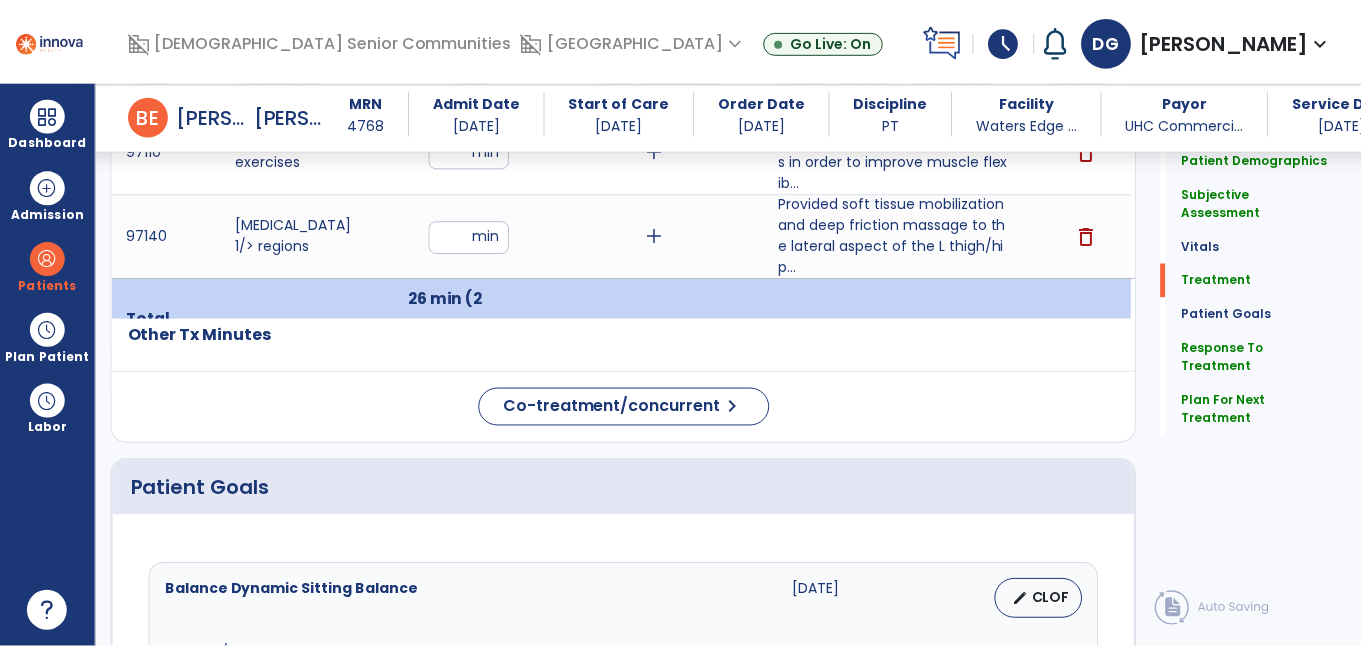 scroll, scrollTop: 1335, scrollLeft: 0, axis: vertical 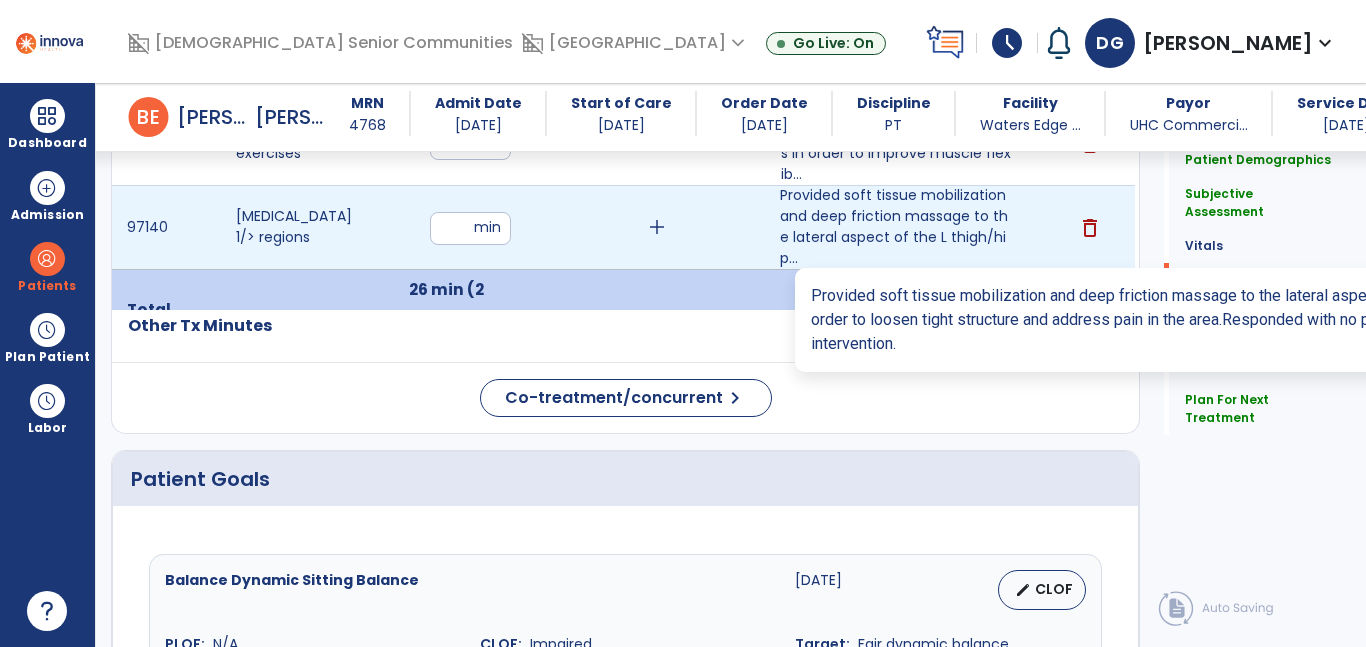 click on "Provided soft tissue mobilization and deep friction massage to the lateral aspect of the L thigh/hip..." at bounding box center [896, 227] 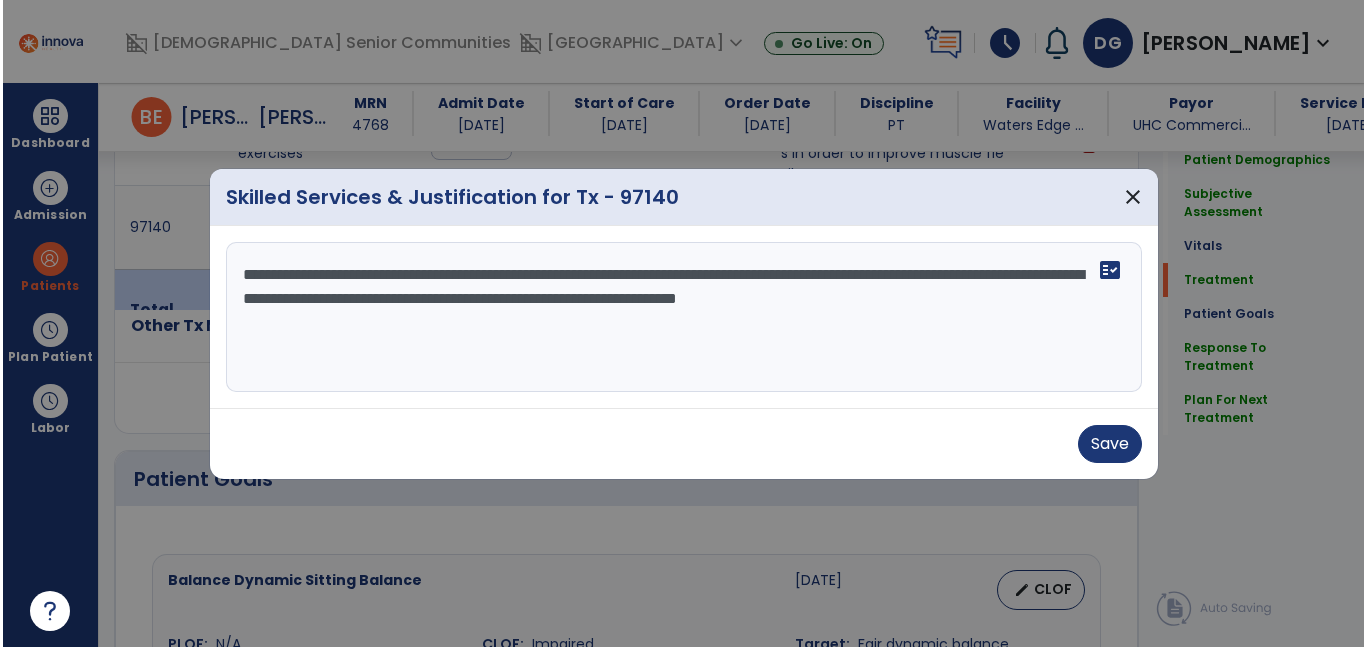 scroll, scrollTop: 1335, scrollLeft: 0, axis: vertical 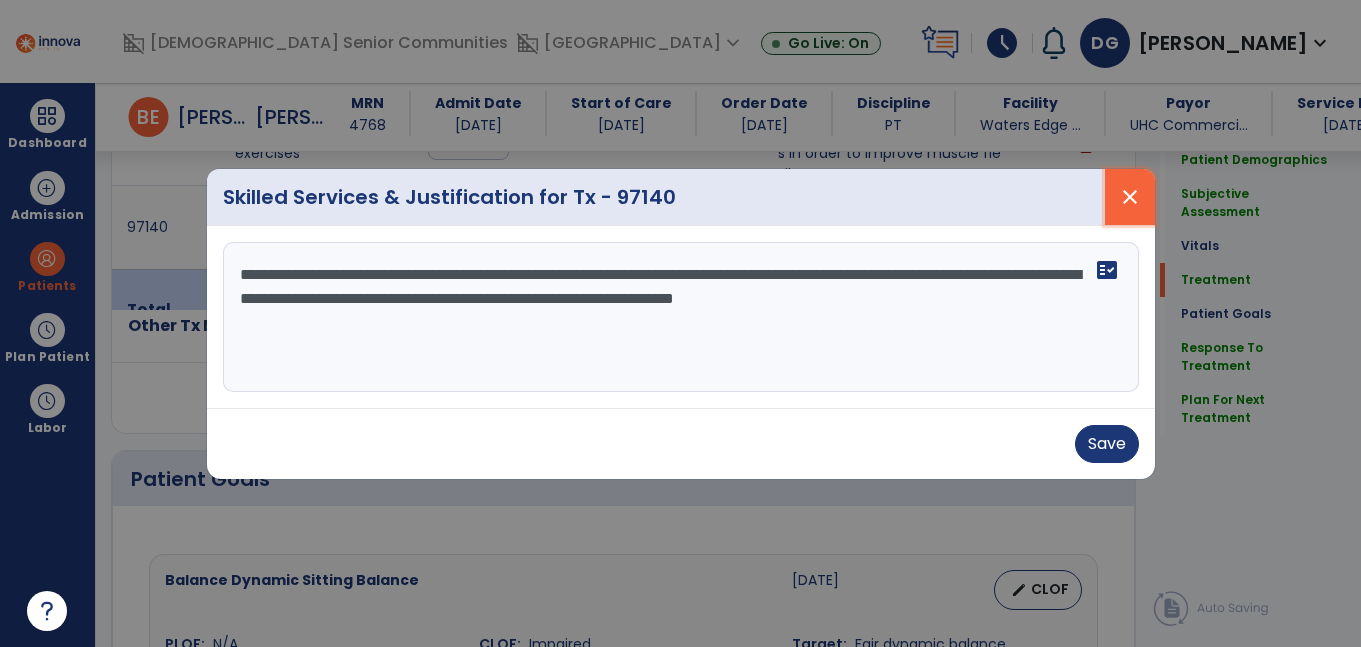 click on "close" at bounding box center (1130, 197) 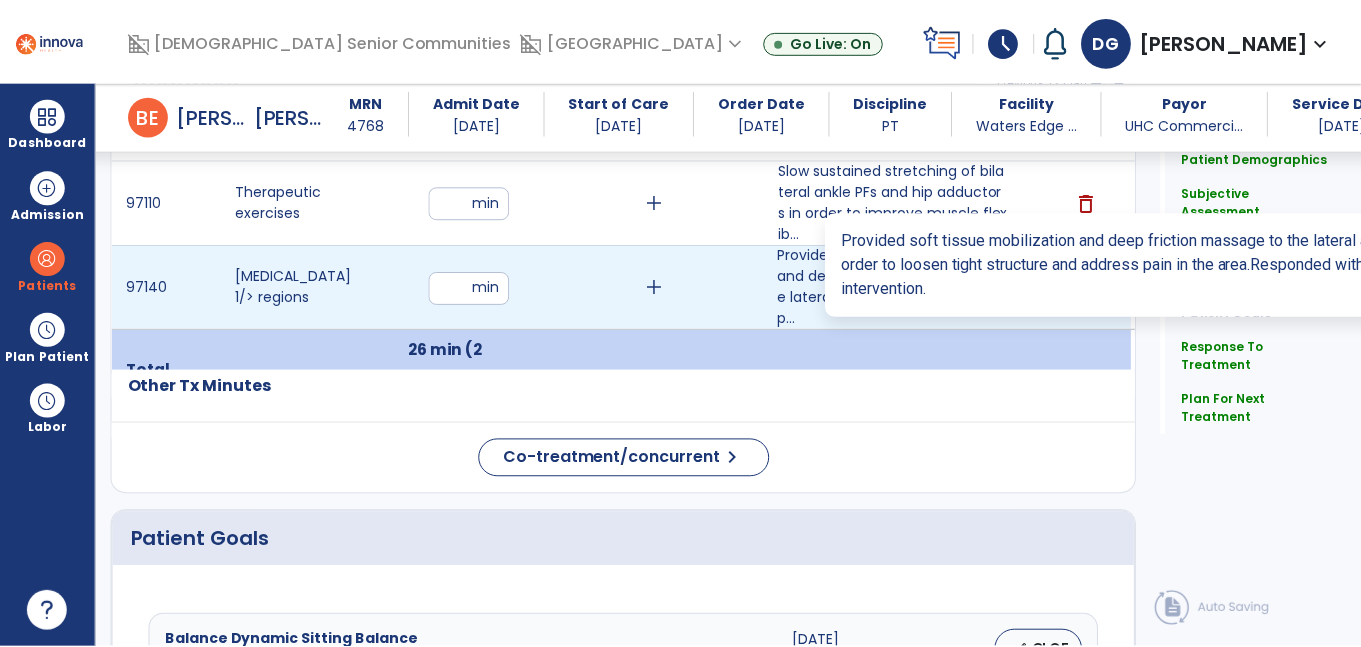 scroll, scrollTop: 1242, scrollLeft: 0, axis: vertical 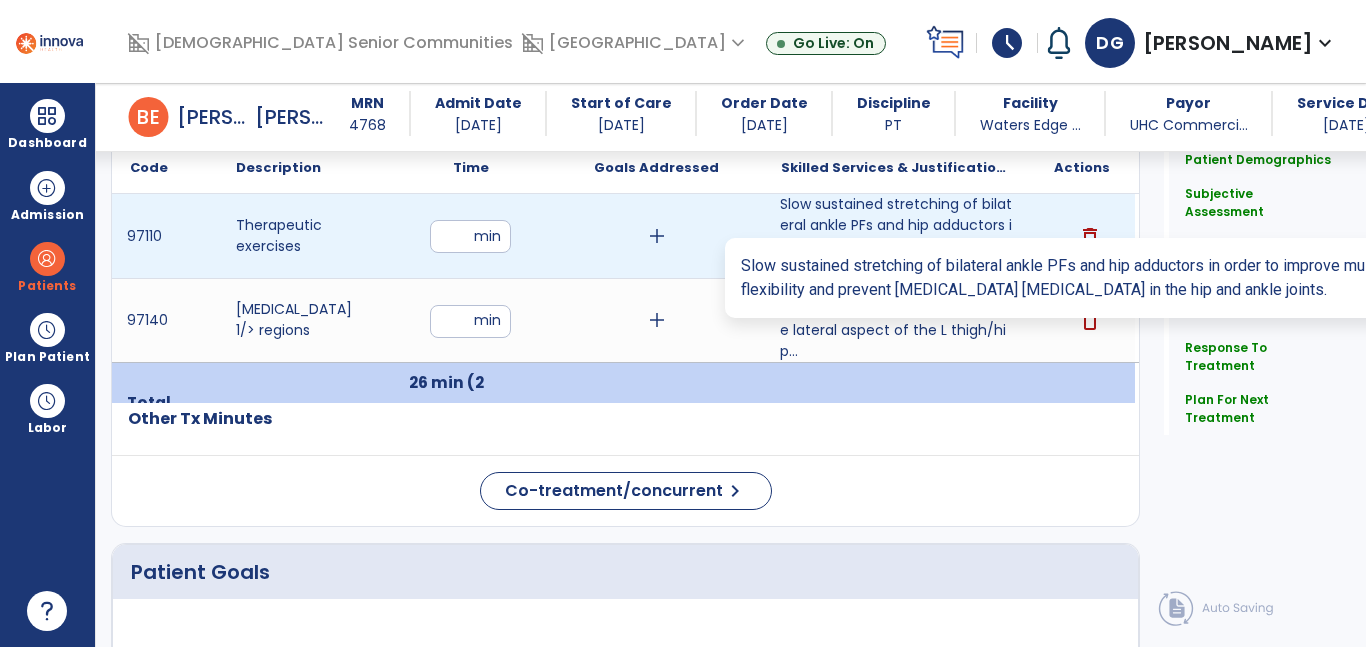 click on "Slow sustained stretching of bilateral ankle PFs and hip adductors in order to improve muscle flexib..." at bounding box center [896, 236] 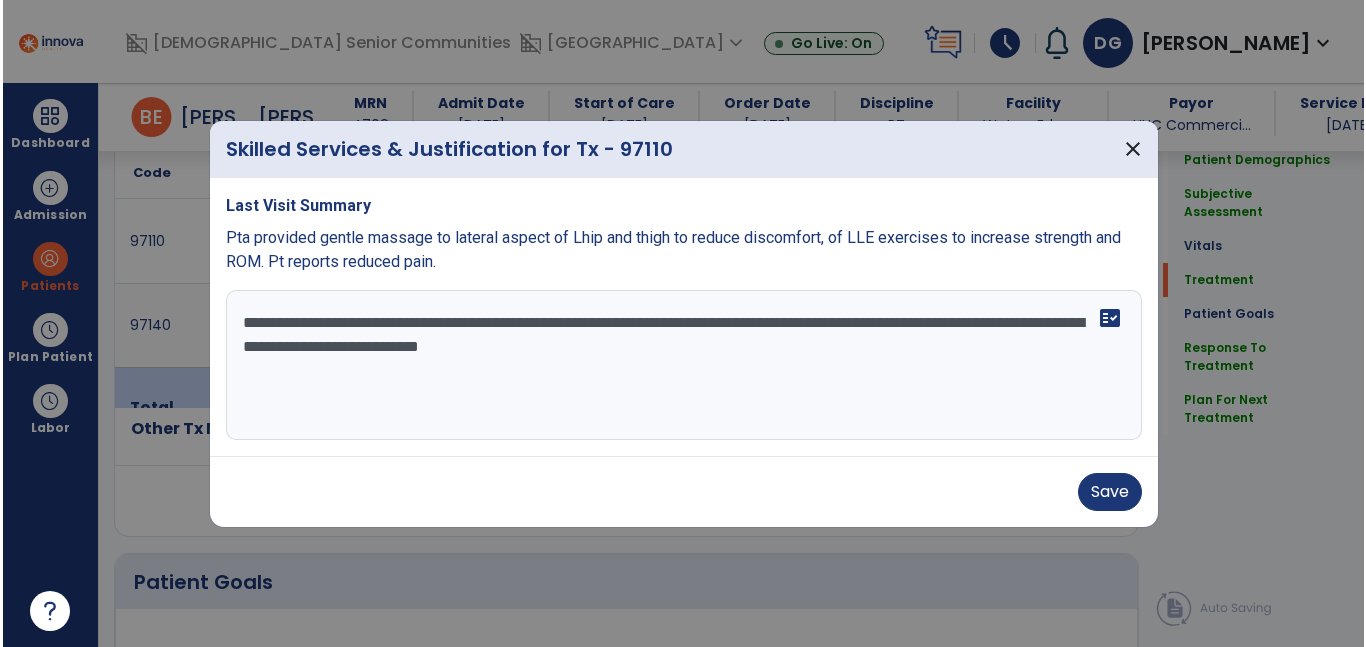 scroll, scrollTop: 1242, scrollLeft: 0, axis: vertical 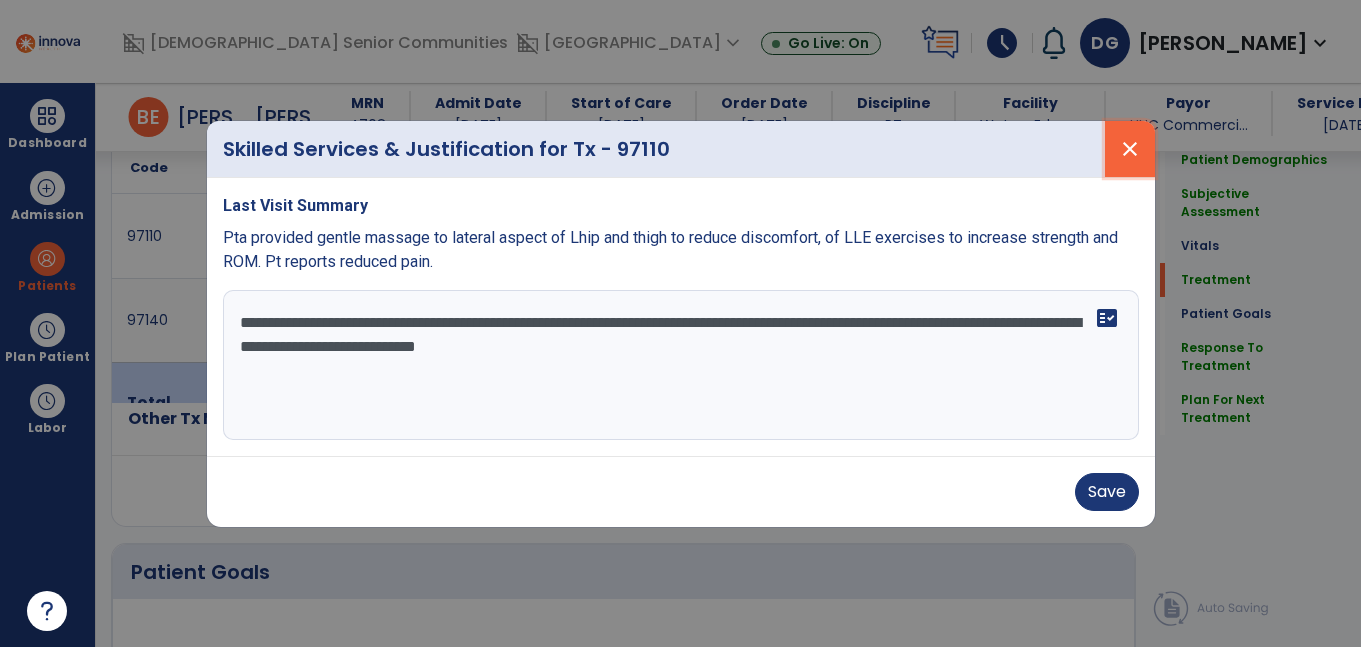 click on "close" at bounding box center (1130, 149) 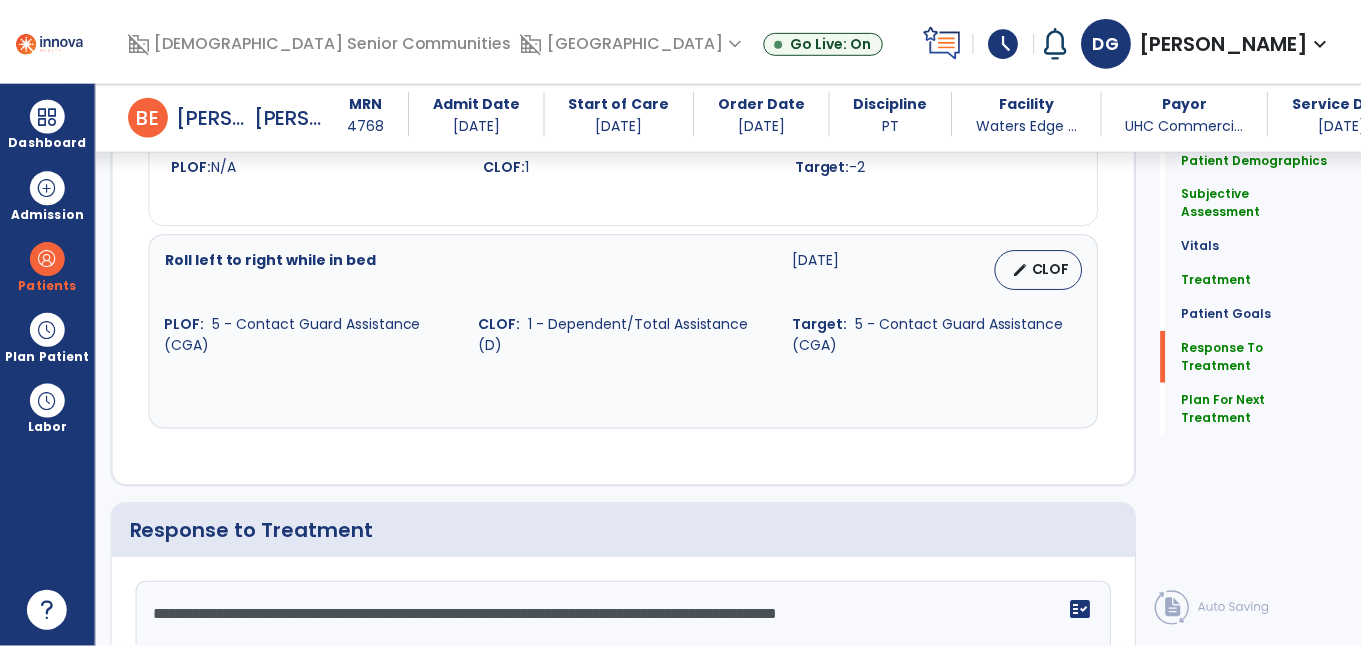 scroll, scrollTop: 2679, scrollLeft: 0, axis: vertical 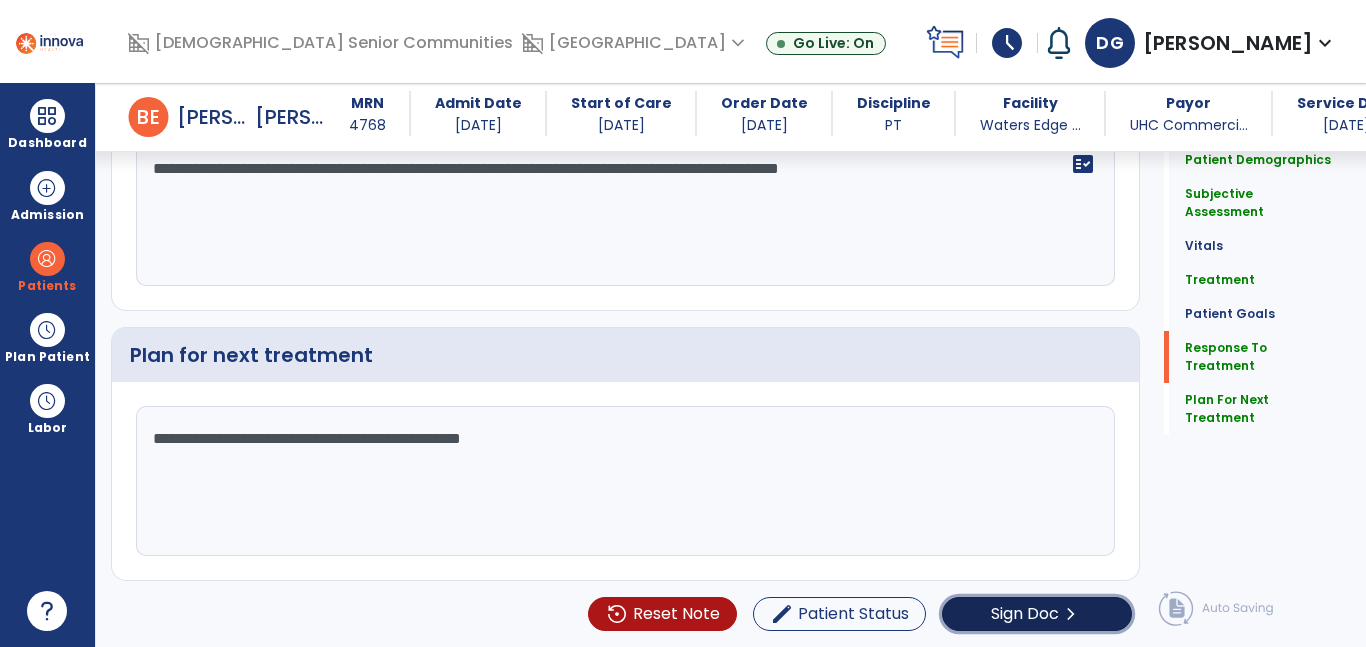 click on "Sign Doc" 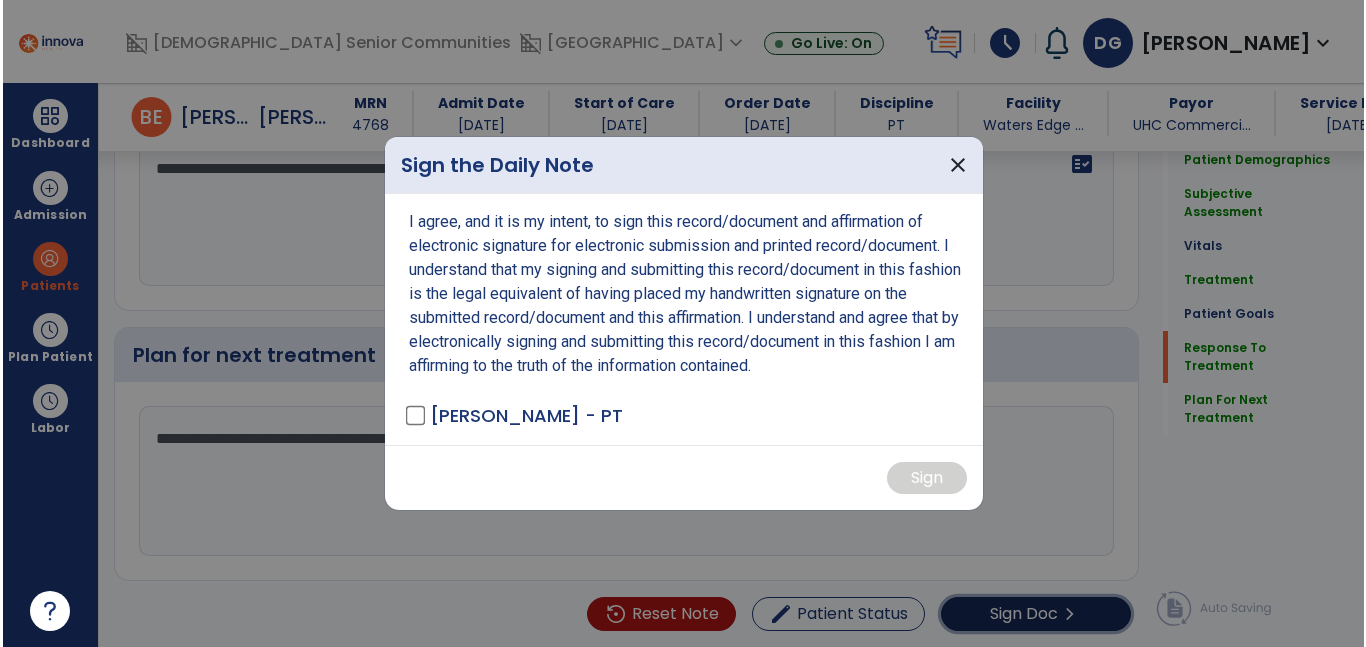 scroll, scrollTop: 2679, scrollLeft: 0, axis: vertical 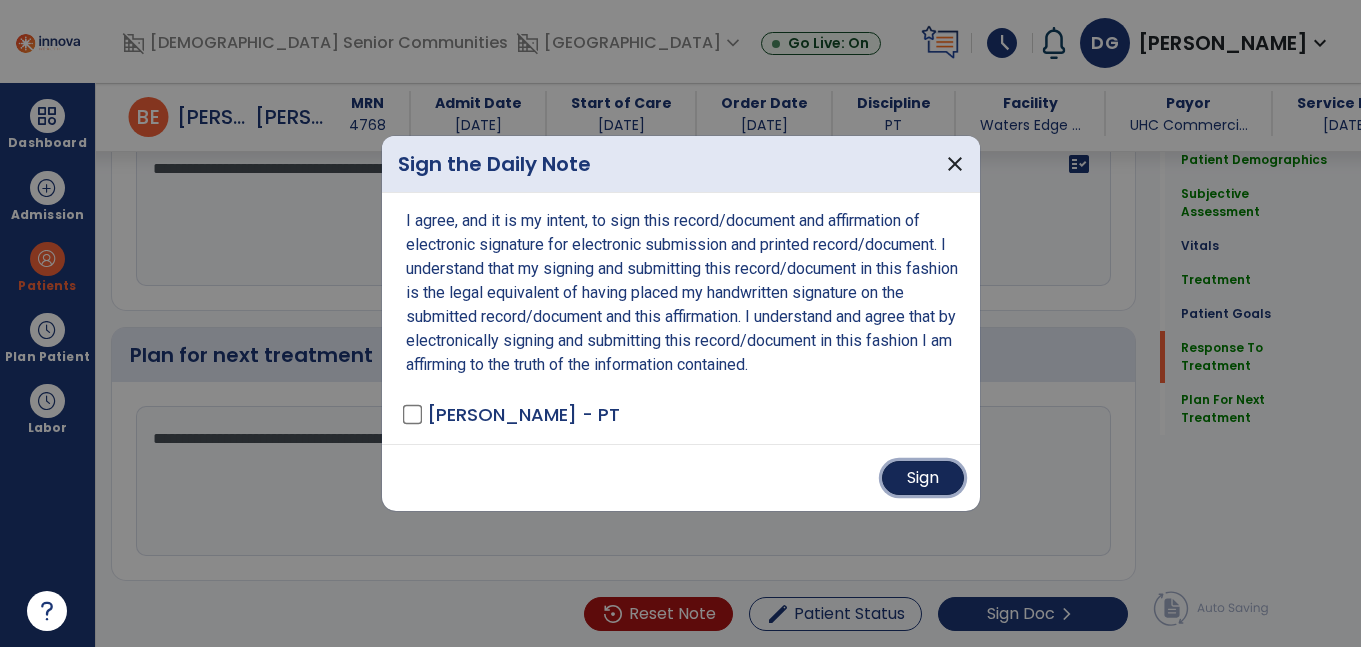 click on "Sign" at bounding box center [923, 478] 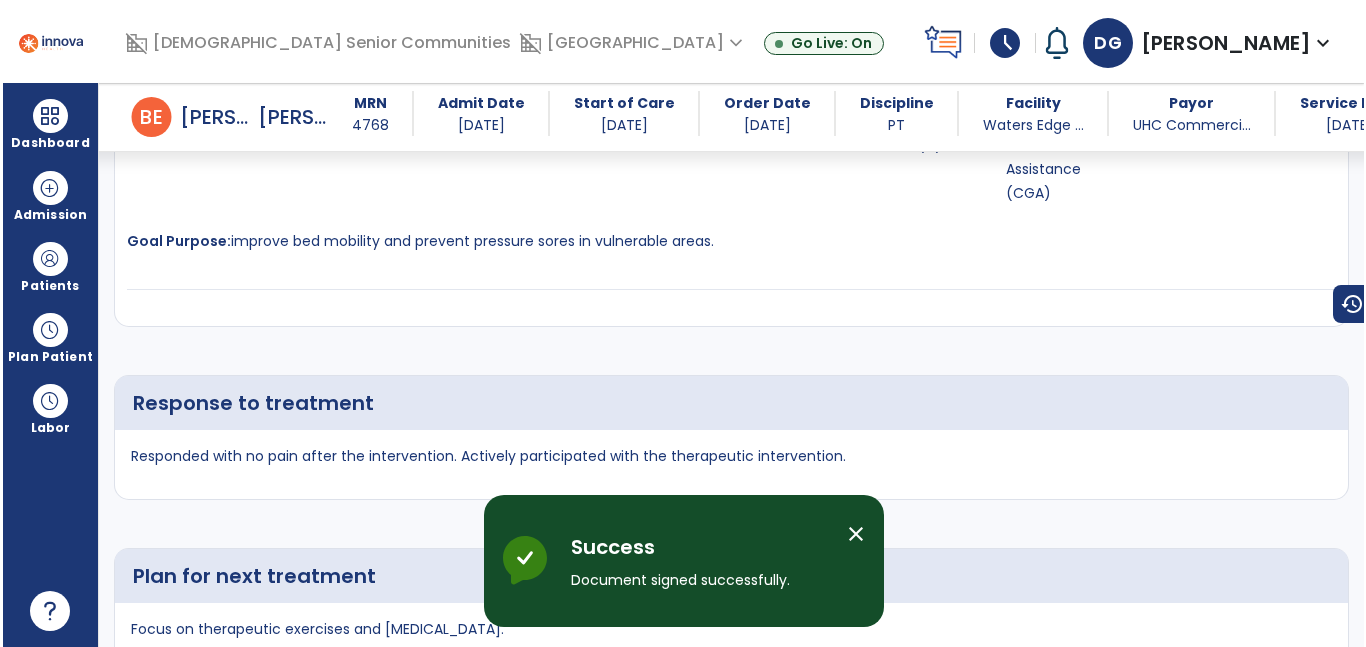 scroll, scrollTop: 3302, scrollLeft: 0, axis: vertical 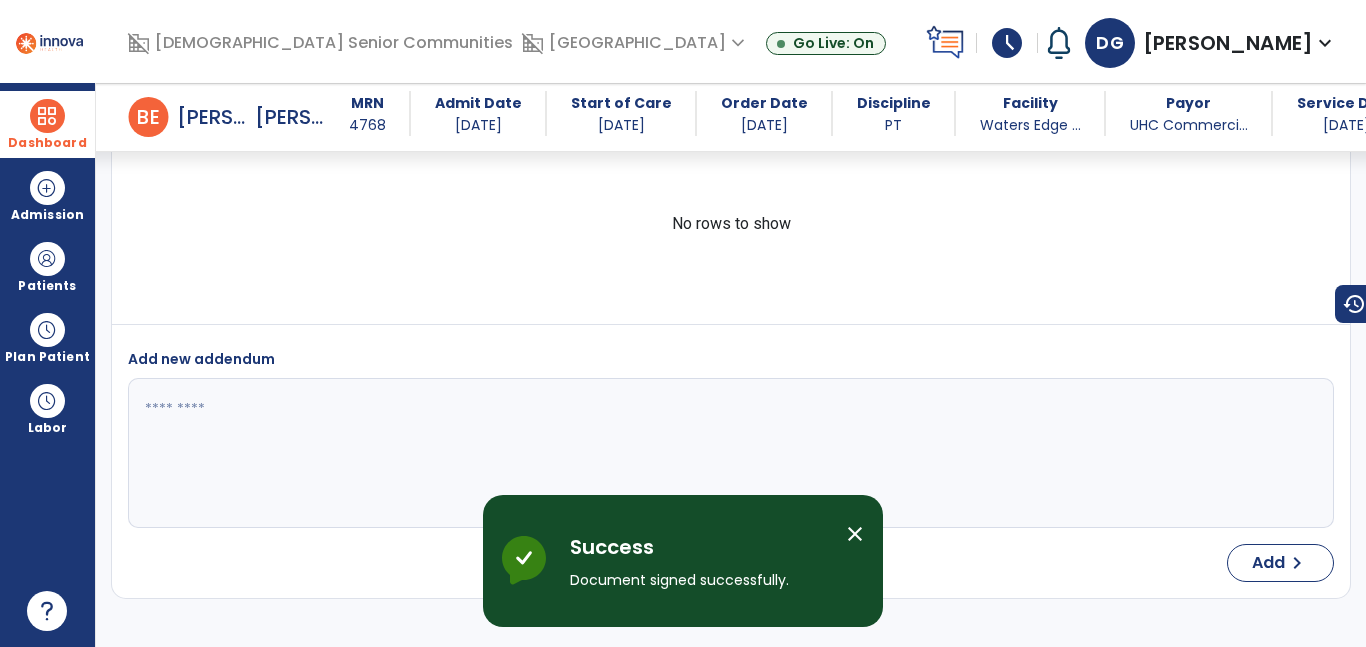 click on "Dashboard" at bounding box center [47, 143] 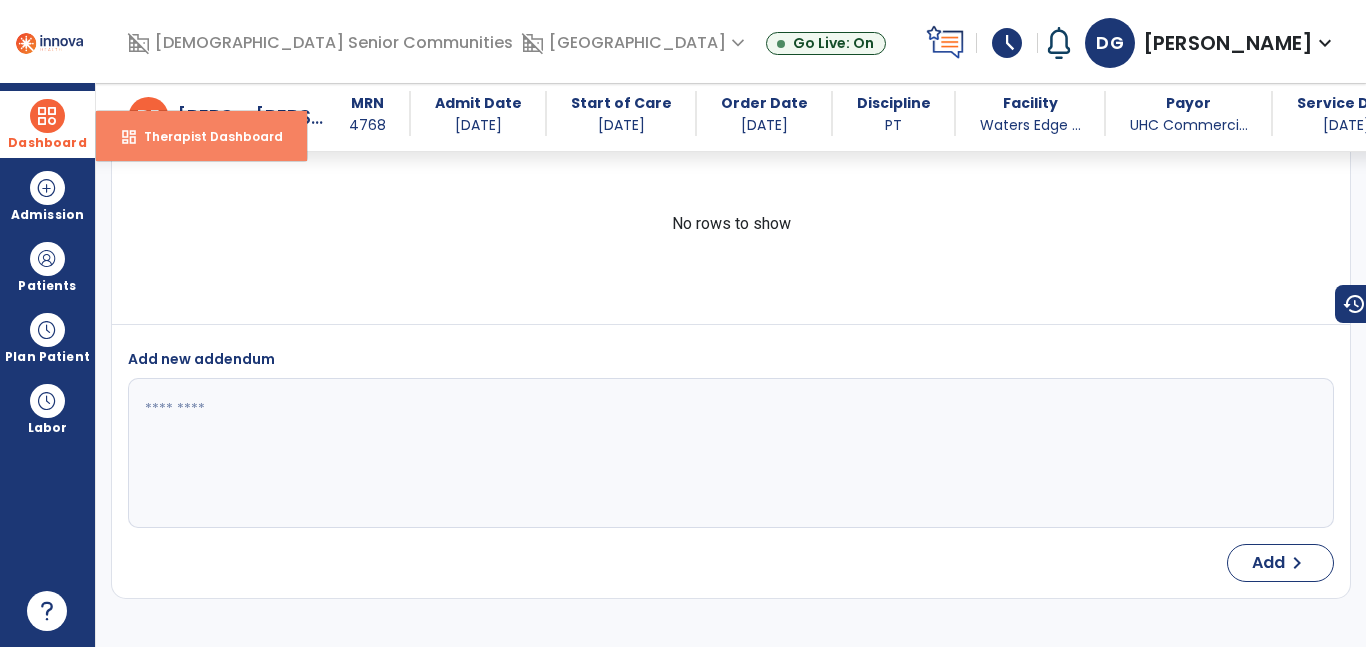 click on "dashboard  Therapist Dashboard" at bounding box center (201, 136) 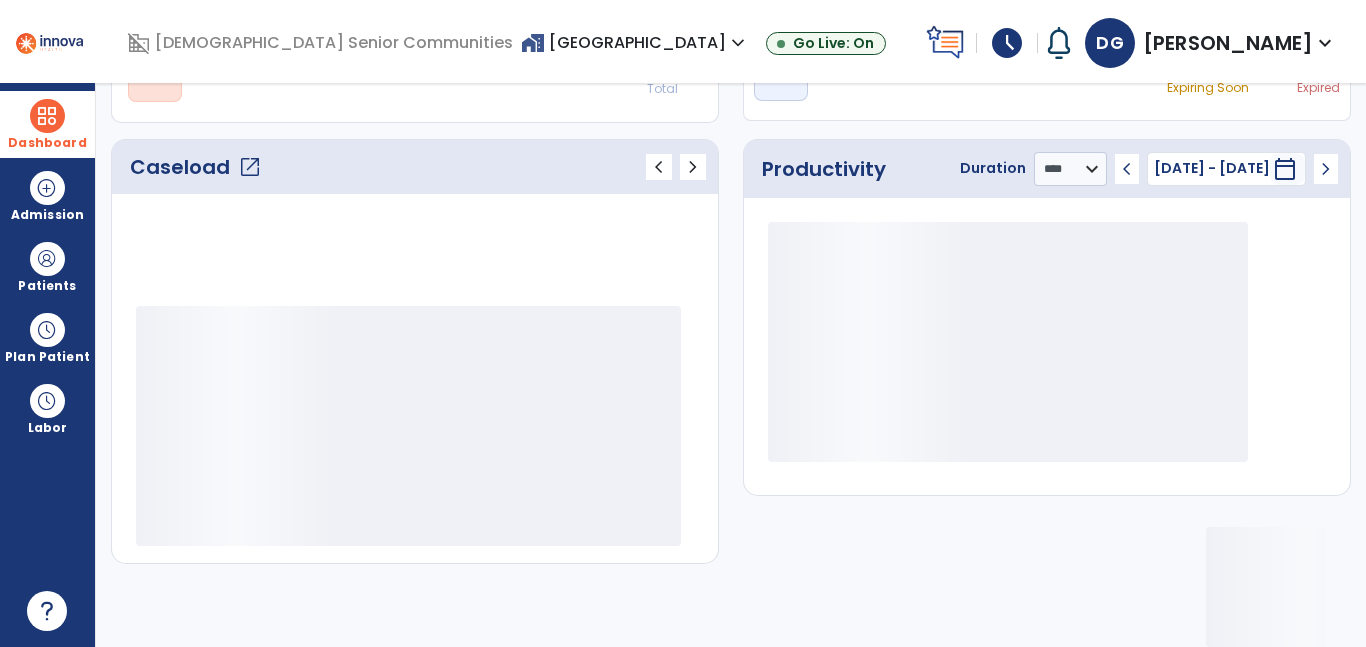 scroll, scrollTop: 230, scrollLeft: 0, axis: vertical 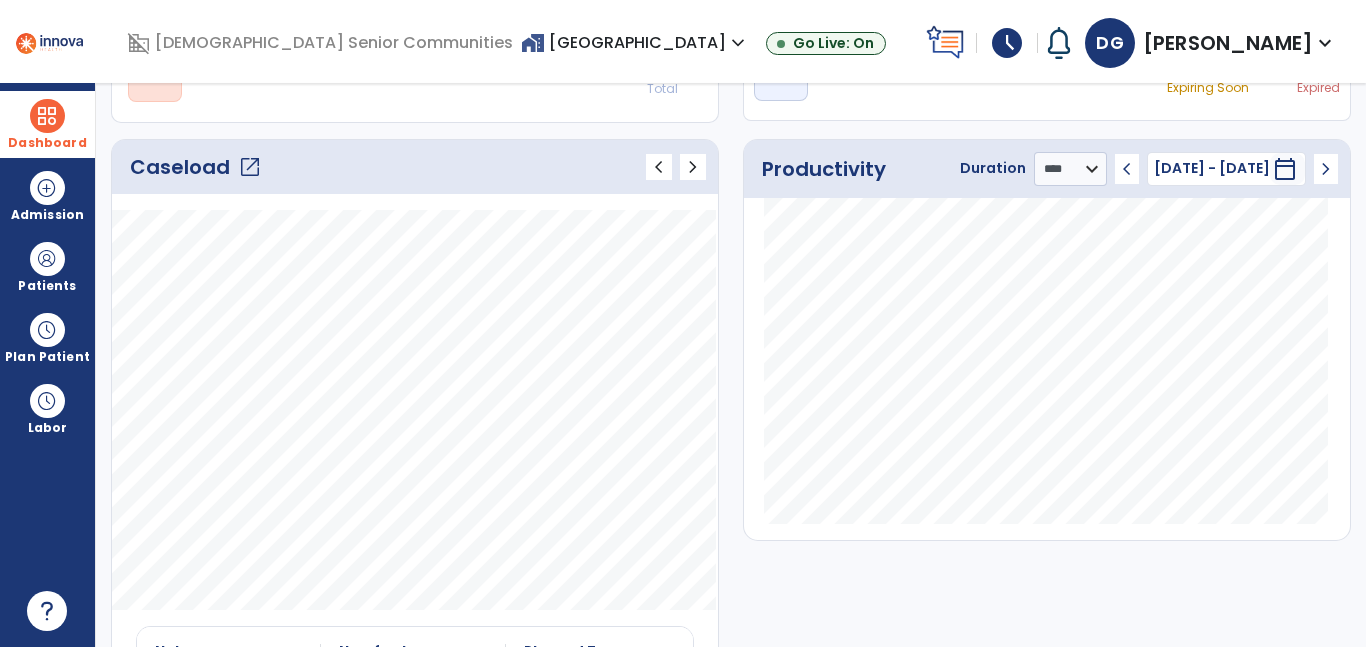 click on "open_in_new" 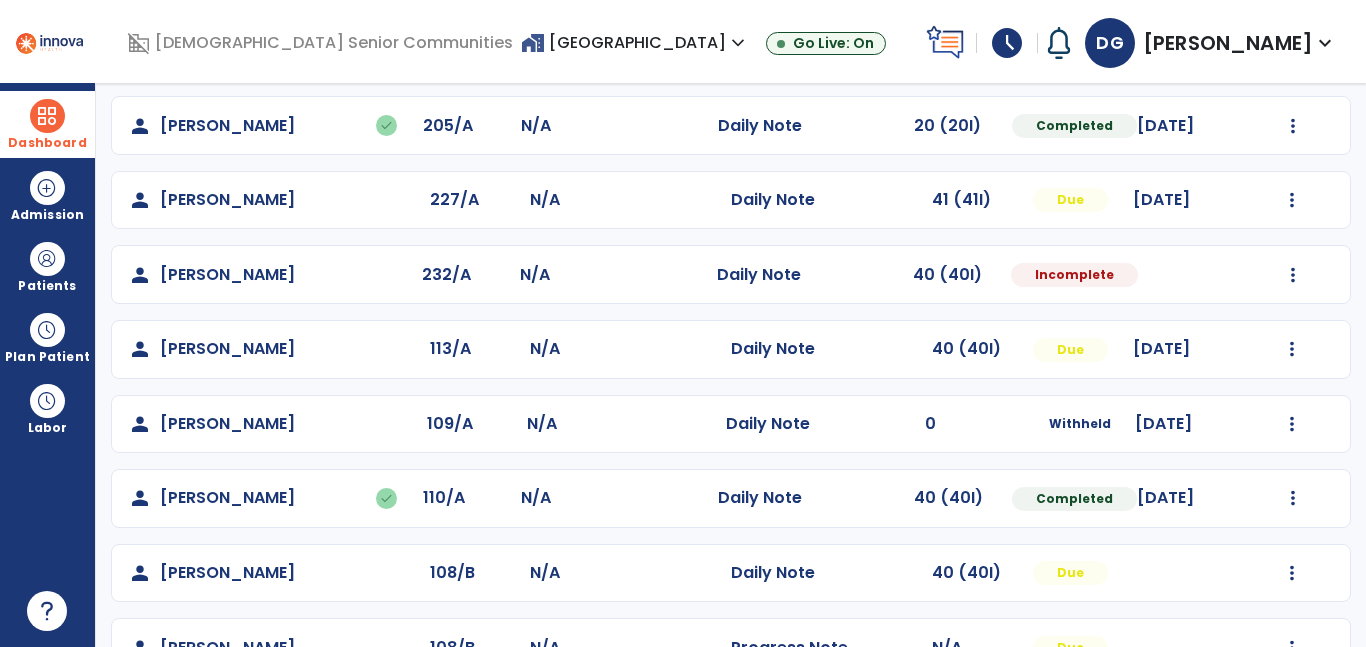 scroll, scrollTop: 589, scrollLeft: 0, axis: vertical 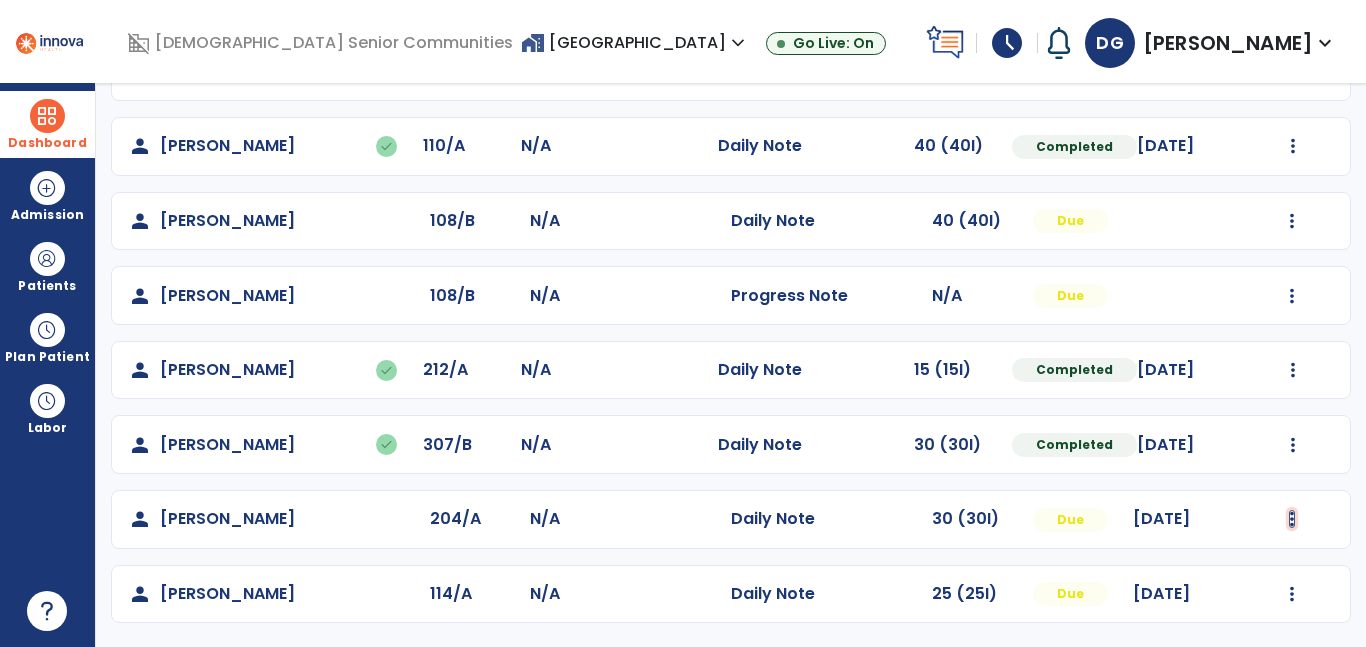 click at bounding box center [1293, -301] 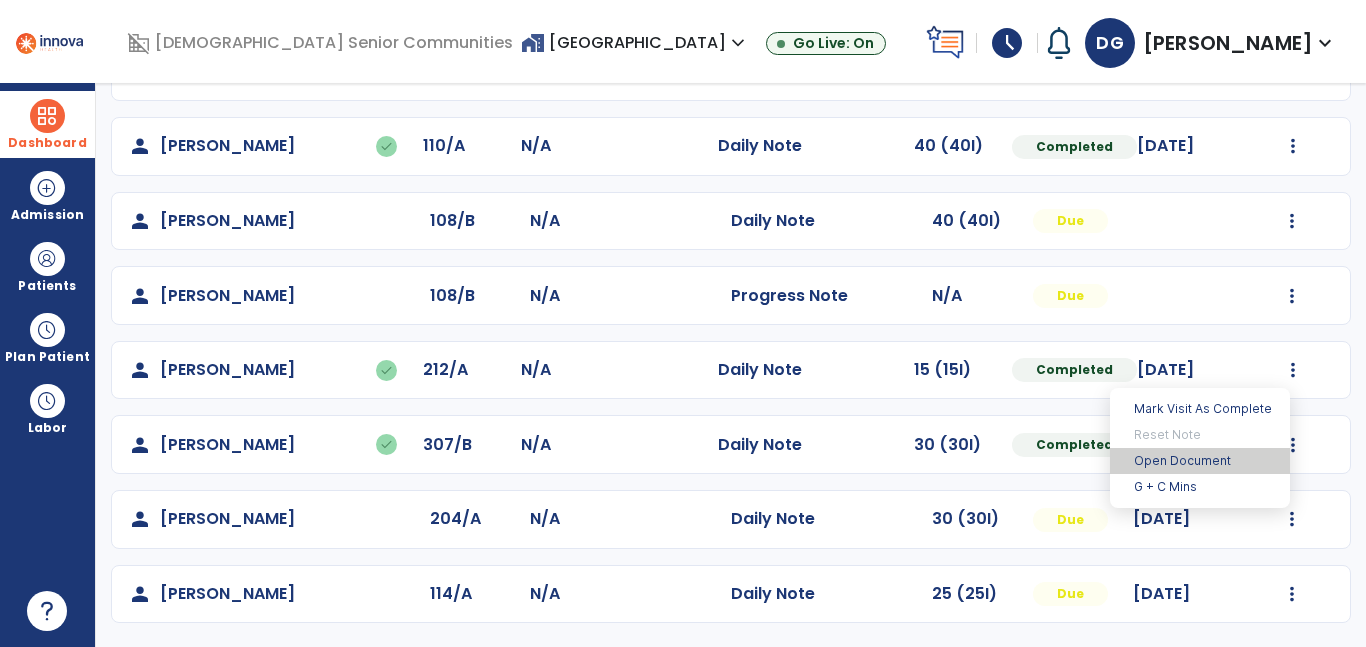 click on "Open Document" at bounding box center [1200, 461] 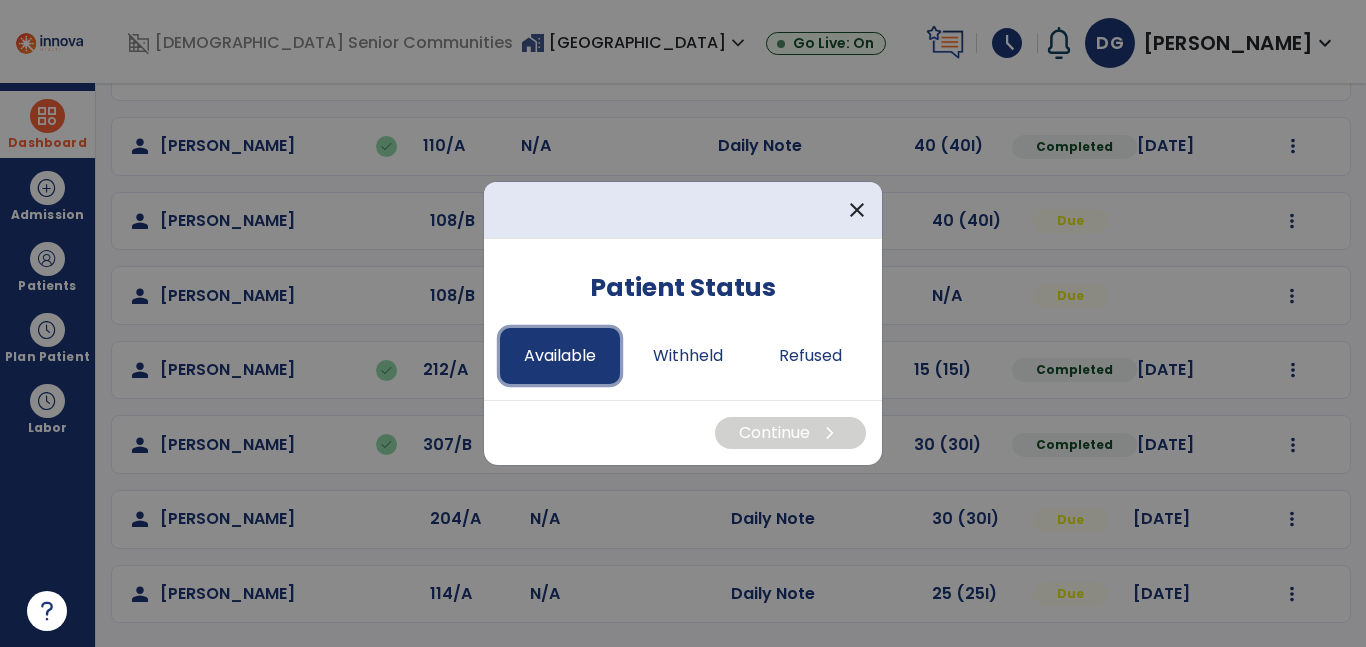 click on "Available" at bounding box center [560, 356] 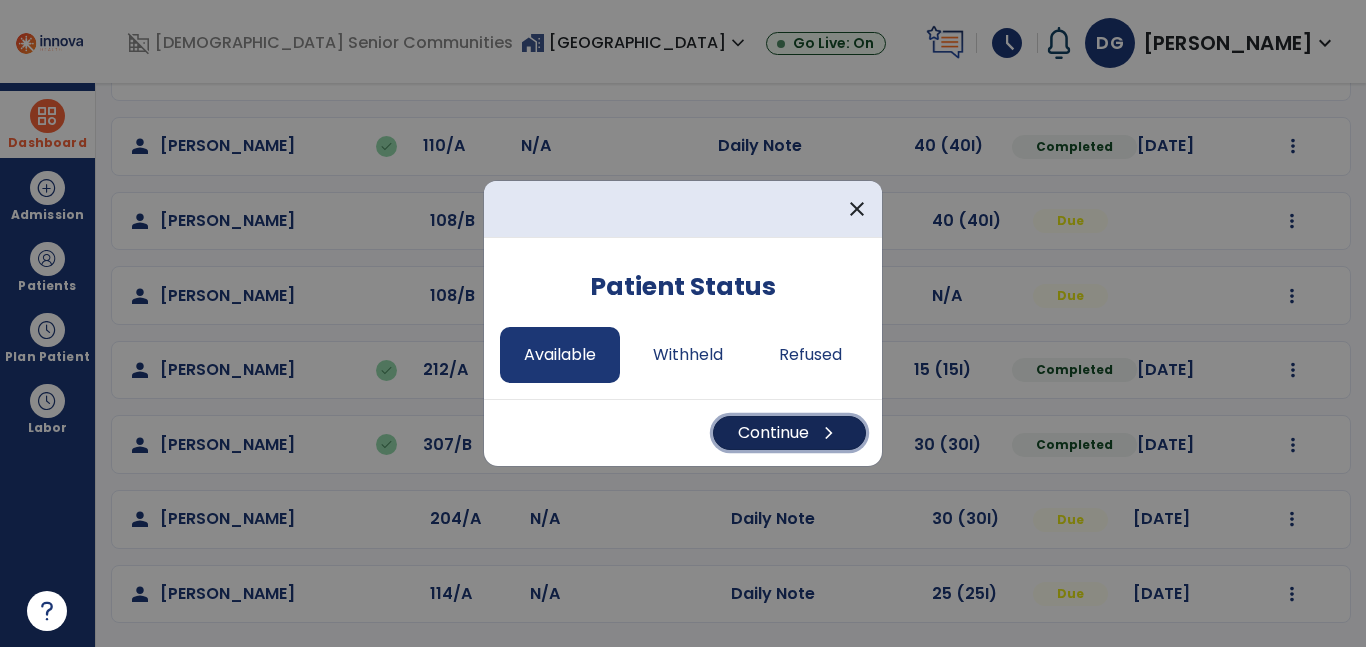 click on "Continue   chevron_right" at bounding box center (789, 433) 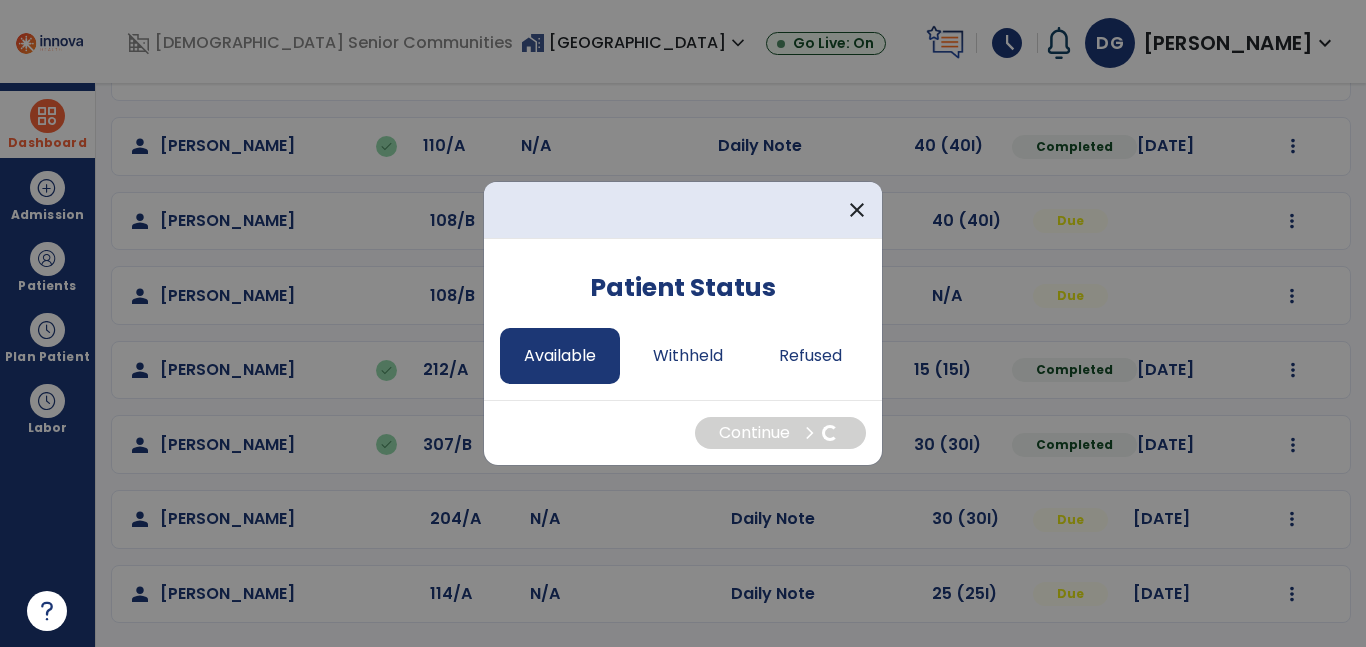 select on "*" 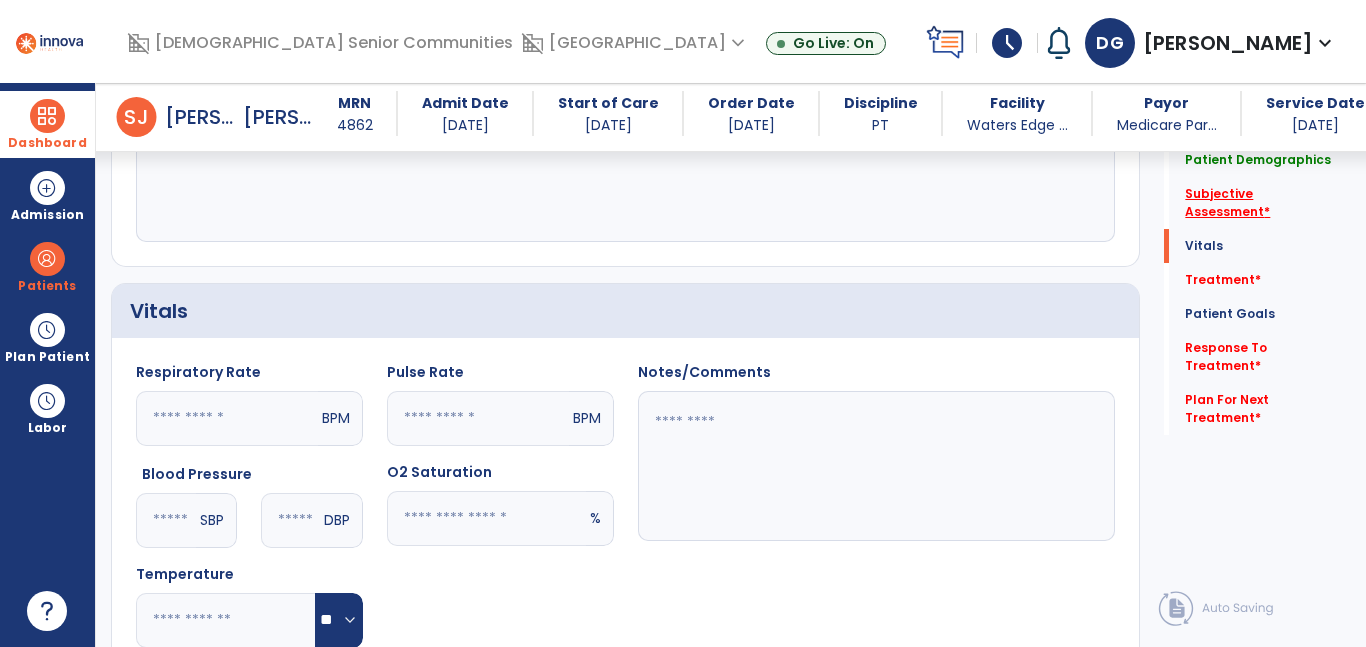 click on "Subjective Assessment   *" 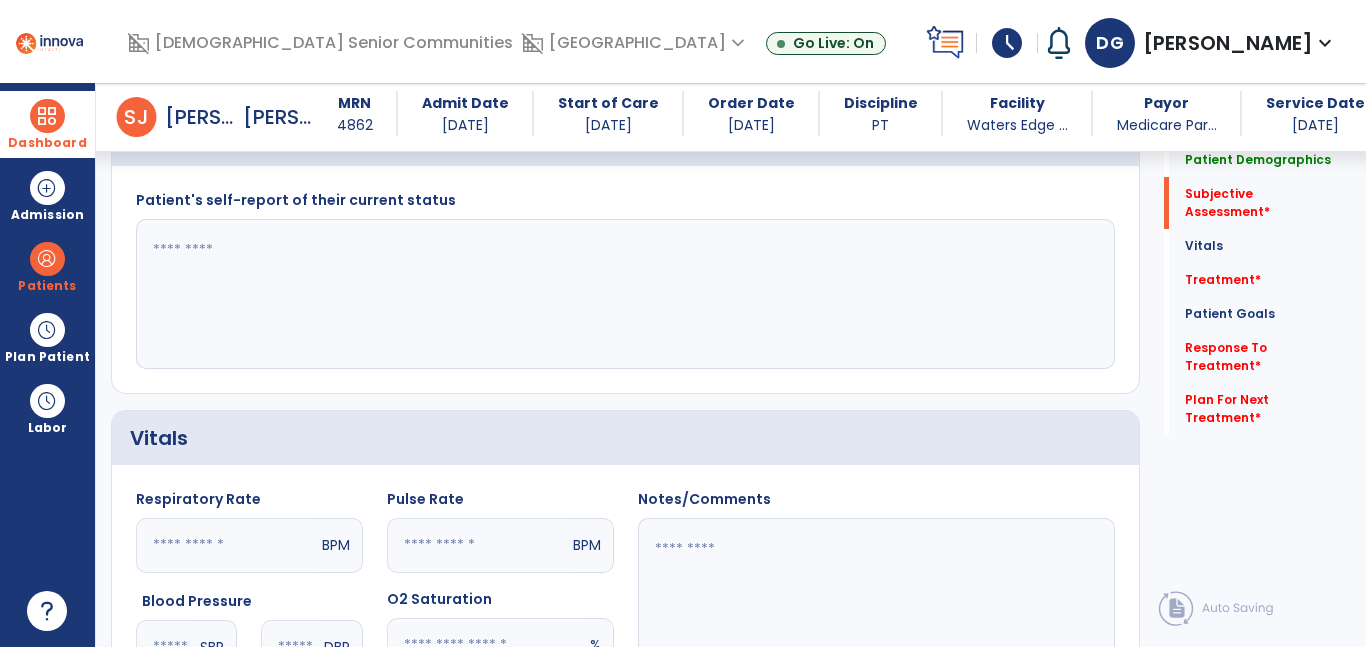 scroll, scrollTop: 344, scrollLeft: 0, axis: vertical 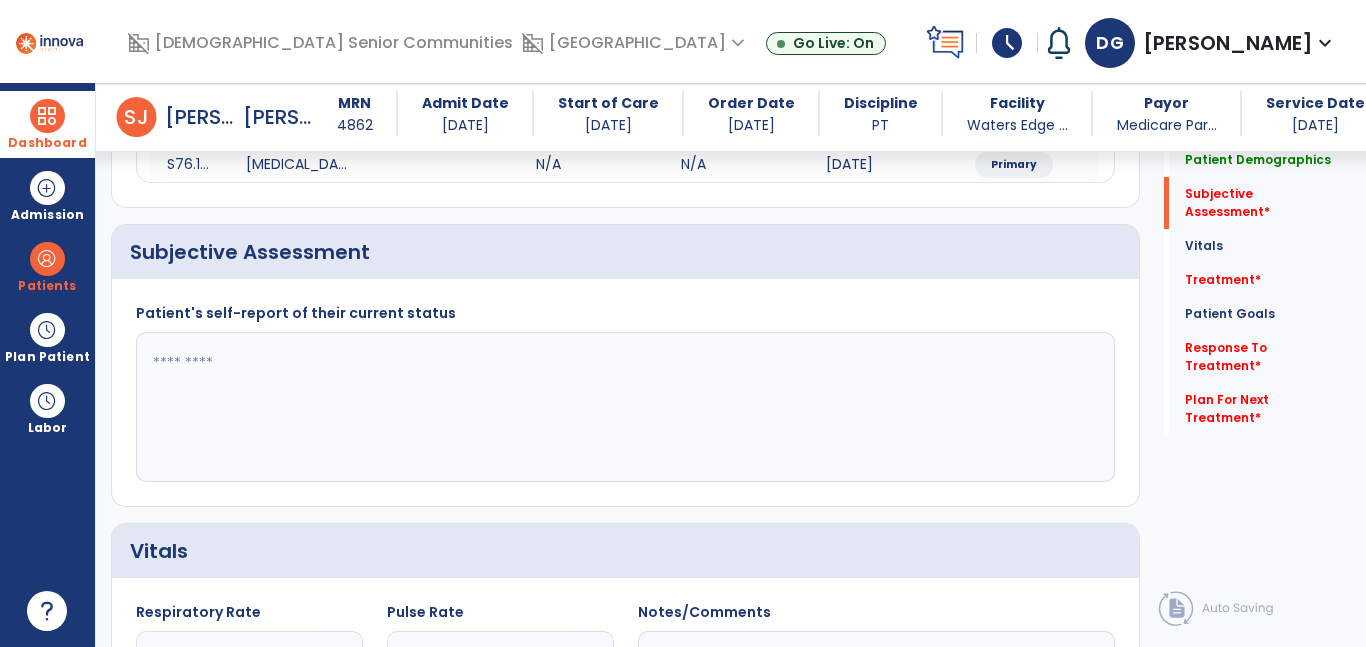 click 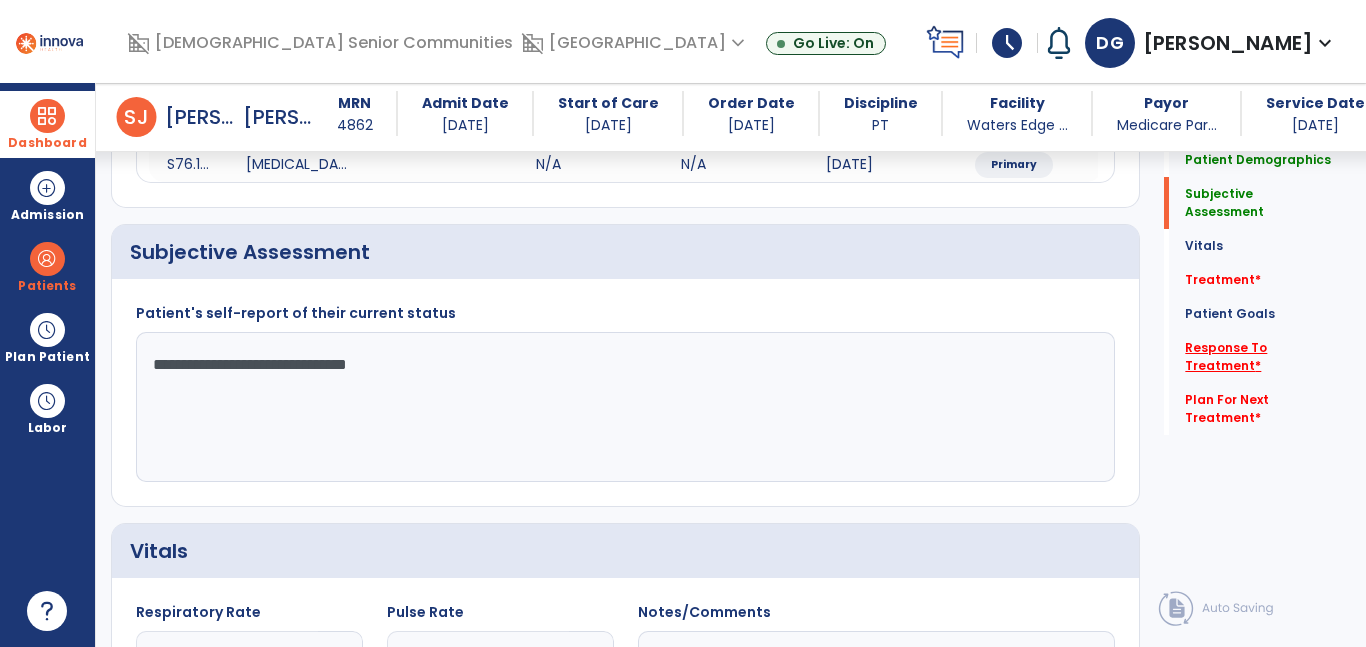 type on "**********" 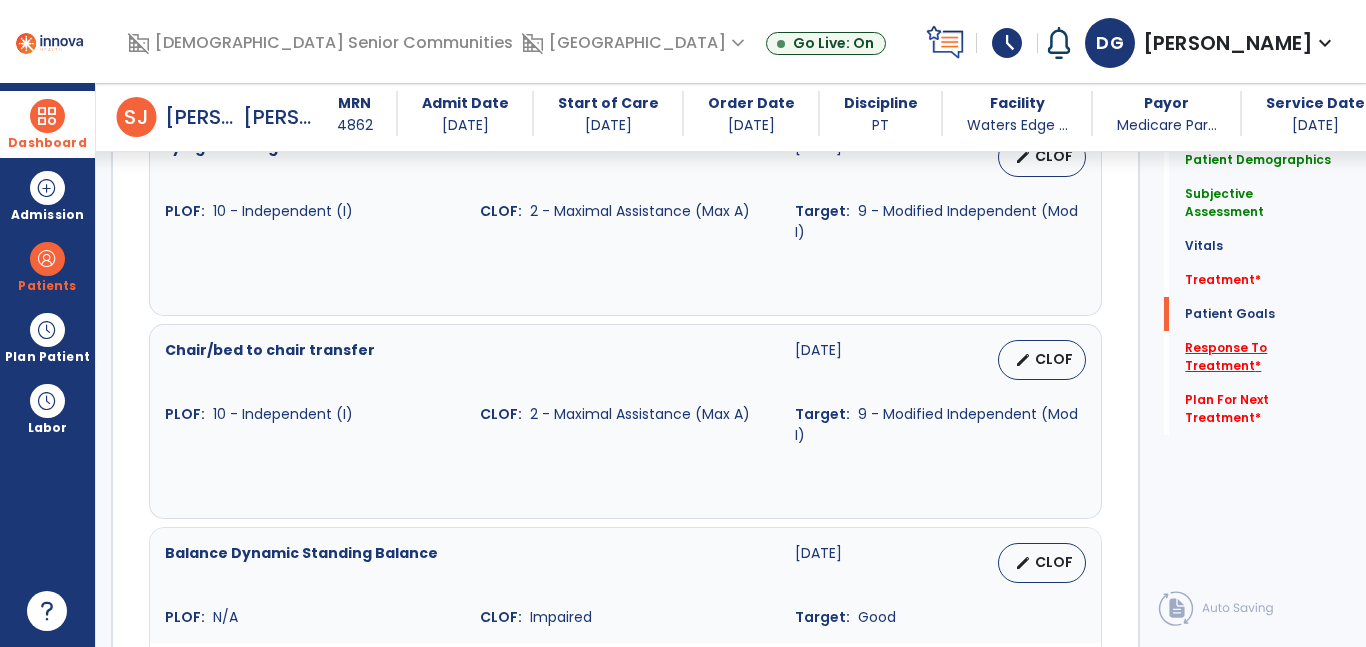 scroll, scrollTop: 3063, scrollLeft: 0, axis: vertical 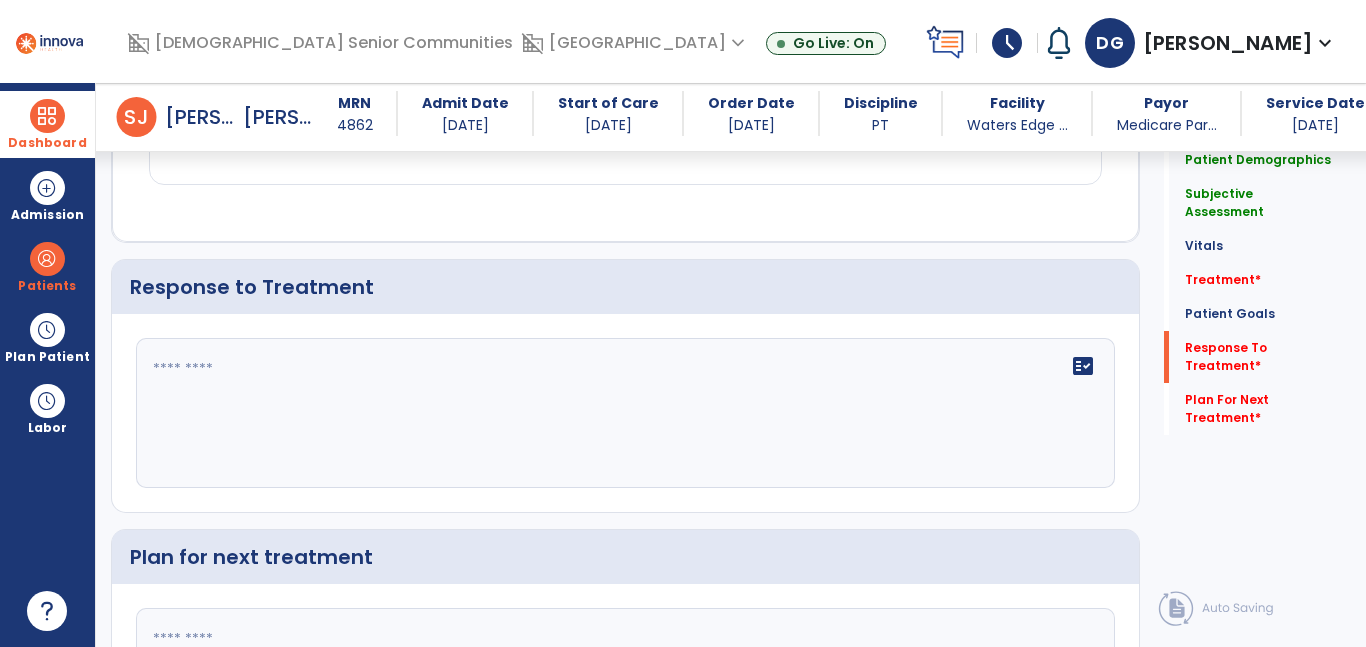 click 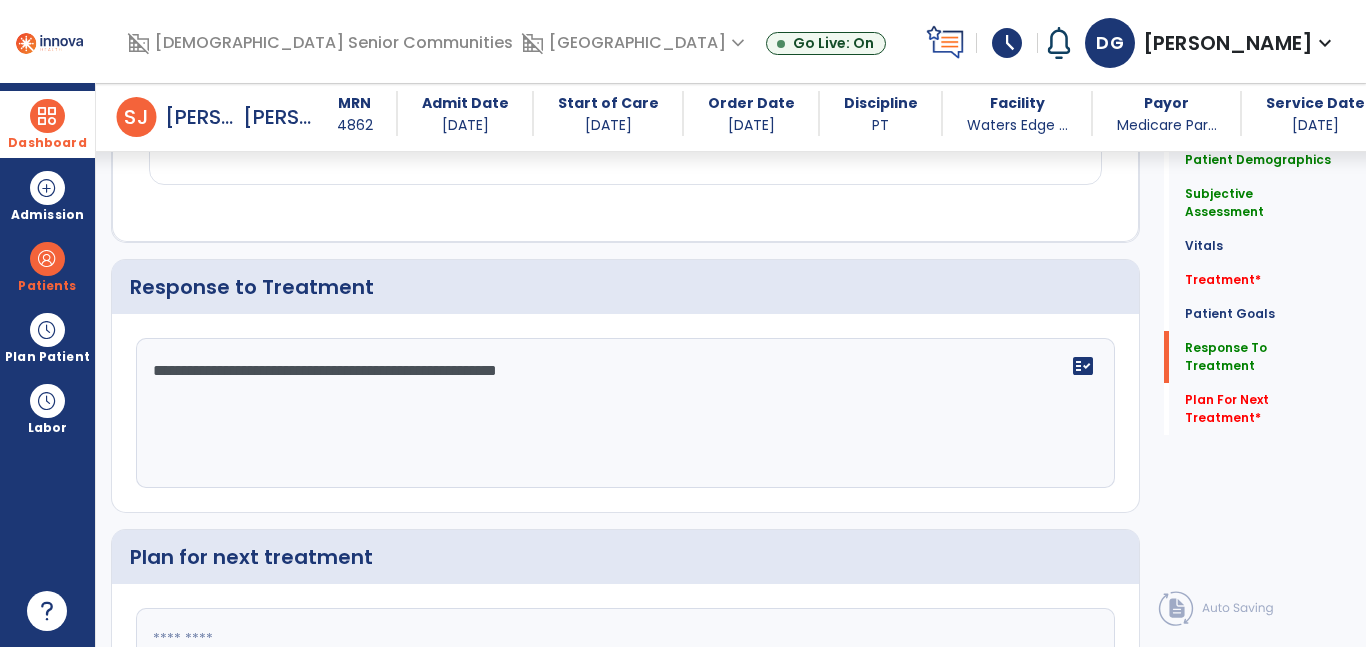 type on "**********" 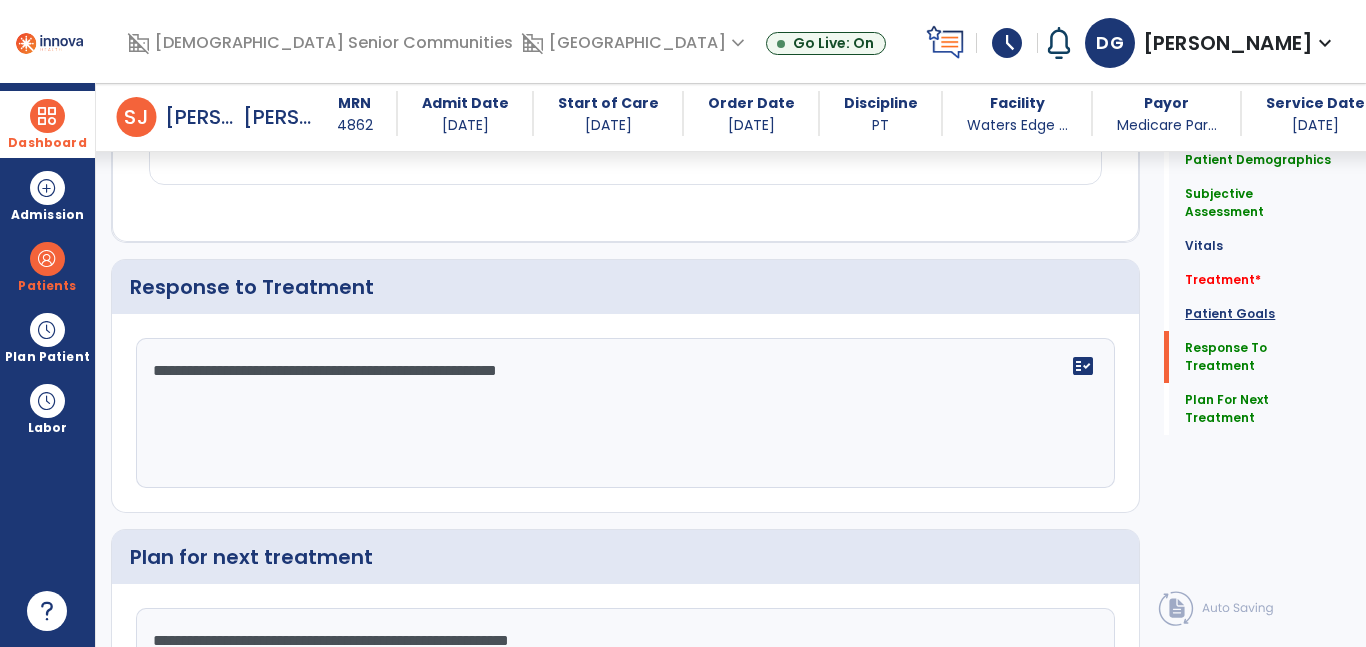 type on "**********" 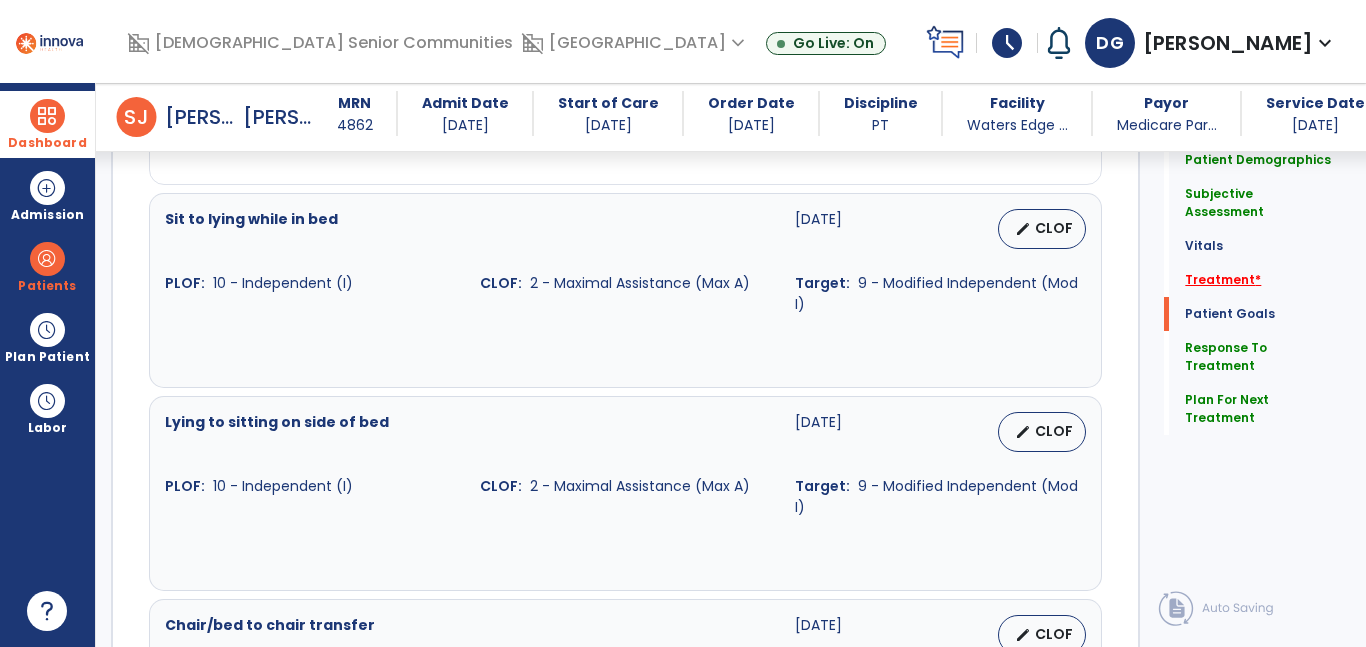 click on "Treatment   *" 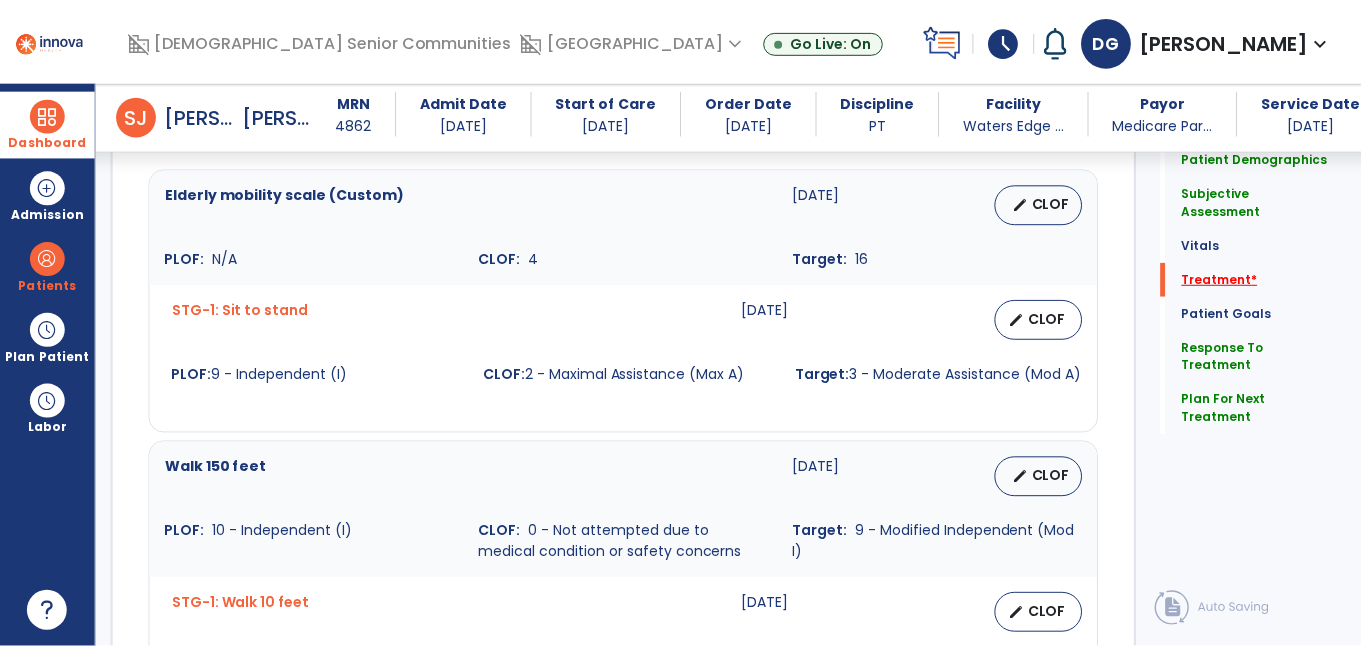 scroll, scrollTop: 1052, scrollLeft: 0, axis: vertical 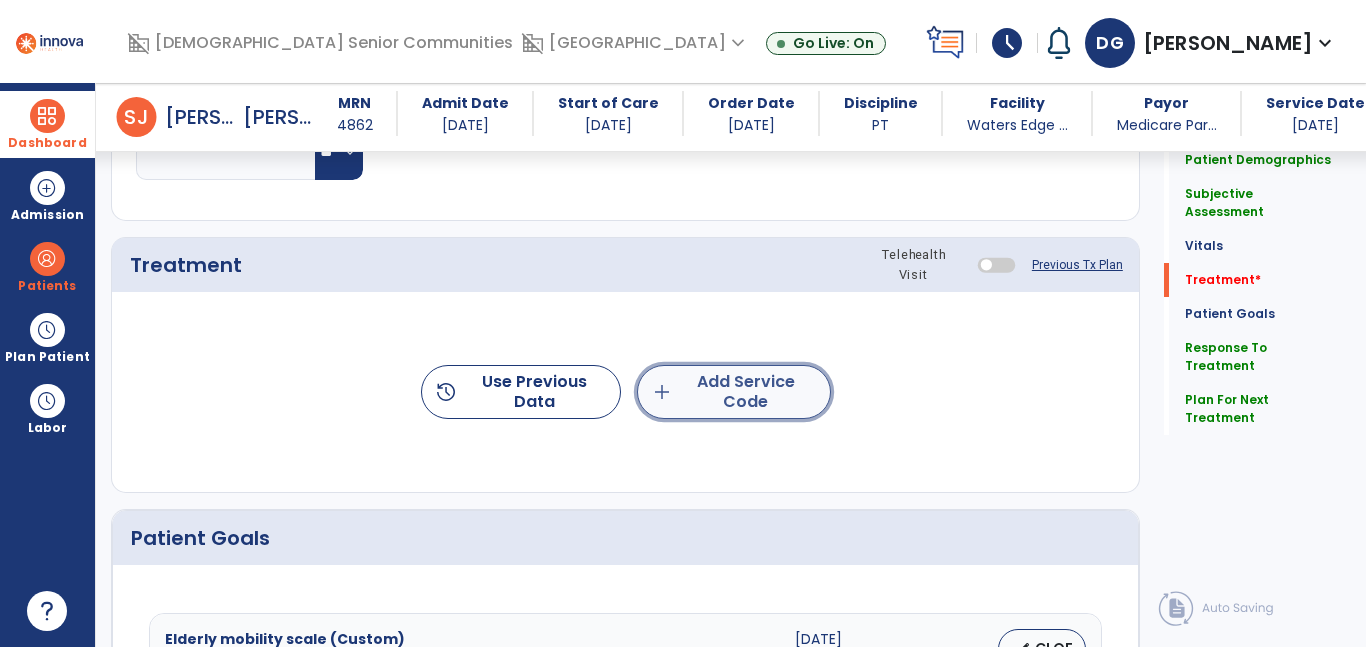 click on "add  Add Service Code" 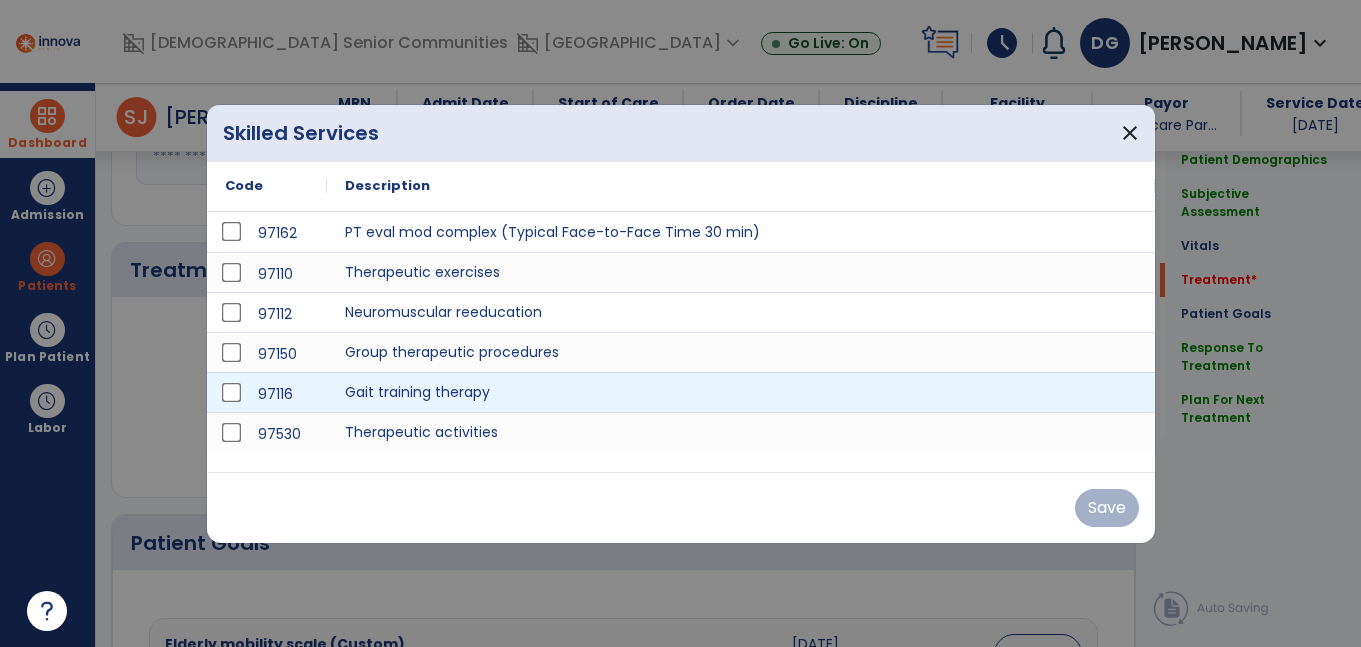 scroll, scrollTop: 1052, scrollLeft: 0, axis: vertical 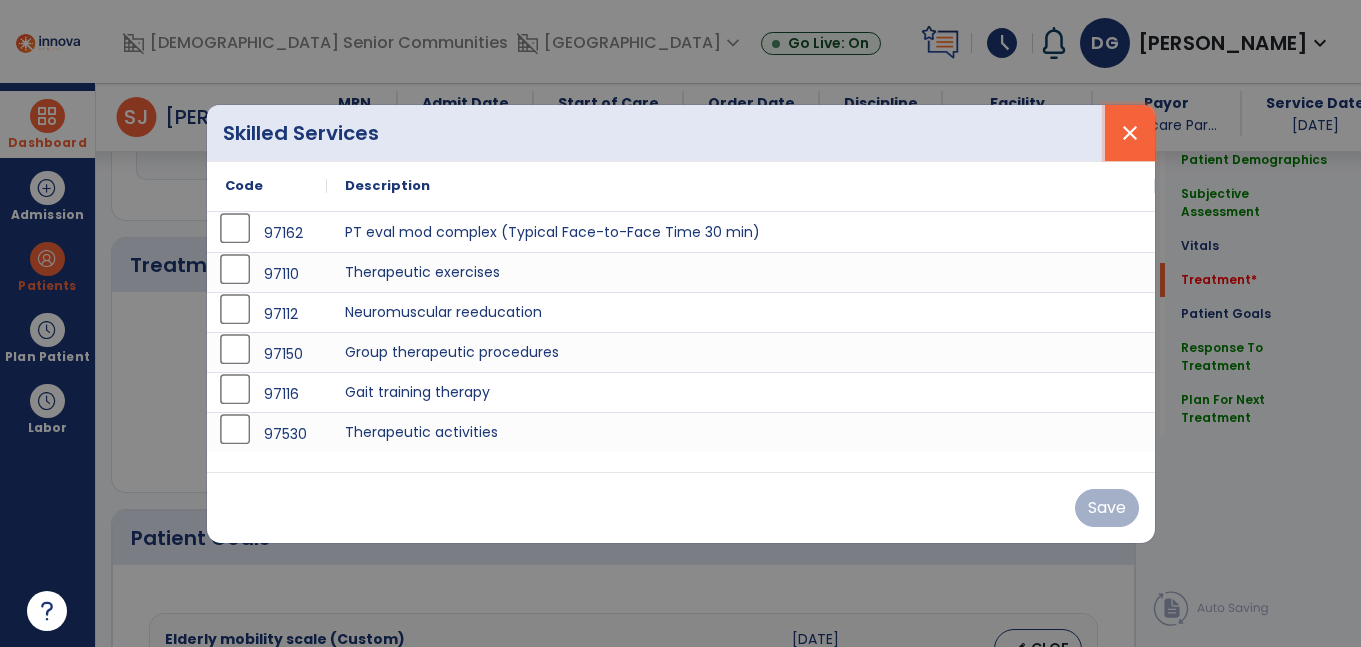 click on "close" at bounding box center [1130, 133] 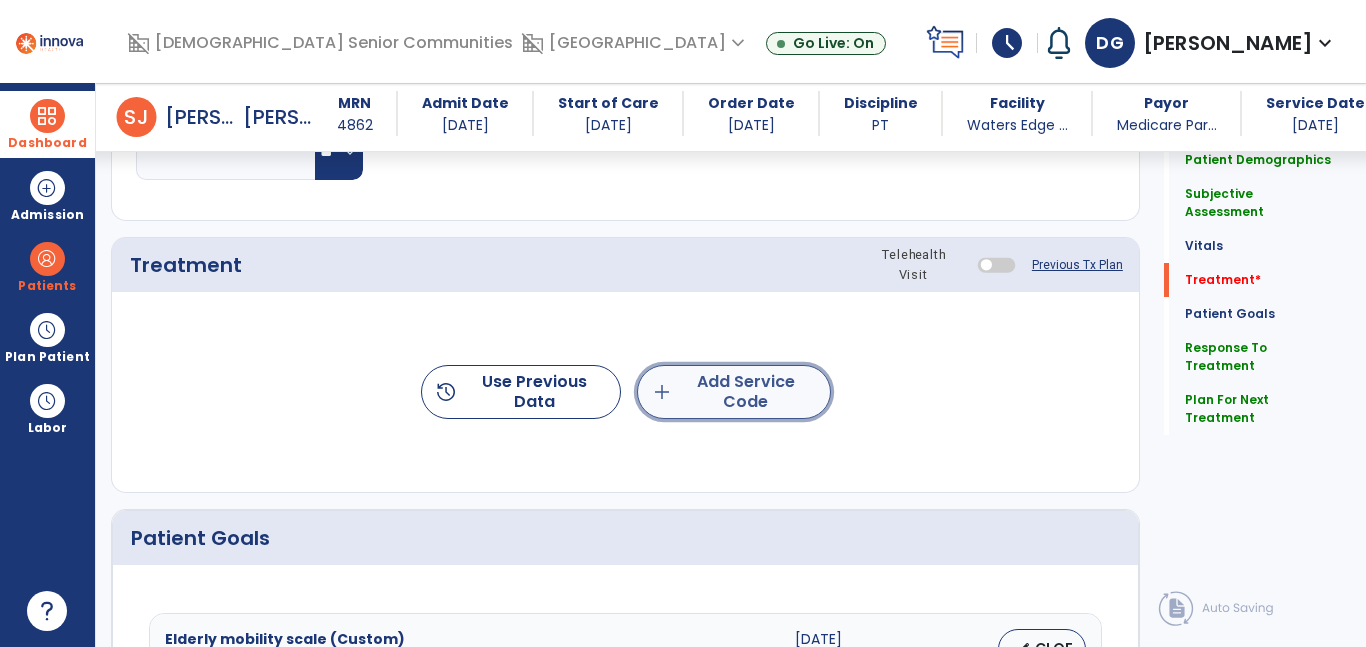 click on "add  Add Service Code" 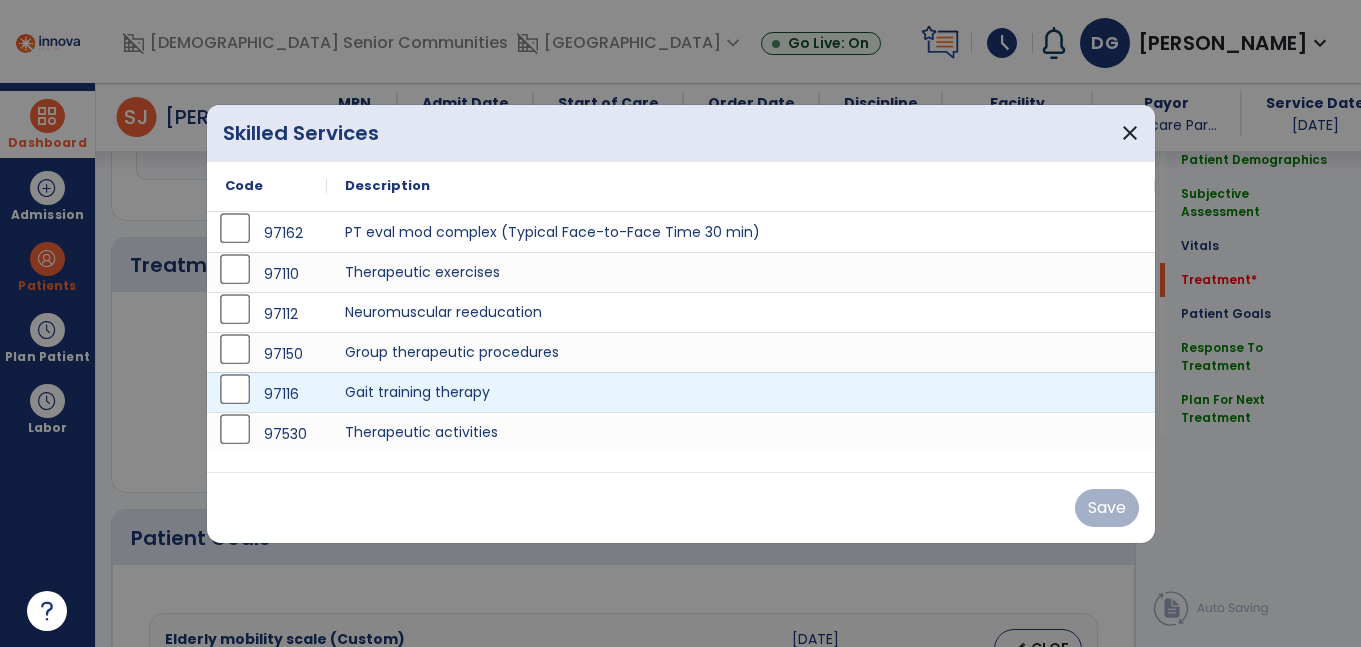 scroll, scrollTop: 1052, scrollLeft: 0, axis: vertical 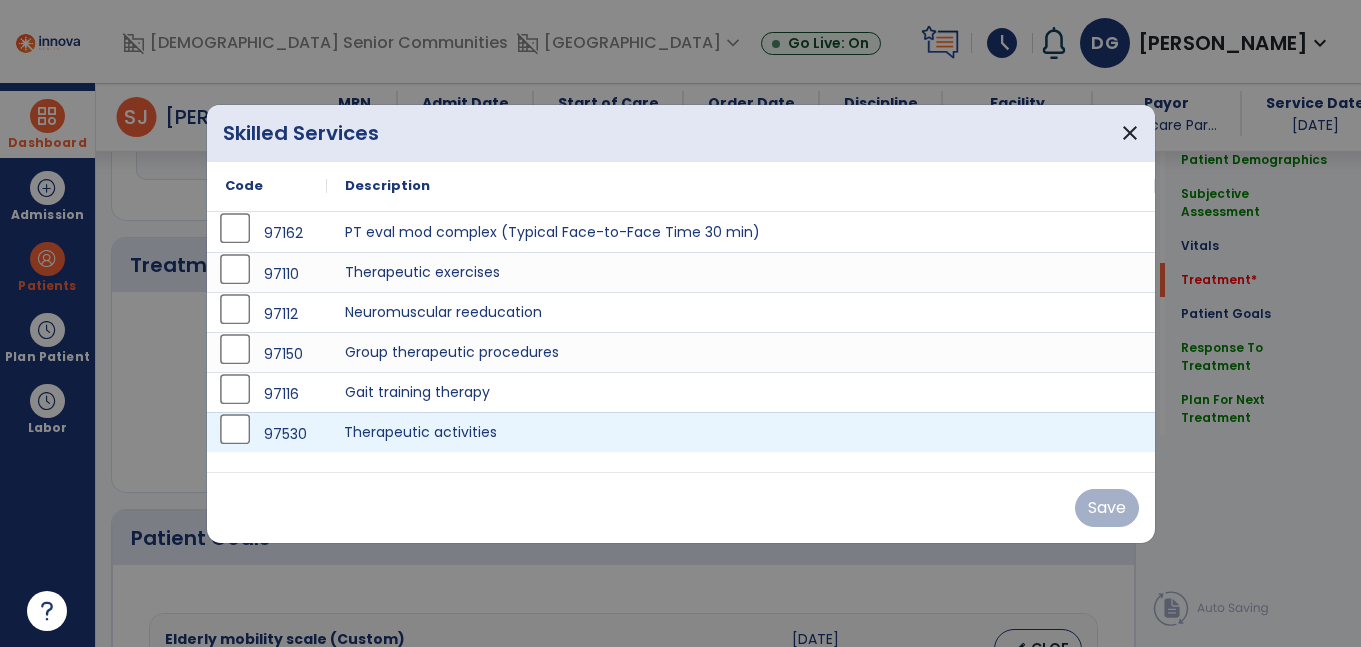 click on "Therapeutic activities" at bounding box center [741, 432] 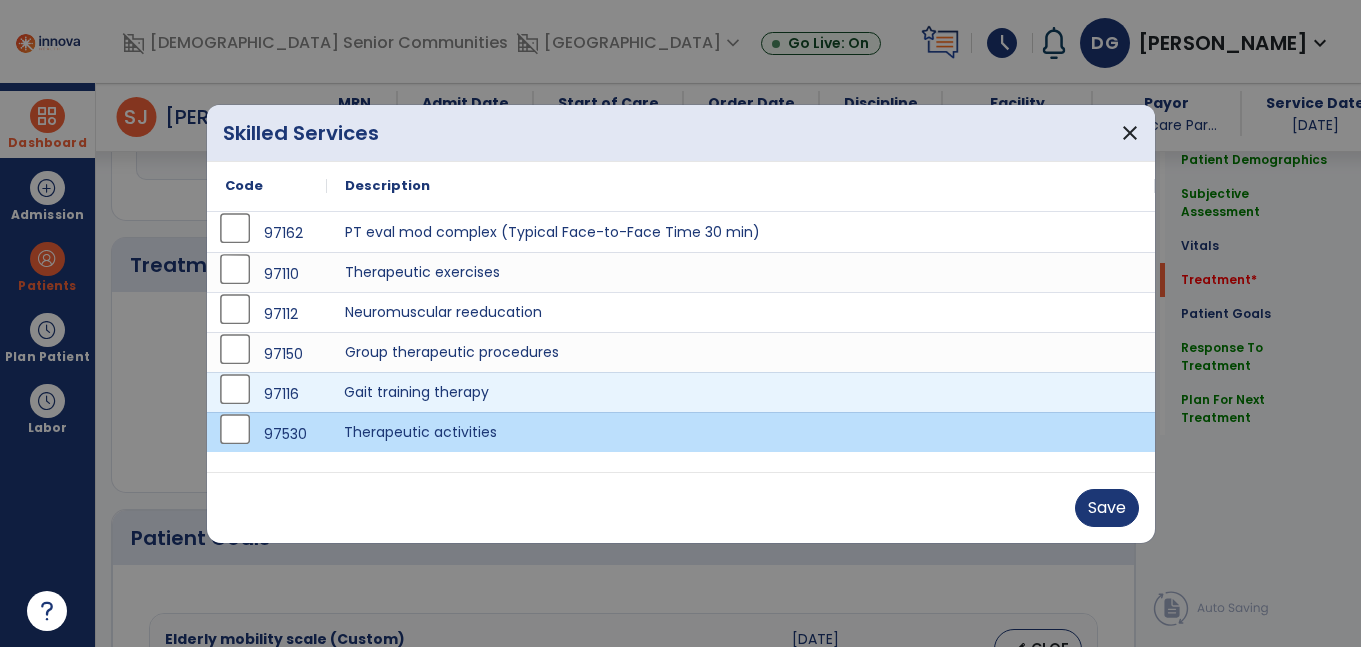 click on "Gait training therapy" at bounding box center [741, 392] 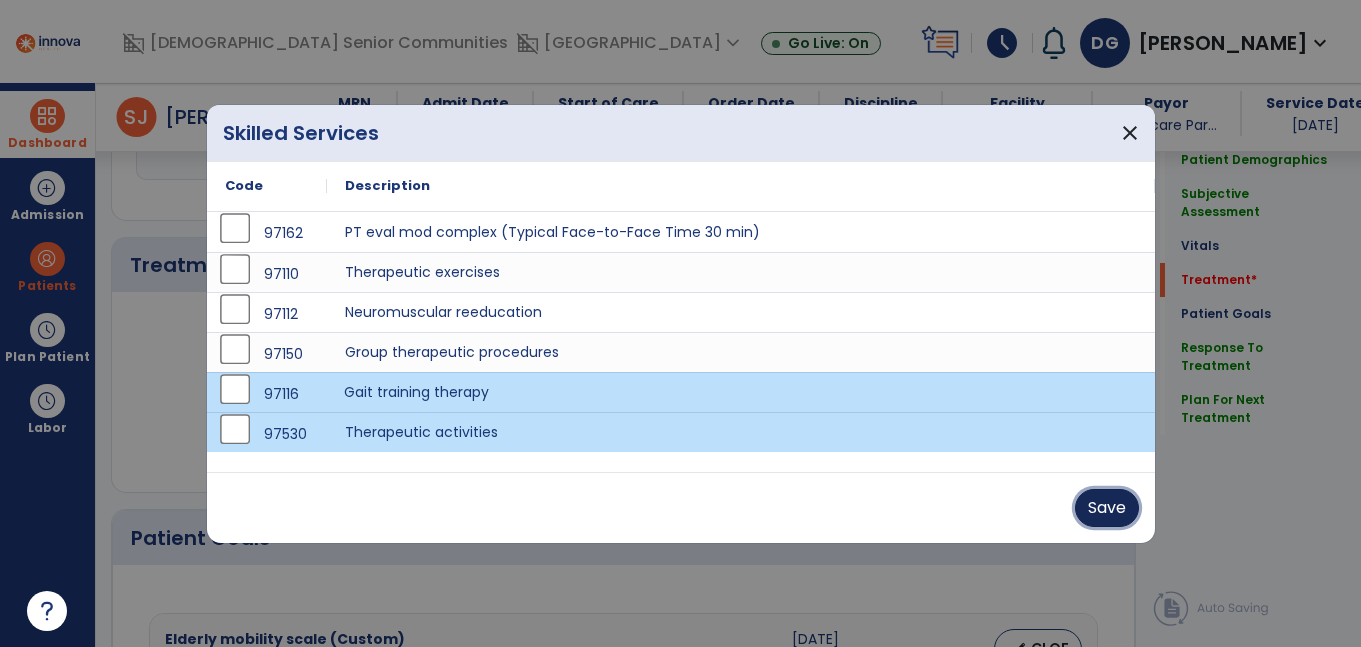 click on "Save" at bounding box center [1107, 508] 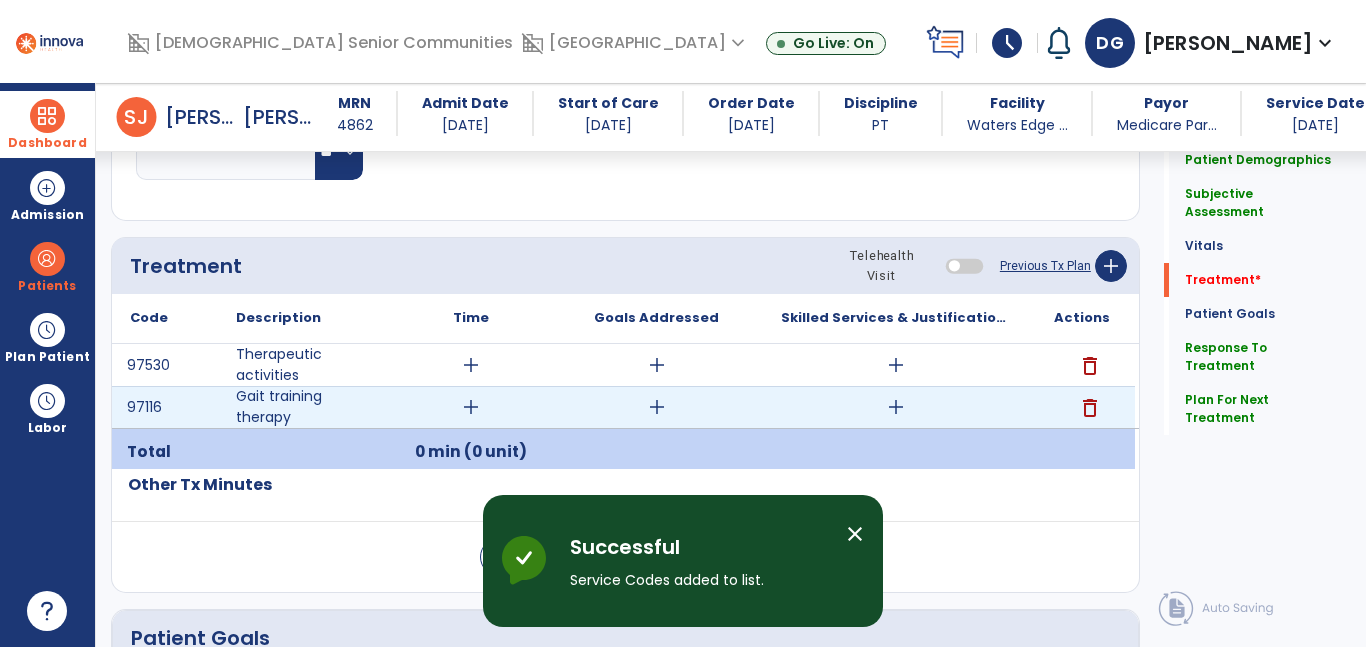 click on "add" at bounding box center [471, 407] 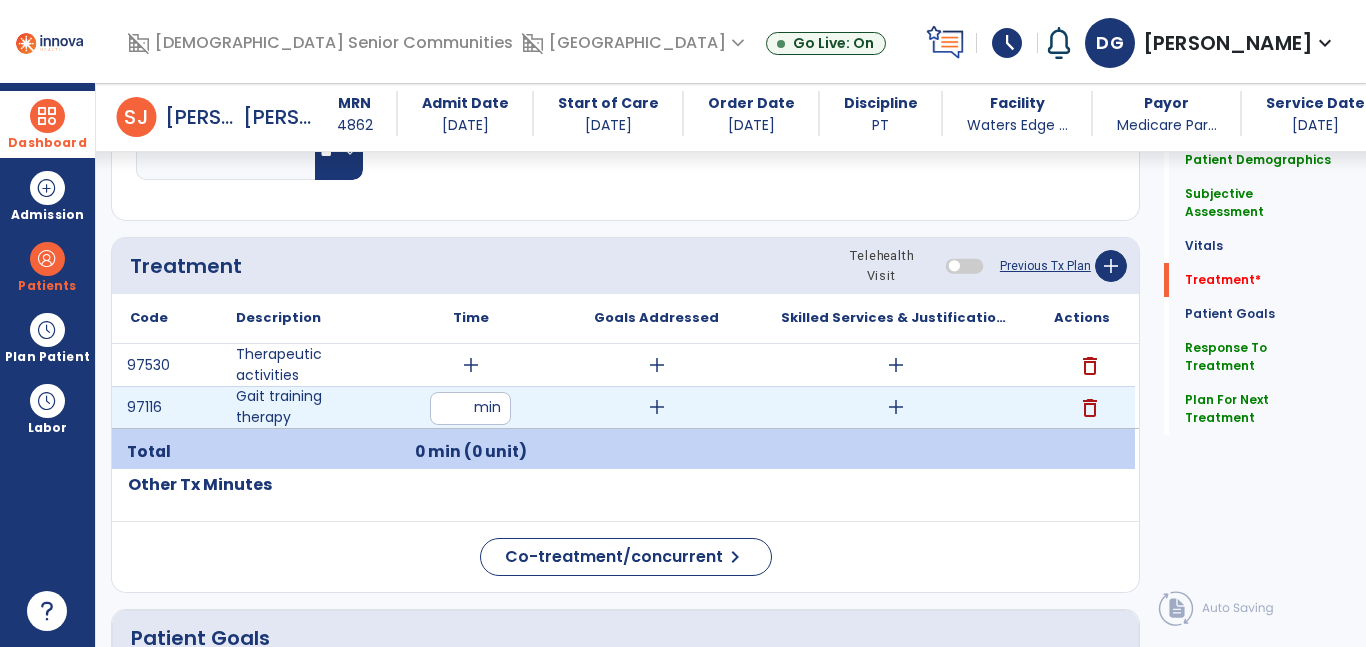 type on "**" 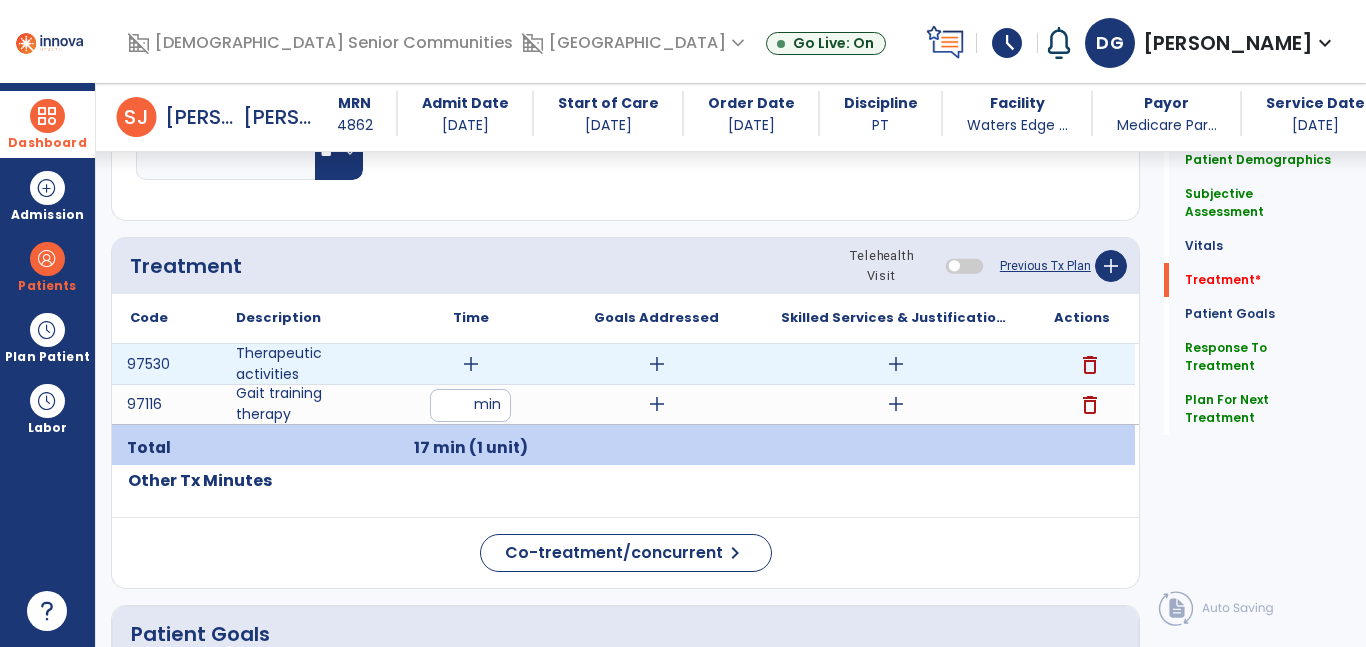 click on "add" at bounding box center [471, 364] 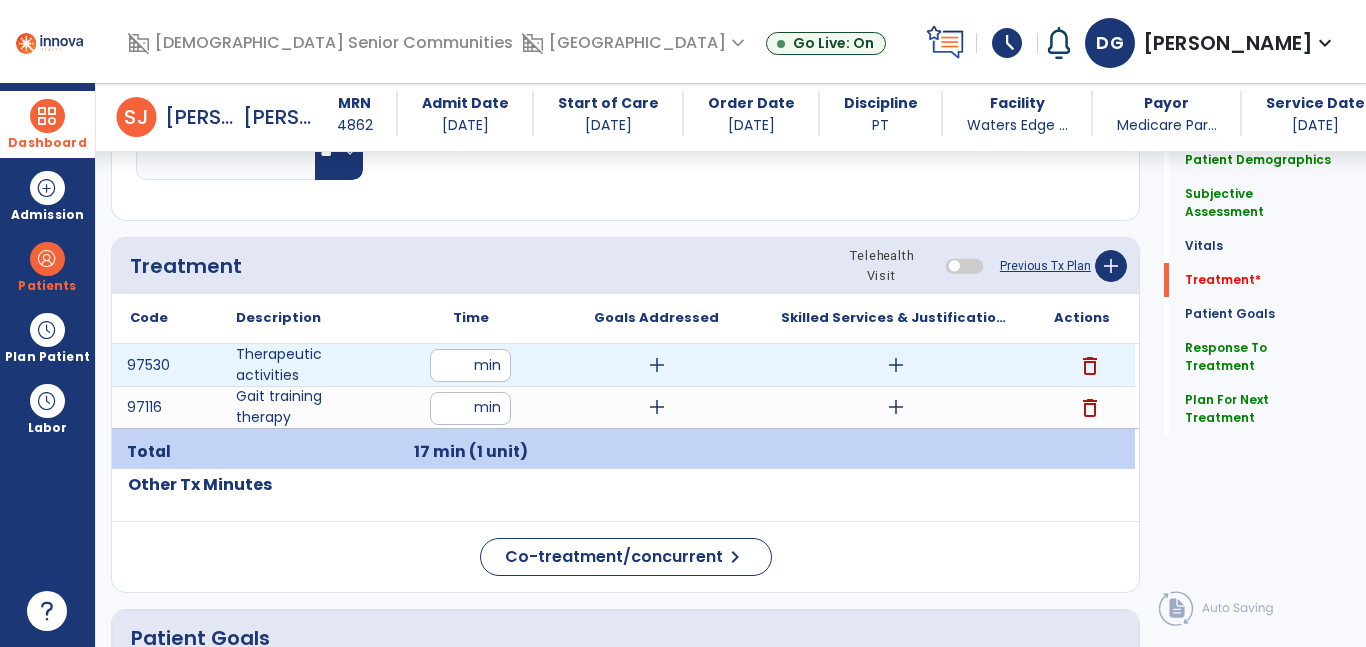 type on "**" 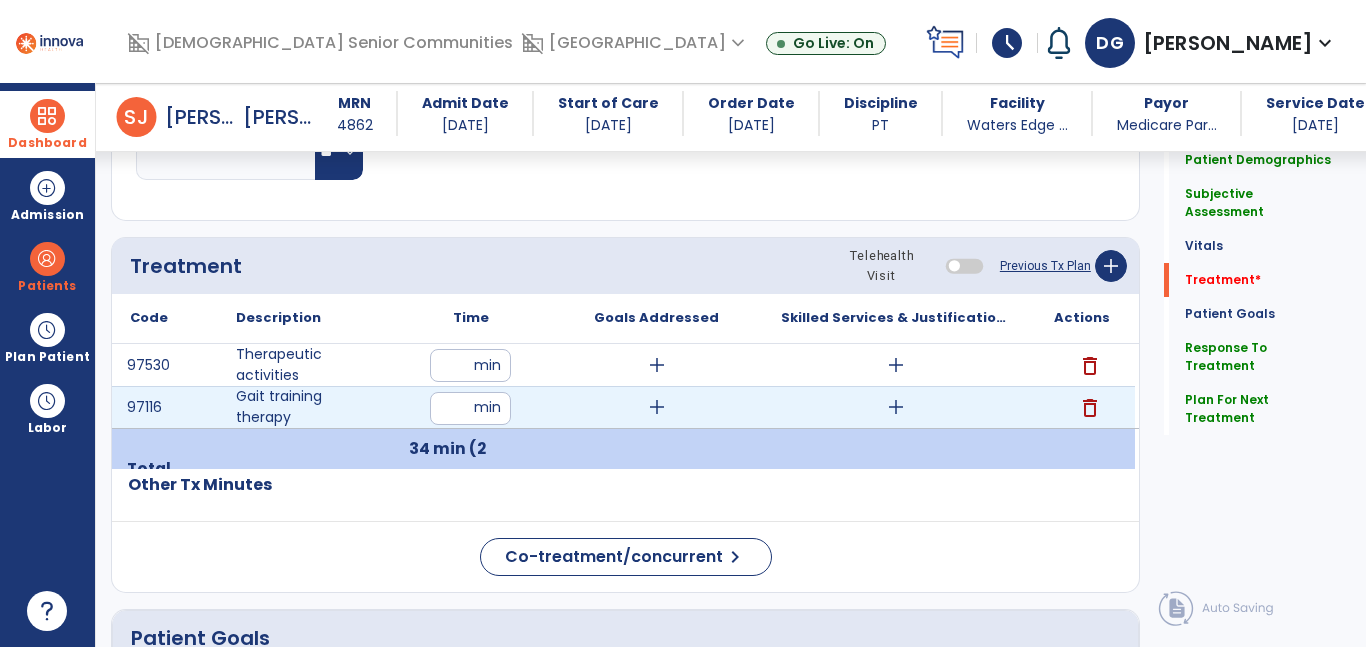 click on "**" at bounding box center [470, 408] 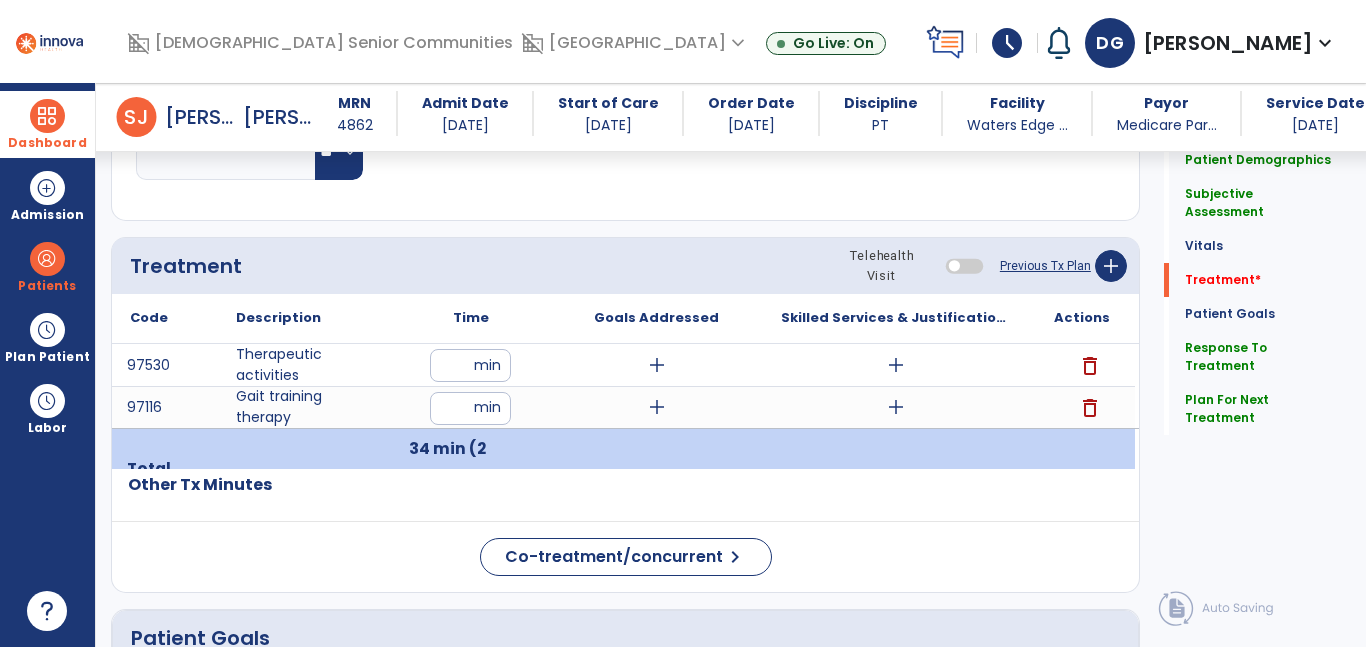 click 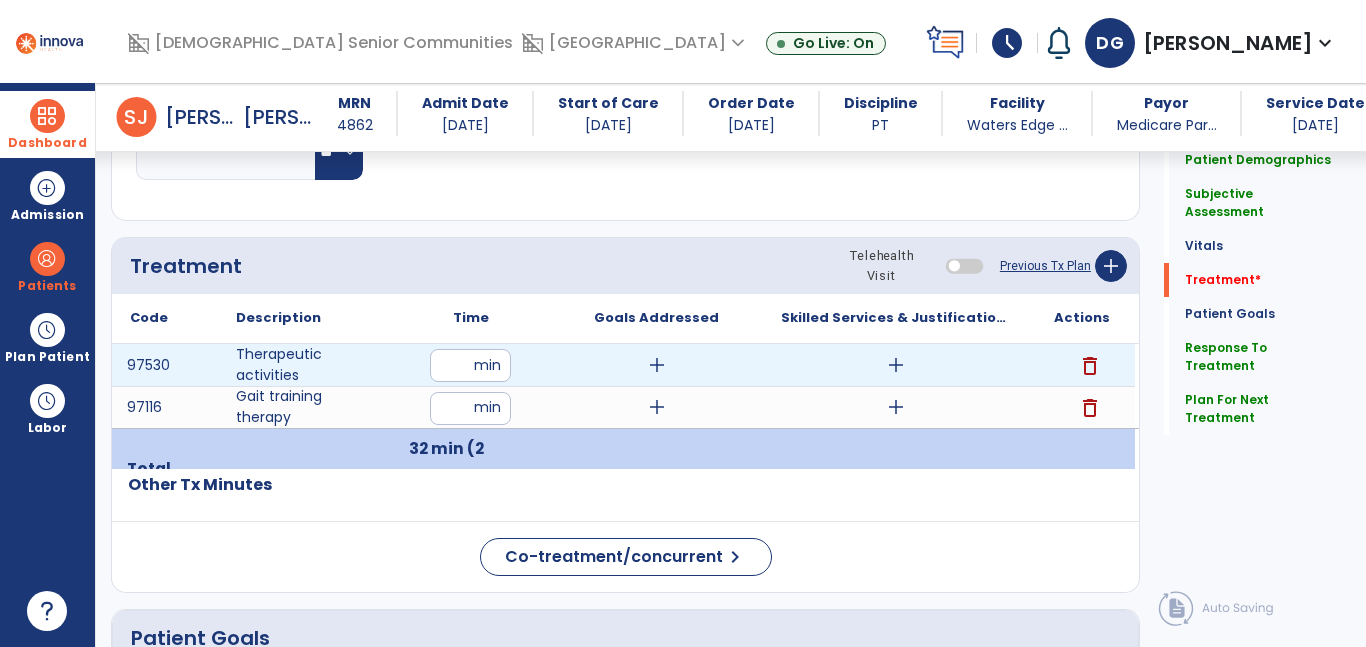 click on "add" at bounding box center [896, 365] 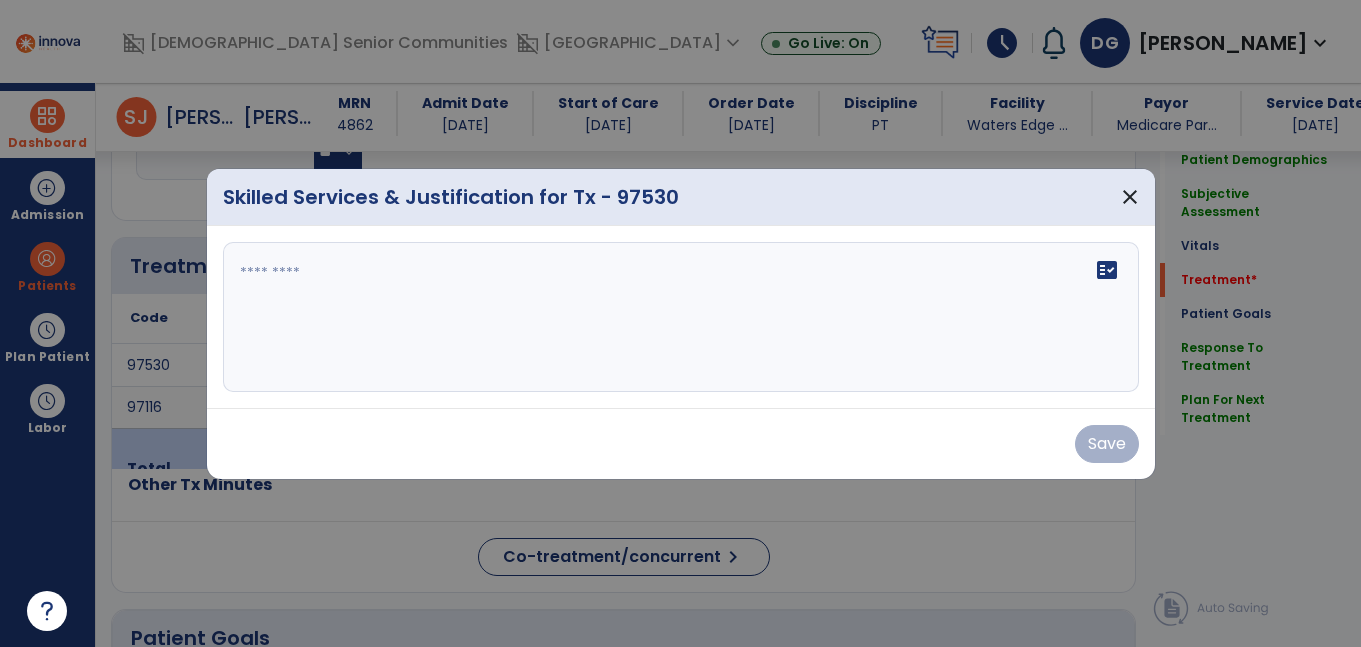scroll, scrollTop: 1052, scrollLeft: 0, axis: vertical 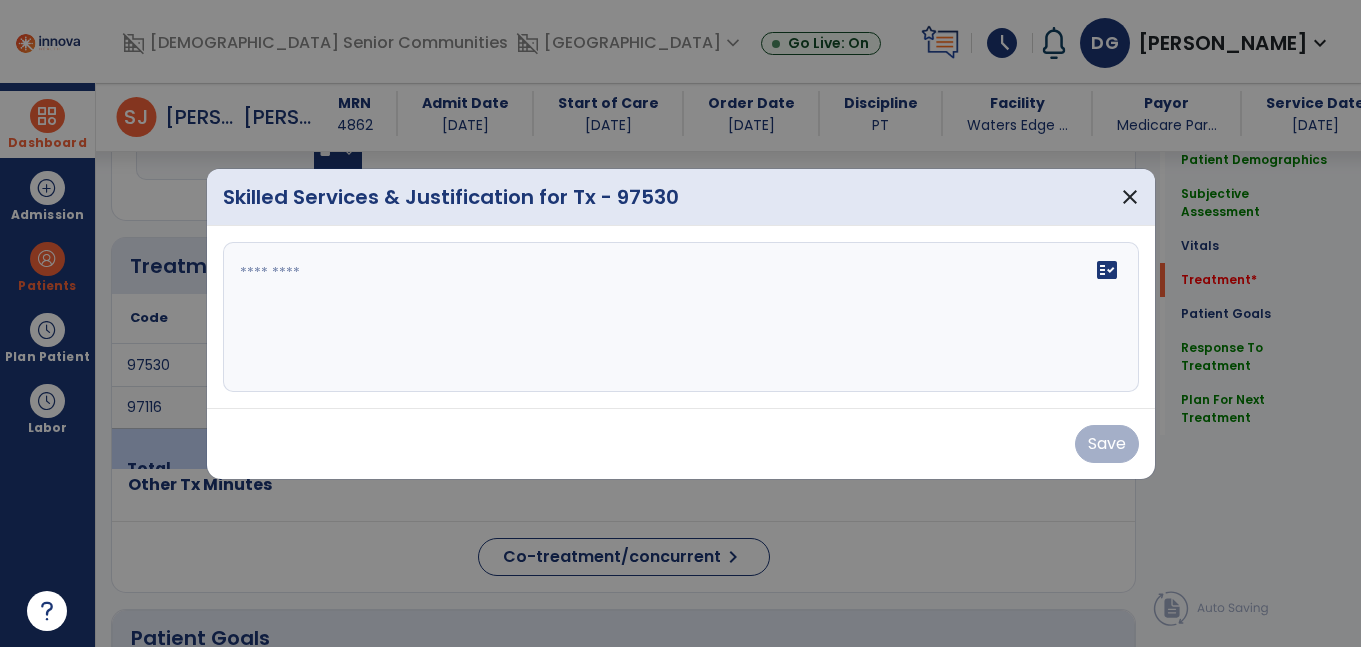 click on "fact_check" at bounding box center [681, 317] 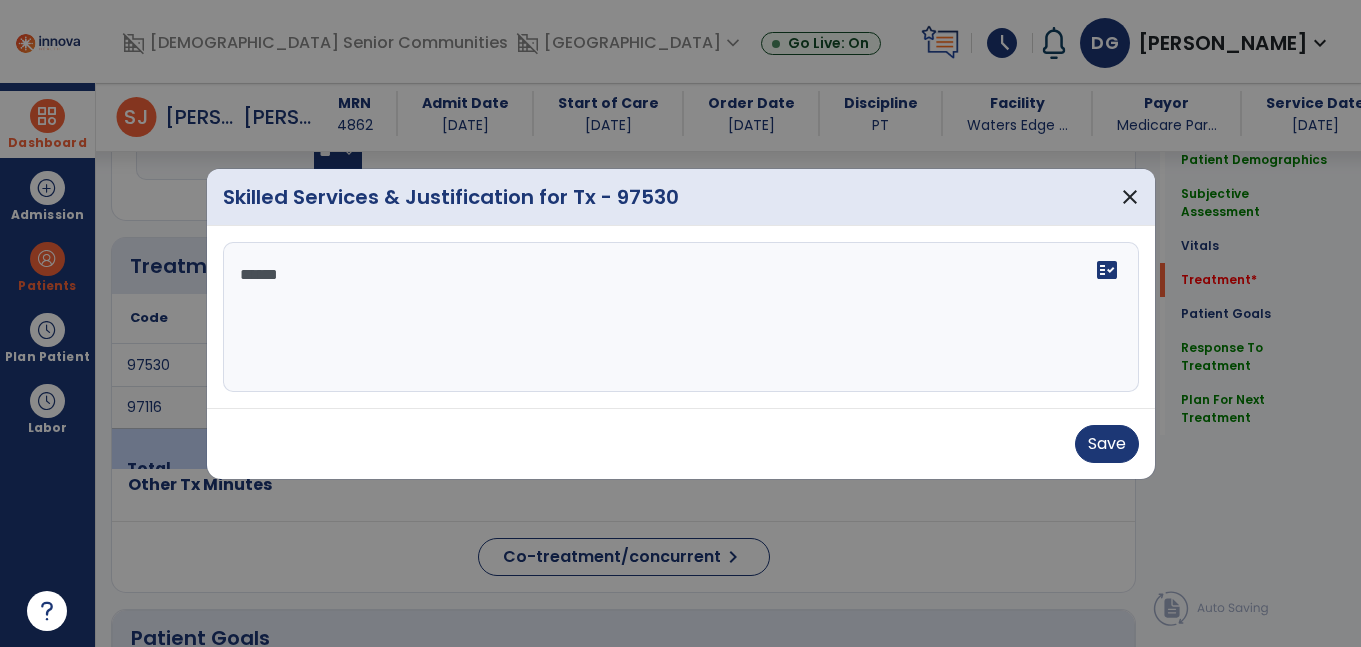 type on "*******" 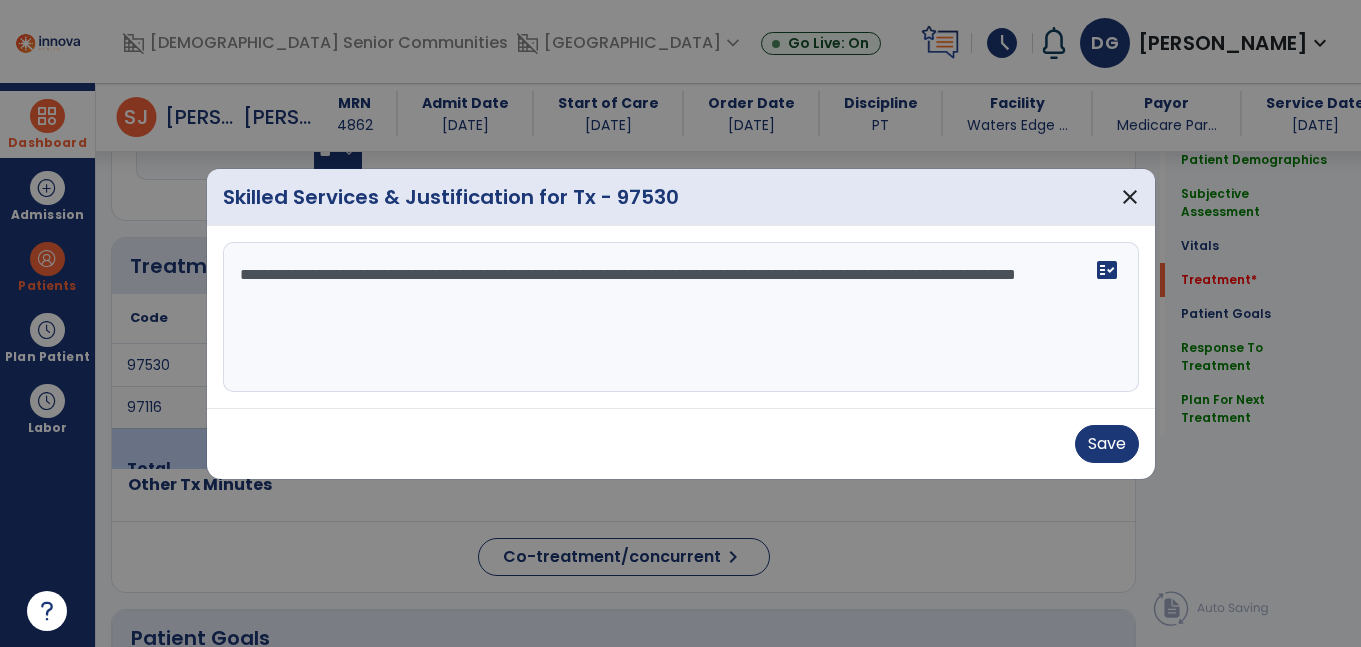 click on "**********" at bounding box center [681, 317] 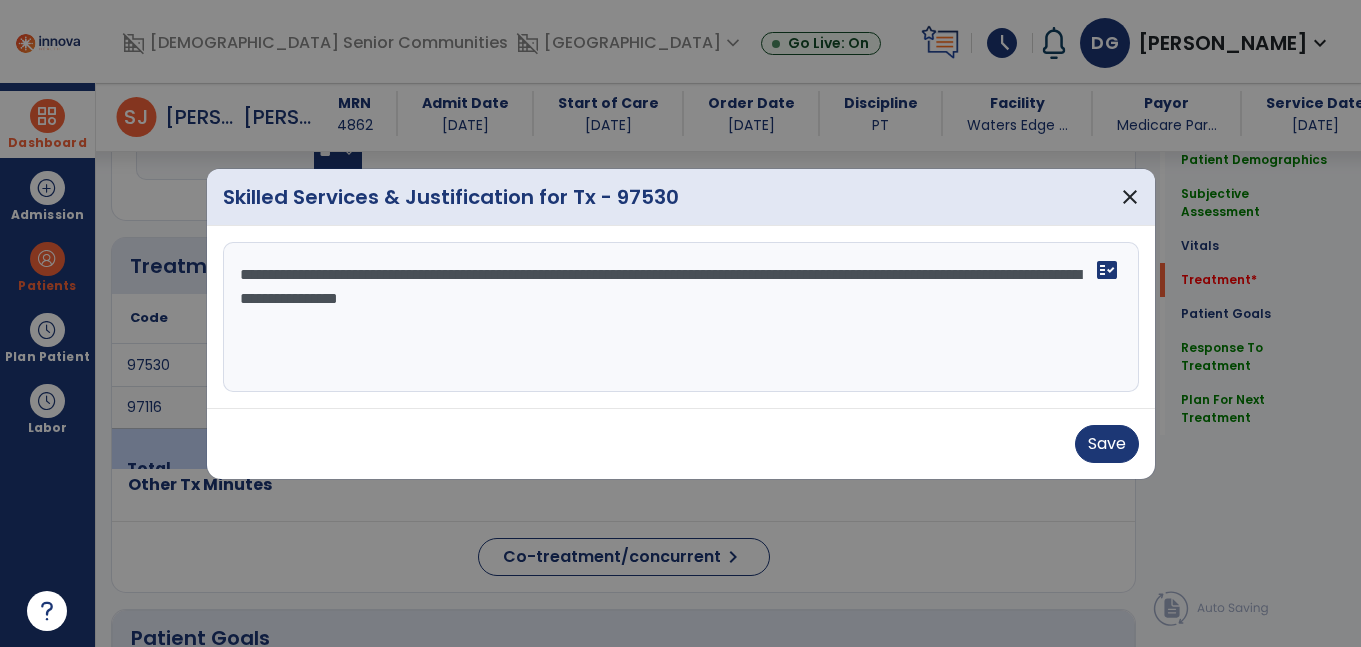 click on "**********" at bounding box center (681, 317) 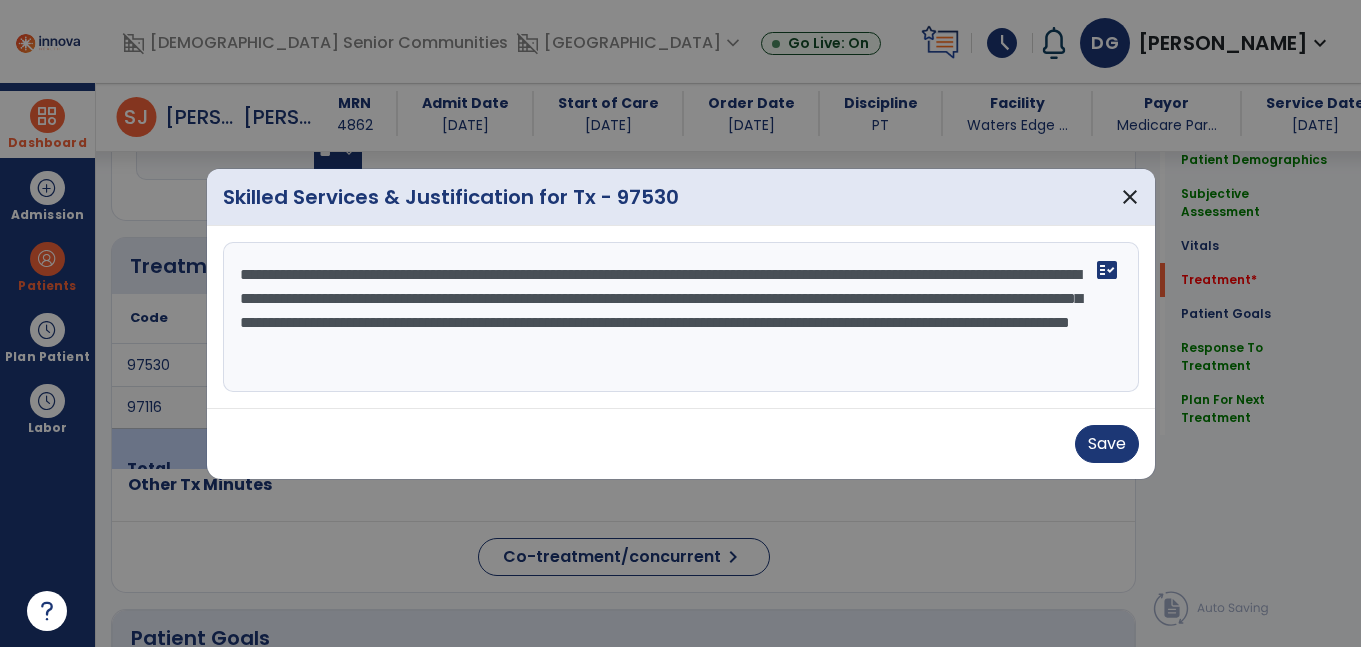 click on "**********" at bounding box center [681, 317] 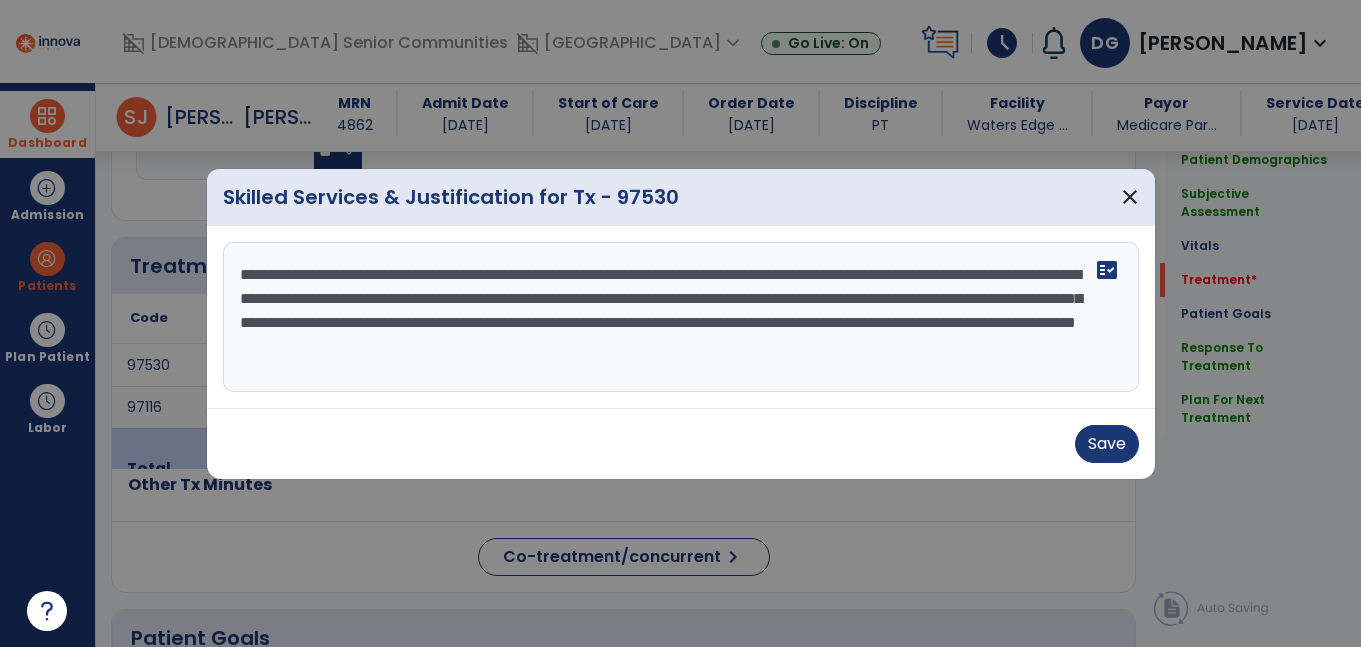 click on "**********" at bounding box center (681, 317) 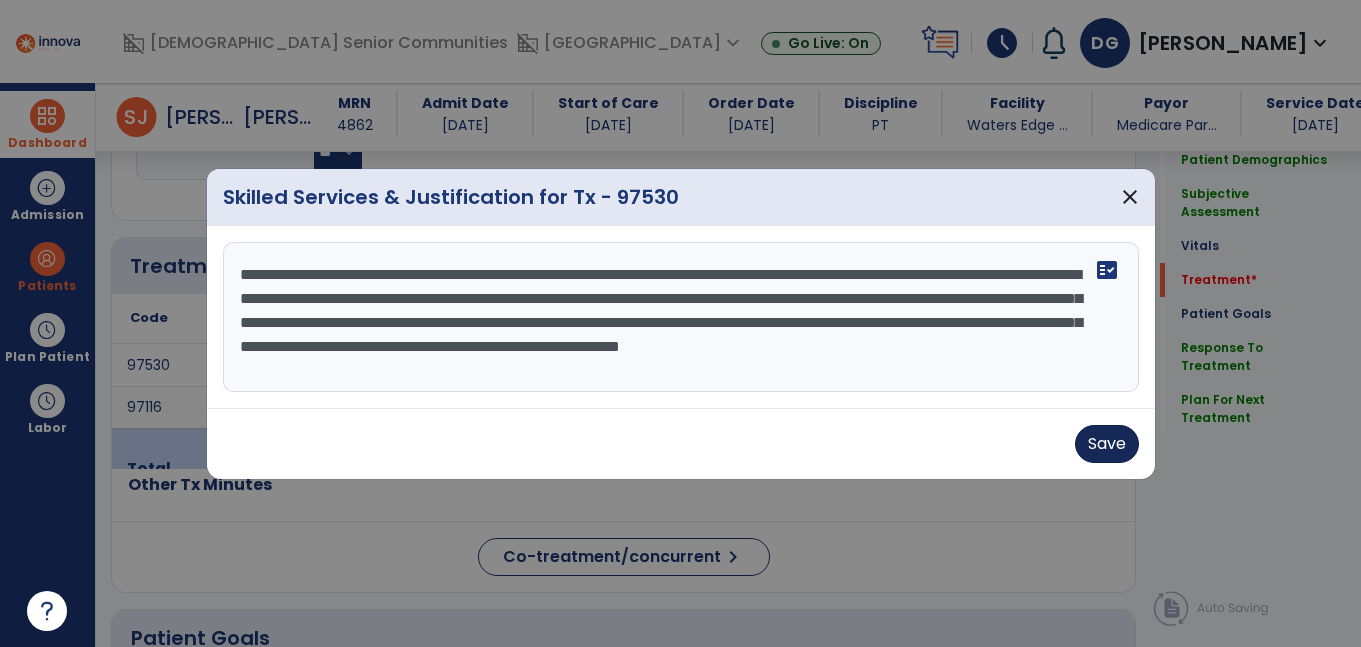 type on "**********" 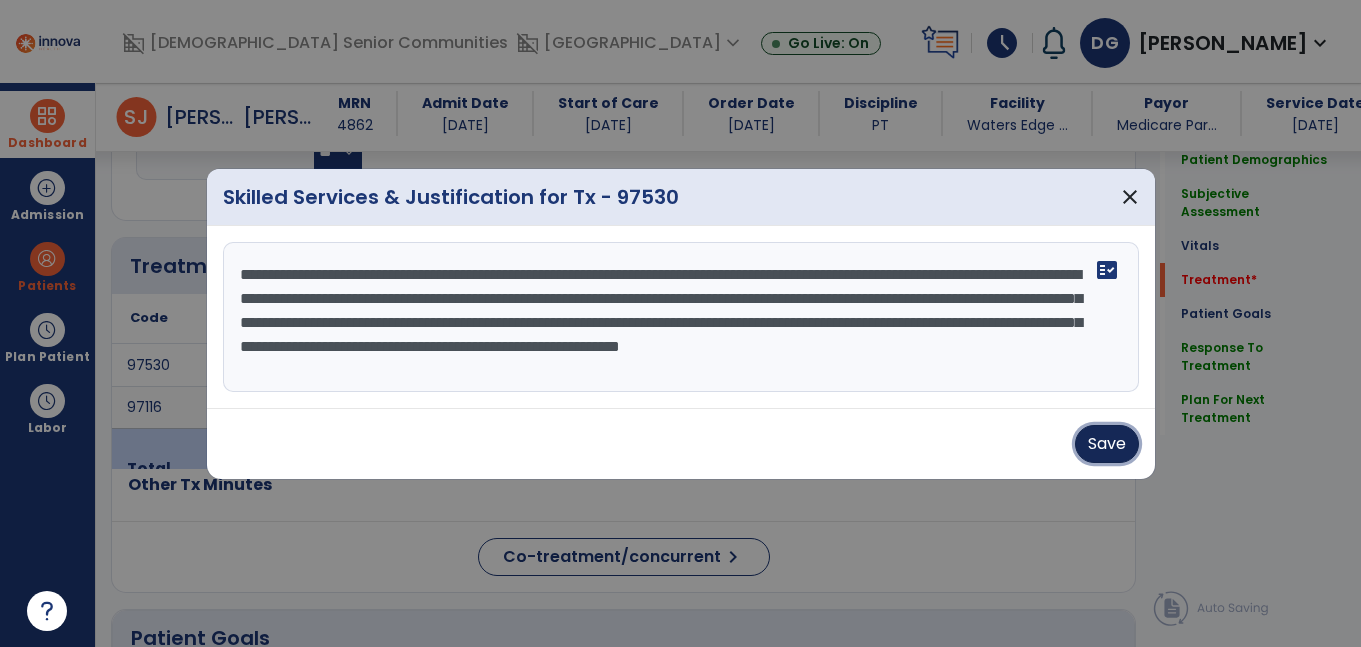 click on "Save" at bounding box center [1107, 444] 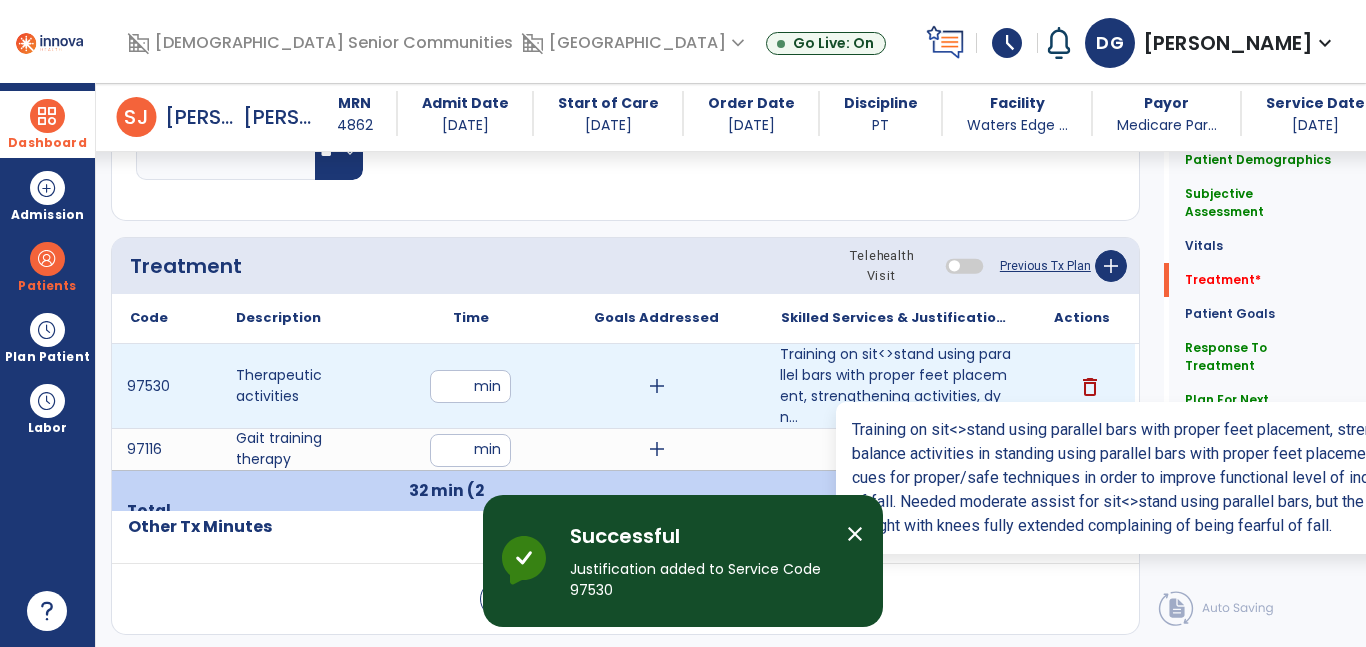 click on "Training on sit<>stand using parallel bars with proper feet placement, strengthening activities, dyn..." at bounding box center (896, 386) 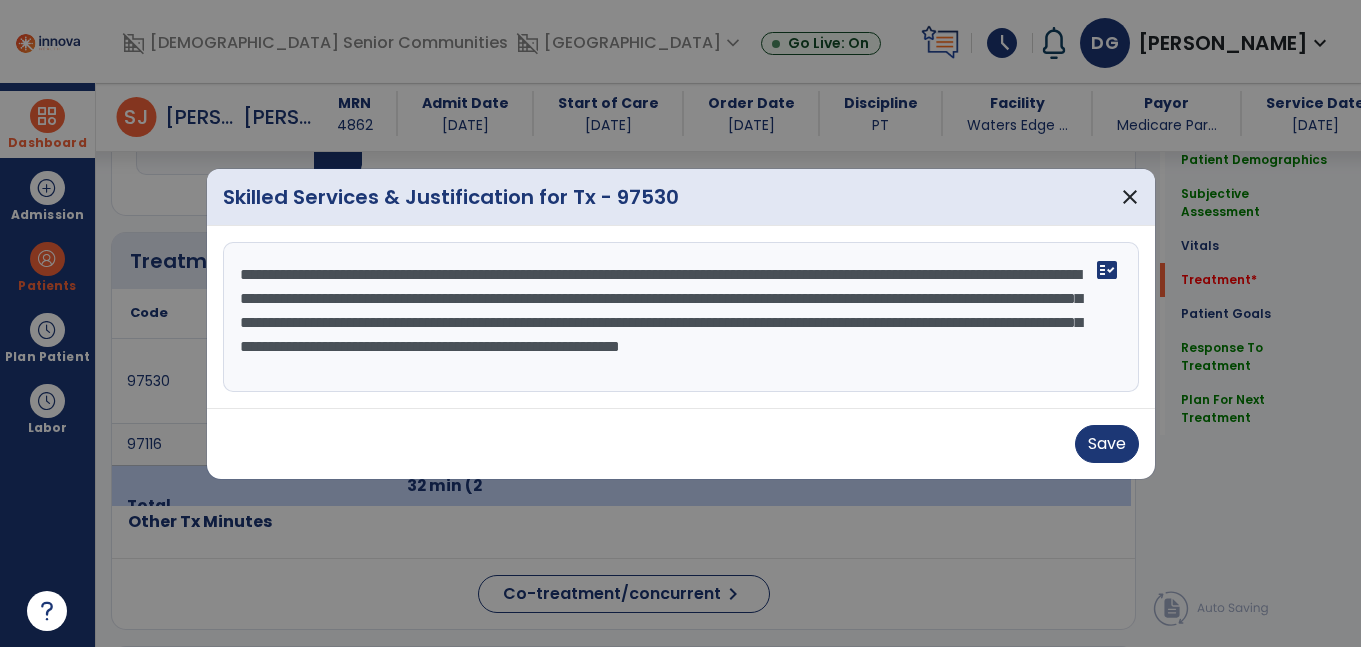 scroll, scrollTop: 1052, scrollLeft: 0, axis: vertical 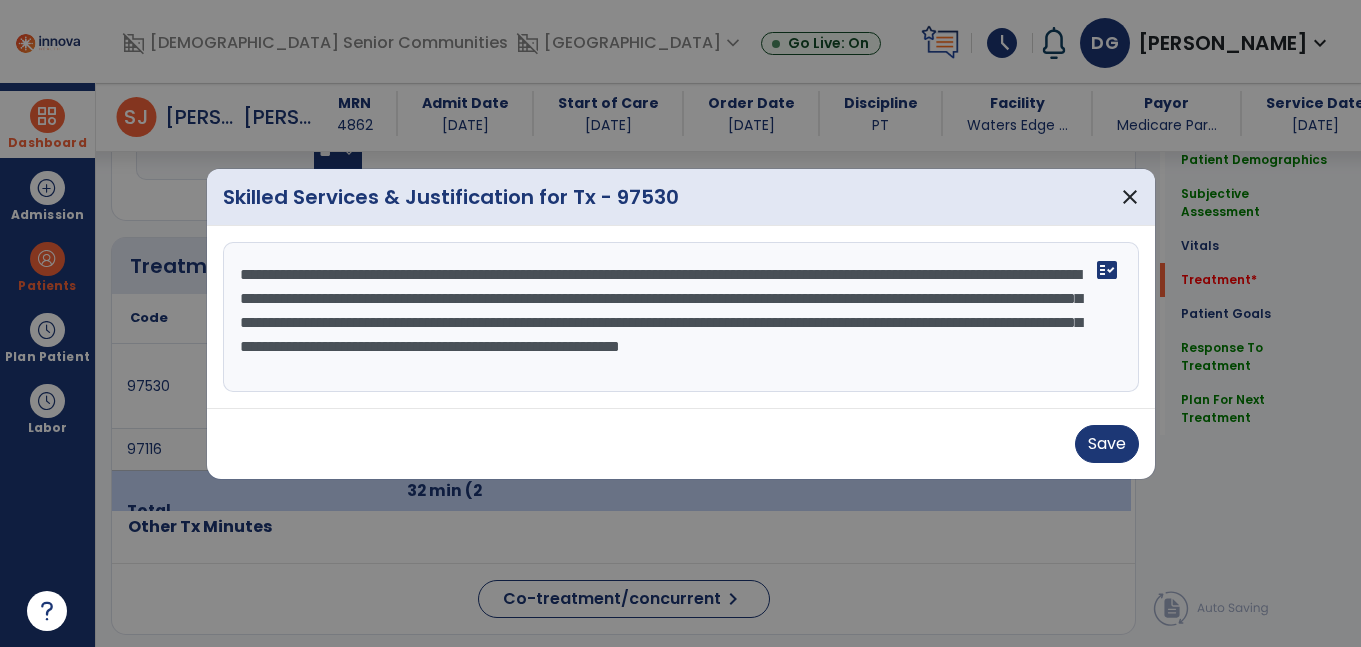 click on "**********" at bounding box center [681, 317] 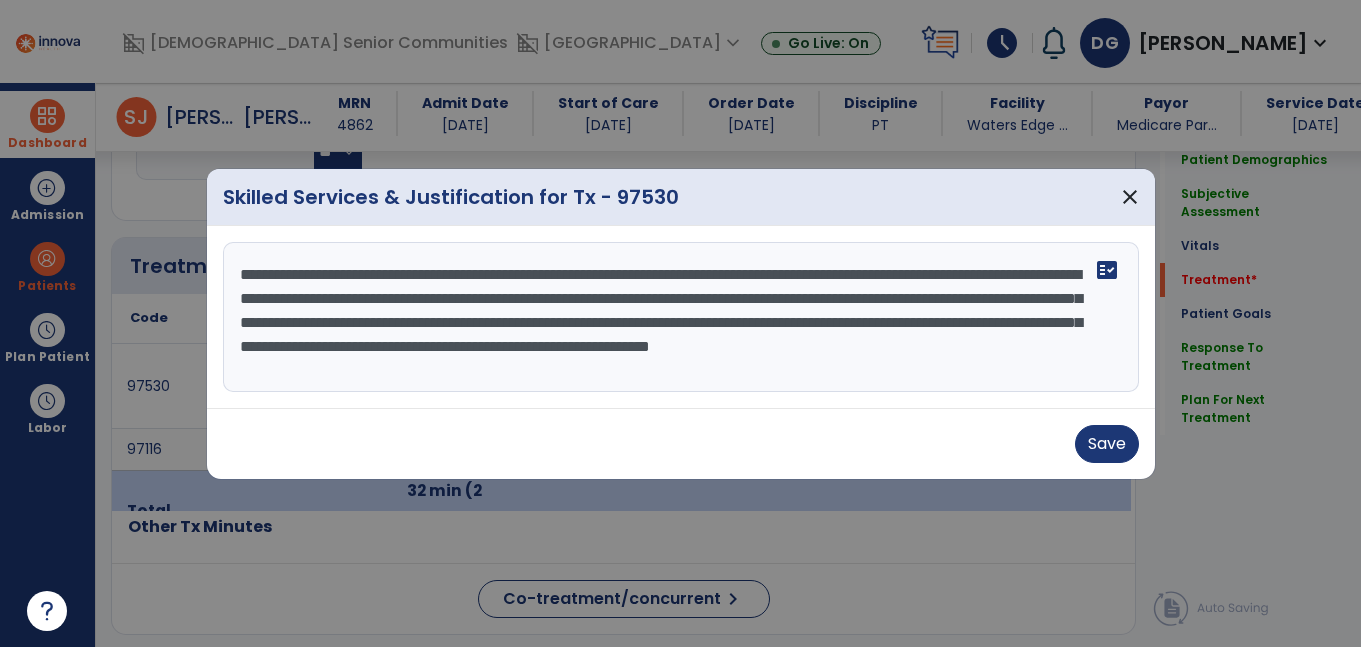 type on "**********" 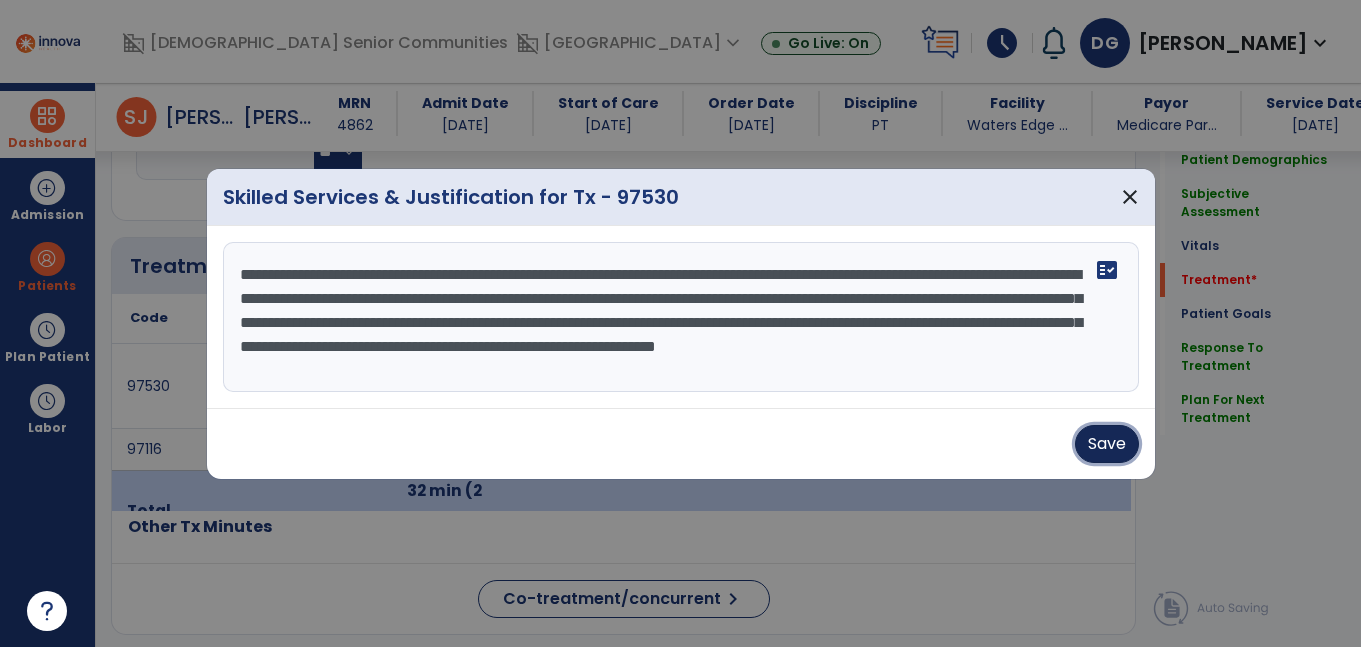 click on "Save" at bounding box center [1107, 444] 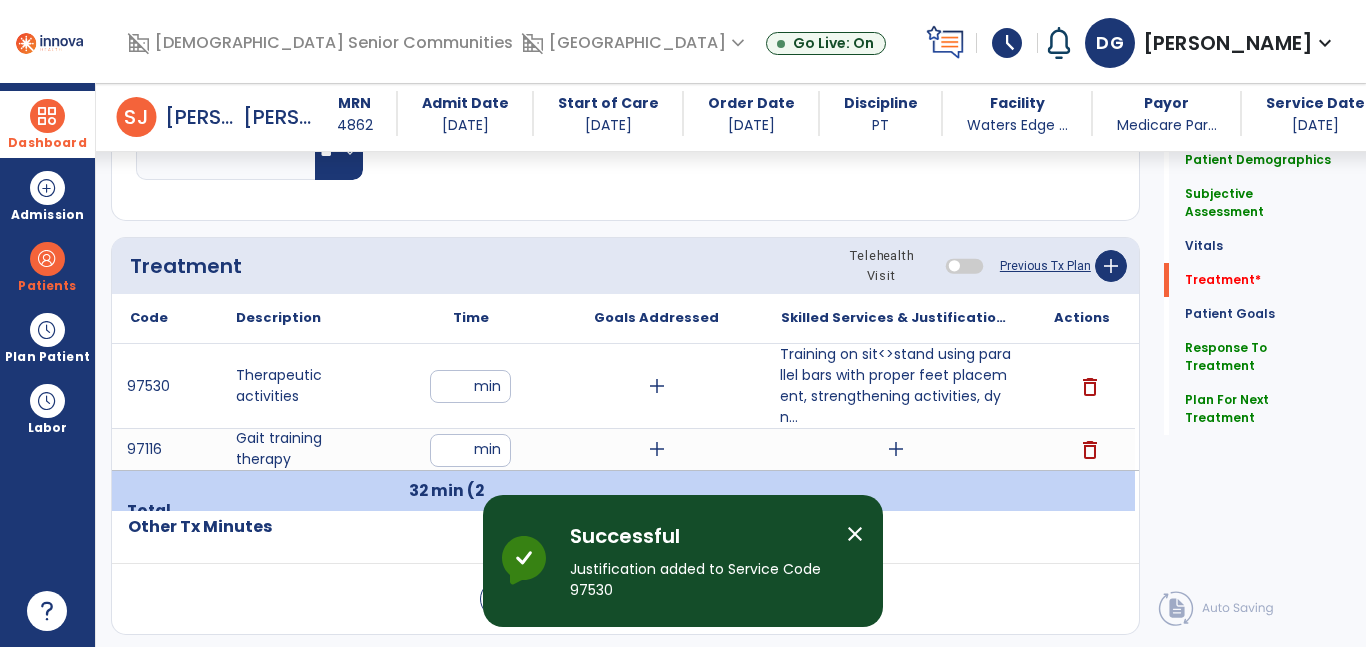 click on "Training on sit<>stand using parallel bars with proper feet placement, strengthening activities, dyn..." at bounding box center [896, 386] 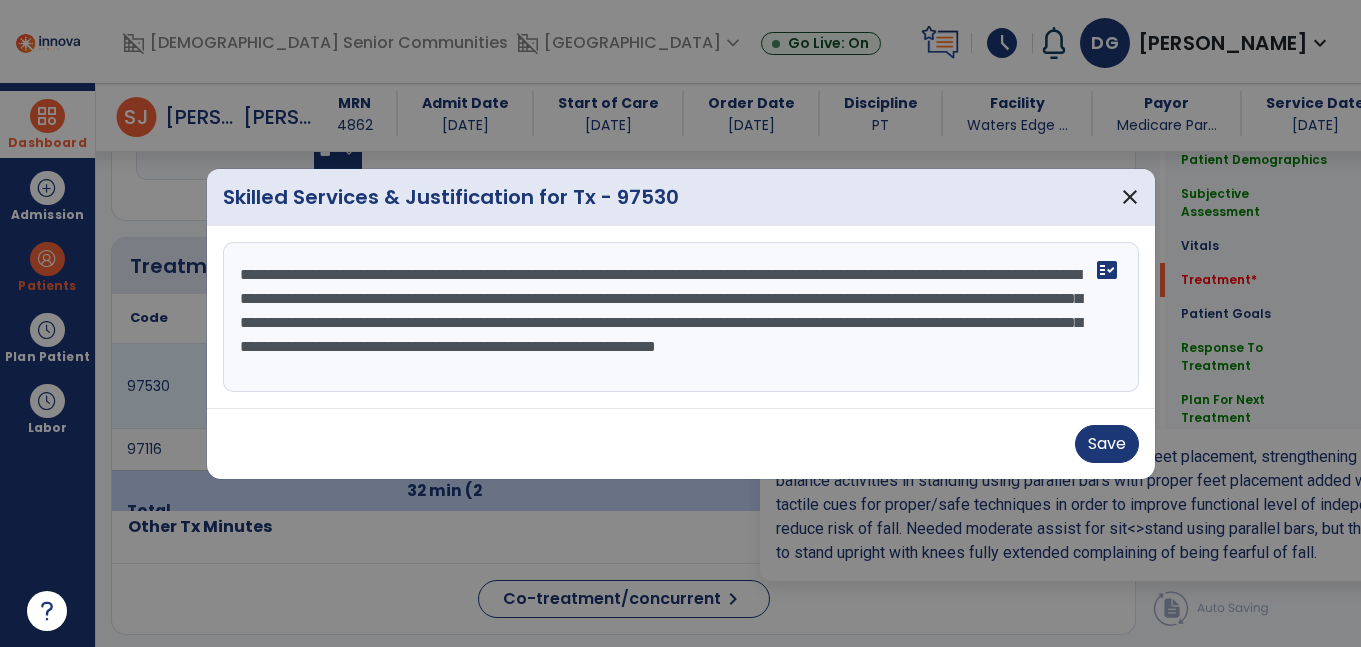 scroll, scrollTop: 1052, scrollLeft: 0, axis: vertical 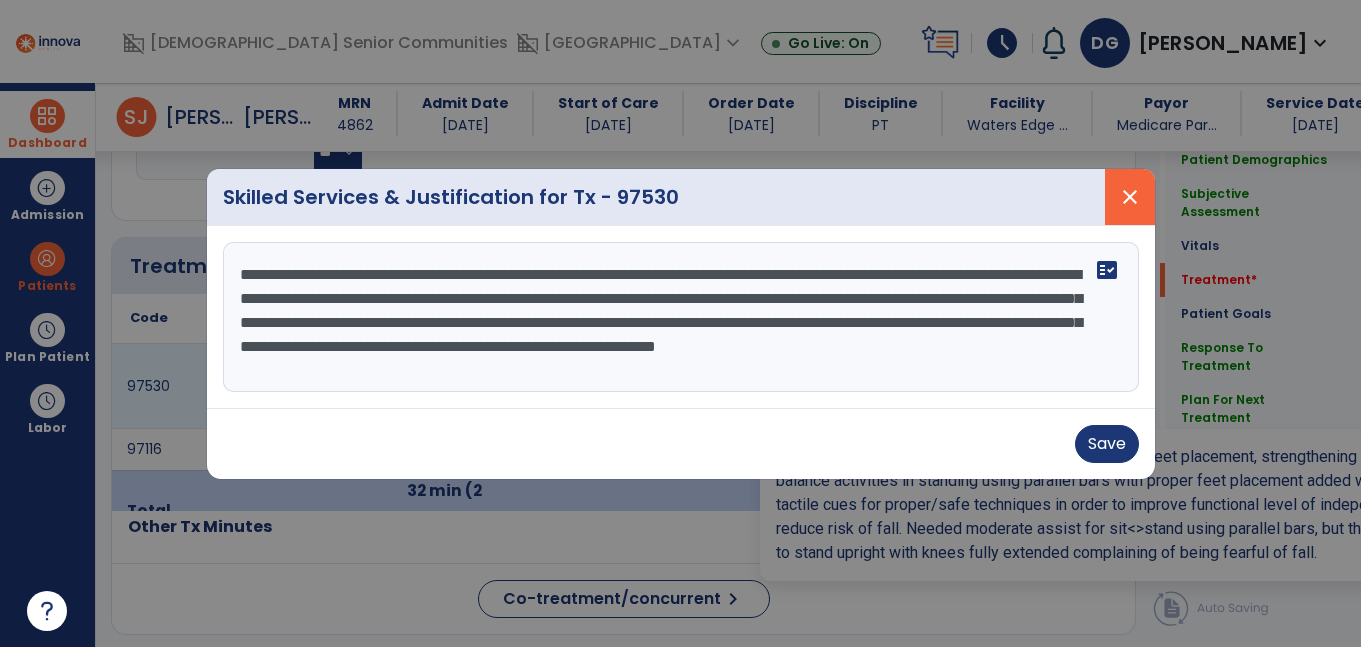 click on "close" at bounding box center (1130, 197) 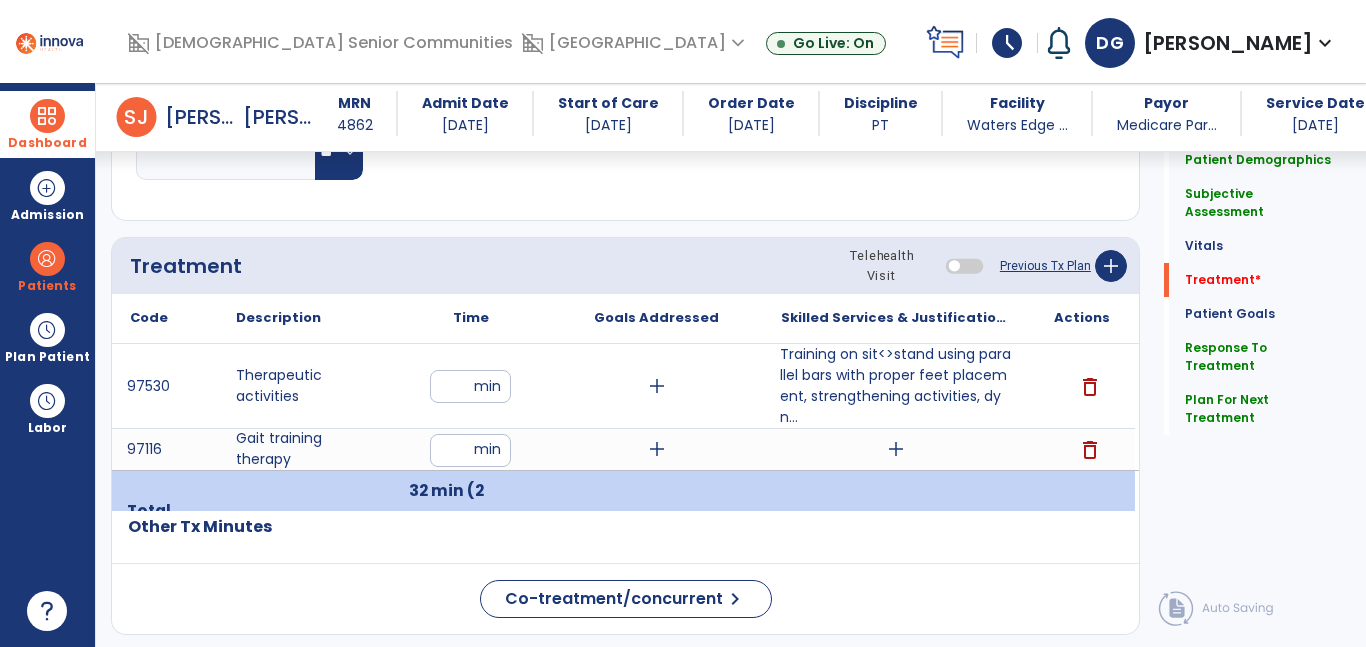 click at bounding box center [896, 511] 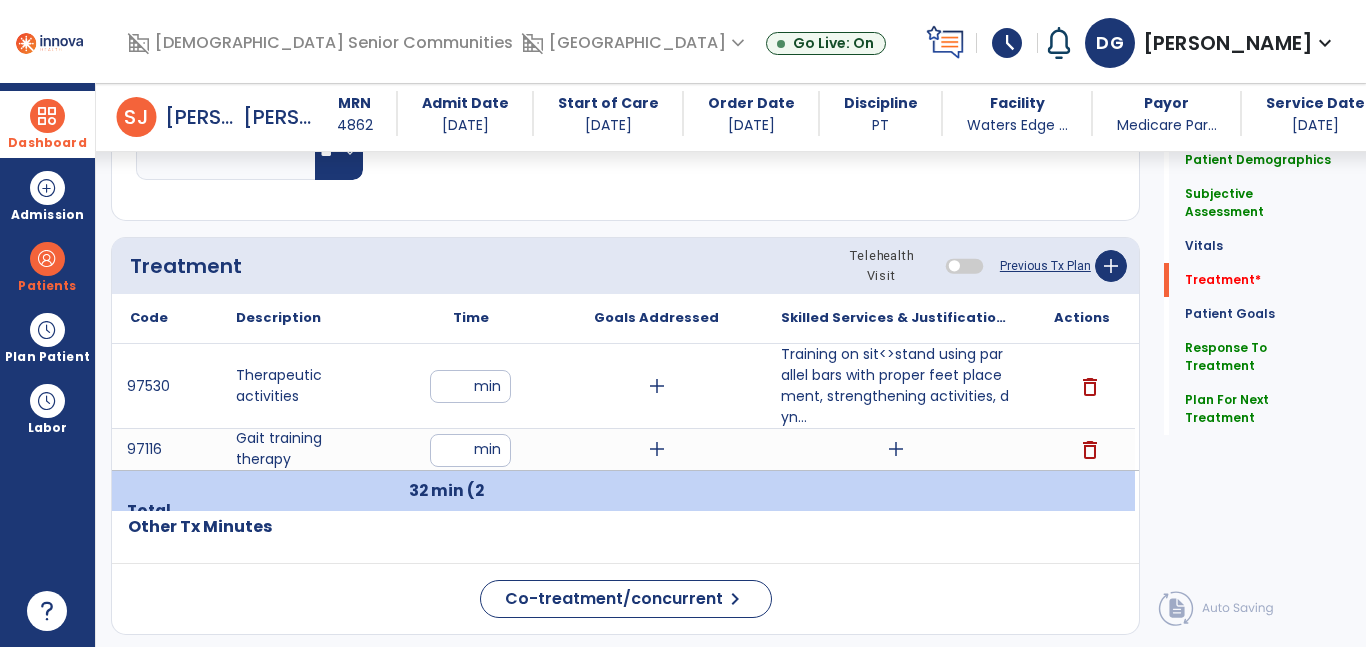 click on "add" at bounding box center (896, 449) 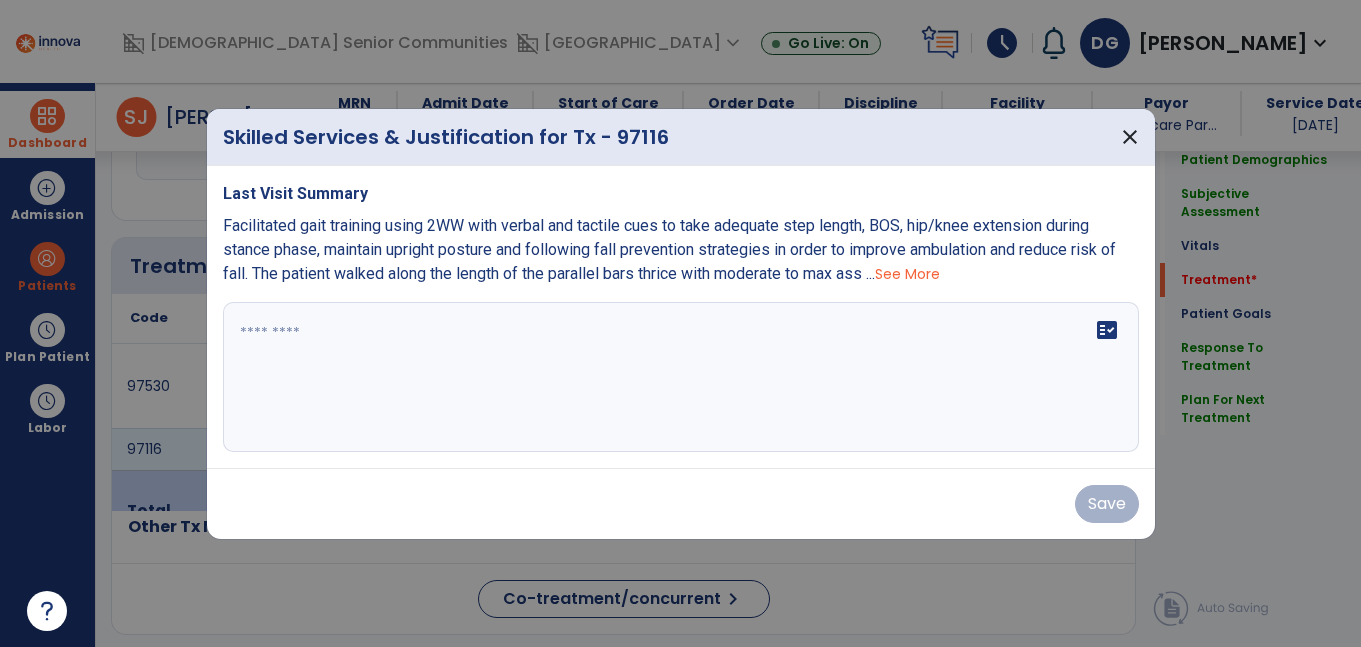 click on "fact_check" at bounding box center [681, 377] 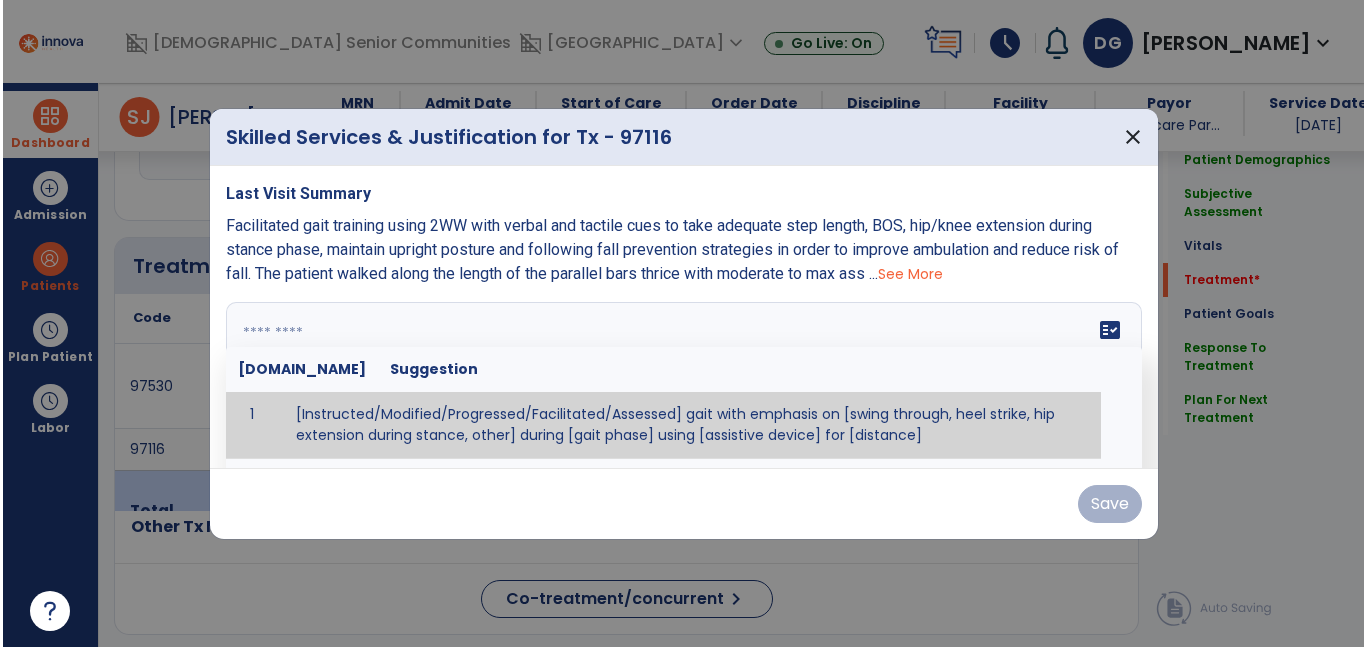 scroll, scrollTop: 1052, scrollLeft: 0, axis: vertical 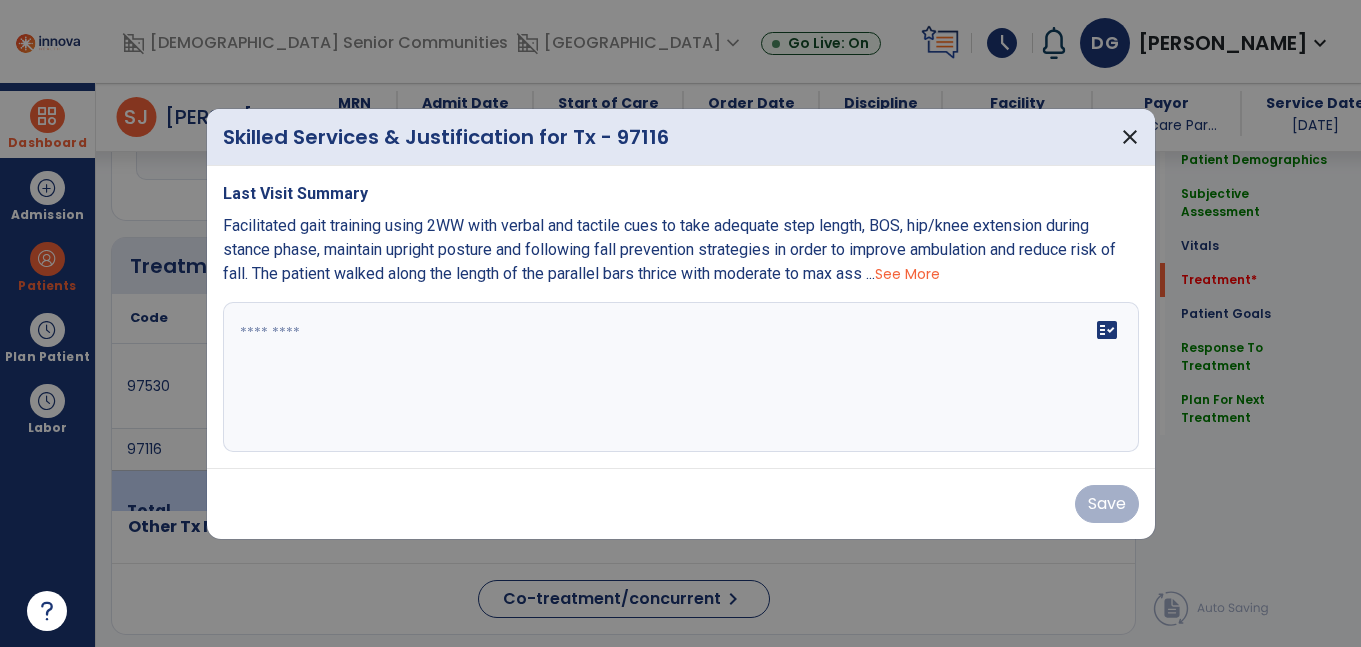 click at bounding box center [681, 377] 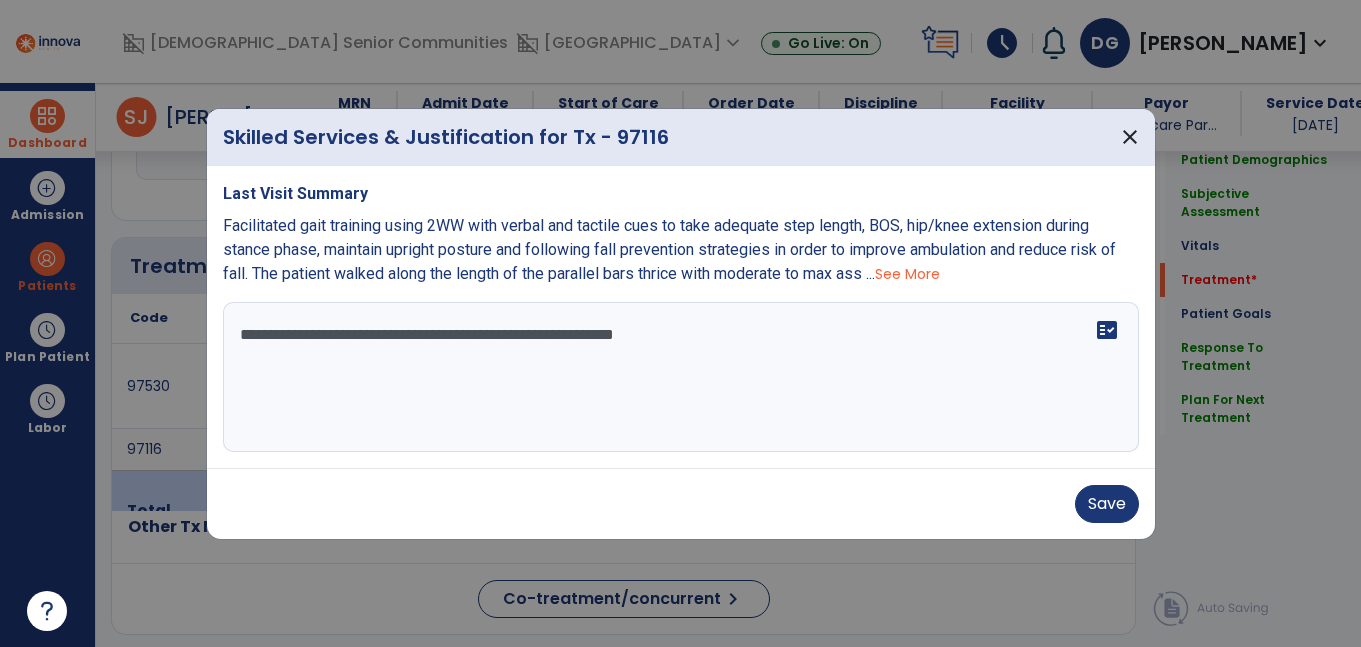 click on "See More" at bounding box center [907, 274] 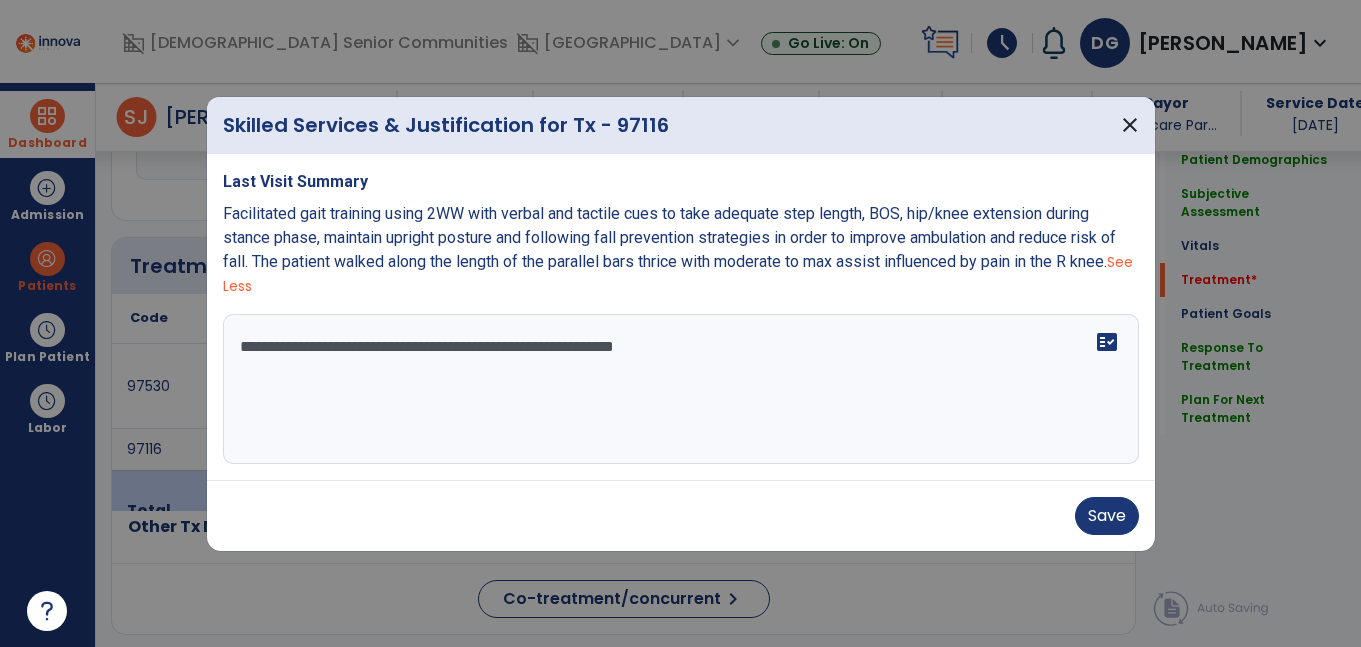 click on "**********" at bounding box center [681, 389] 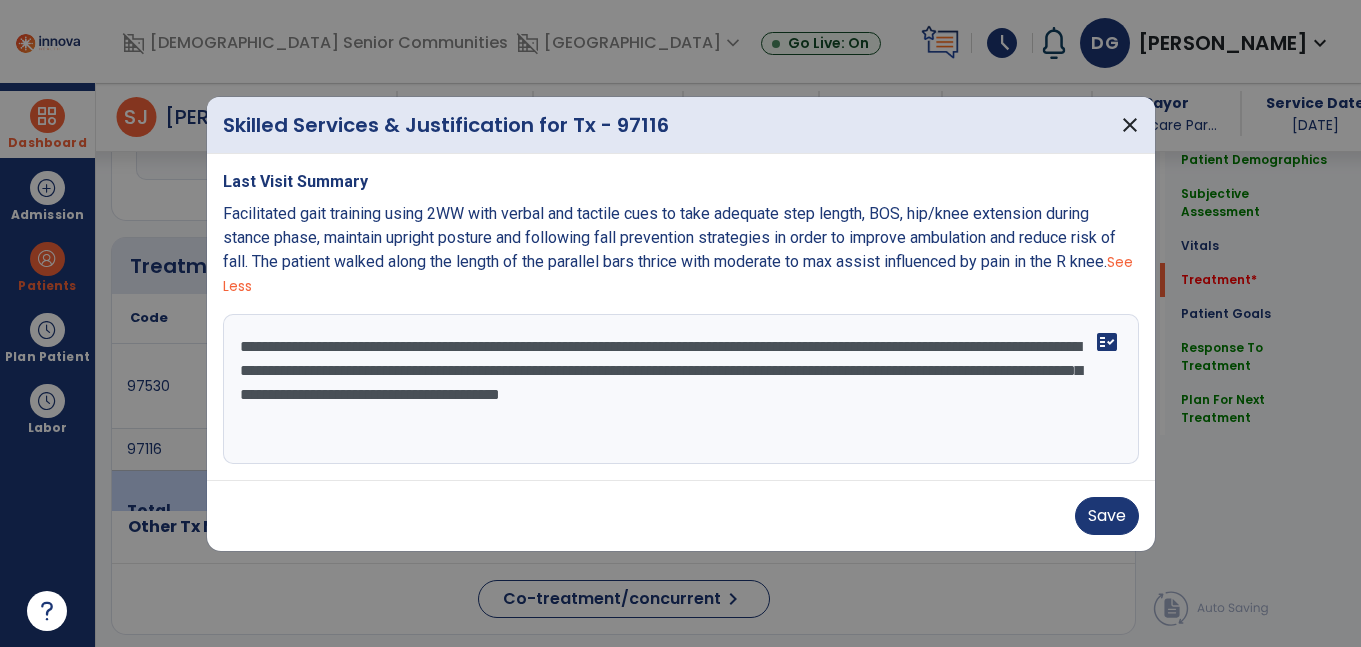 click on "**********" at bounding box center (681, 389) 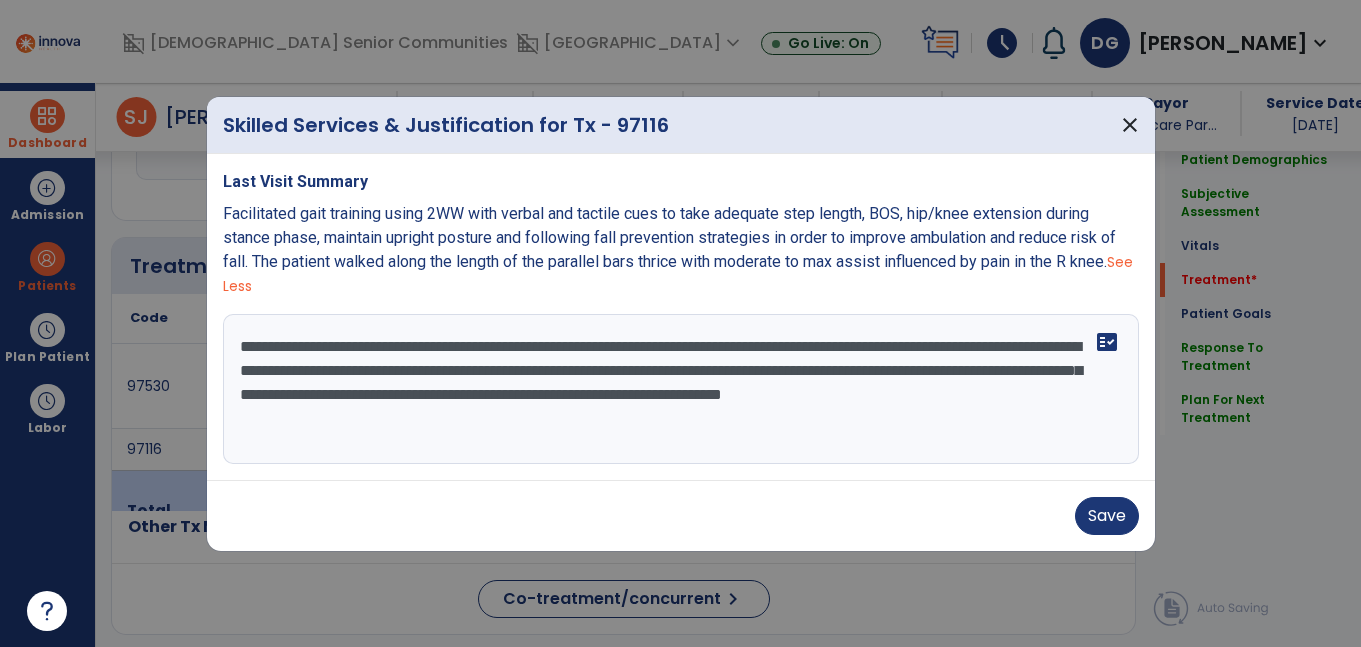click on "**********" at bounding box center [681, 389] 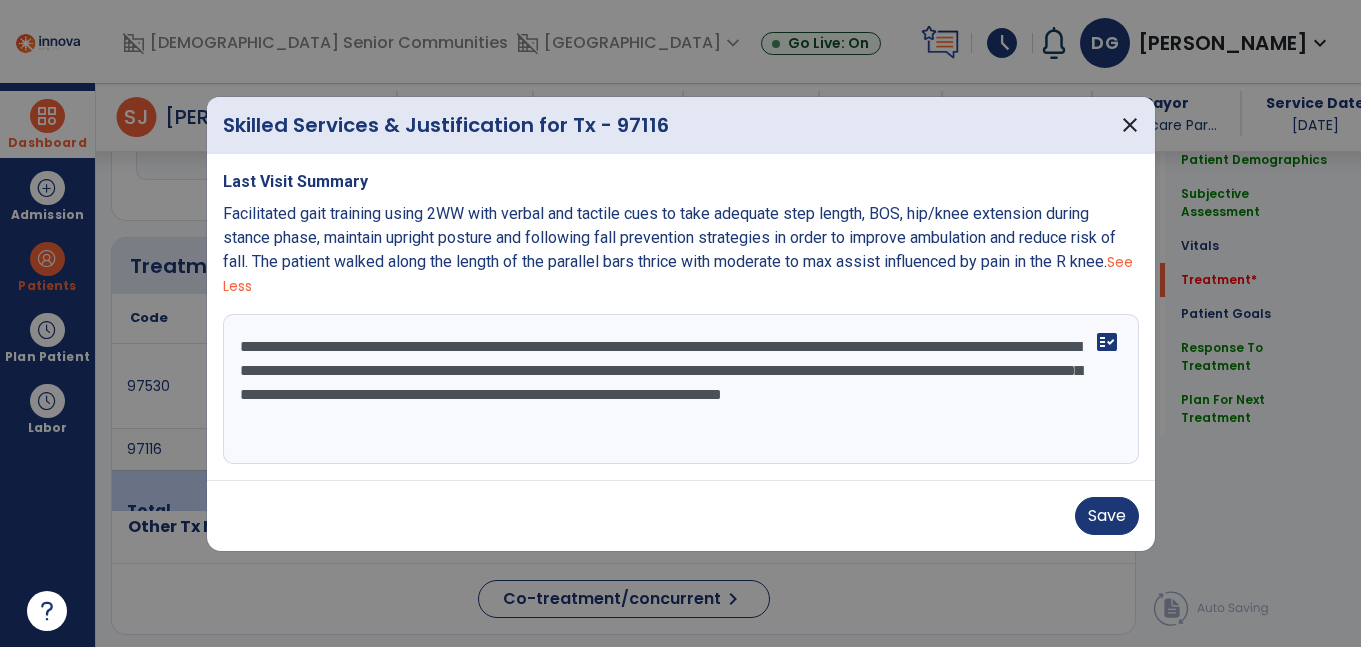 click on "**********" at bounding box center [681, 389] 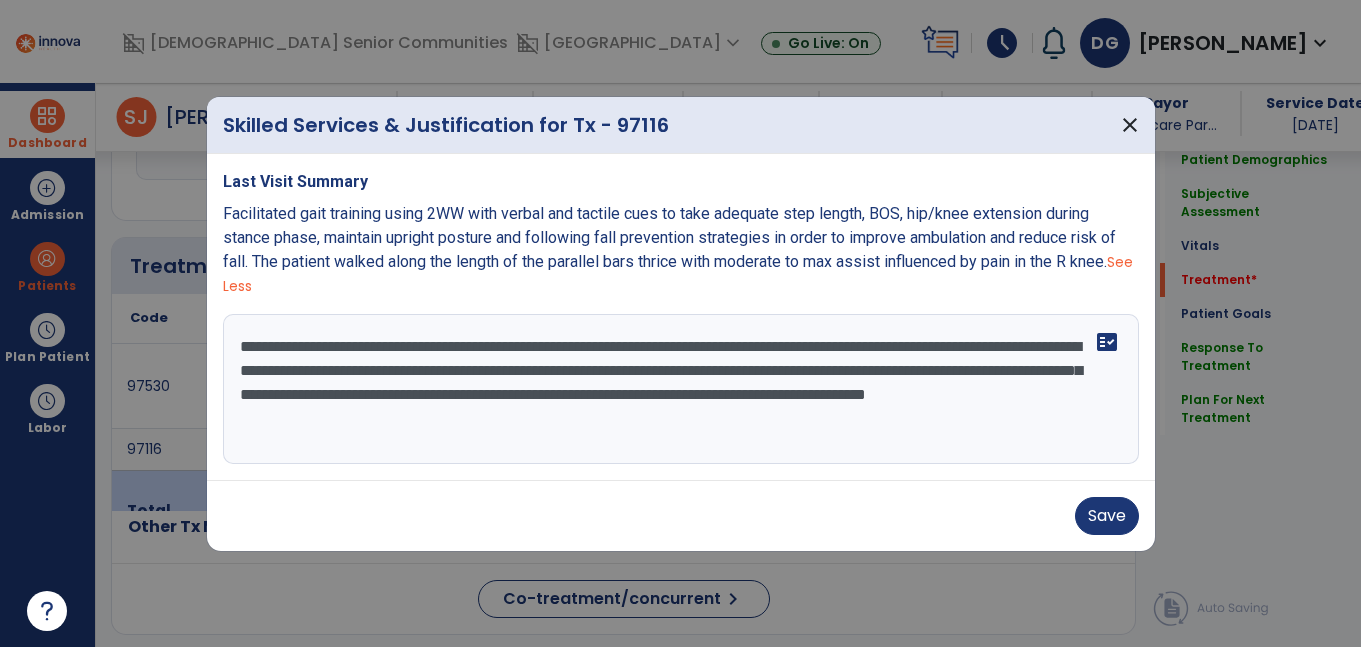 click on "**********" at bounding box center (681, 389) 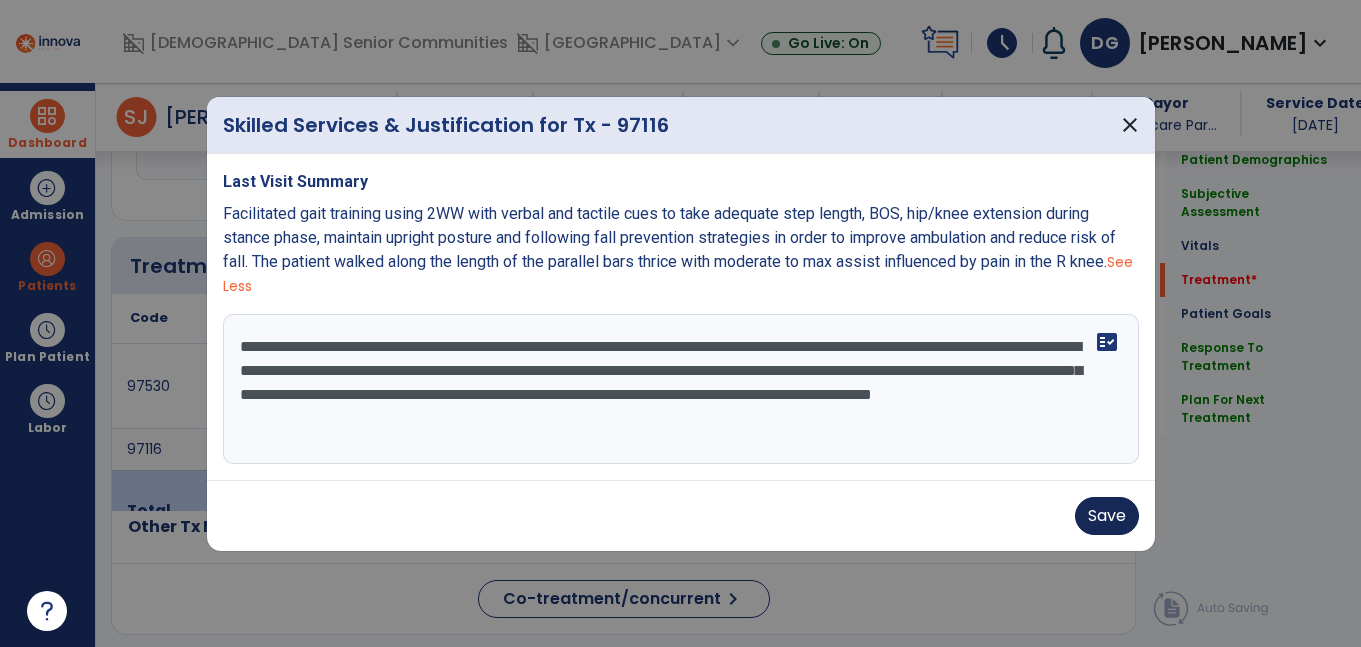 type on "**********" 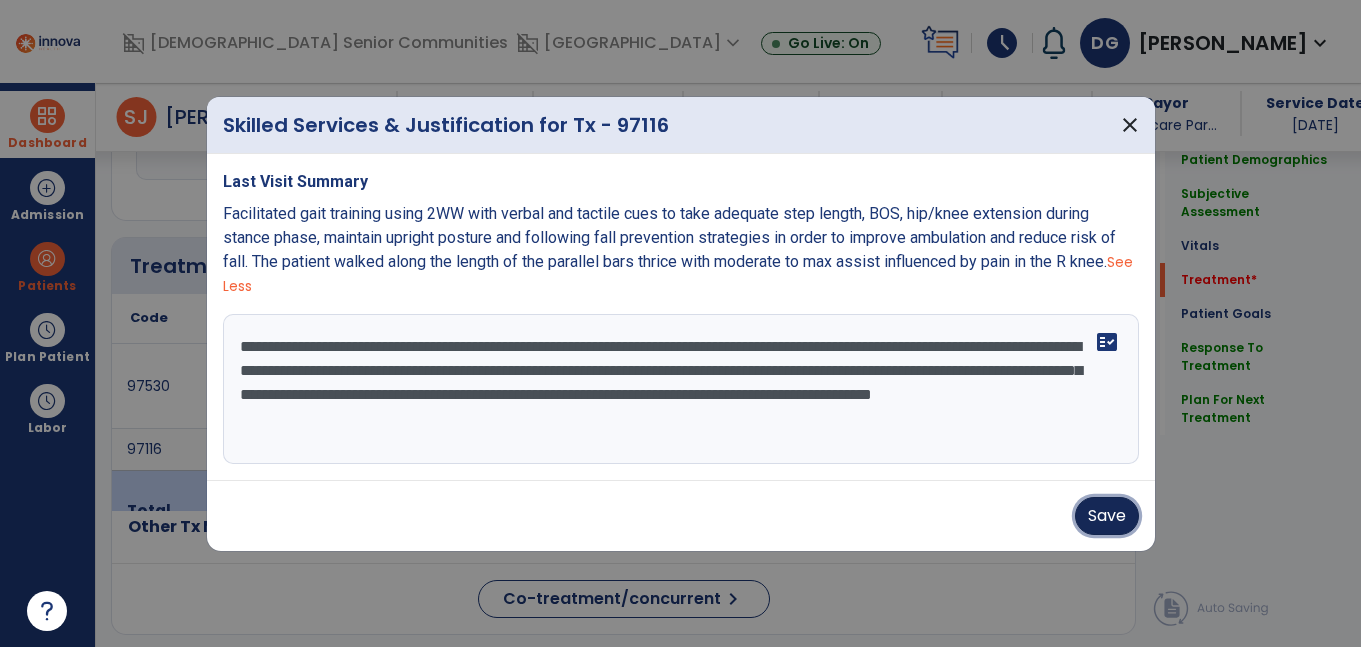 click on "Save" at bounding box center (1107, 516) 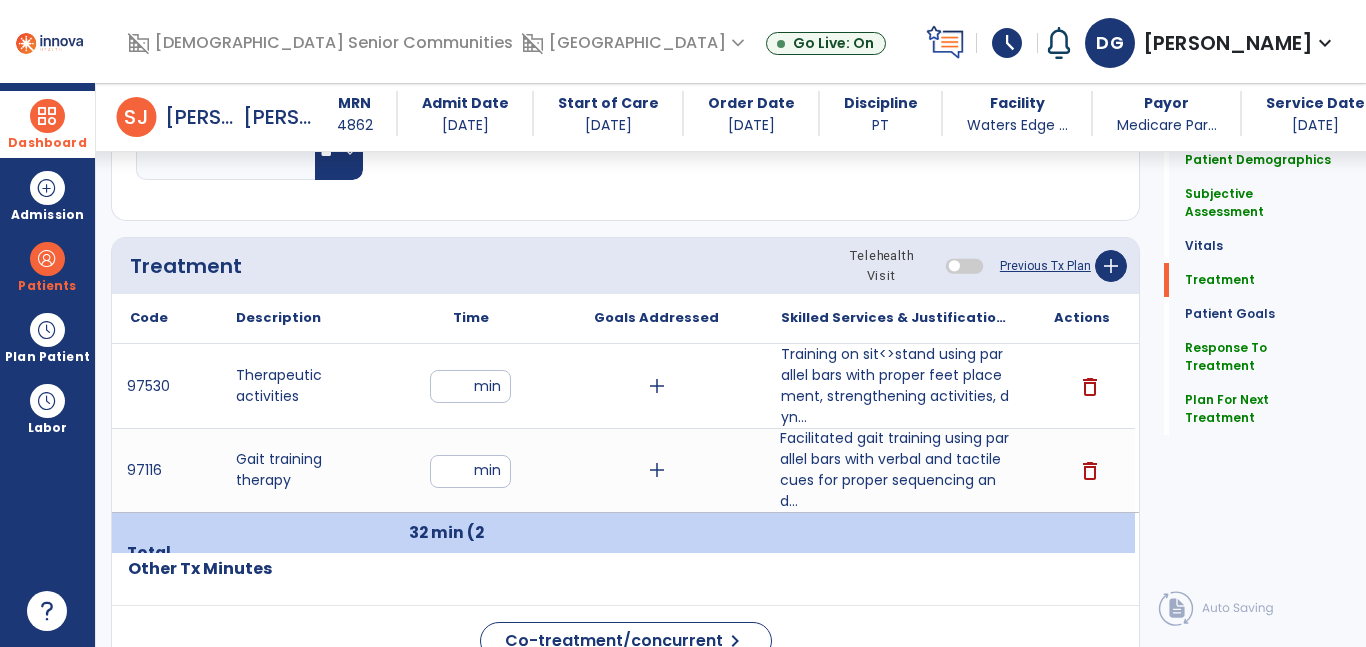 click at bounding box center [47, 116] 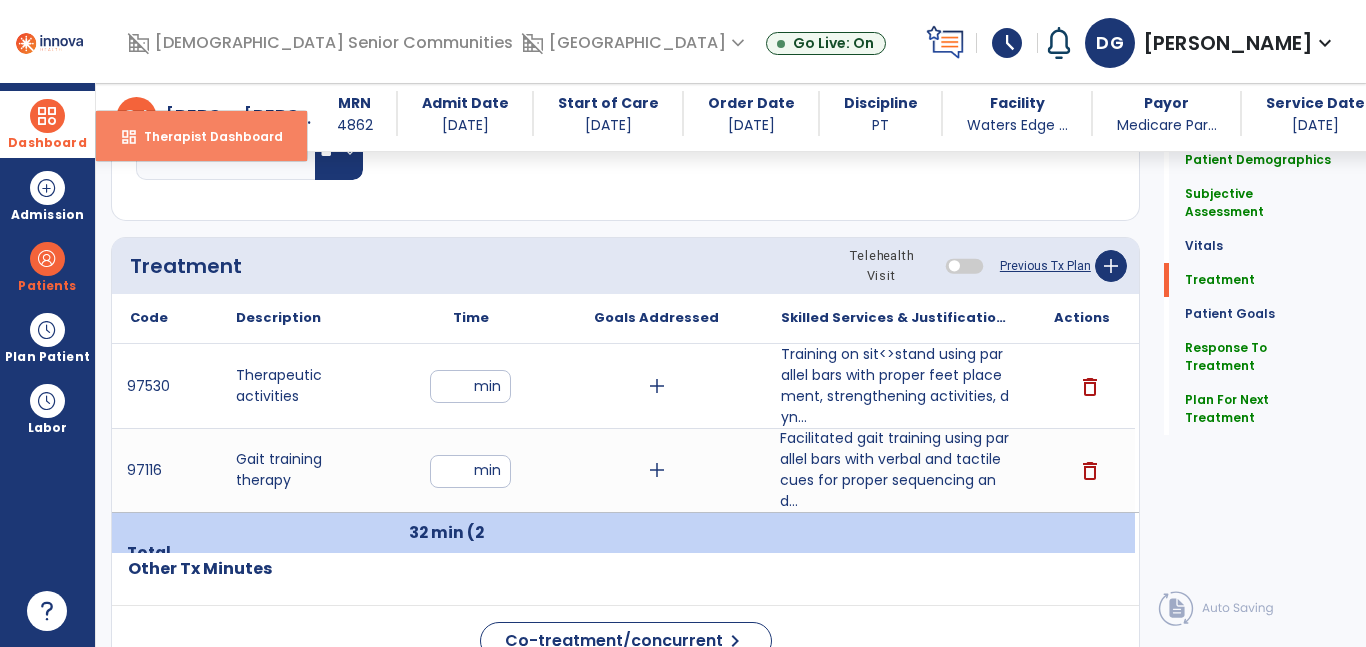 click on "Therapist Dashboard" at bounding box center [205, 136] 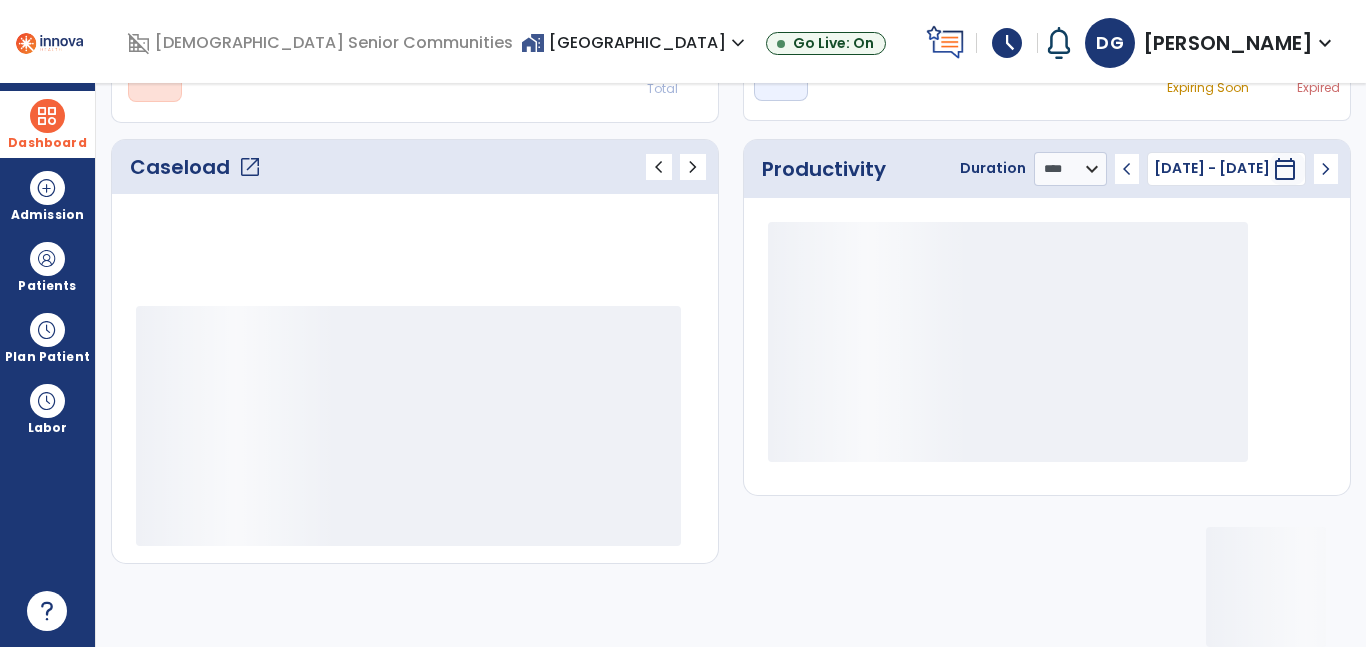 scroll, scrollTop: 230, scrollLeft: 0, axis: vertical 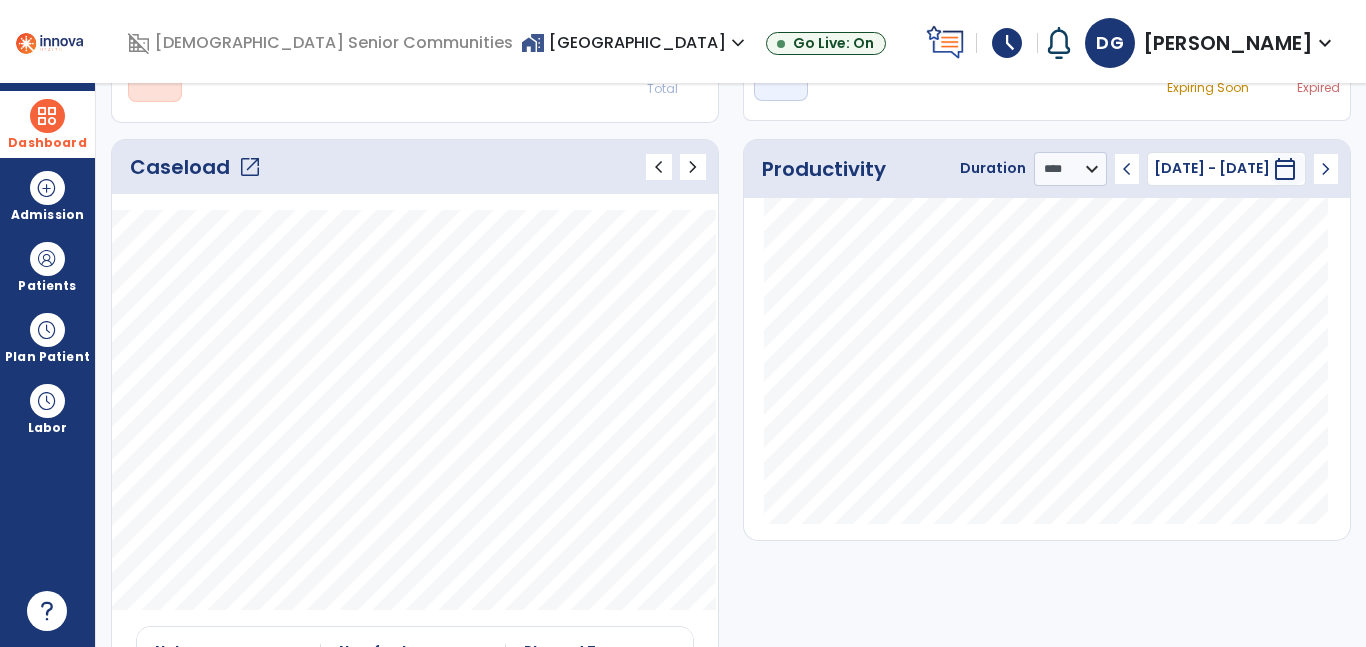 click on "open_in_new" 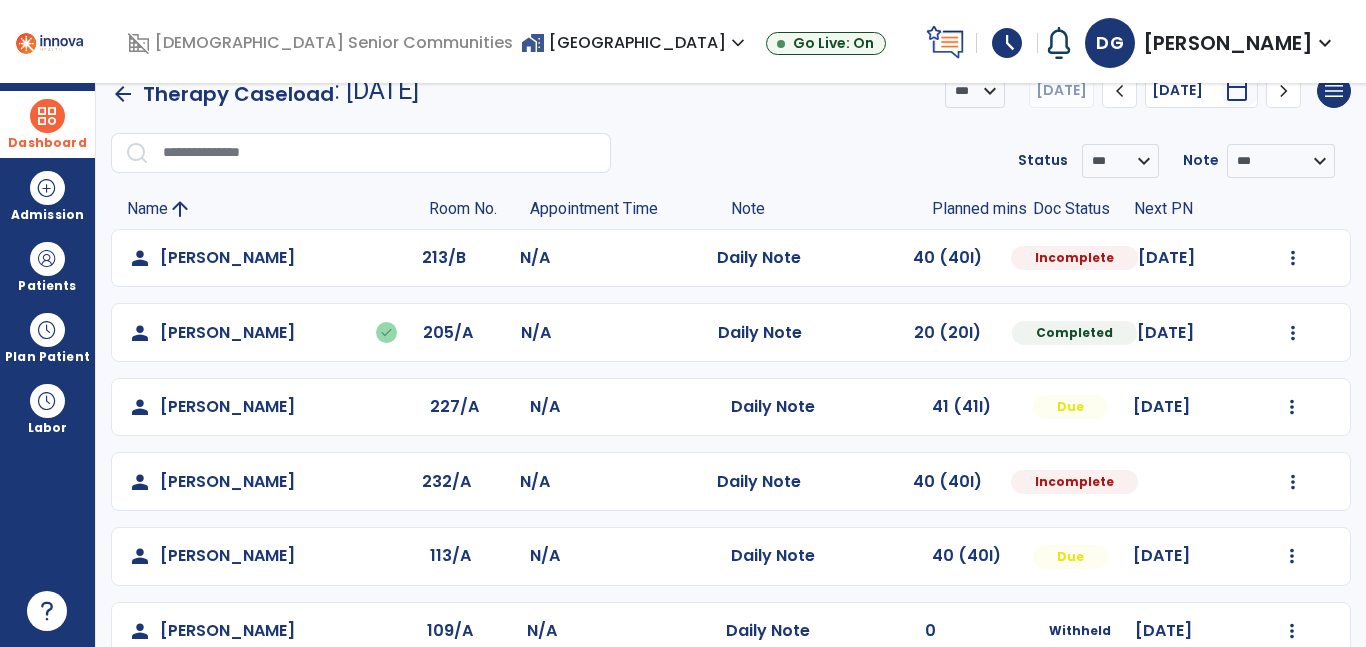 scroll, scrollTop: 0, scrollLeft: 0, axis: both 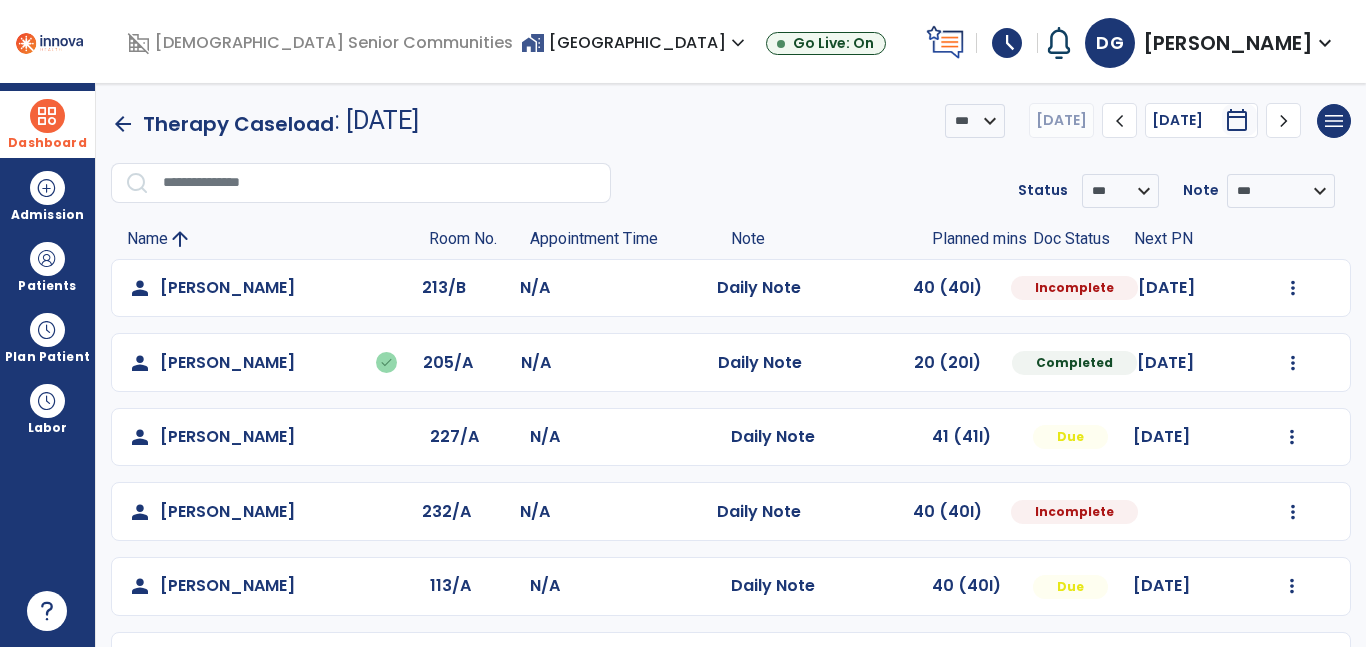 click on "chevron_left" 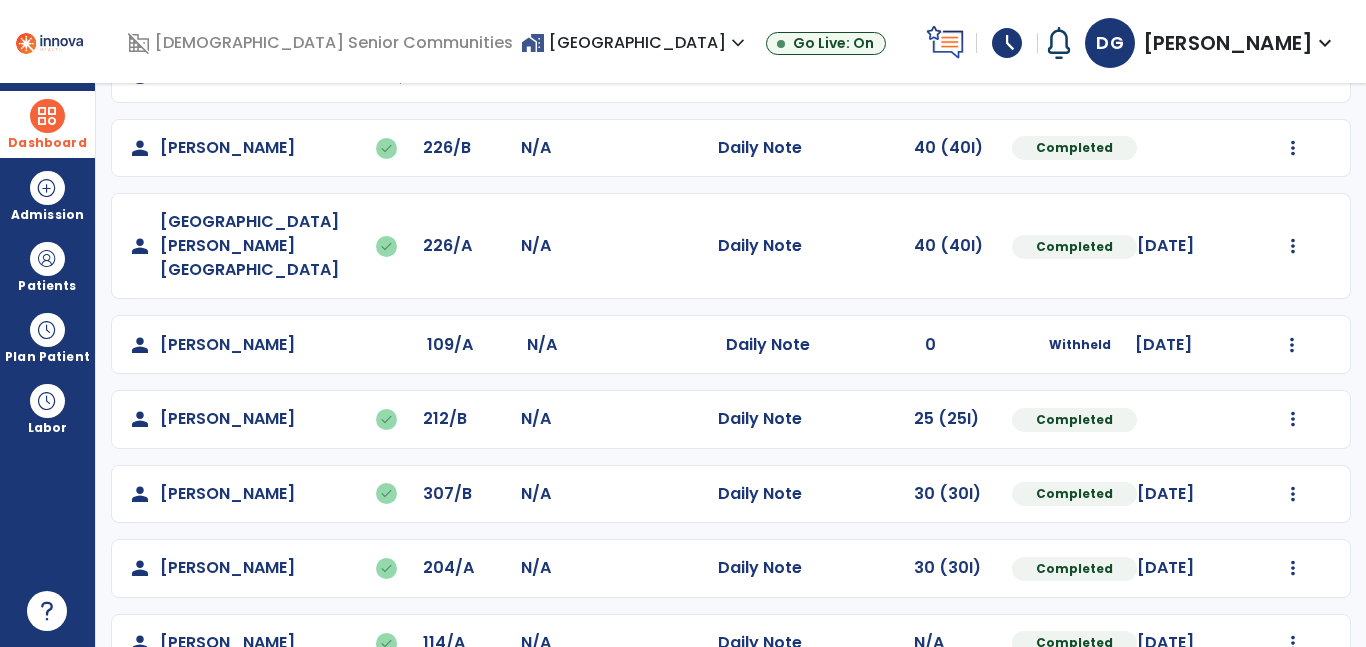 scroll, scrollTop: 439, scrollLeft: 0, axis: vertical 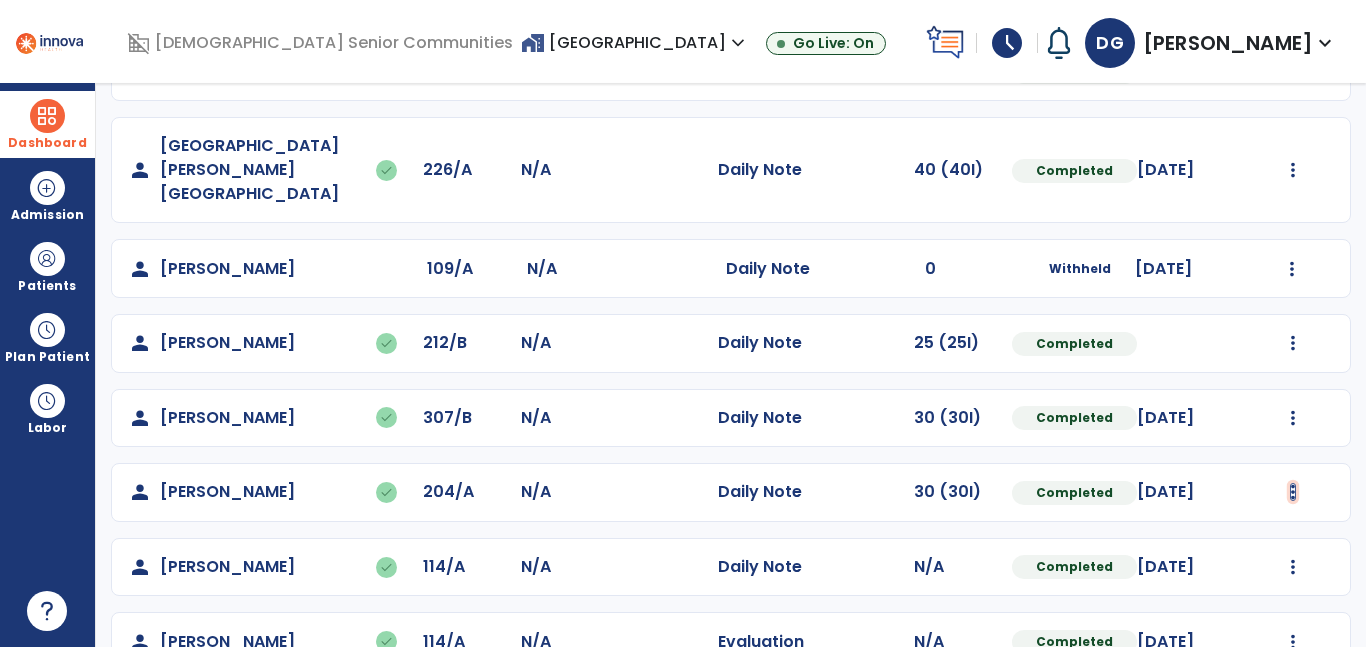 click at bounding box center [1293, -151] 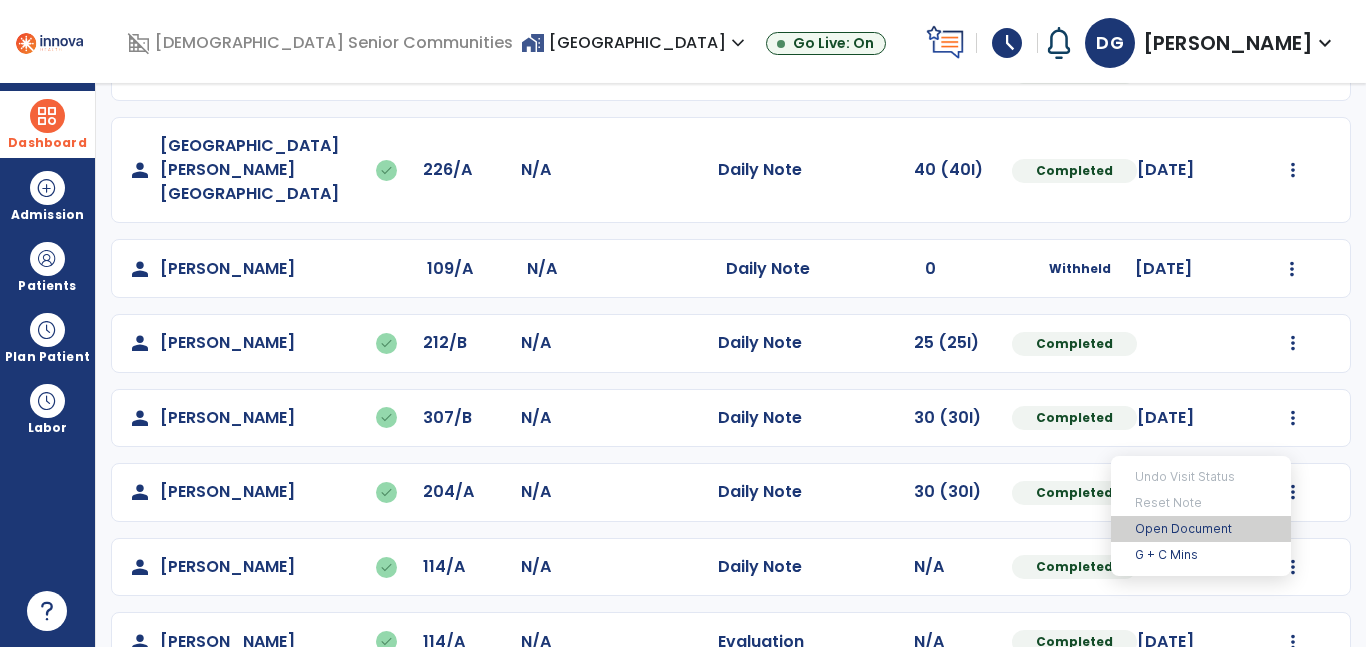 click on "Open Document" at bounding box center [1201, 529] 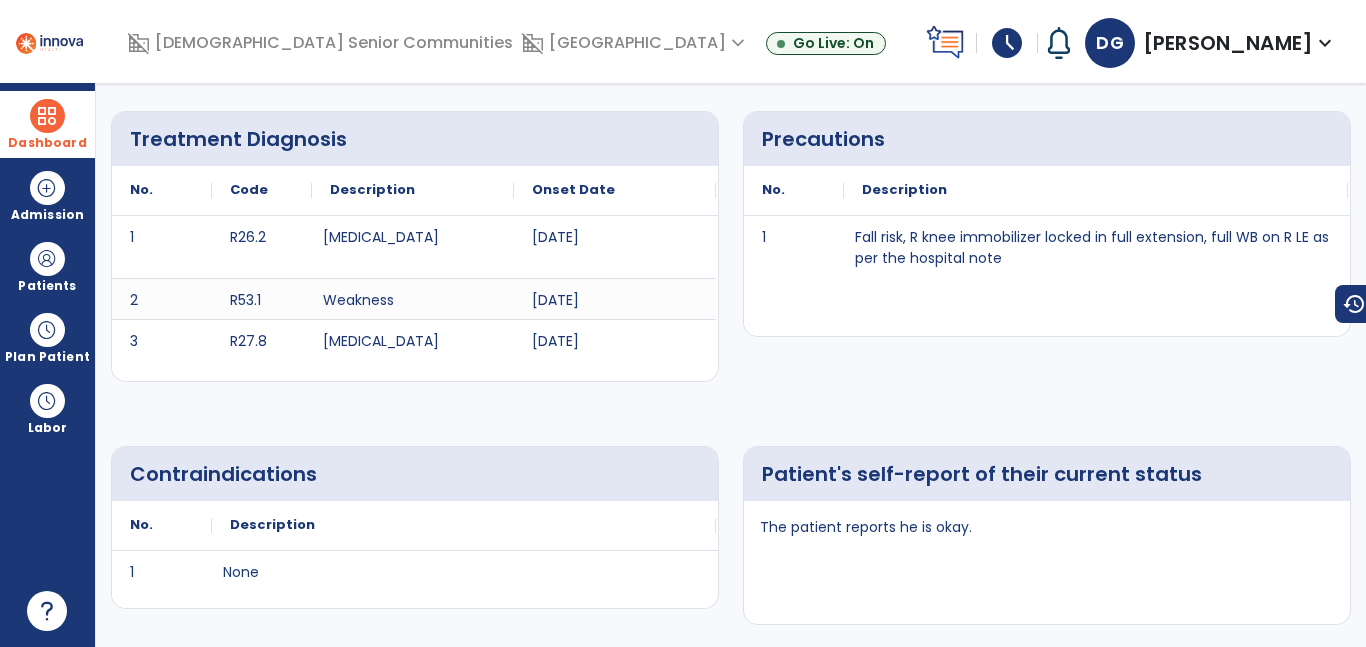scroll, scrollTop: 0, scrollLeft: 0, axis: both 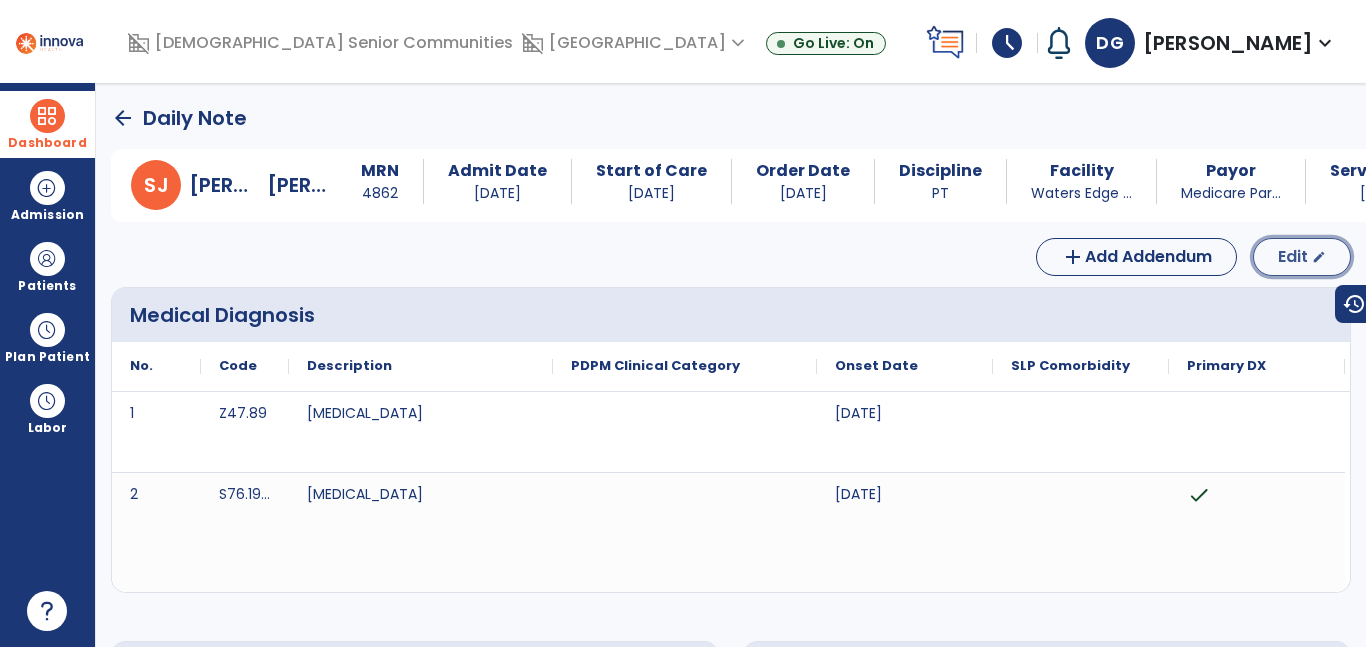 click on "Edit" 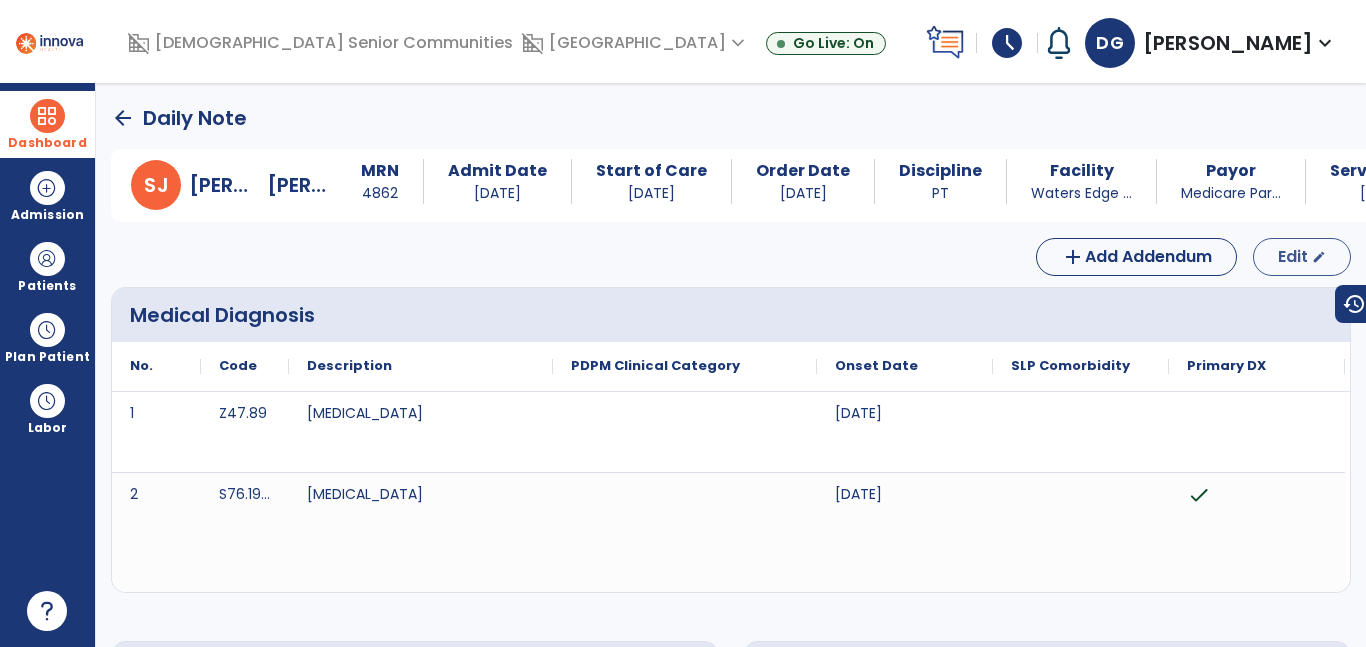 select on "*" 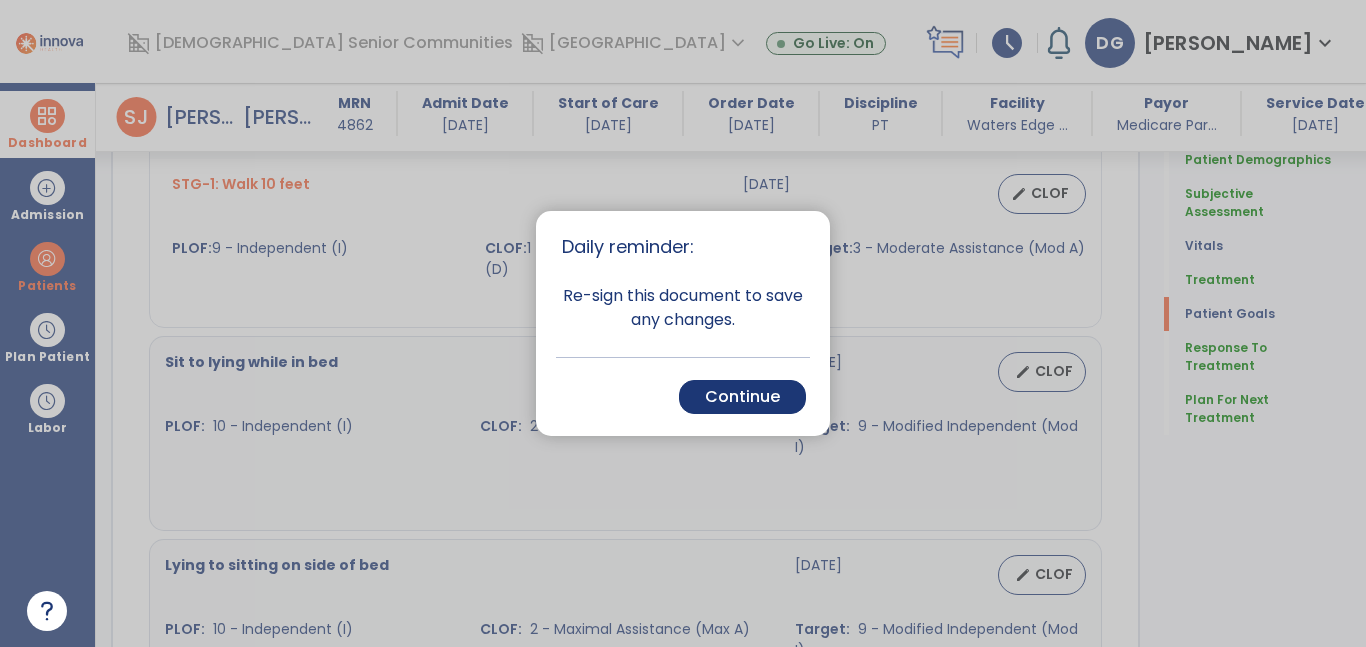 scroll, scrollTop: 2101, scrollLeft: 0, axis: vertical 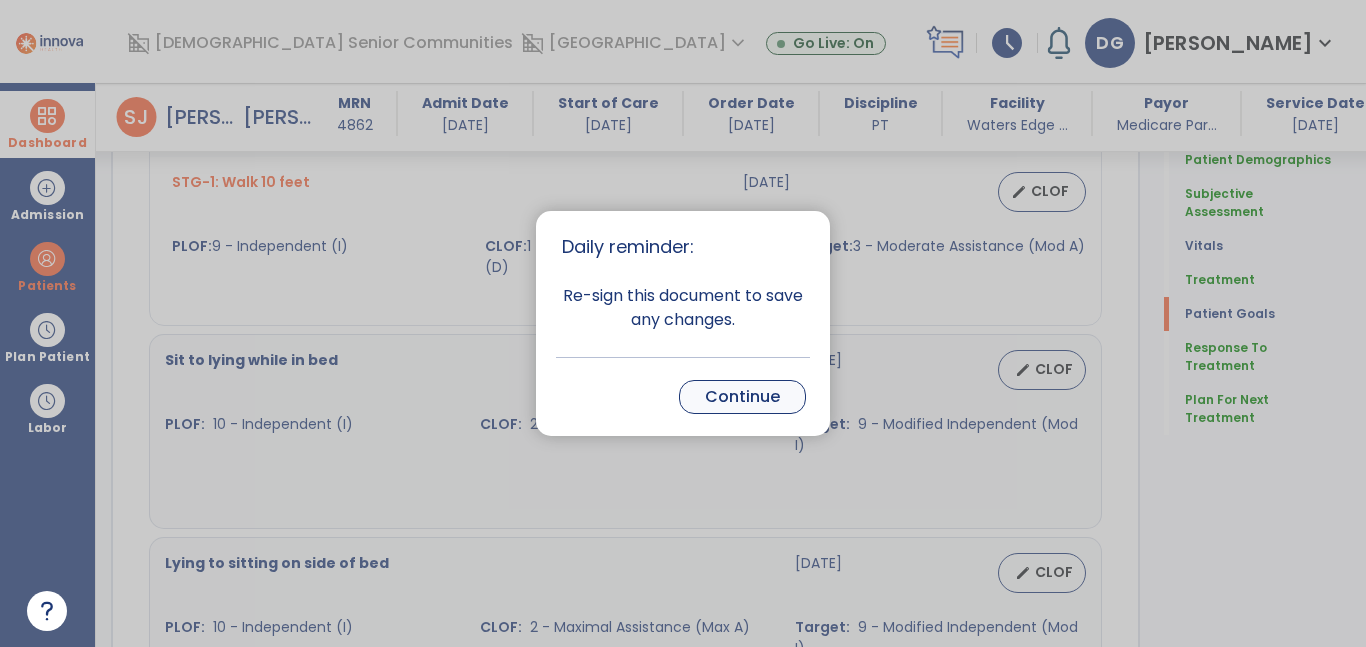 click on "Continue" at bounding box center (742, 397) 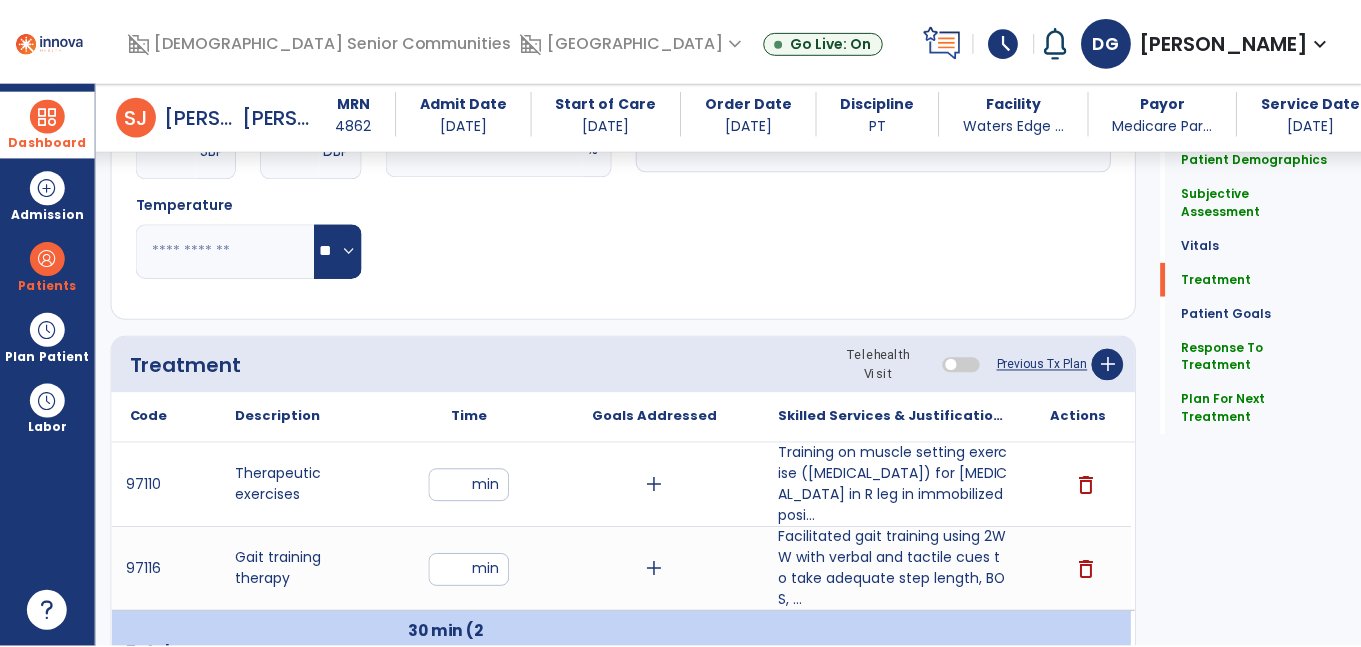 scroll, scrollTop: 956, scrollLeft: 0, axis: vertical 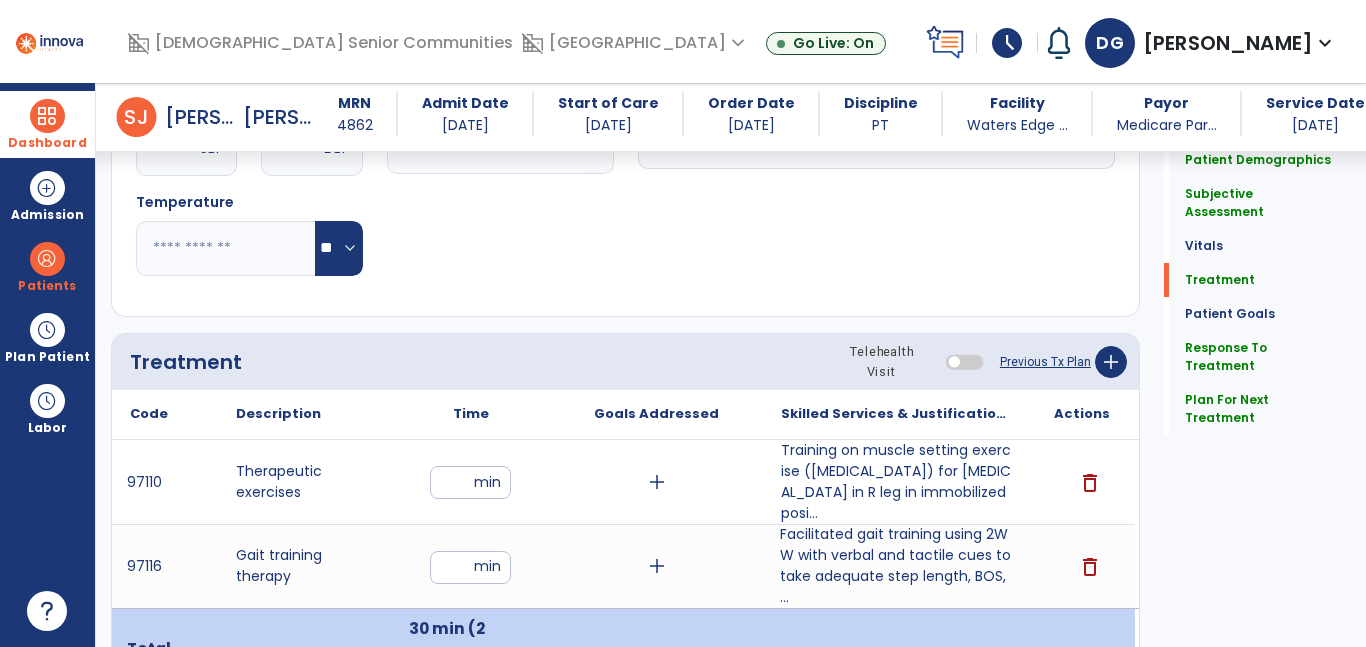click on "Facilitated gait training using 2WW with verbal and tactile cues to take adequate step length, BOS, ..." at bounding box center (896, 566) 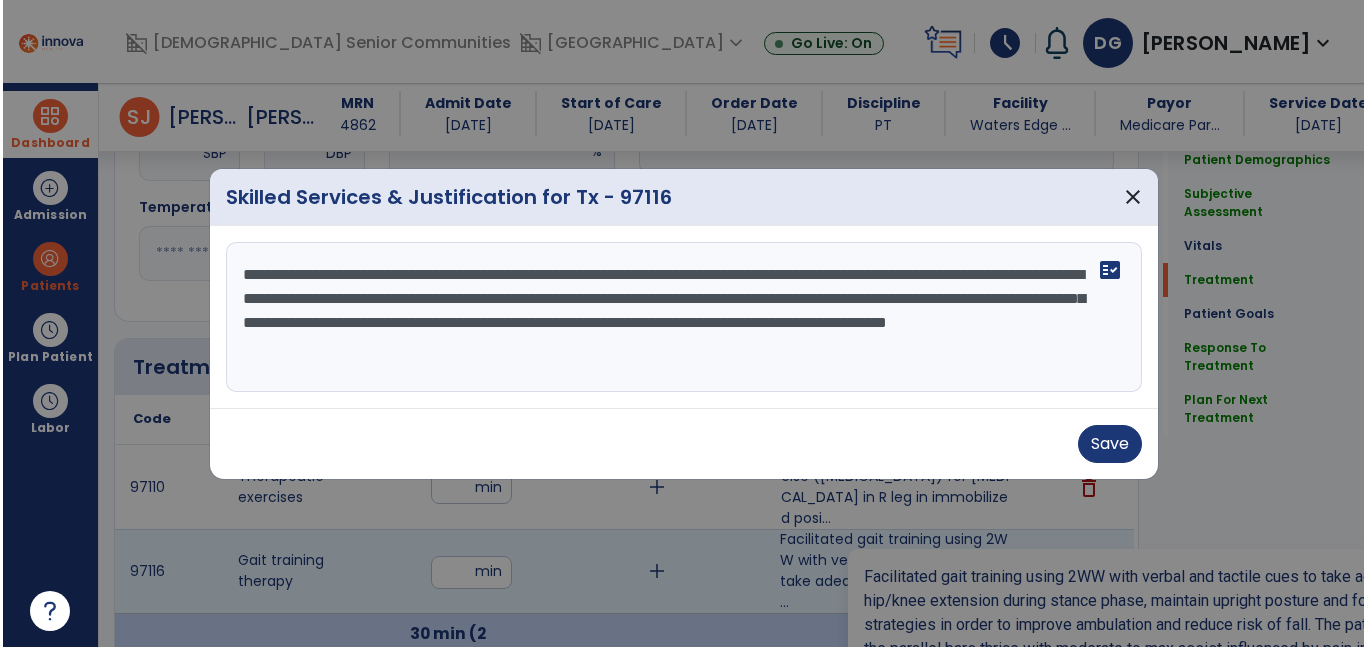 scroll, scrollTop: 956, scrollLeft: 0, axis: vertical 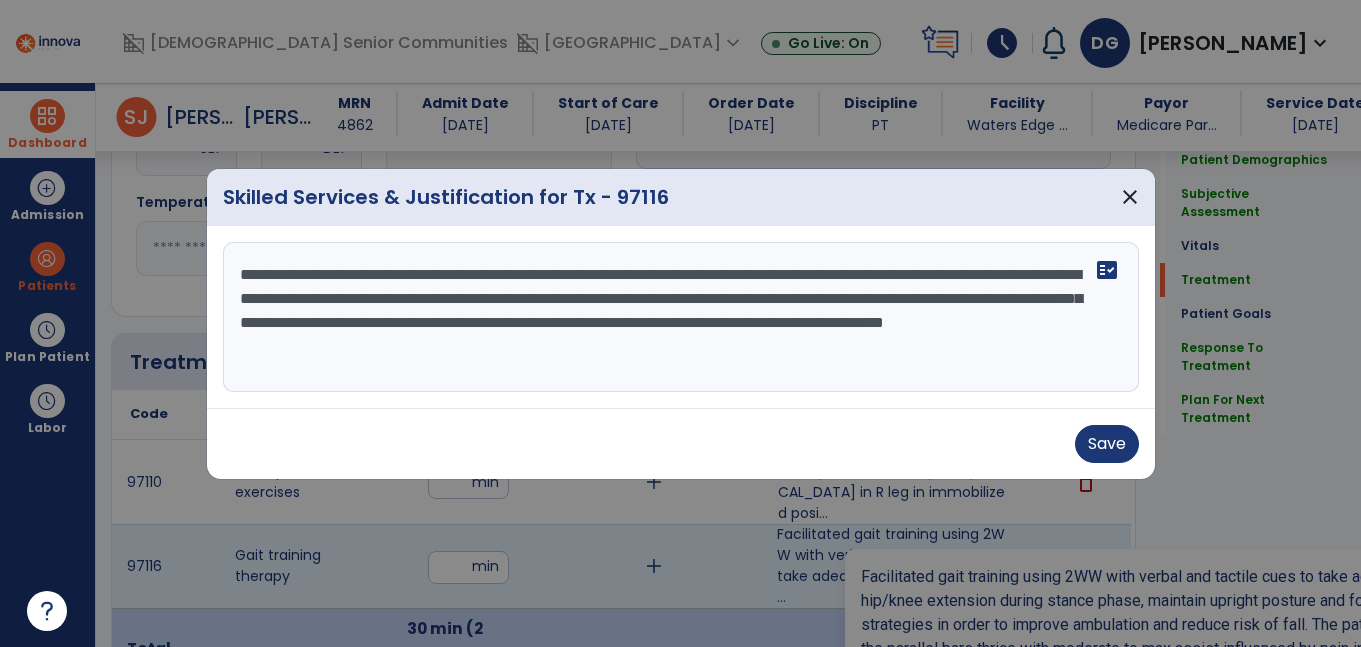 click on "**********" at bounding box center [681, 317] 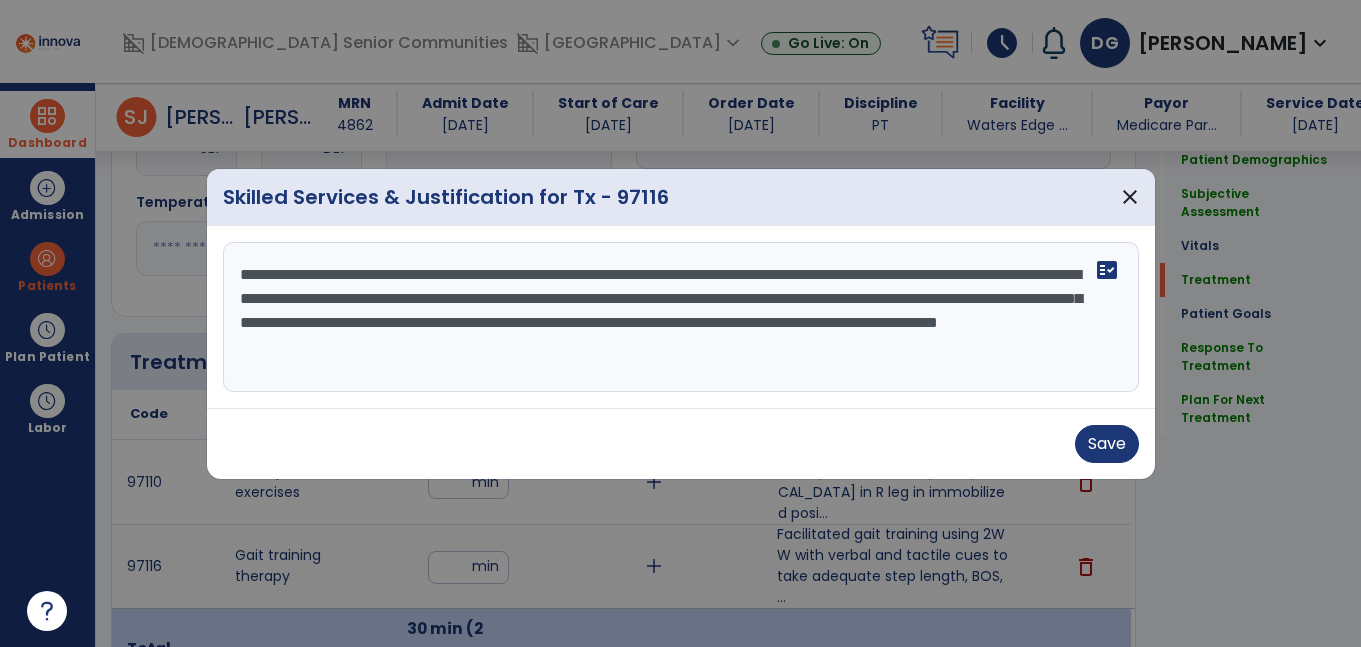 type on "**********" 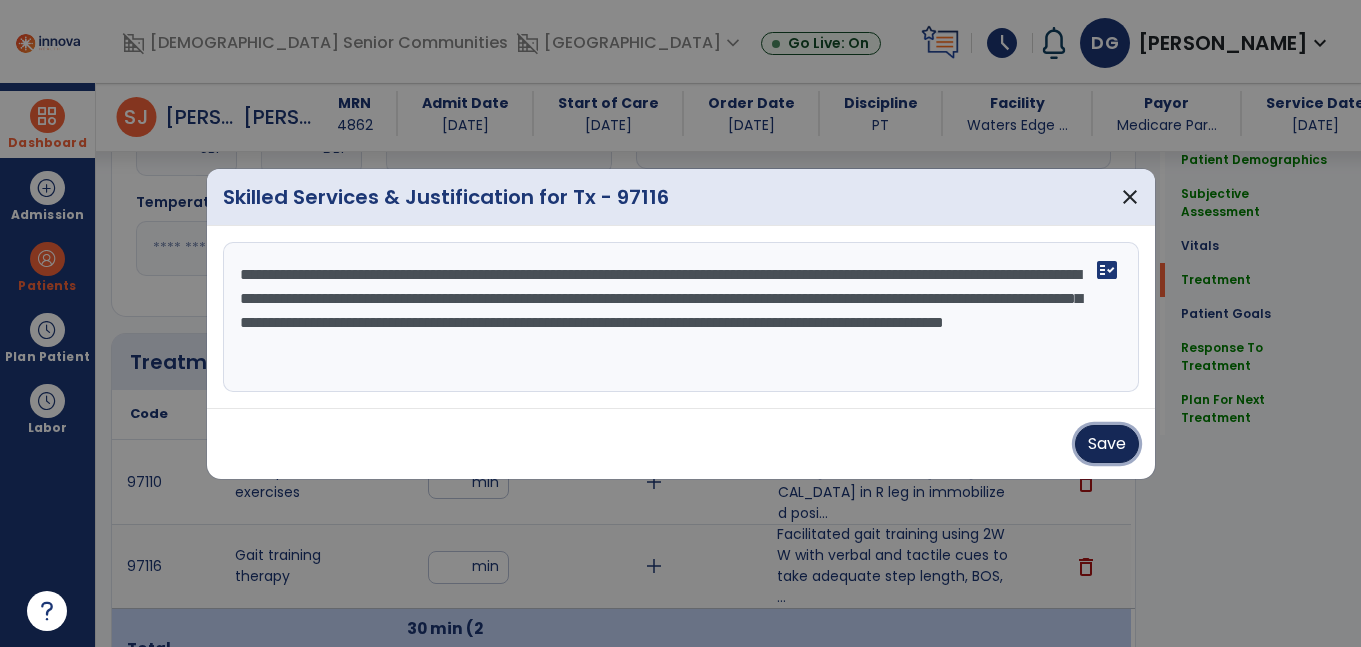 click on "Save" at bounding box center (1107, 444) 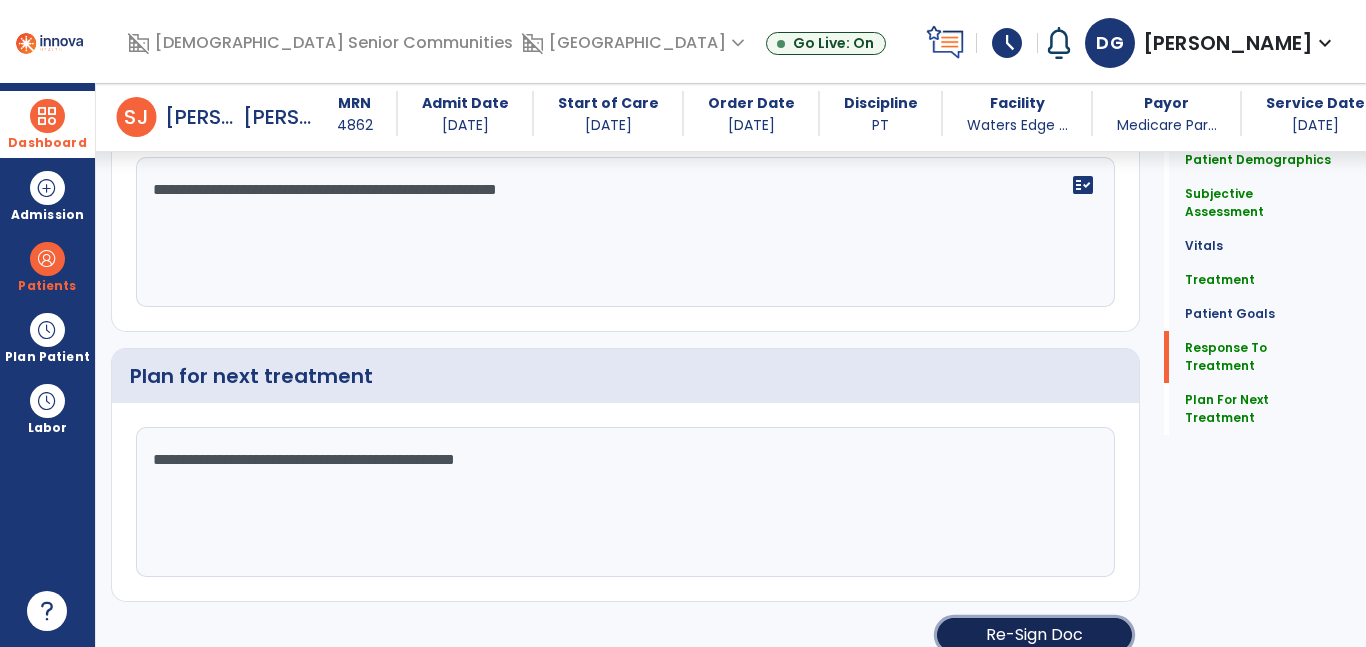 click on "Re-Sign Doc" 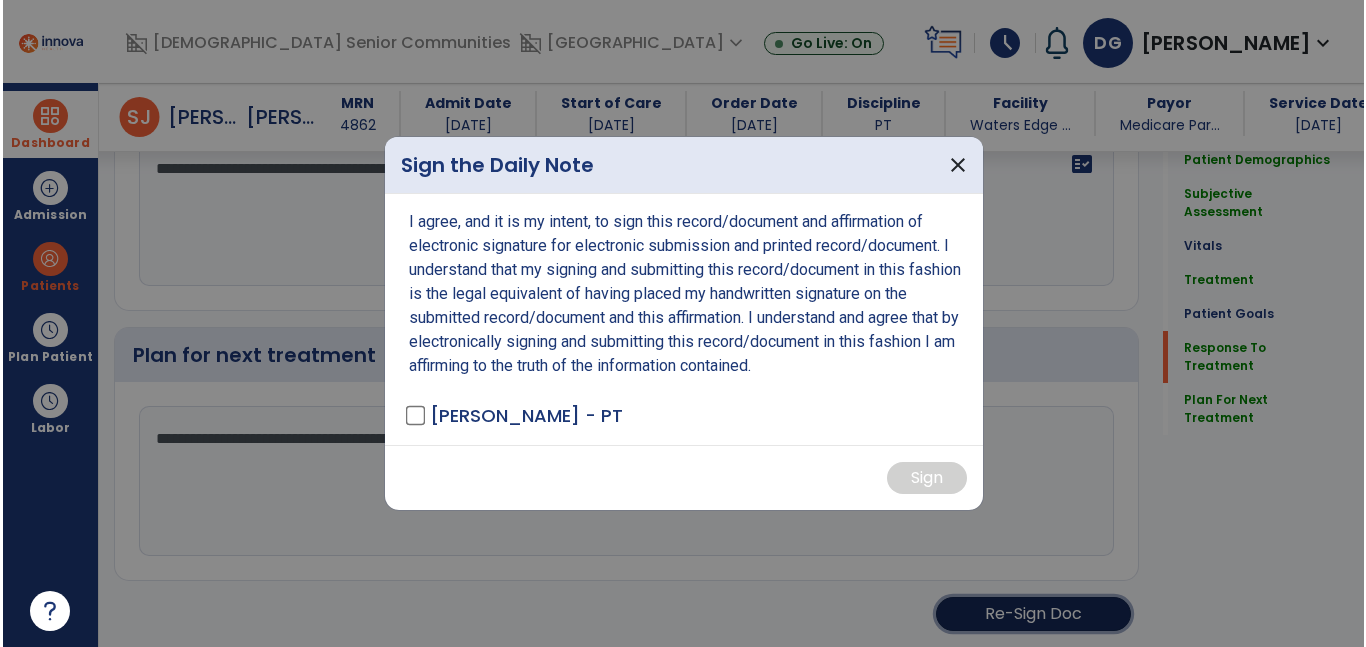 scroll, scrollTop: 3428, scrollLeft: 0, axis: vertical 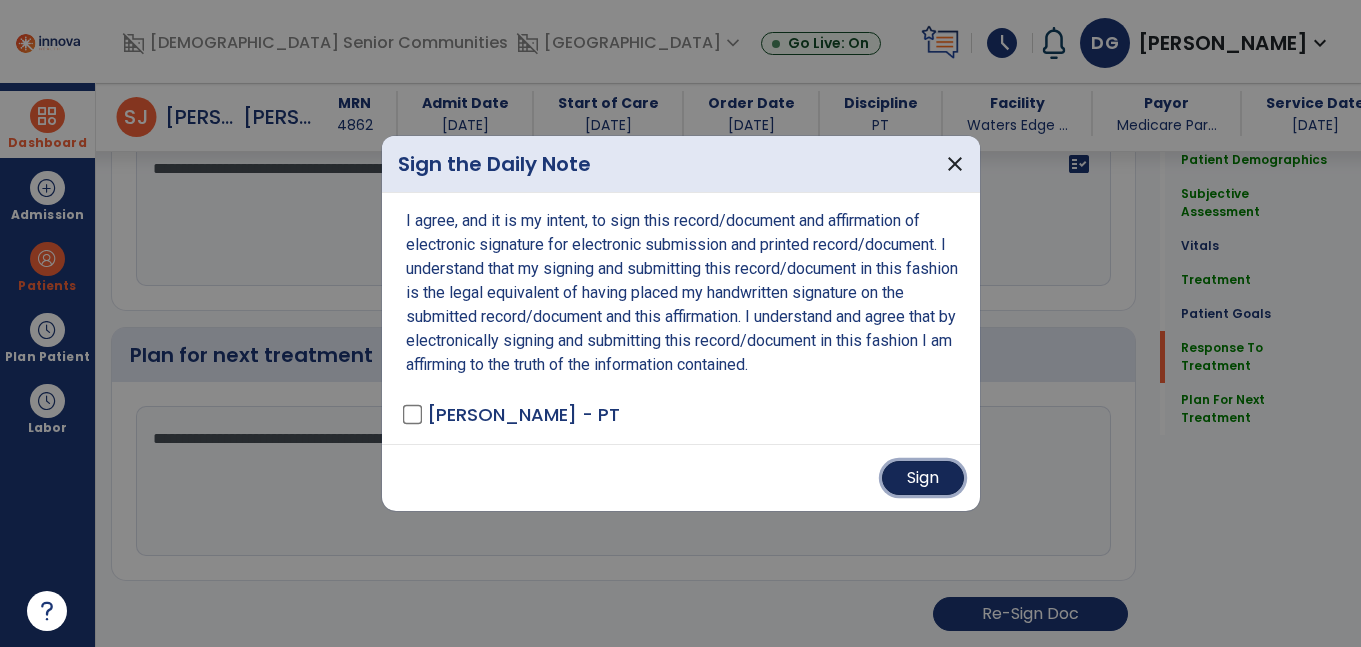 click on "Sign" at bounding box center [923, 478] 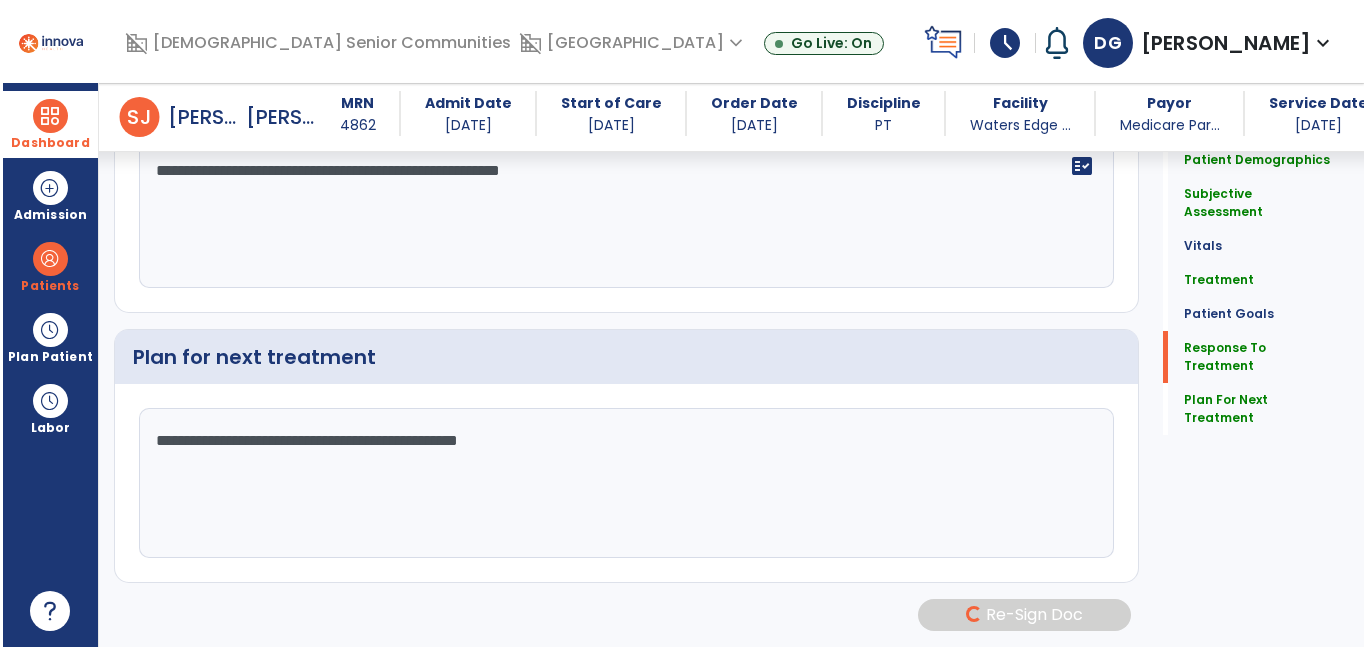 scroll, scrollTop: 3405, scrollLeft: 0, axis: vertical 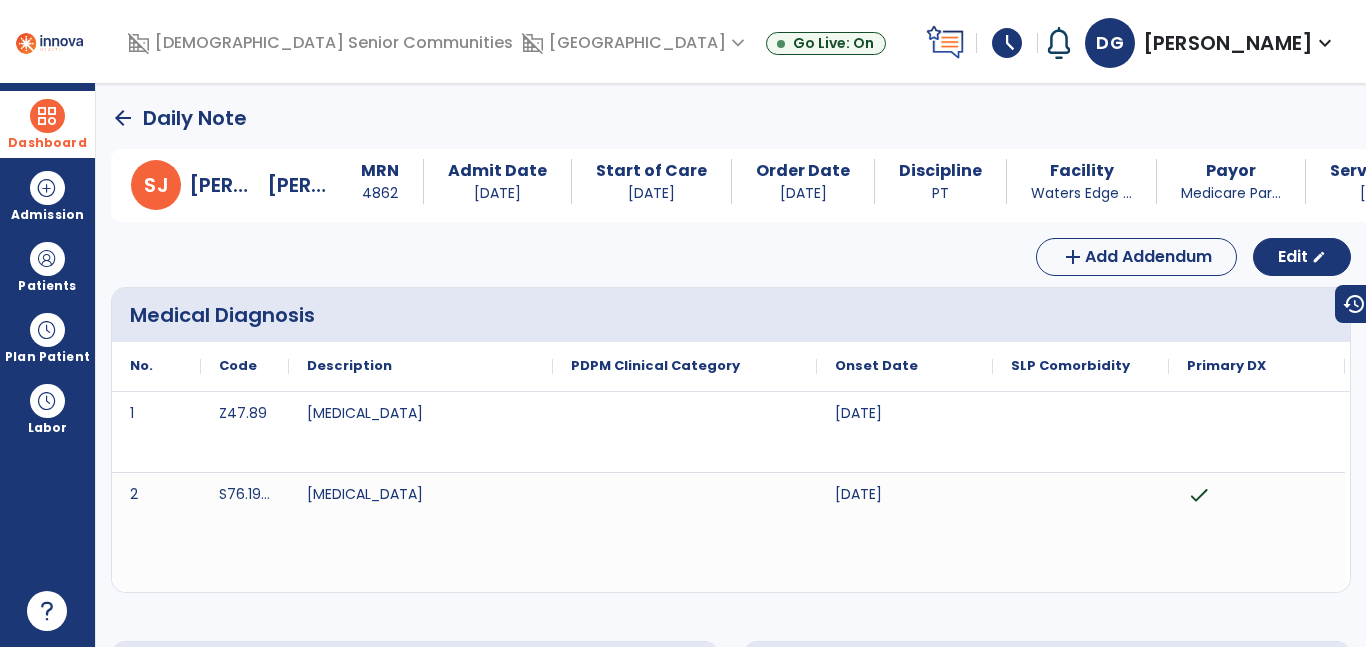 click on "Dashboard" at bounding box center (47, 143) 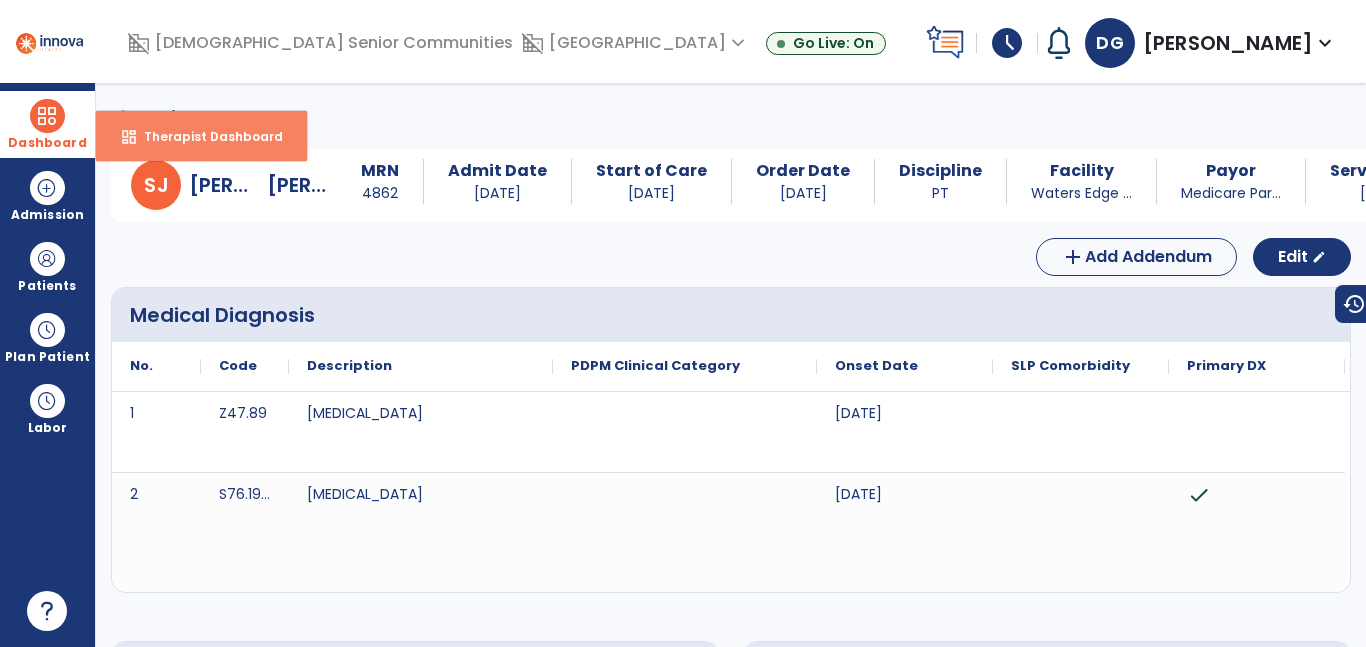 click on "Therapist Dashboard" at bounding box center (205, 136) 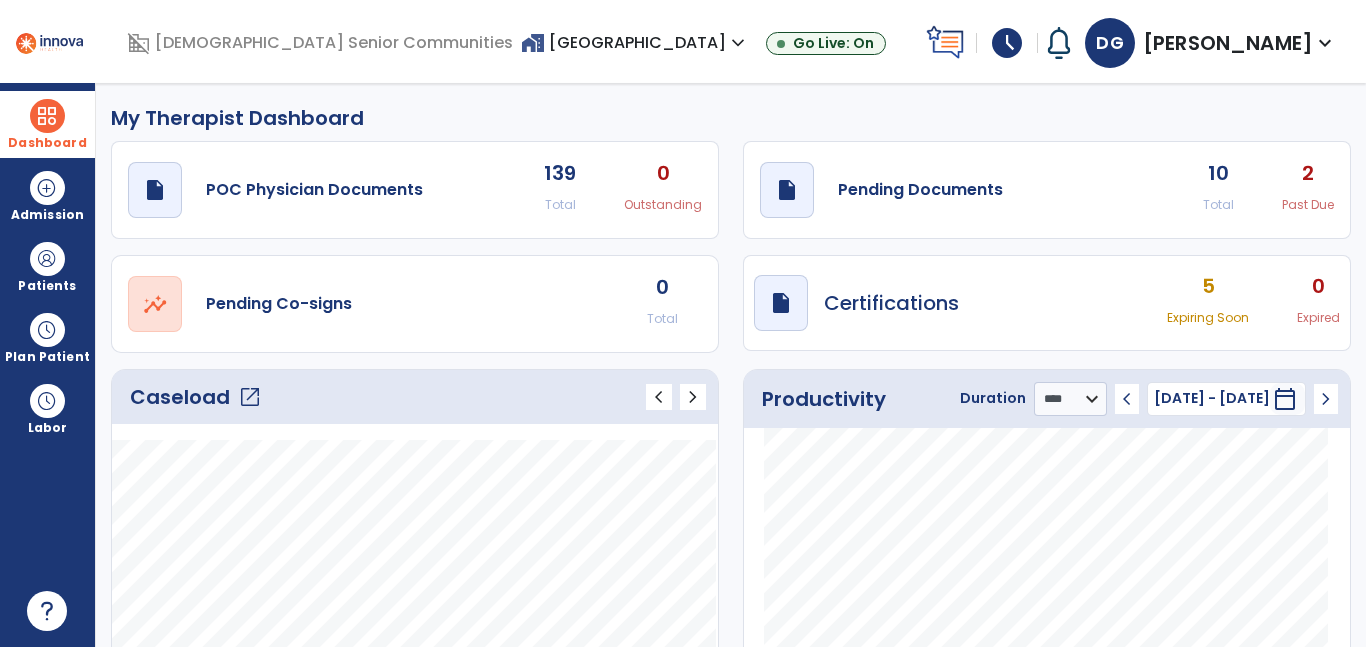 click on "open_in_new" 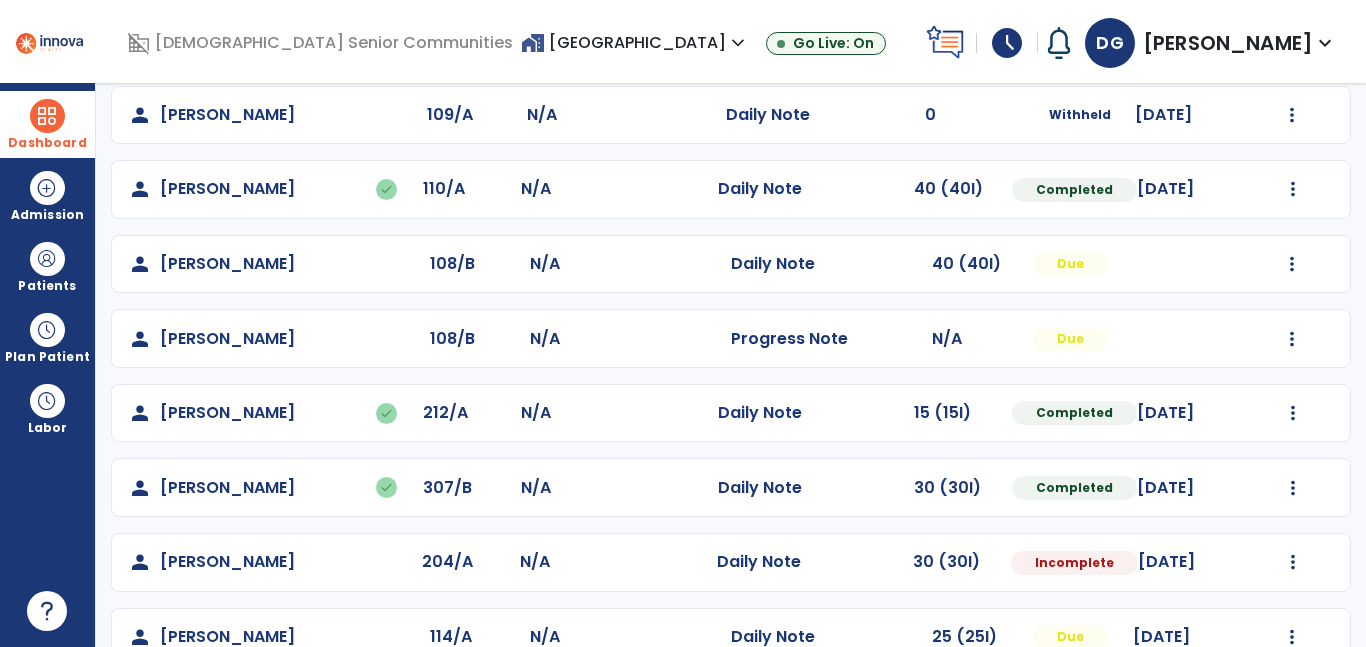scroll, scrollTop: 589, scrollLeft: 0, axis: vertical 